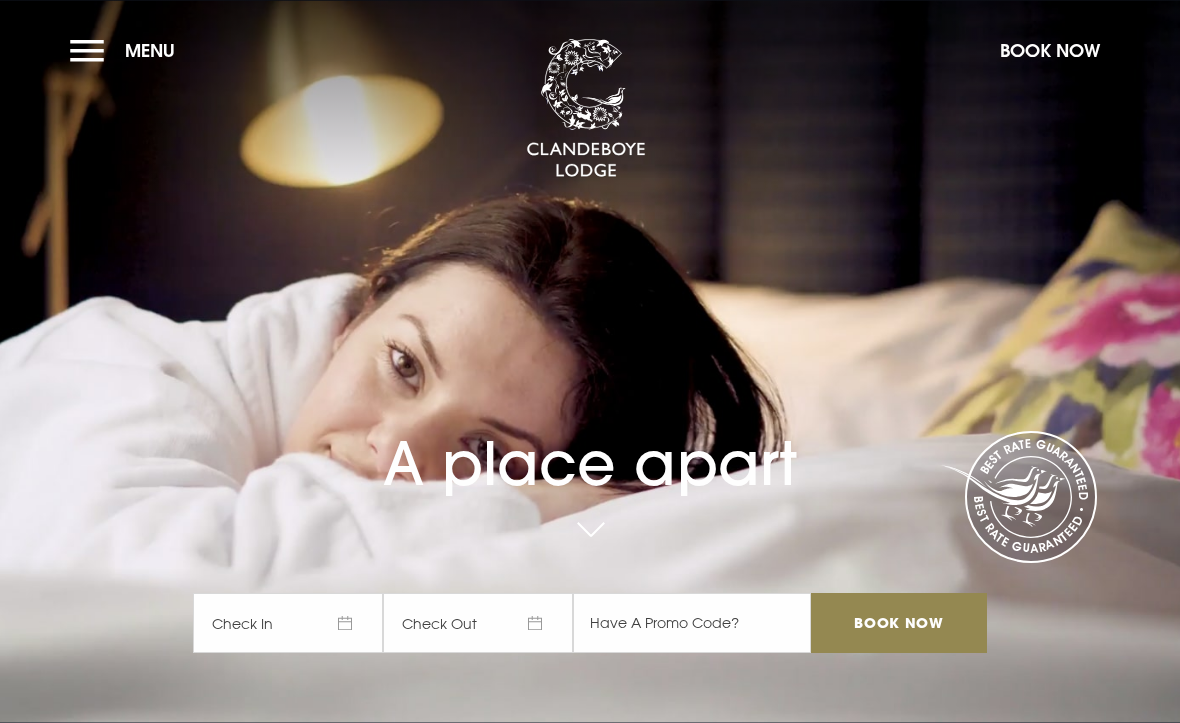 scroll, scrollTop: 0, scrollLeft: 0, axis: both 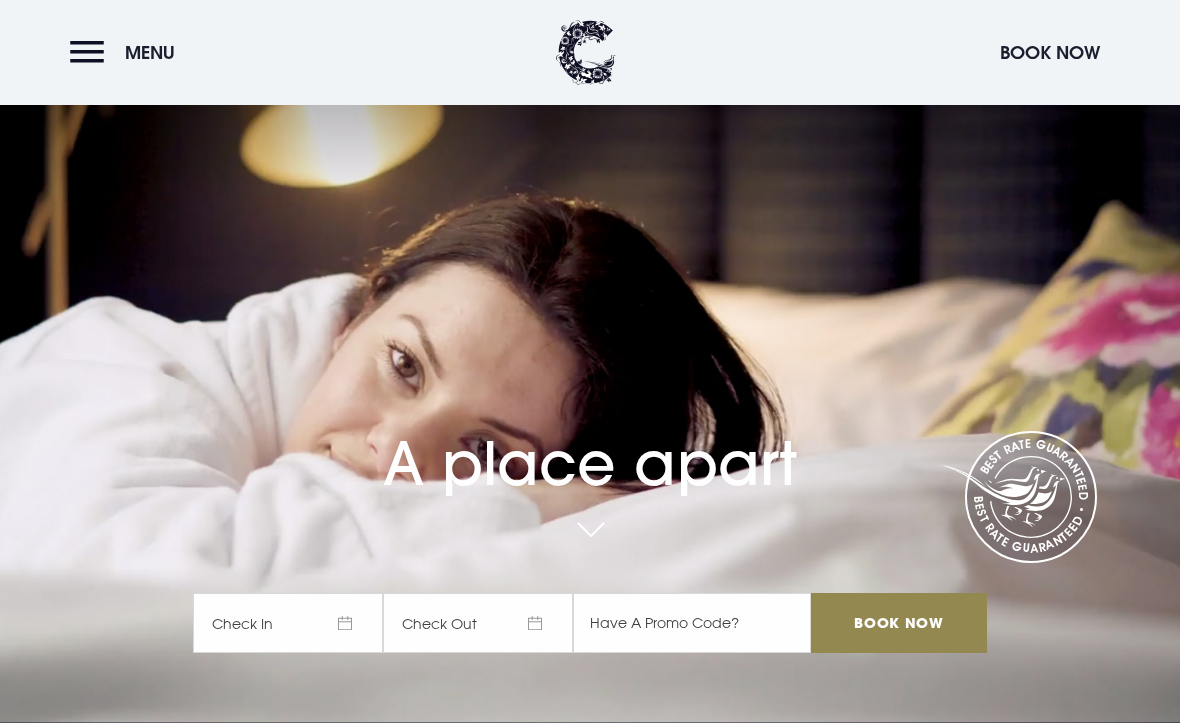 click on "Menu" at bounding box center [127, 52] 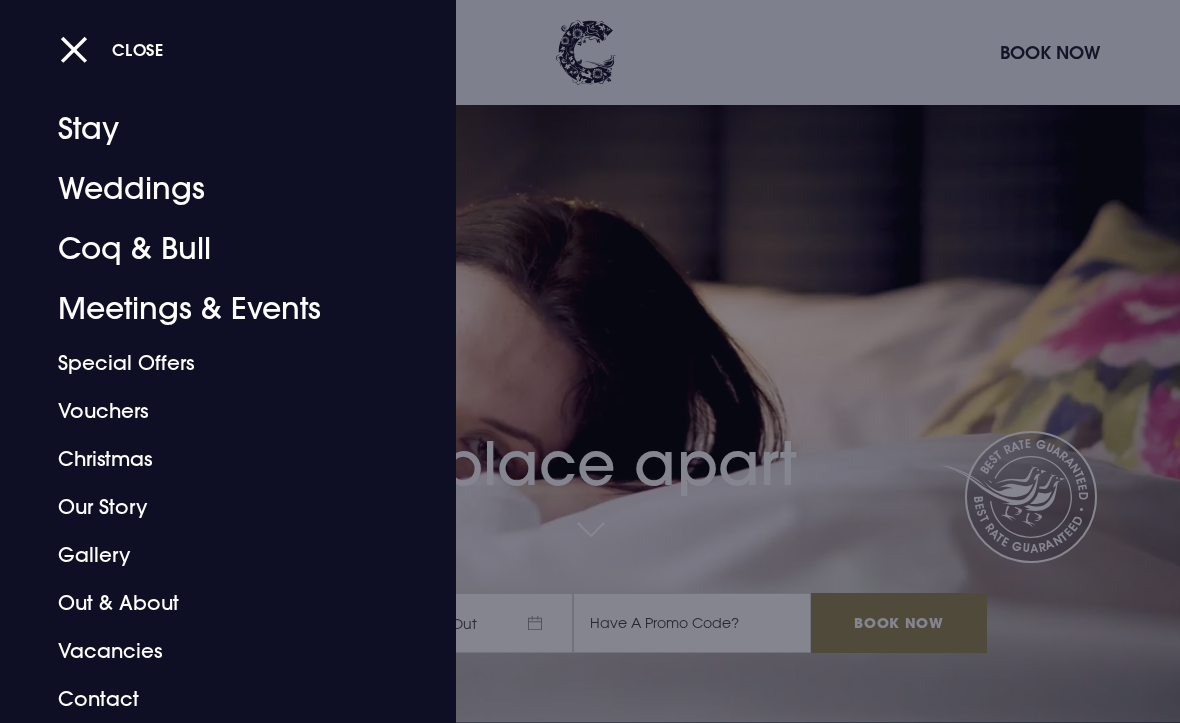 scroll, scrollTop: 29, scrollLeft: 0, axis: vertical 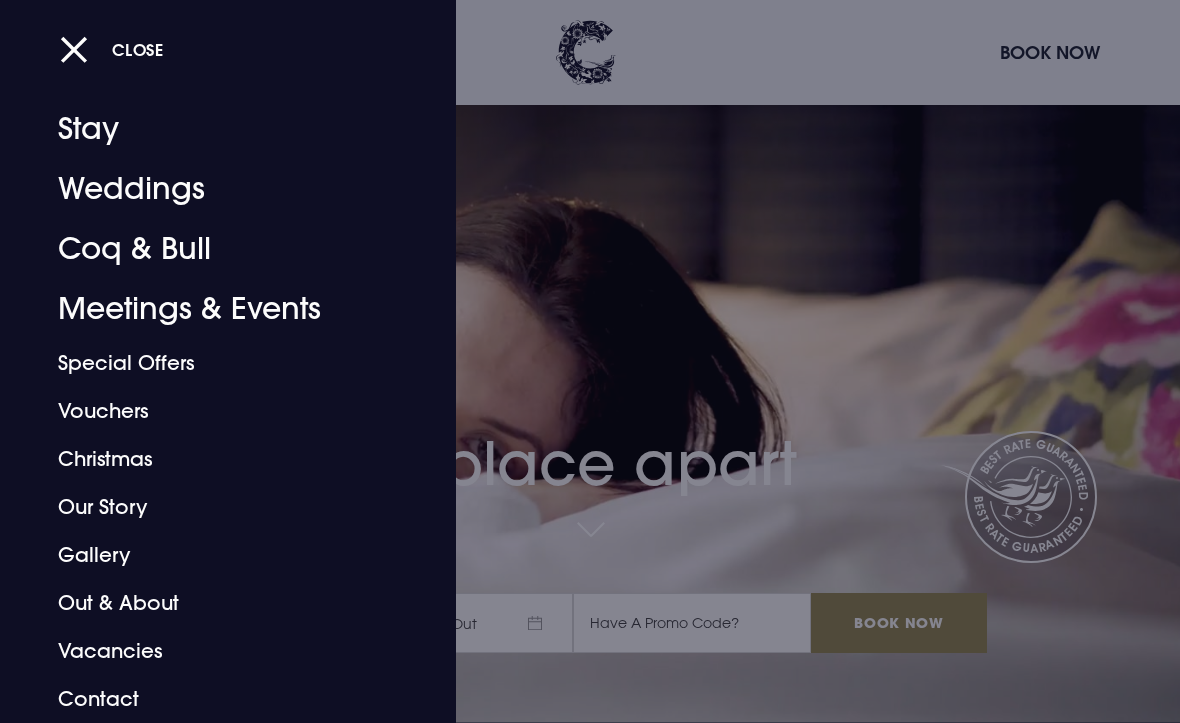 click on "Gallery" at bounding box center [214, 555] 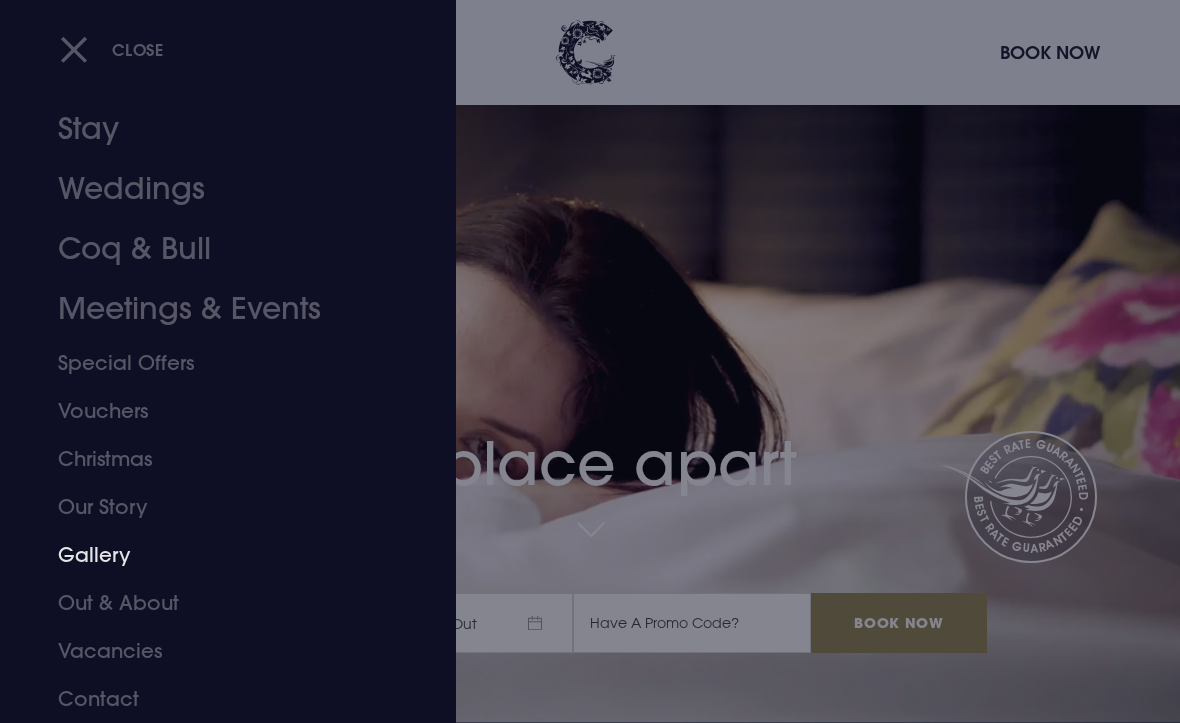 click on "Out & About" at bounding box center (214, 603) 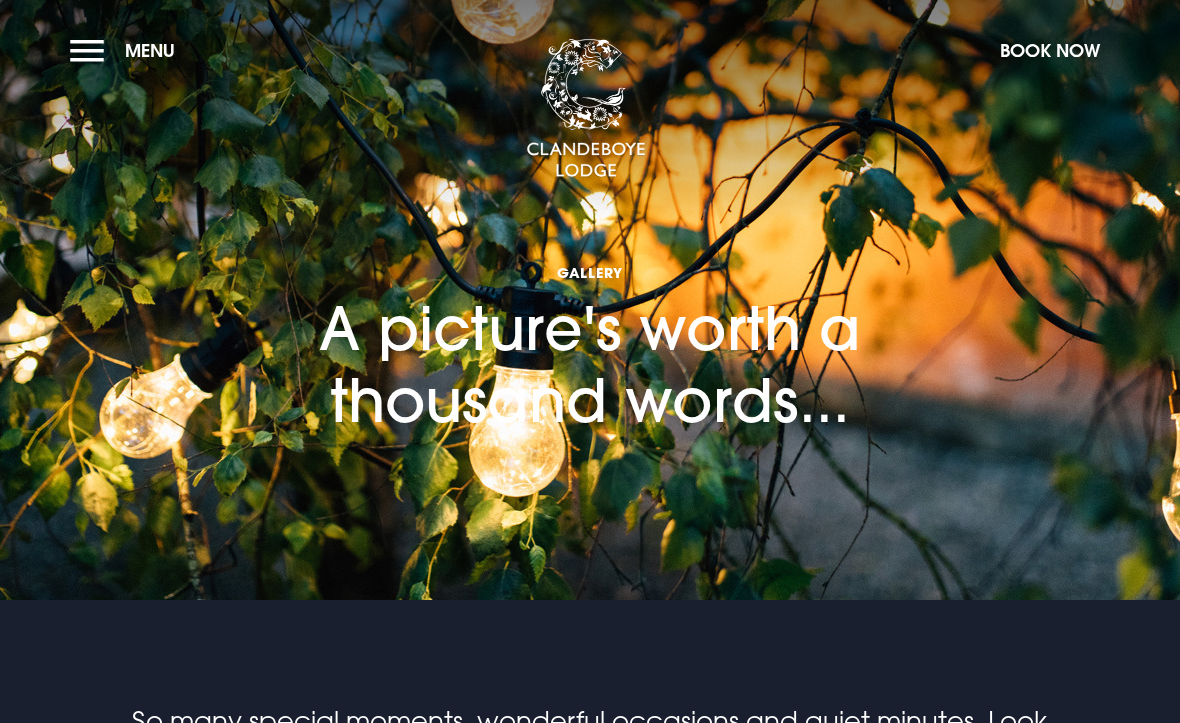 scroll, scrollTop: 0, scrollLeft: 0, axis: both 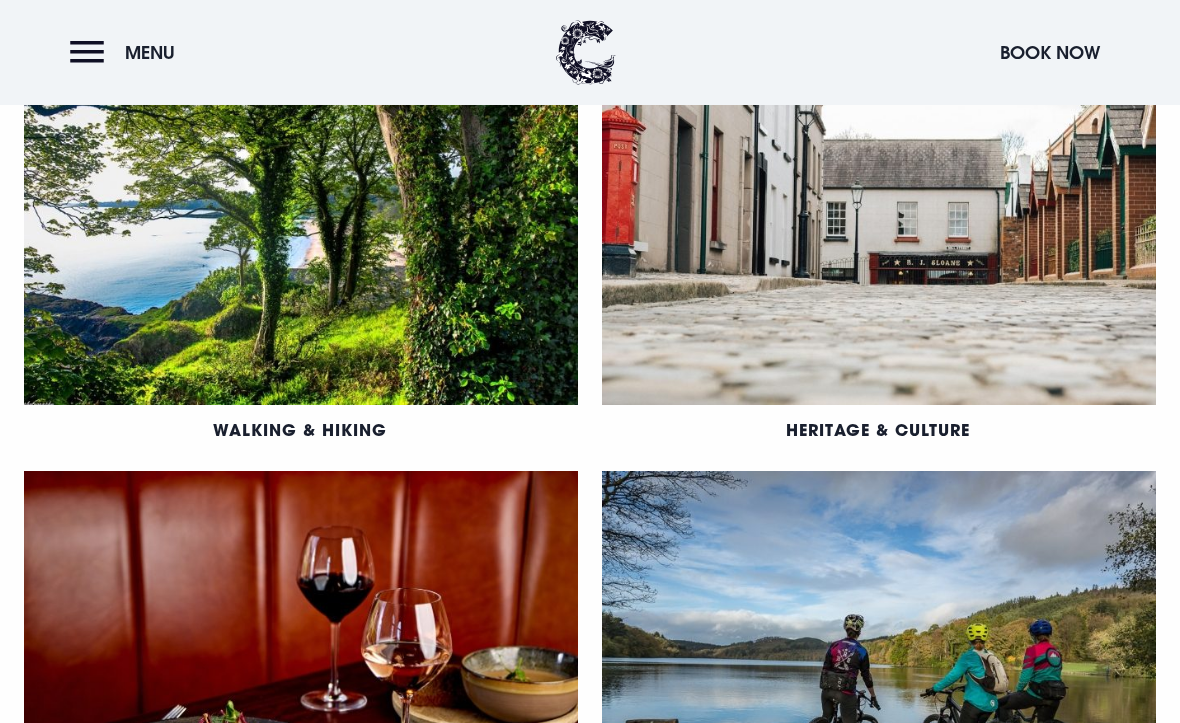 click on "Walking & Hiking" at bounding box center (300, 429) 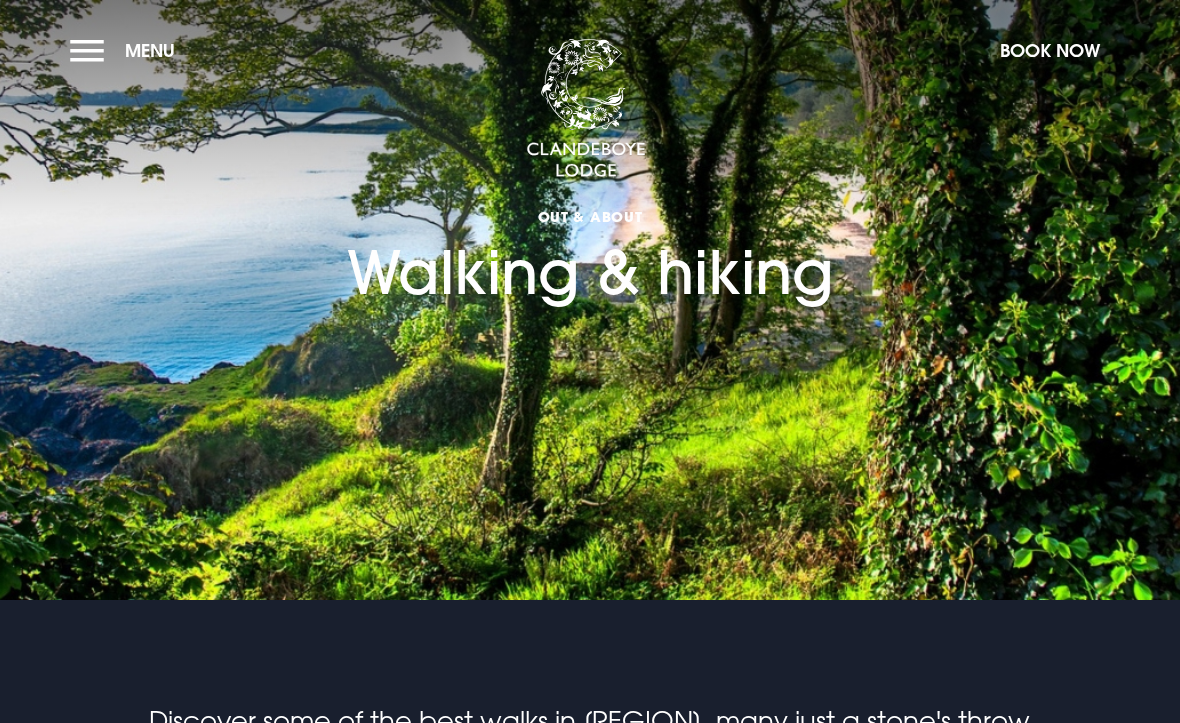 scroll, scrollTop: 0, scrollLeft: 0, axis: both 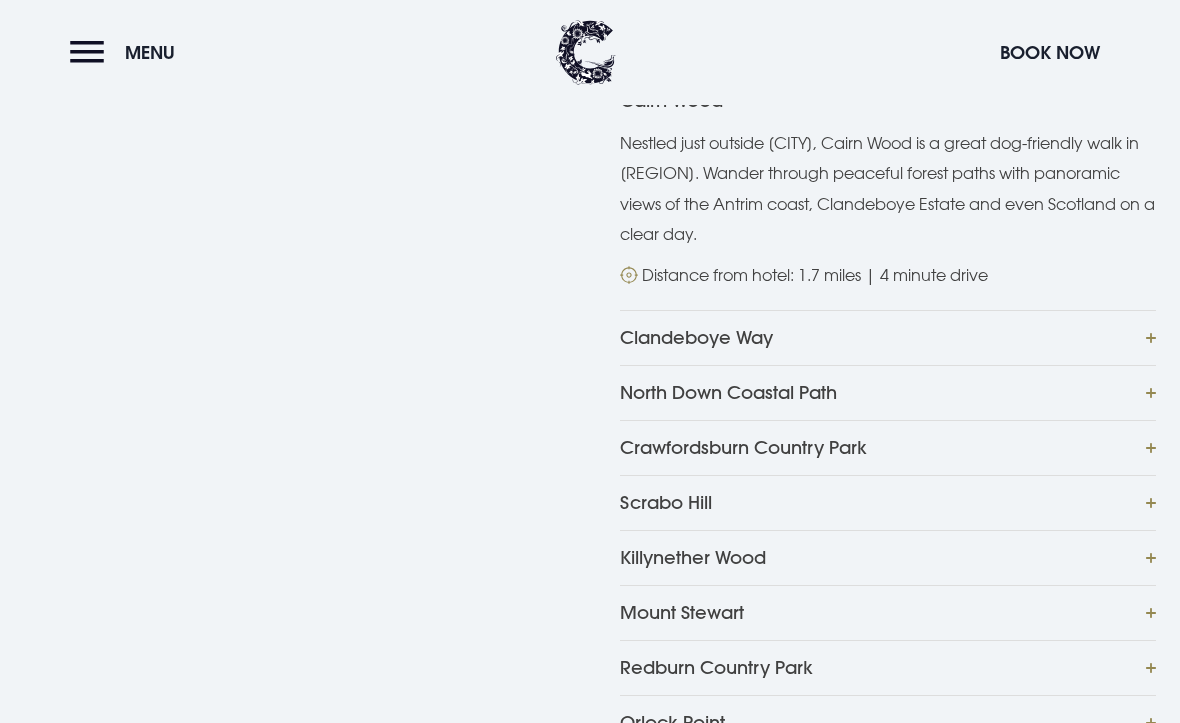 click on "Clandeboye Way" at bounding box center (888, 337) 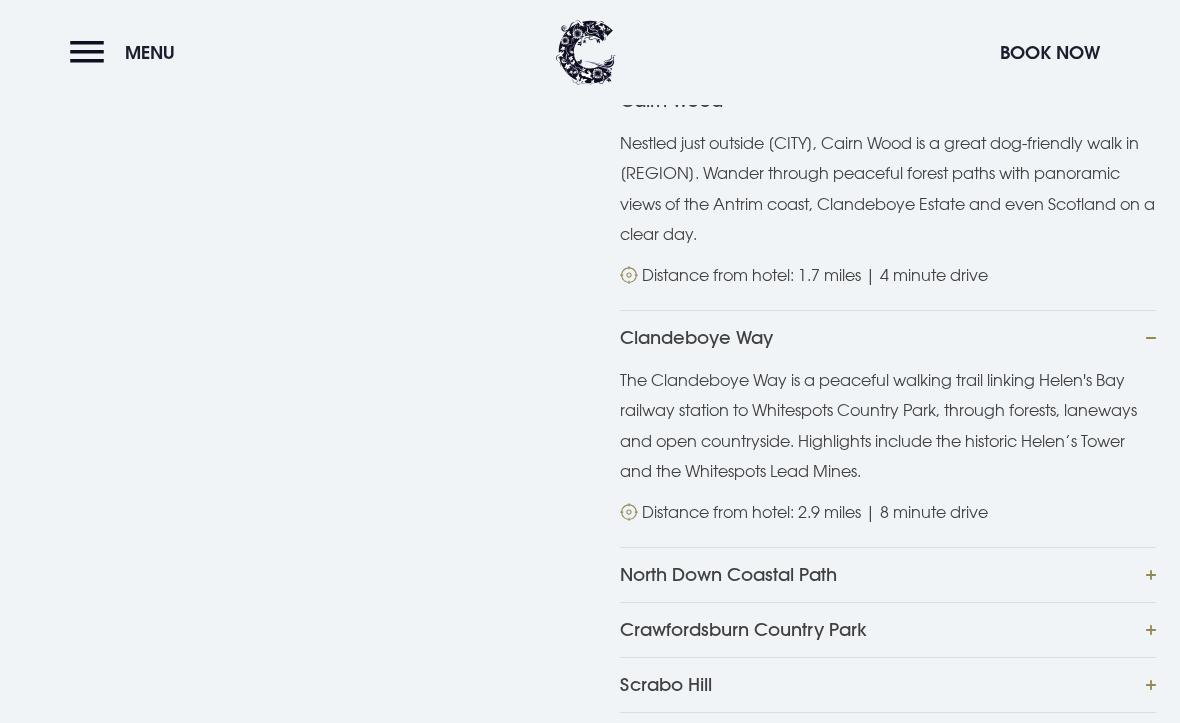 click on "Clandeboye Way" at bounding box center [888, 337] 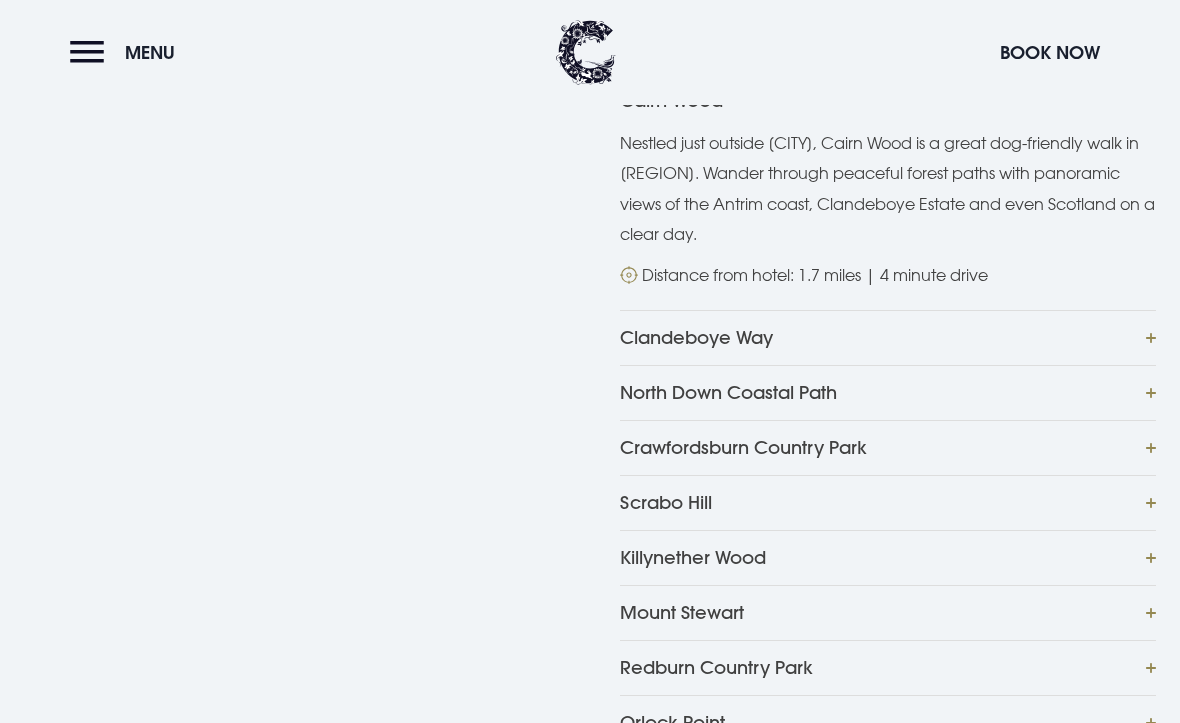 click on "North Down Coastal Path" at bounding box center [888, 392] 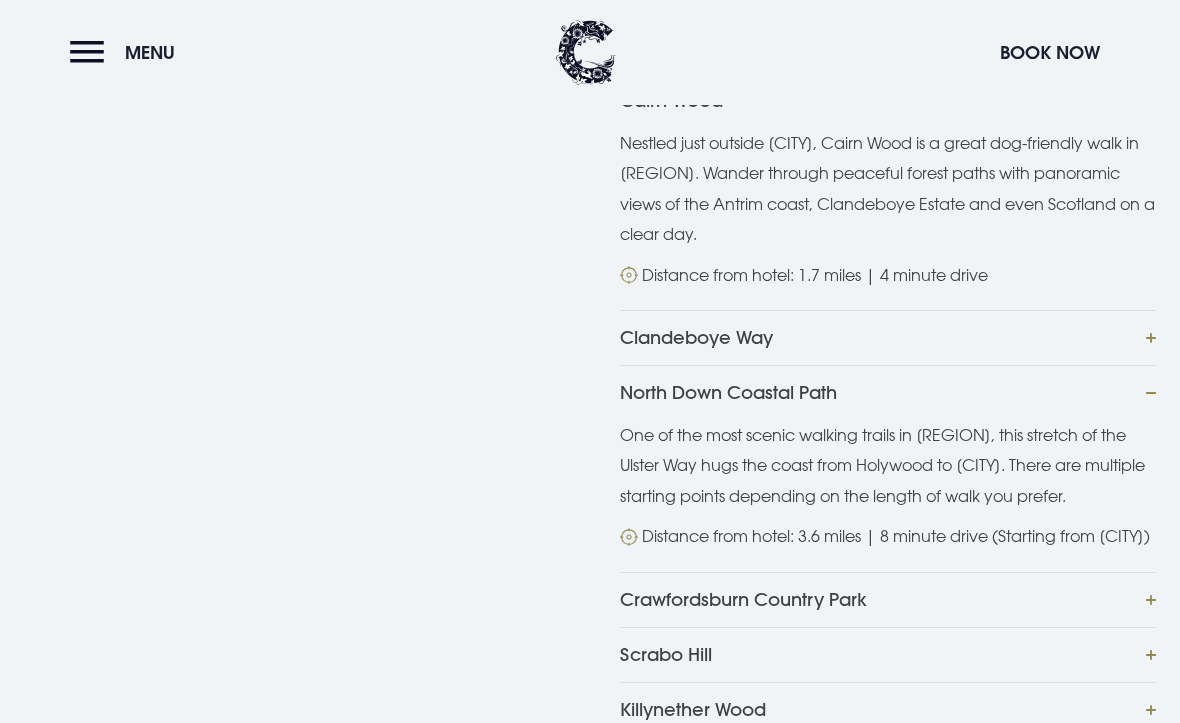 click on "North Down Coastal Path" at bounding box center (888, 392) 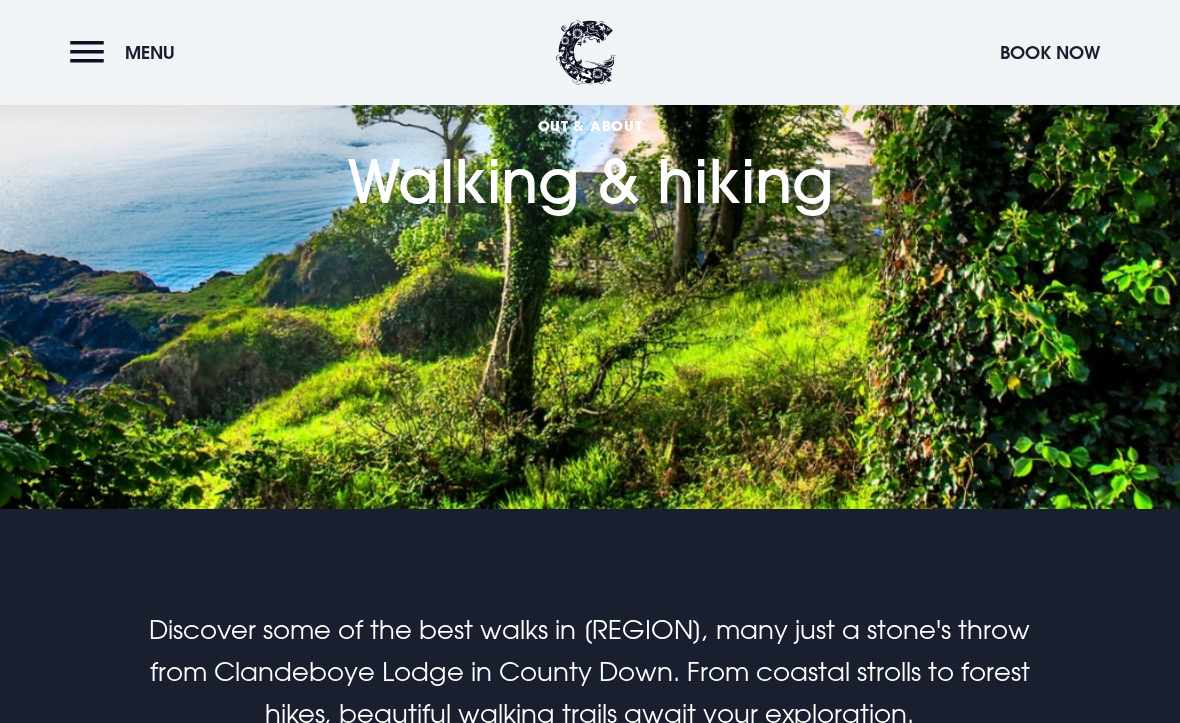 scroll, scrollTop: 0, scrollLeft: 0, axis: both 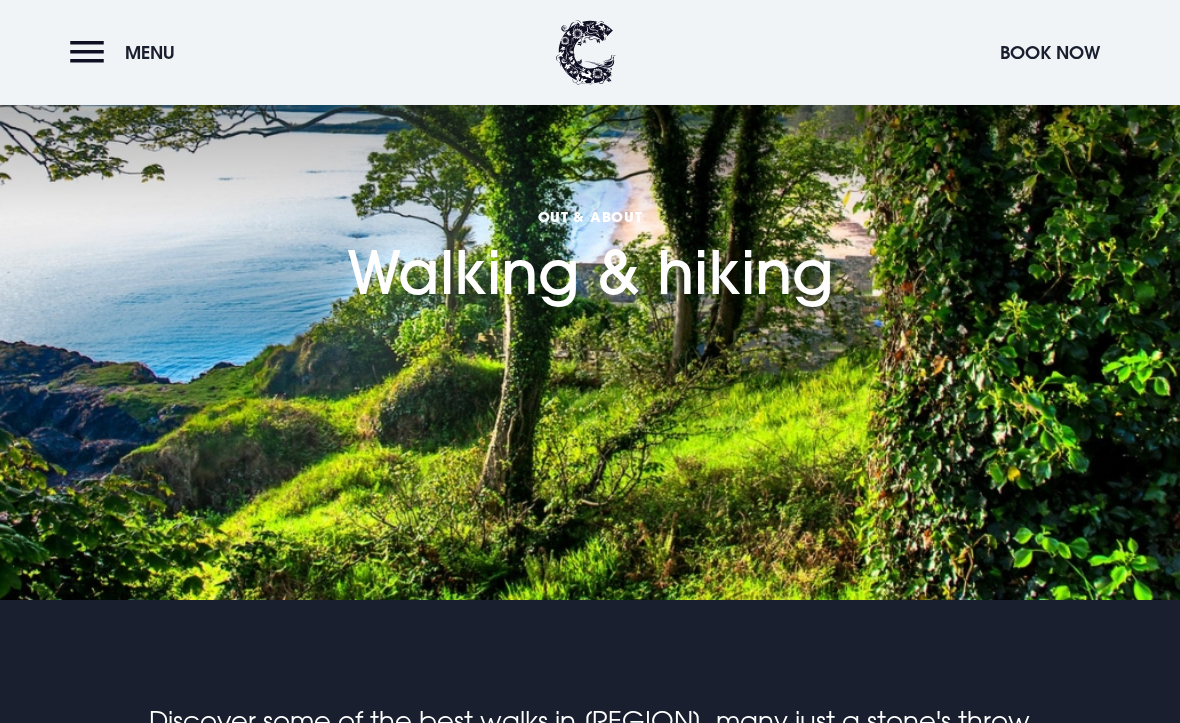 click on "Menu" at bounding box center [127, 52] 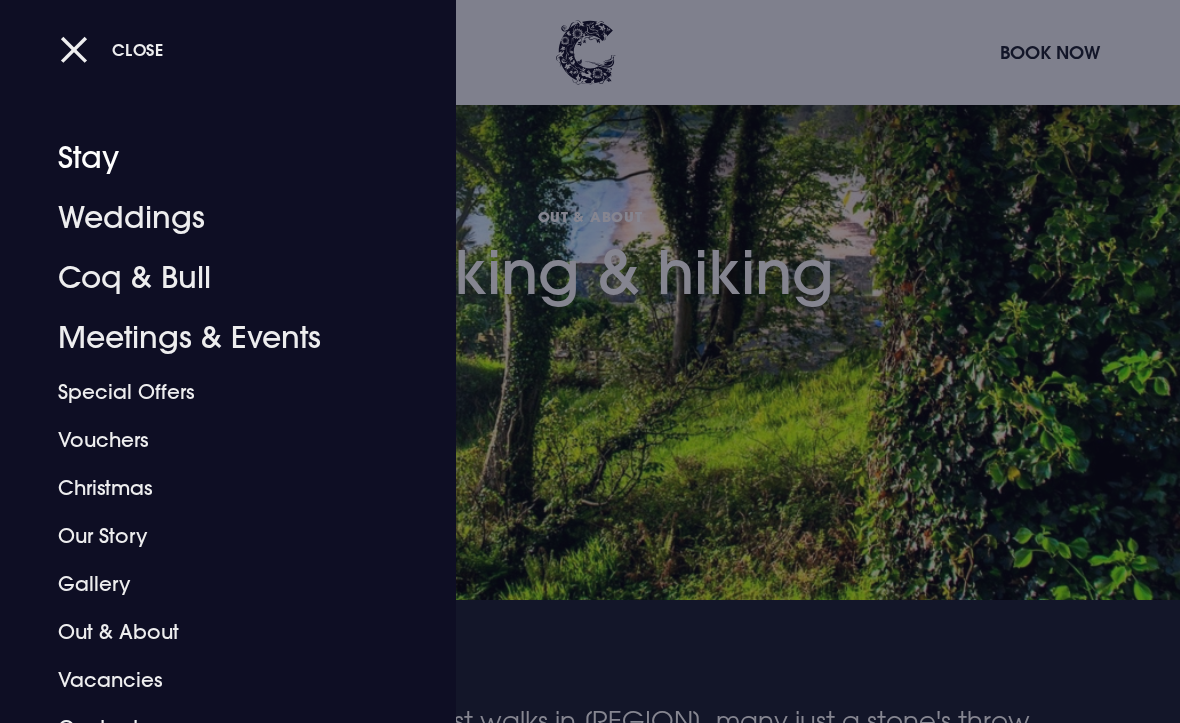 click on "Stay" at bounding box center (214, 158) 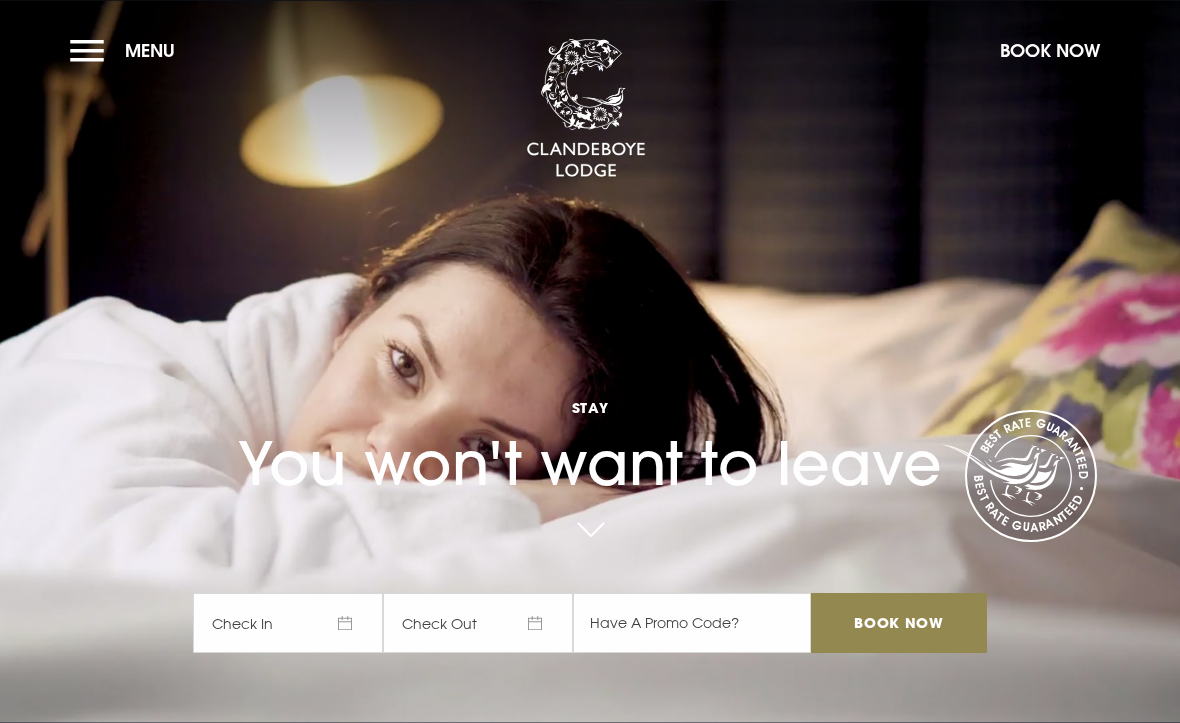 scroll, scrollTop: 0, scrollLeft: 0, axis: both 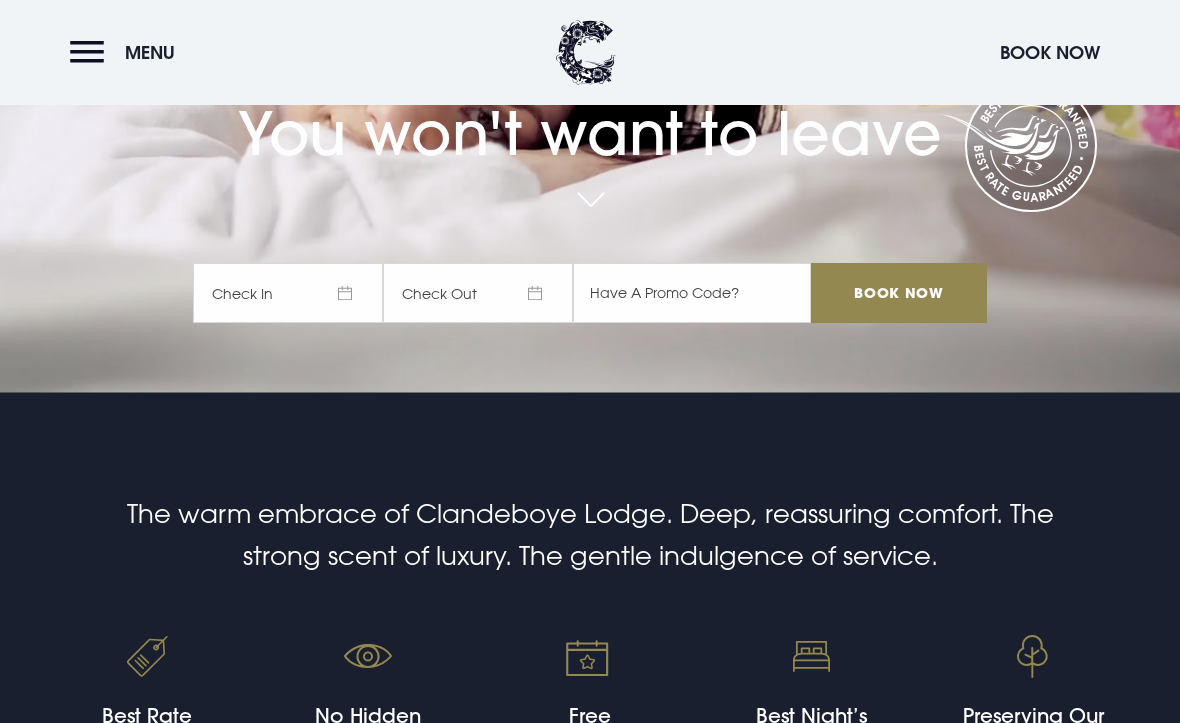 click on "Check In" at bounding box center (288, 293) 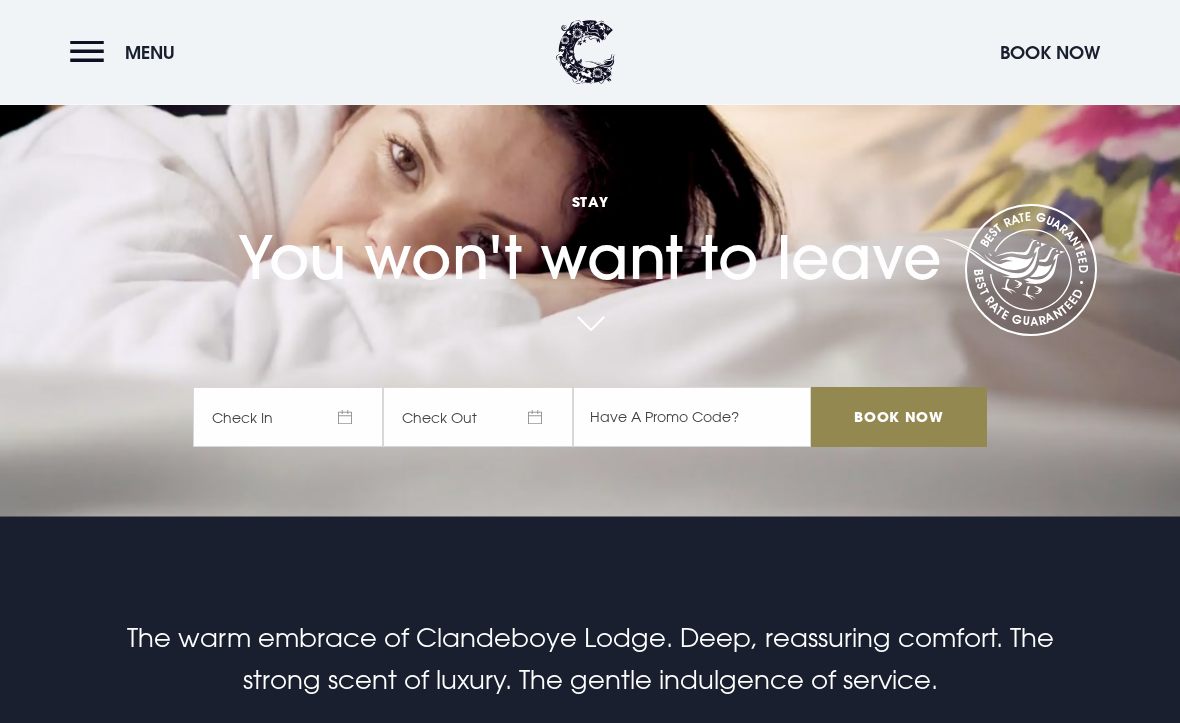 scroll, scrollTop: 206, scrollLeft: 0, axis: vertical 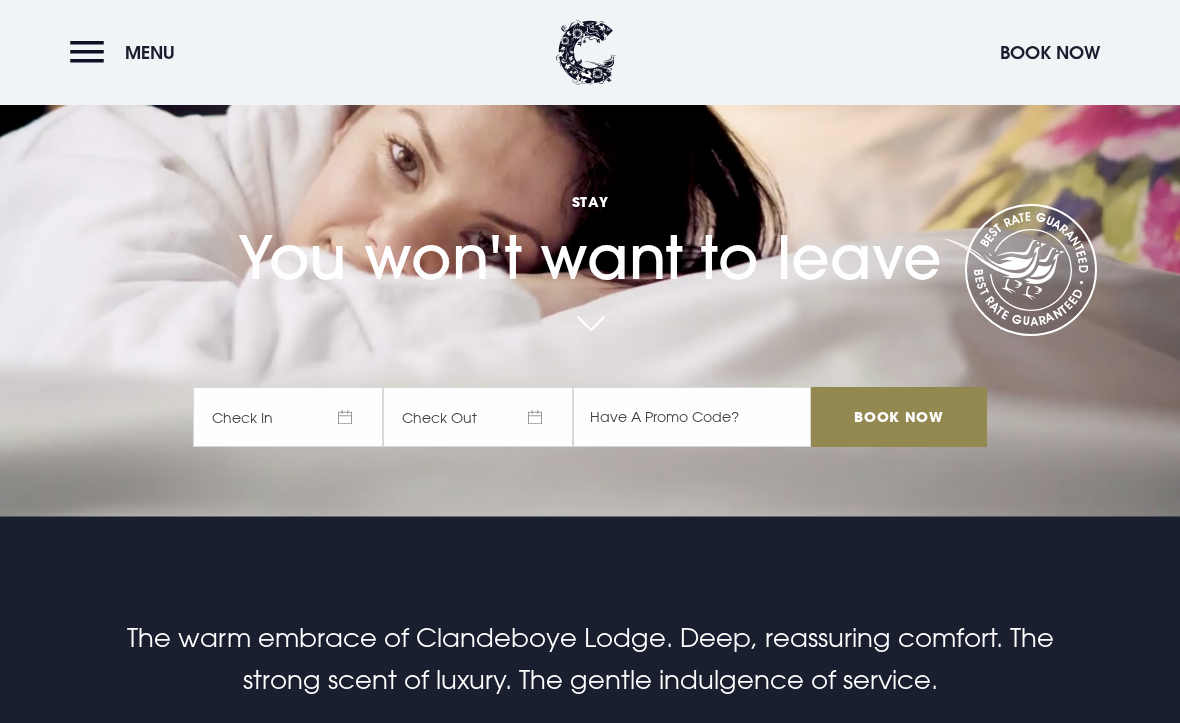 click on "Check In" at bounding box center [288, 417] 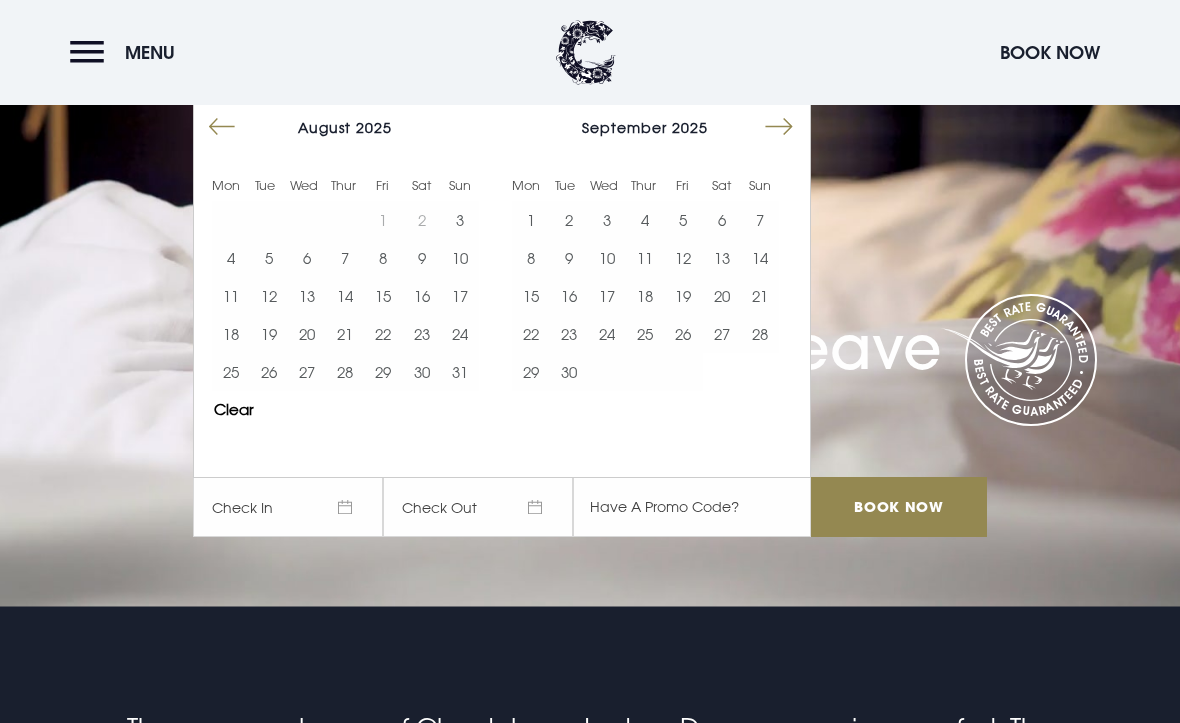 scroll, scrollTop: 115, scrollLeft: 0, axis: vertical 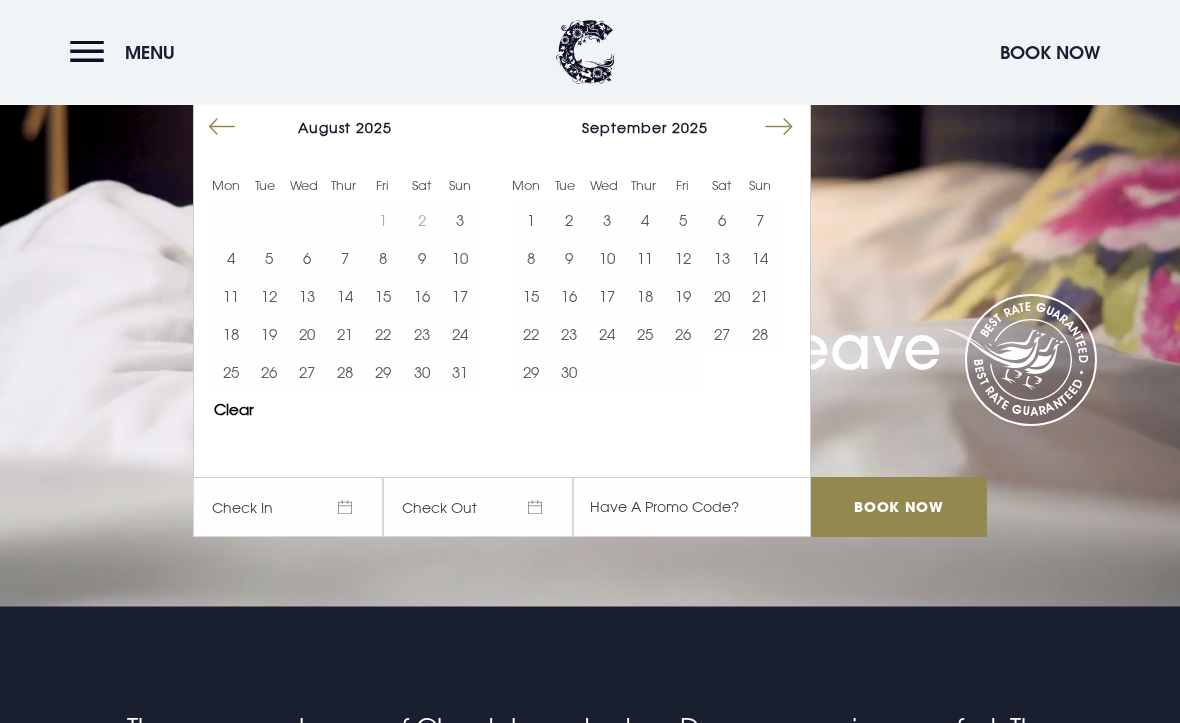 click on "11" at bounding box center (645, 259) 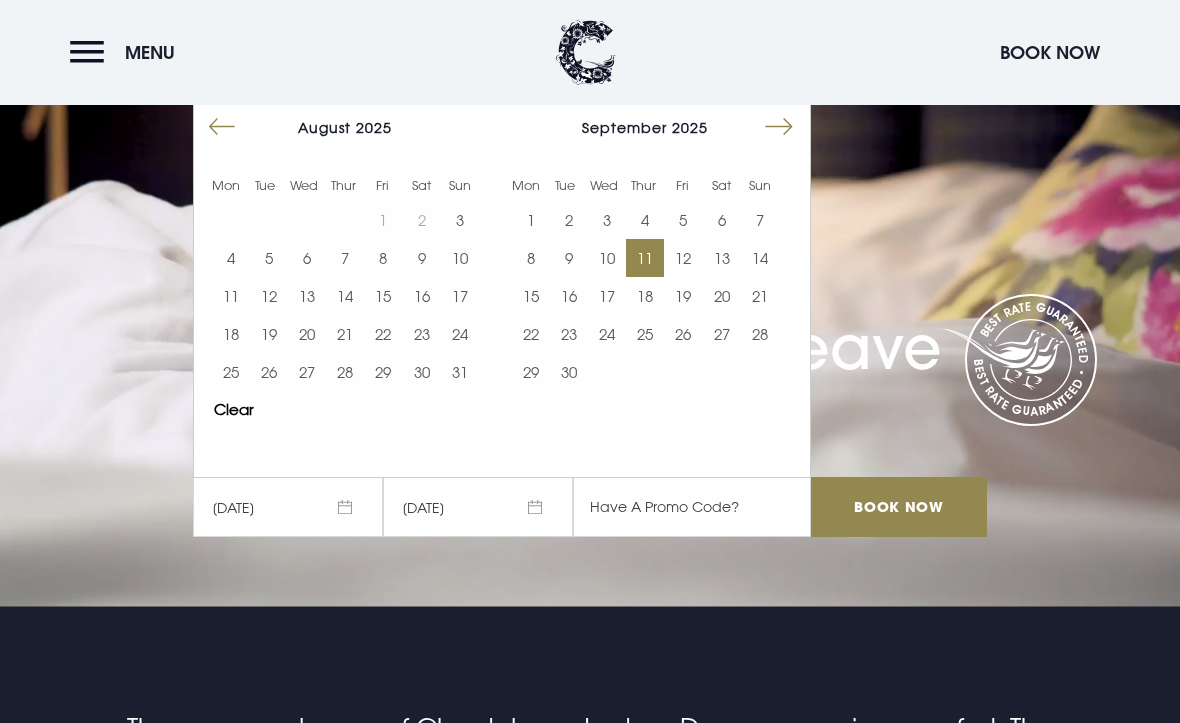 click on "12" at bounding box center (683, 258) 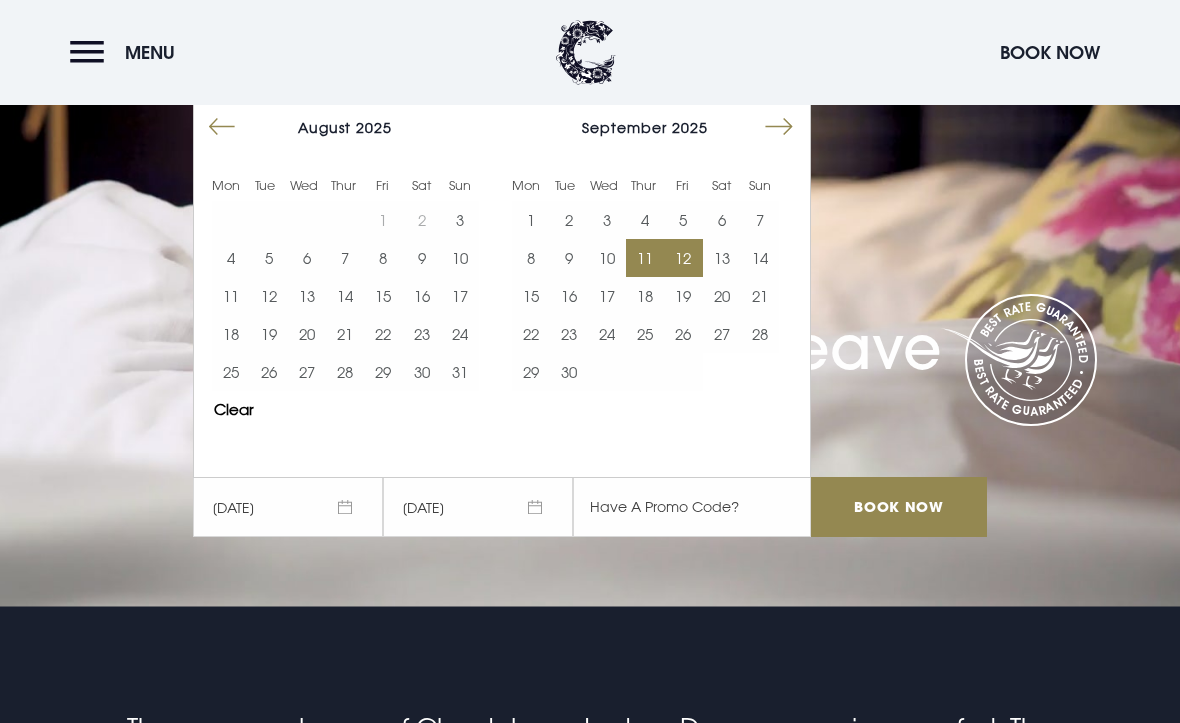 click on "Book Now" at bounding box center [899, 507] 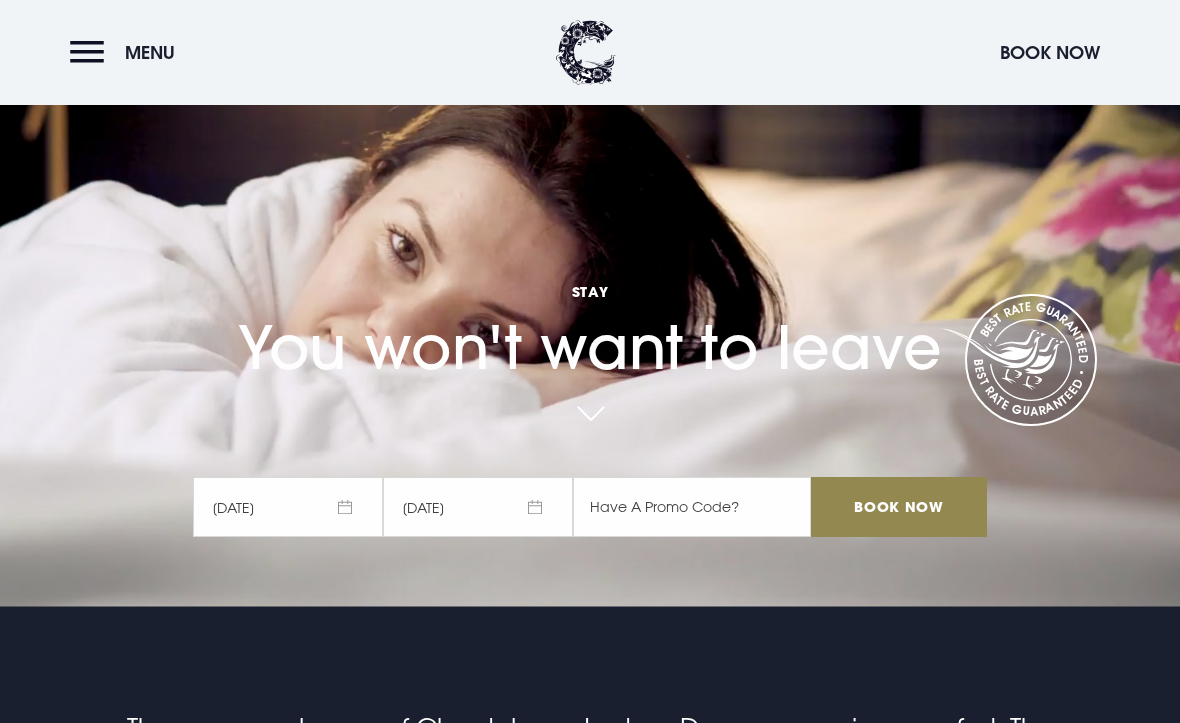scroll, scrollTop: 170, scrollLeft: 0, axis: vertical 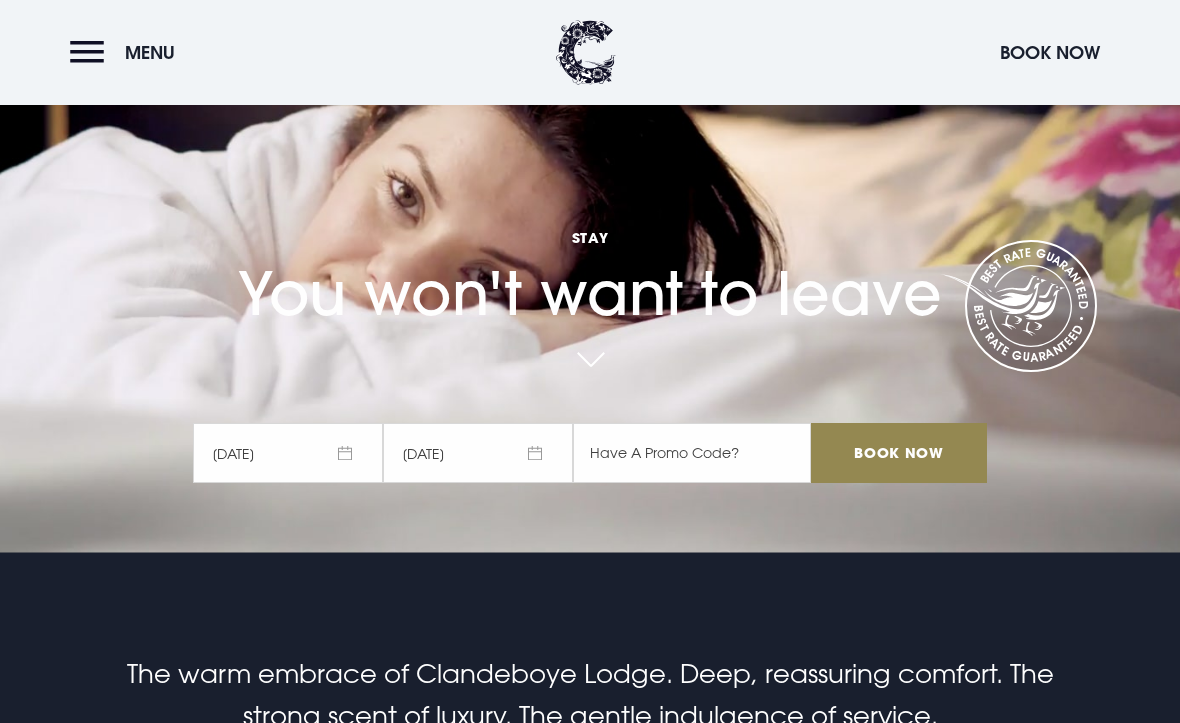 click on "12/09/2025" at bounding box center (478, 453) 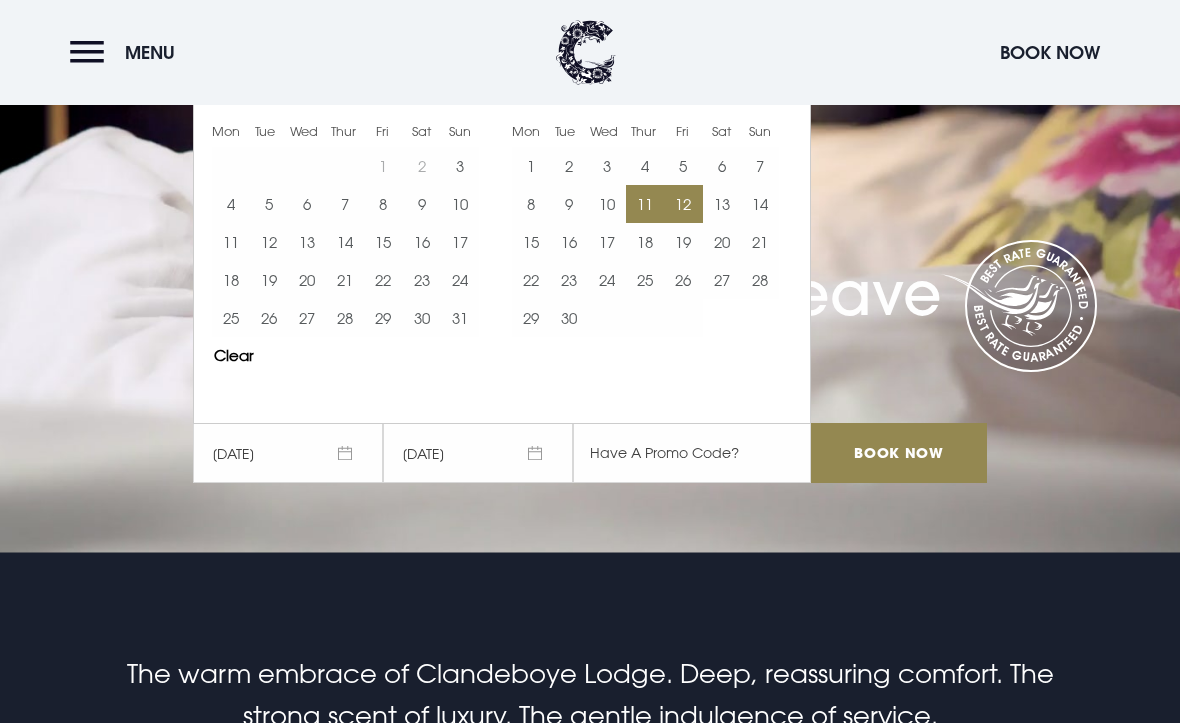 click on "13" at bounding box center (722, 204) 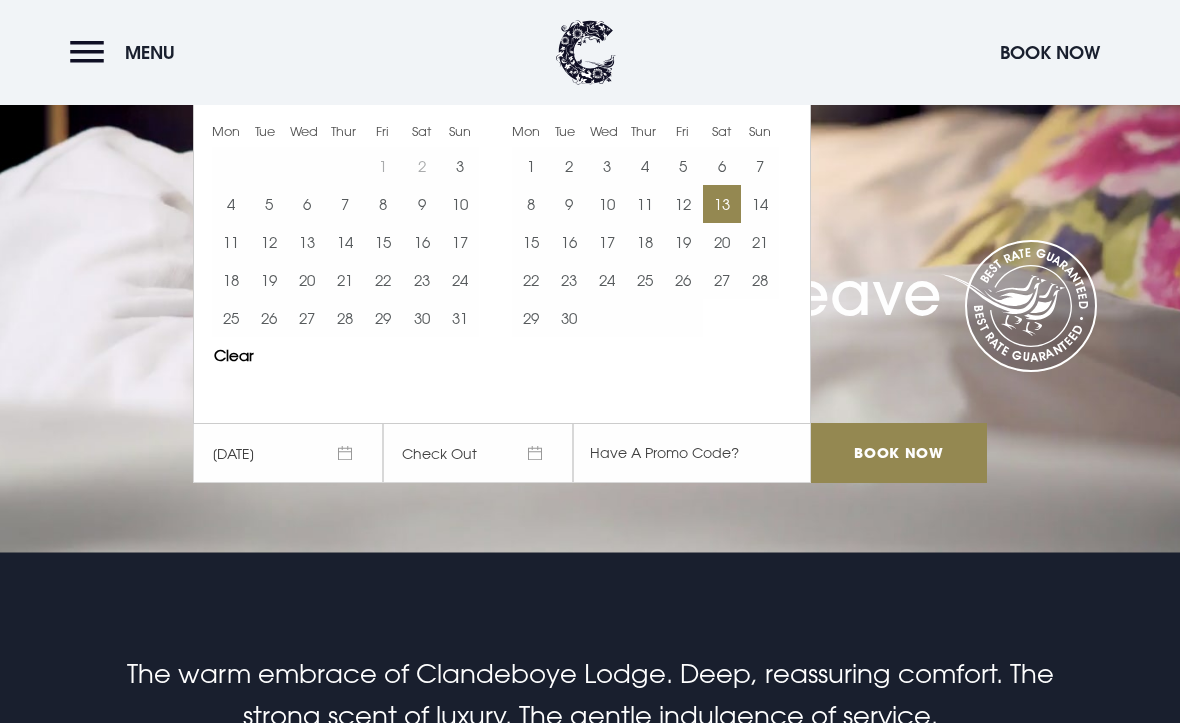 click on "11" at bounding box center [645, 204] 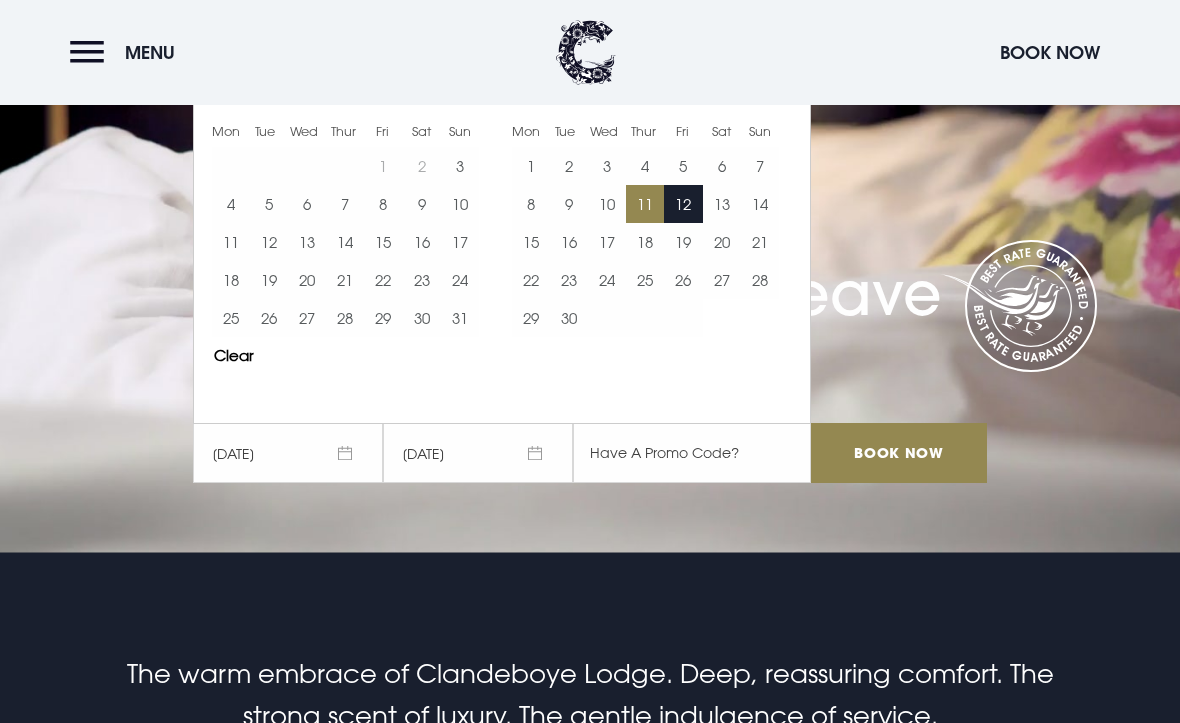 click on "13" at bounding box center [722, 204] 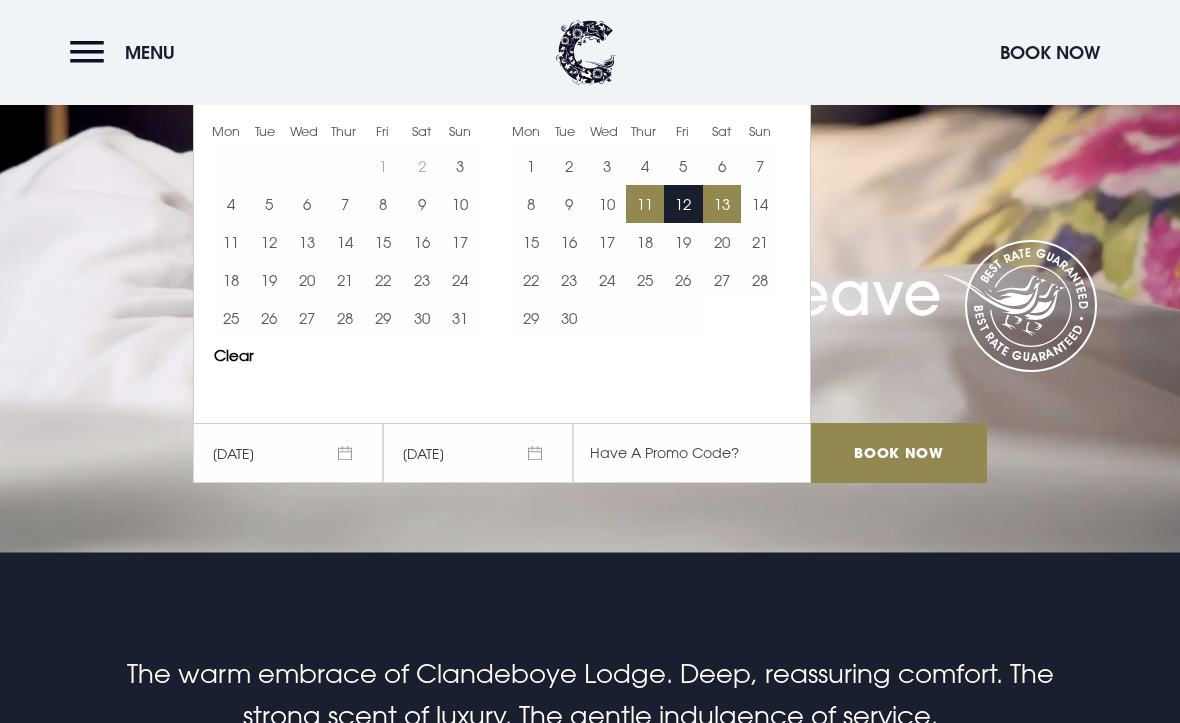 click on "Book Now" at bounding box center [899, 453] 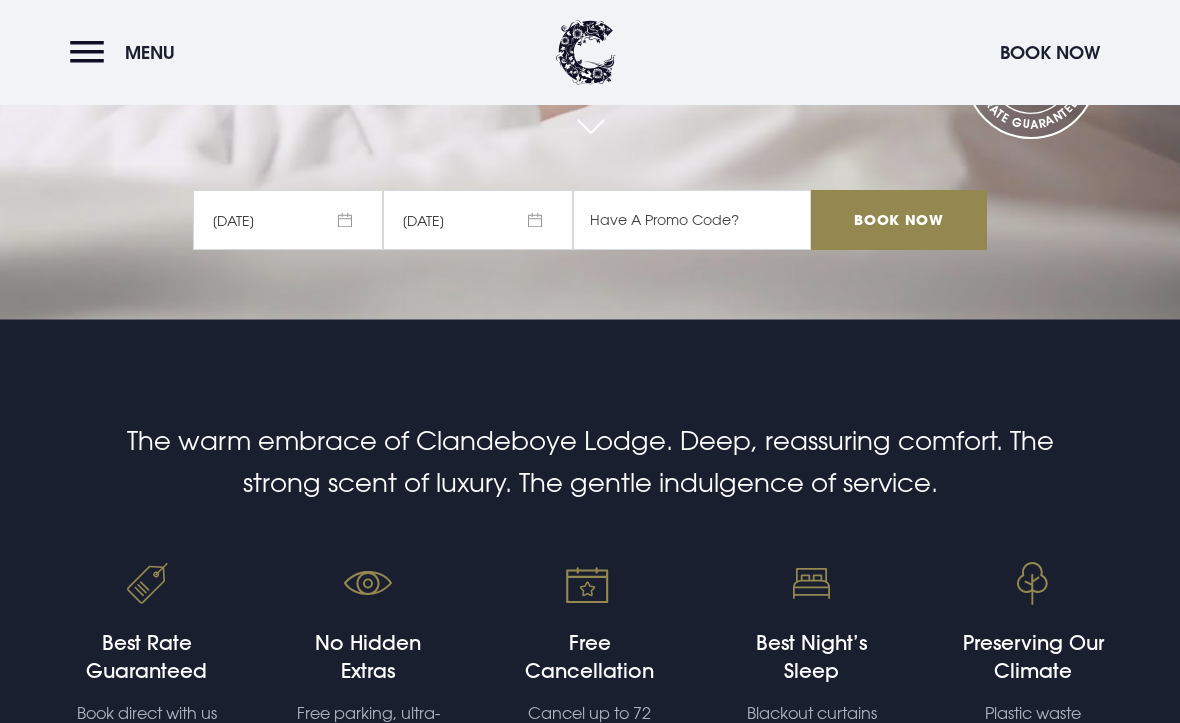 scroll, scrollTop: 401, scrollLeft: 0, axis: vertical 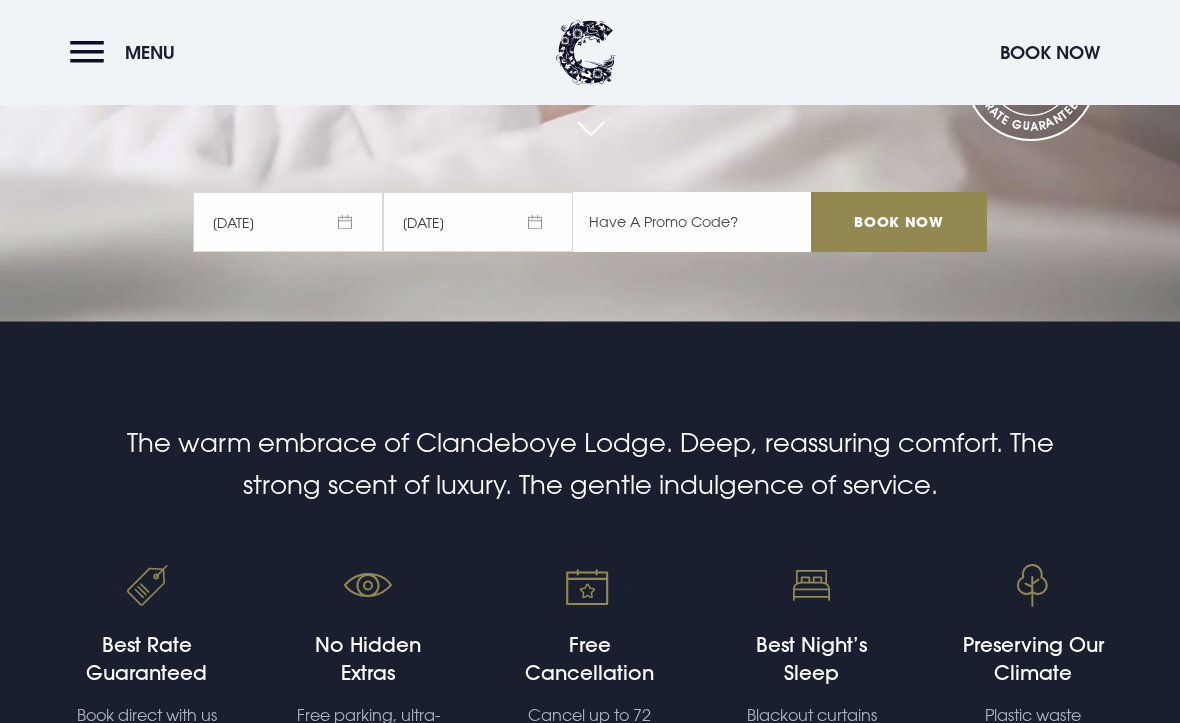 click at bounding box center (692, 222) 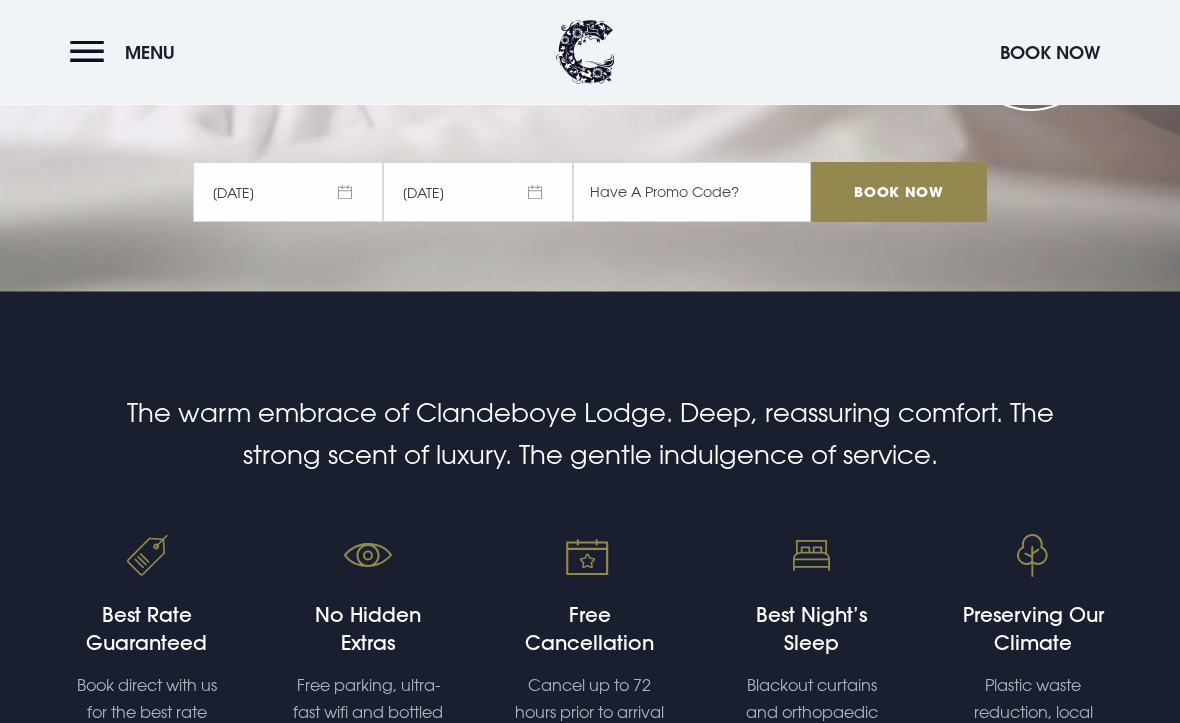 click on "11/09/2025" at bounding box center (288, 193) 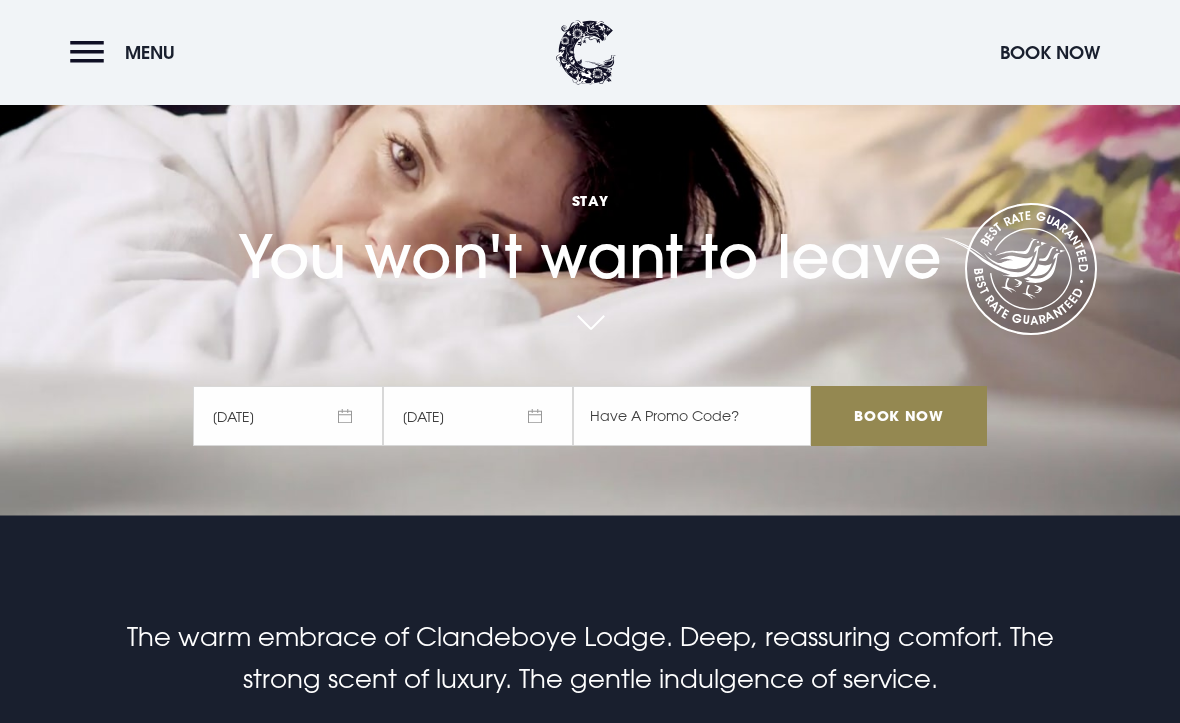 scroll, scrollTop: 195, scrollLeft: 0, axis: vertical 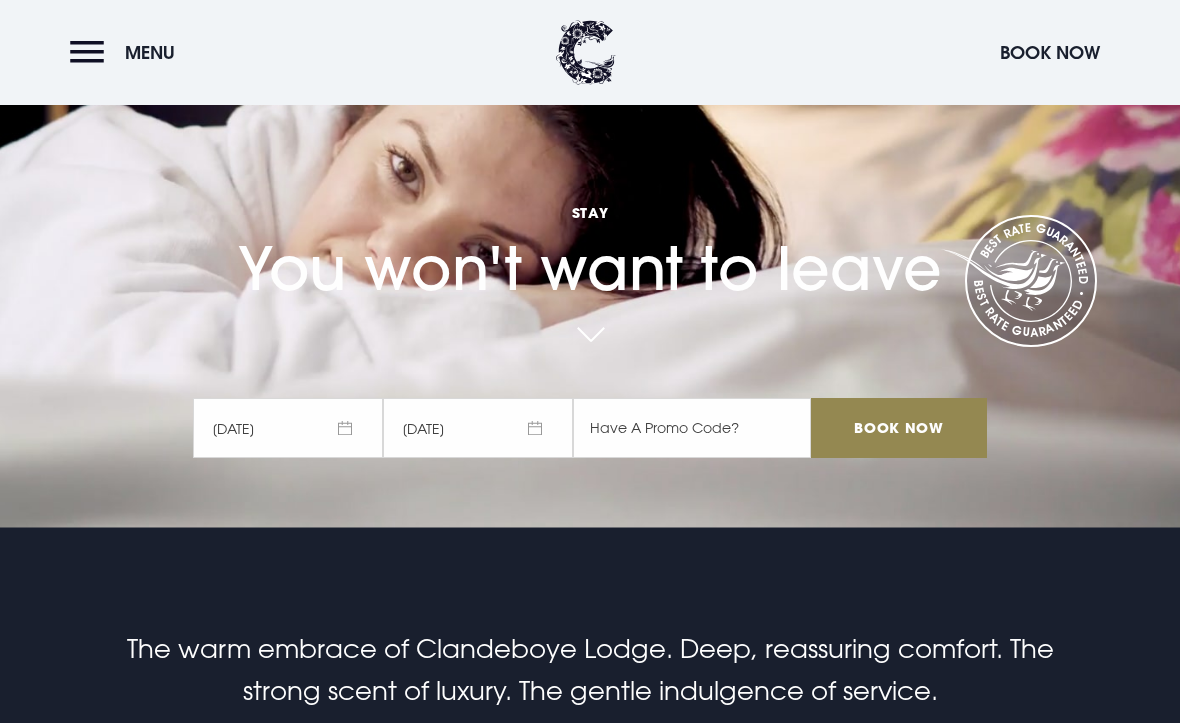 click on "11/09/2025" at bounding box center [288, 428] 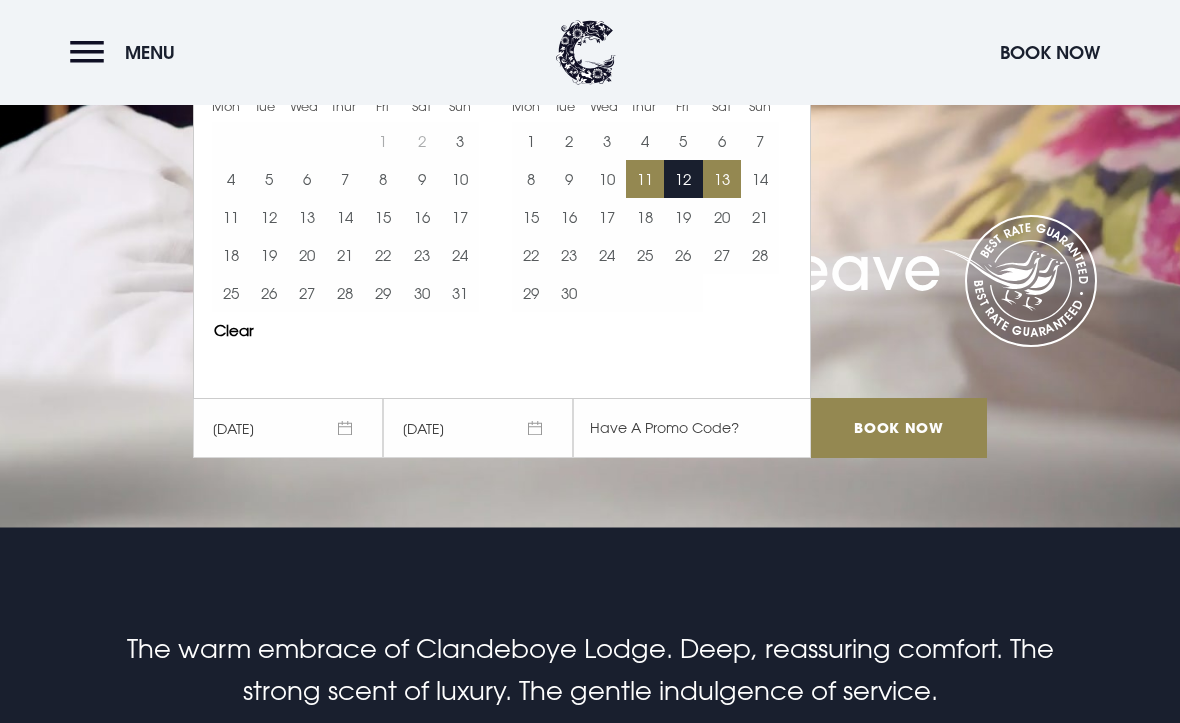 click on "12" at bounding box center (683, 179) 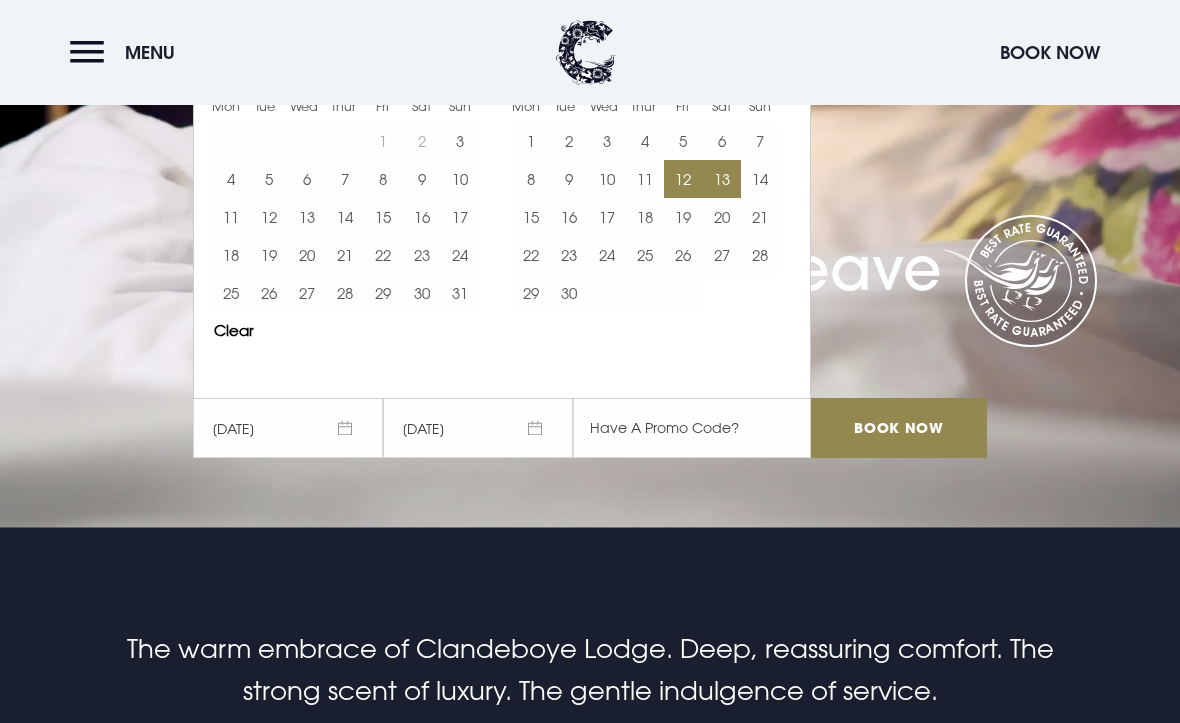 click on "Book Now" at bounding box center [899, 428] 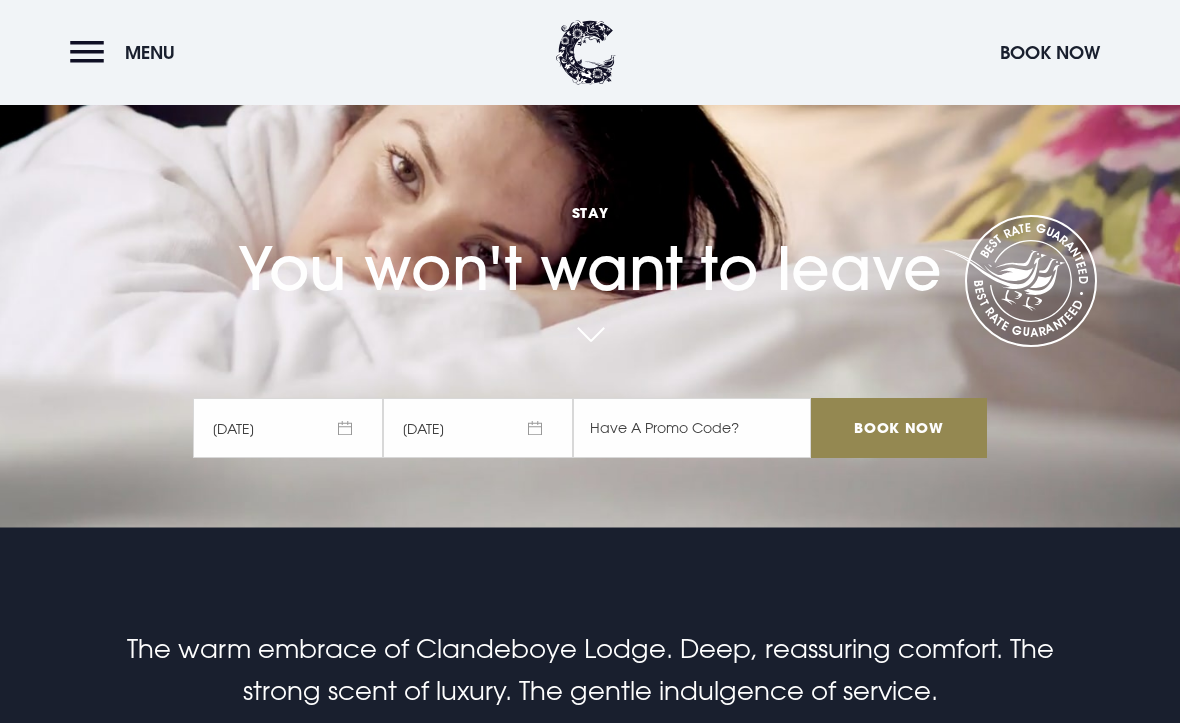 scroll, scrollTop: 250, scrollLeft: 0, axis: vertical 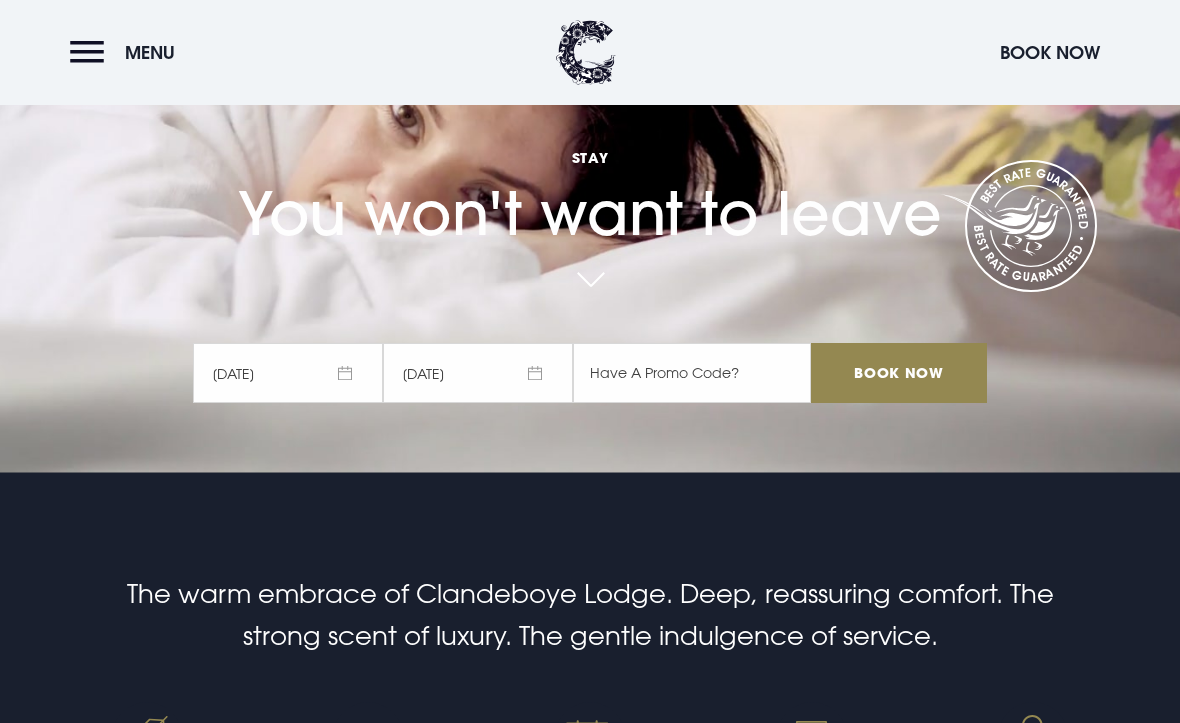 click on "12/09/2025" at bounding box center (288, 373) 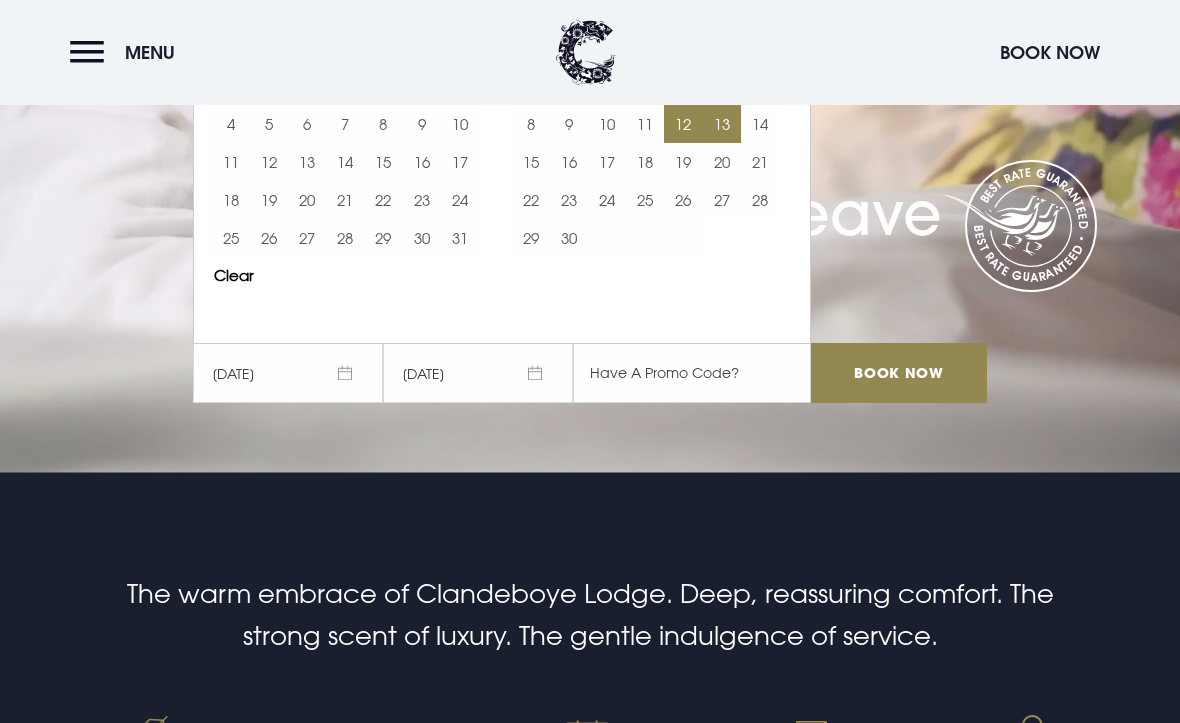 click on "11" at bounding box center (645, 124) 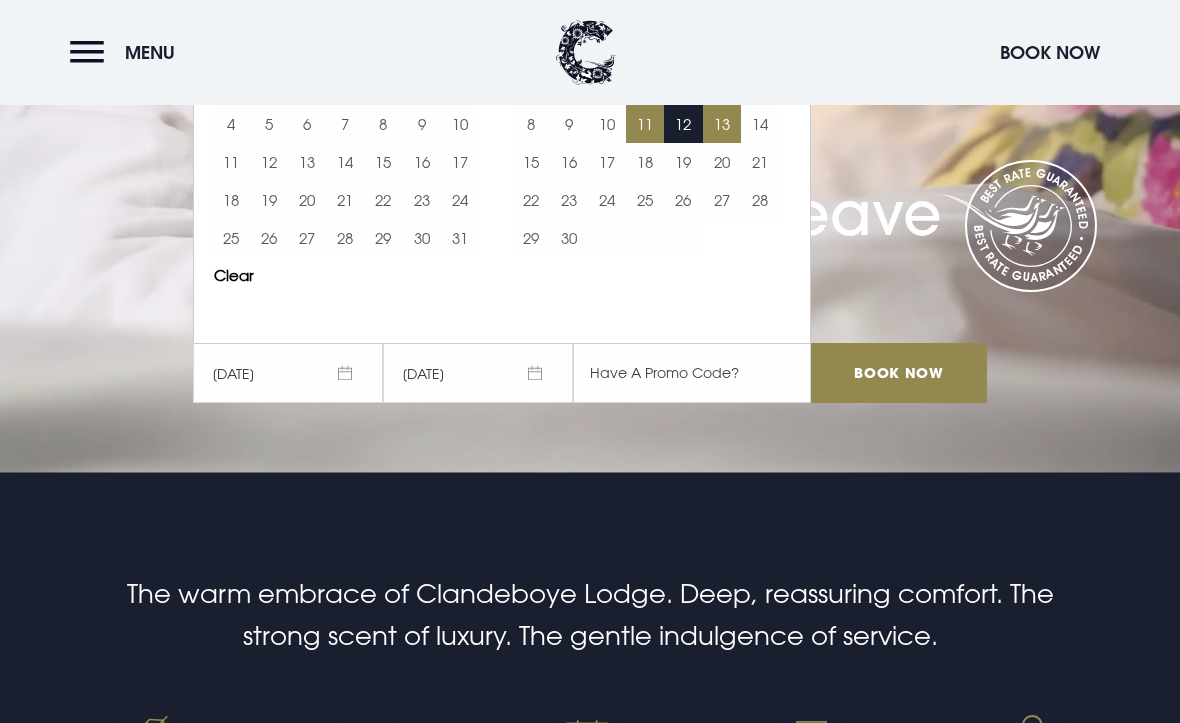 click on "12" at bounding box center [683, 124] 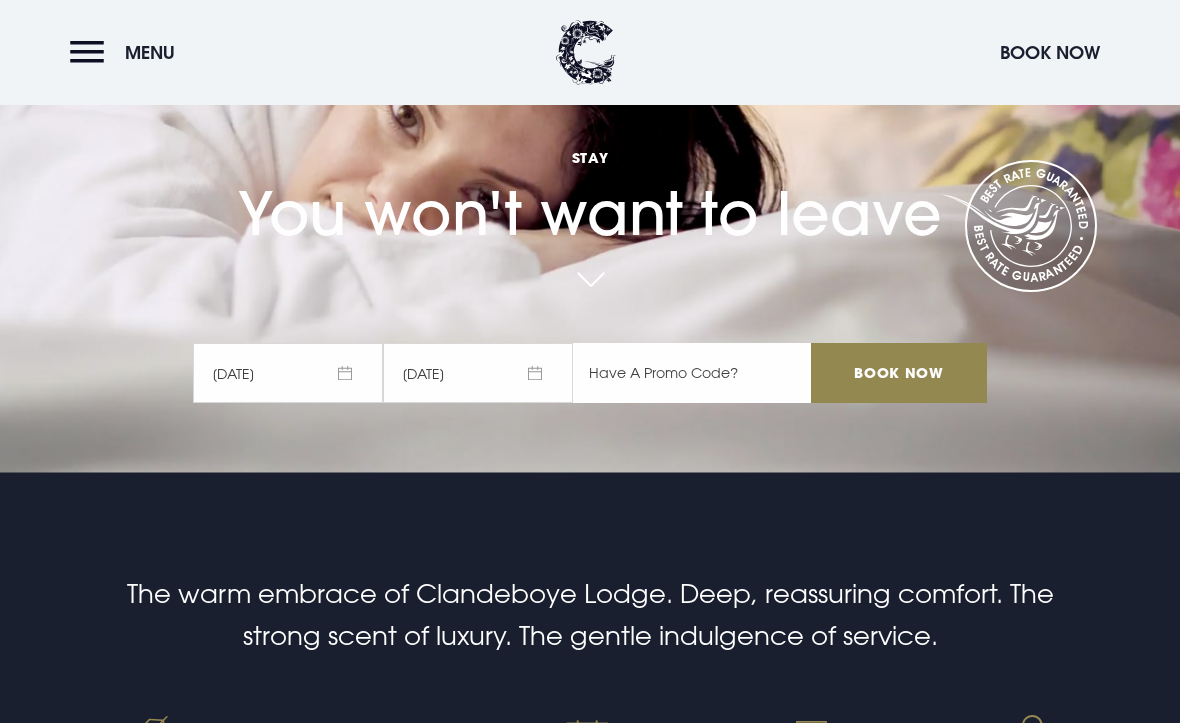 click at bounding box center [692, 373] 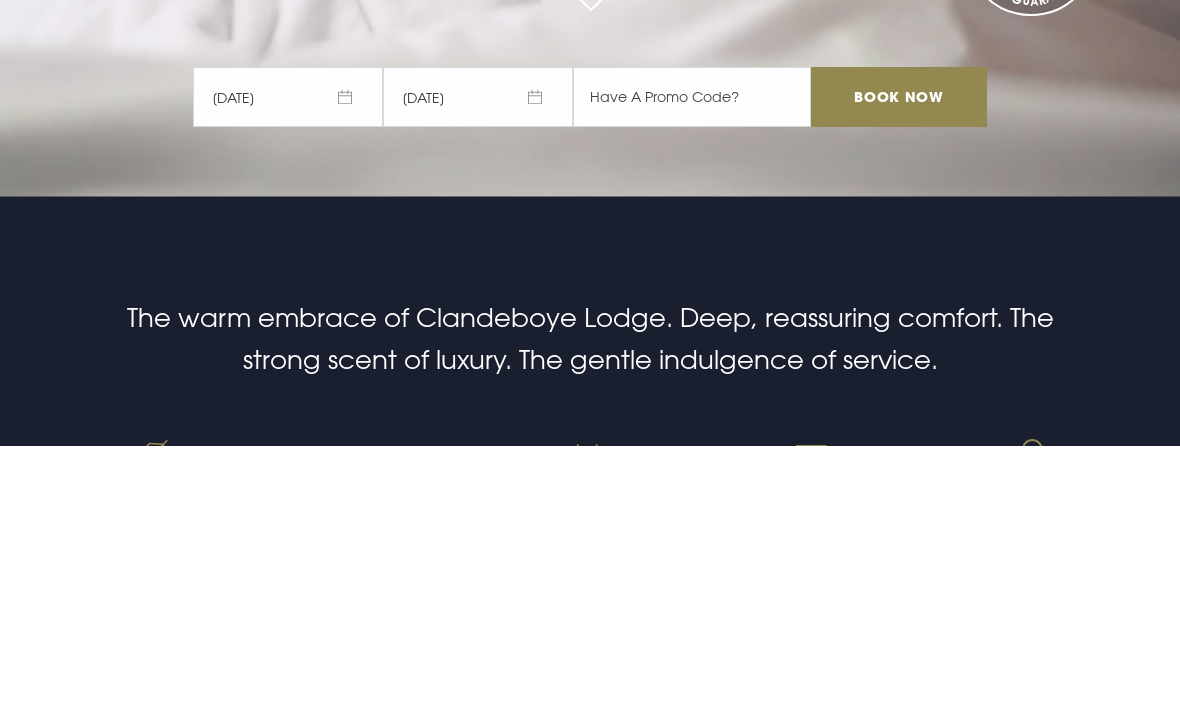 click on "Book Now" at bounding box center (899, 374) 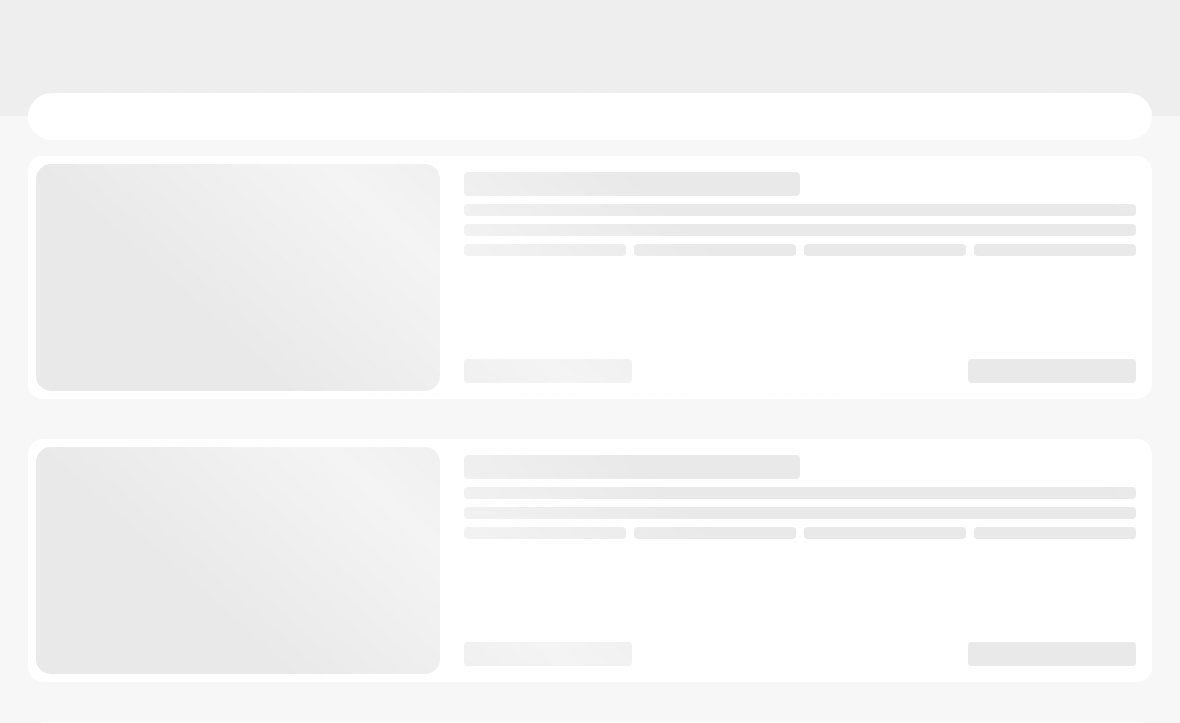 scroll, scrollTop: 0, scrollLeft: 0, axis: both 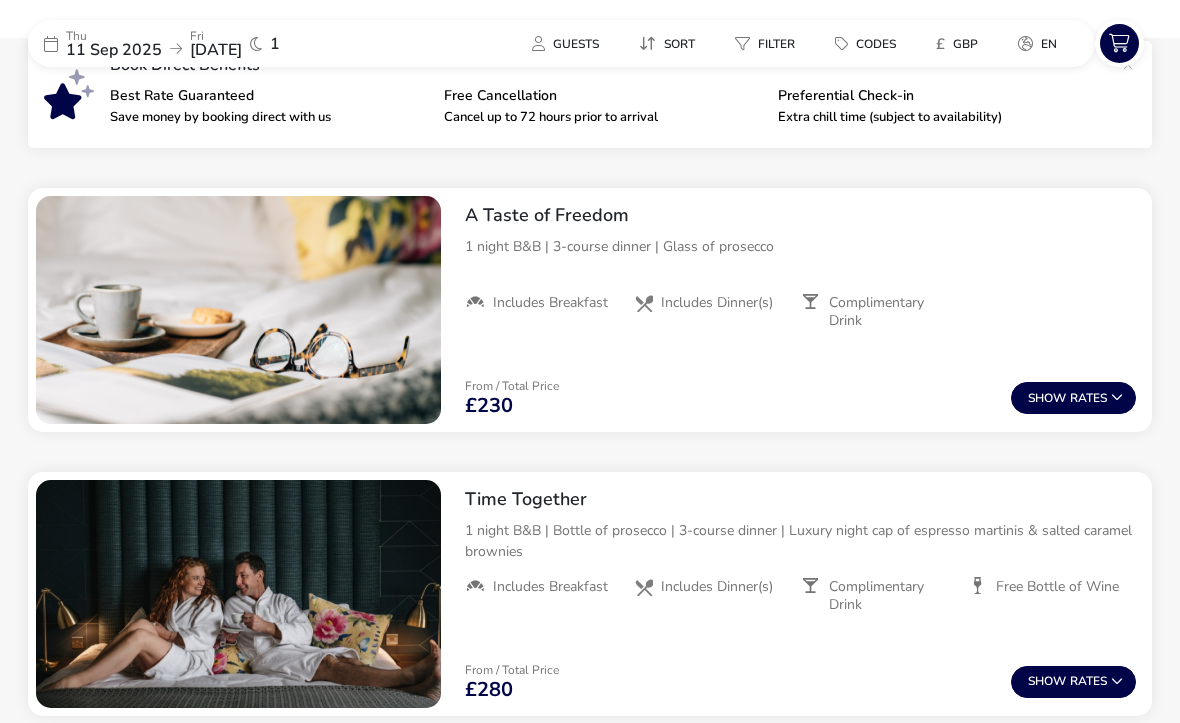 click on "Show   Rates" at bounding box center (1073, 398) 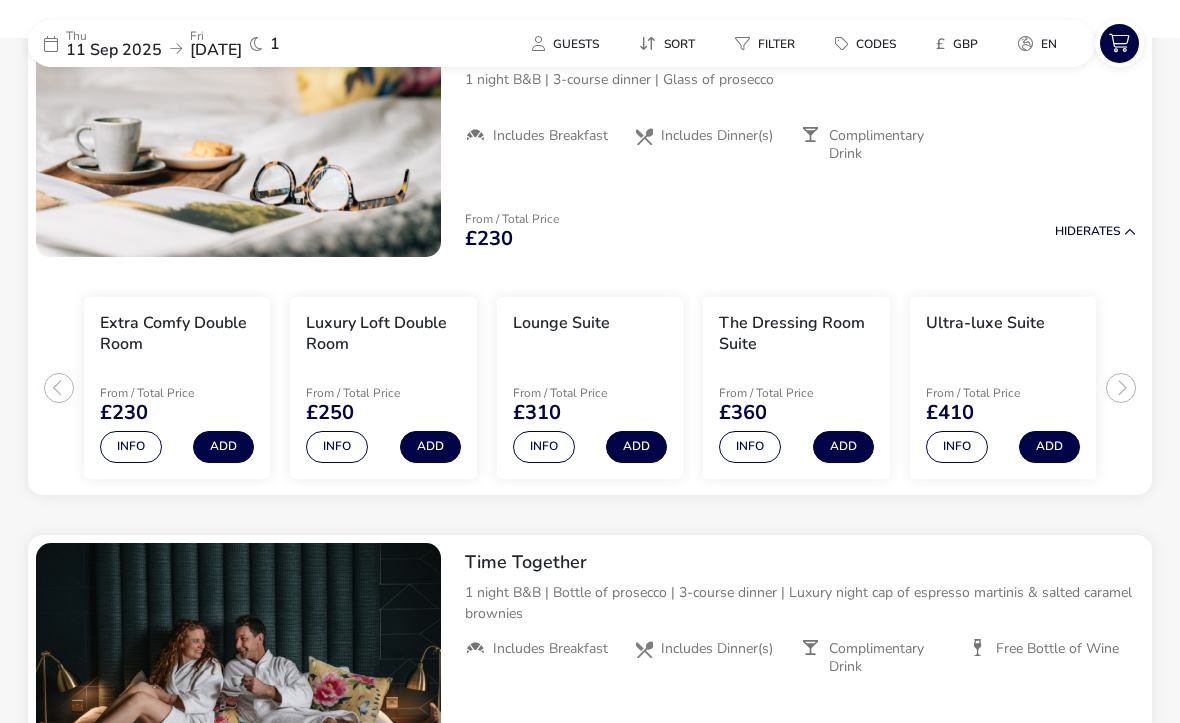 scroll, scrollTop: 831, scrollLeft: 0, axis: vertical 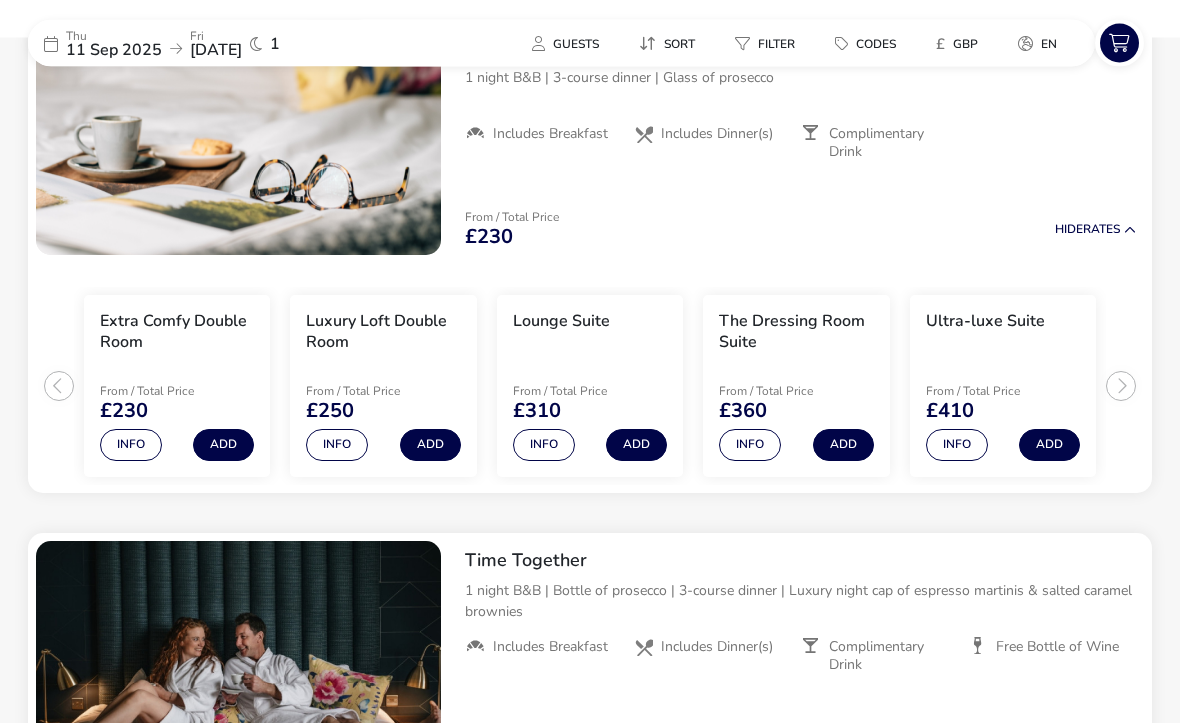 click on "Info" at bounding box center (337, 446) 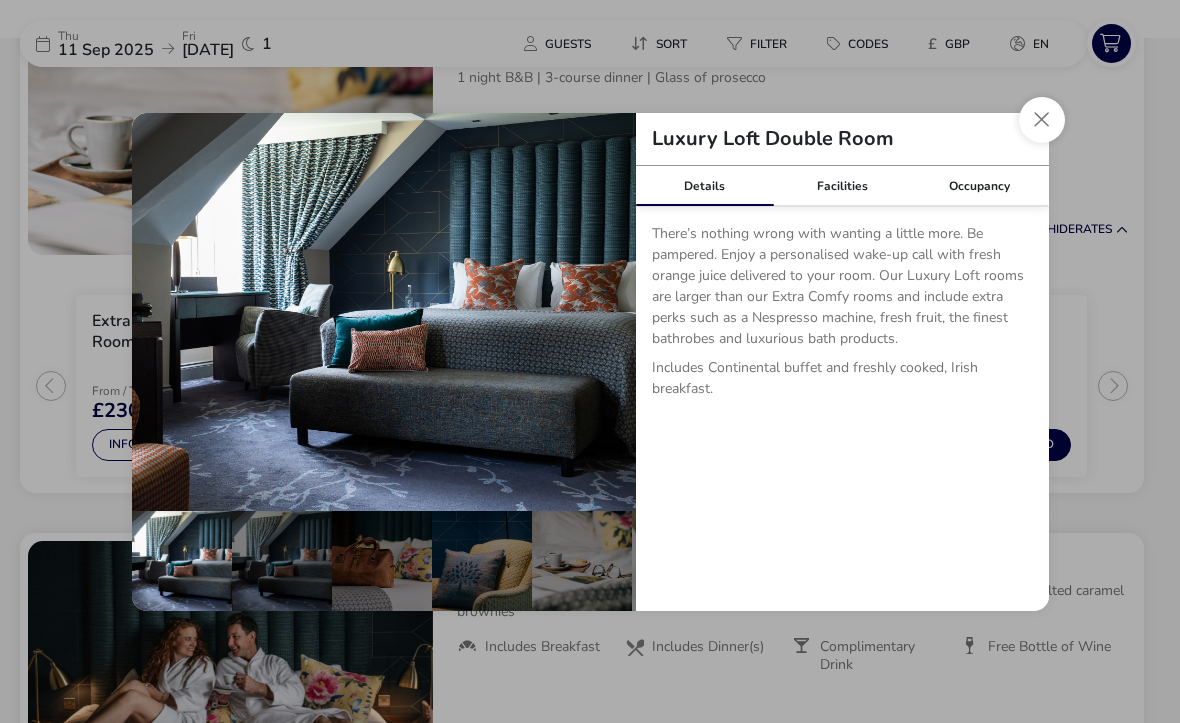 click on "Facilities" at bounding box center [842, 186] 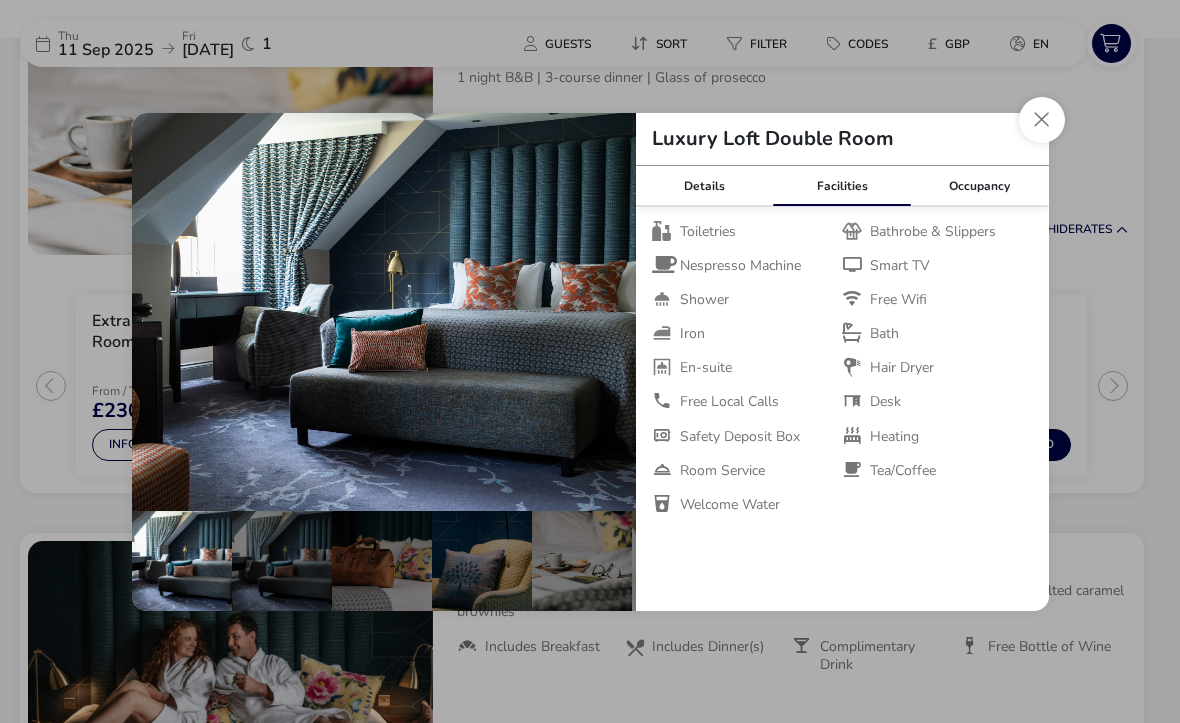 click on "Occupancy" at bounding box center [980, 186] 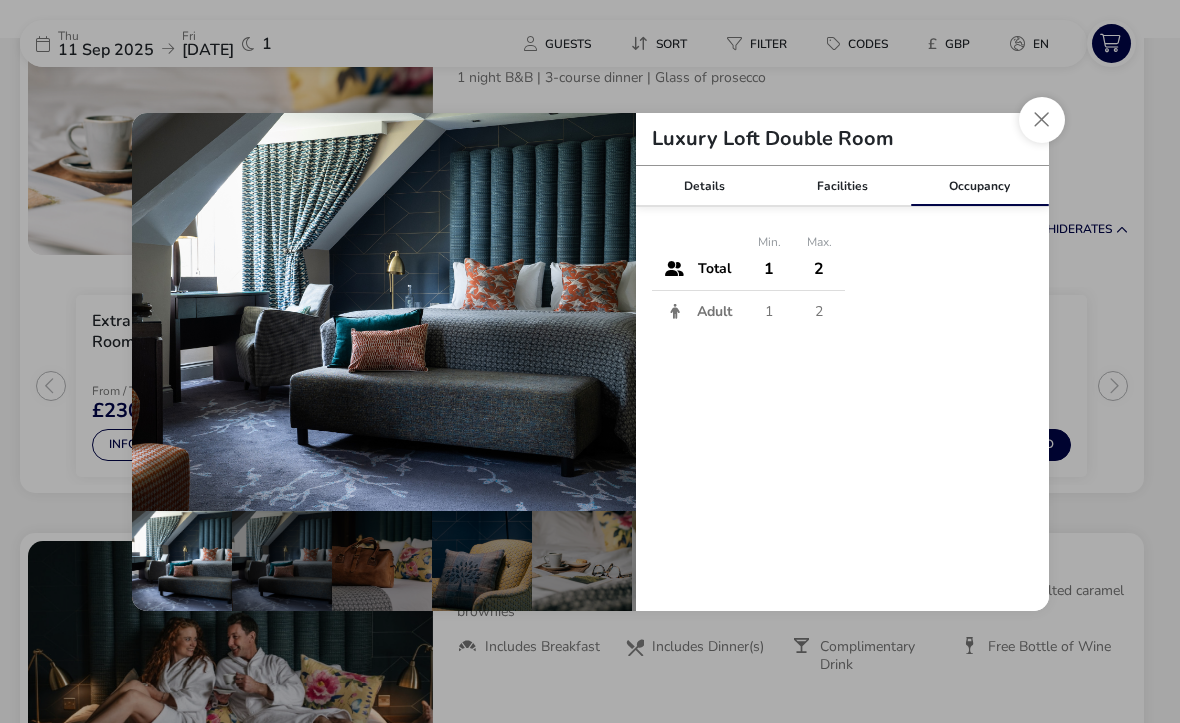 click at bounding box center [1042, 120] 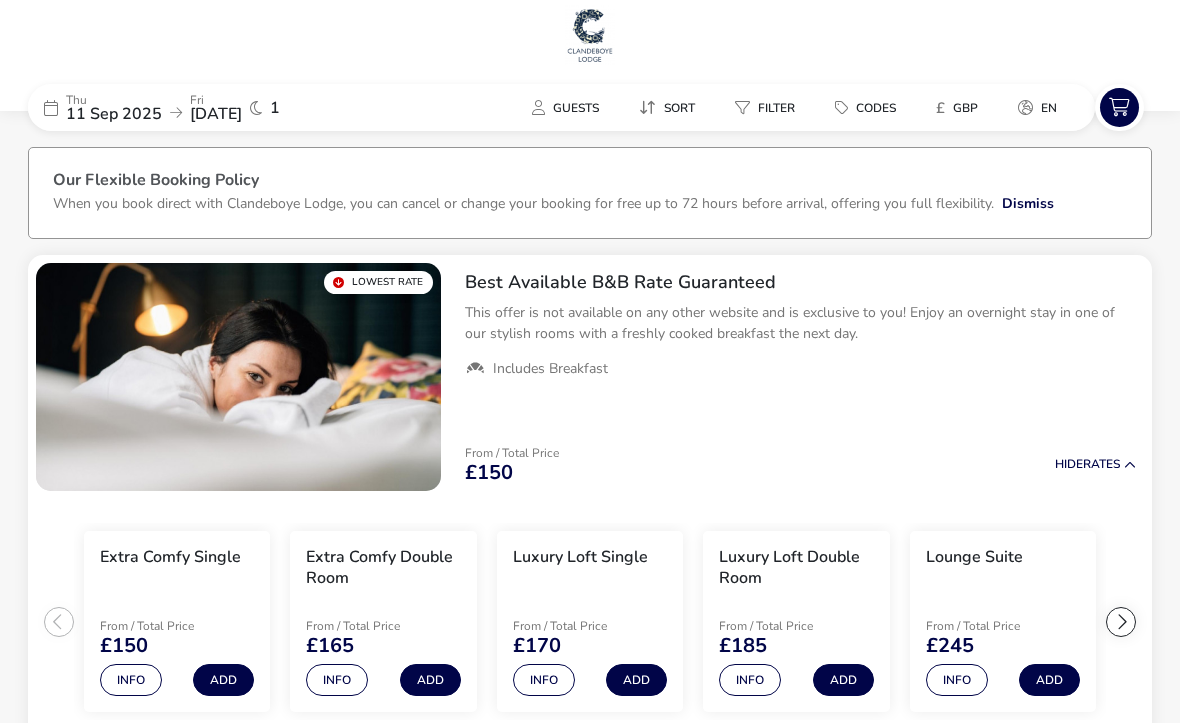 scroll, scrollTop: 0, scrollLeft: 0, axis: both 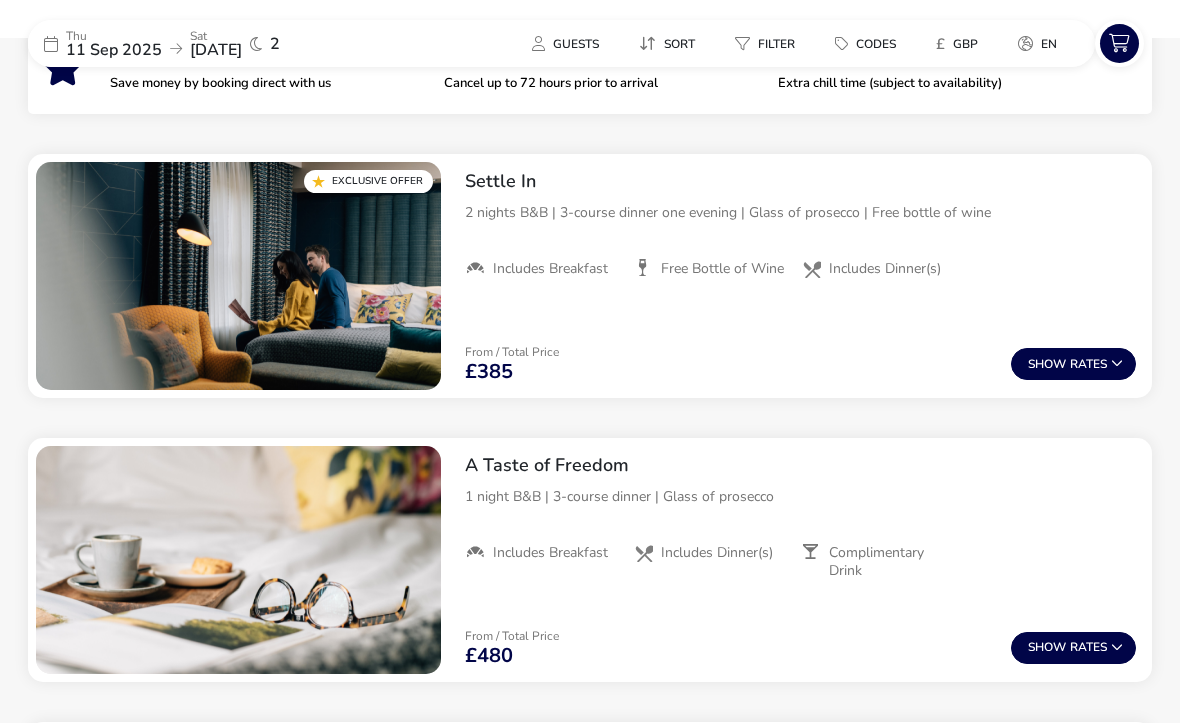click on "Show   Rates" at bounding box center (1073, 364) 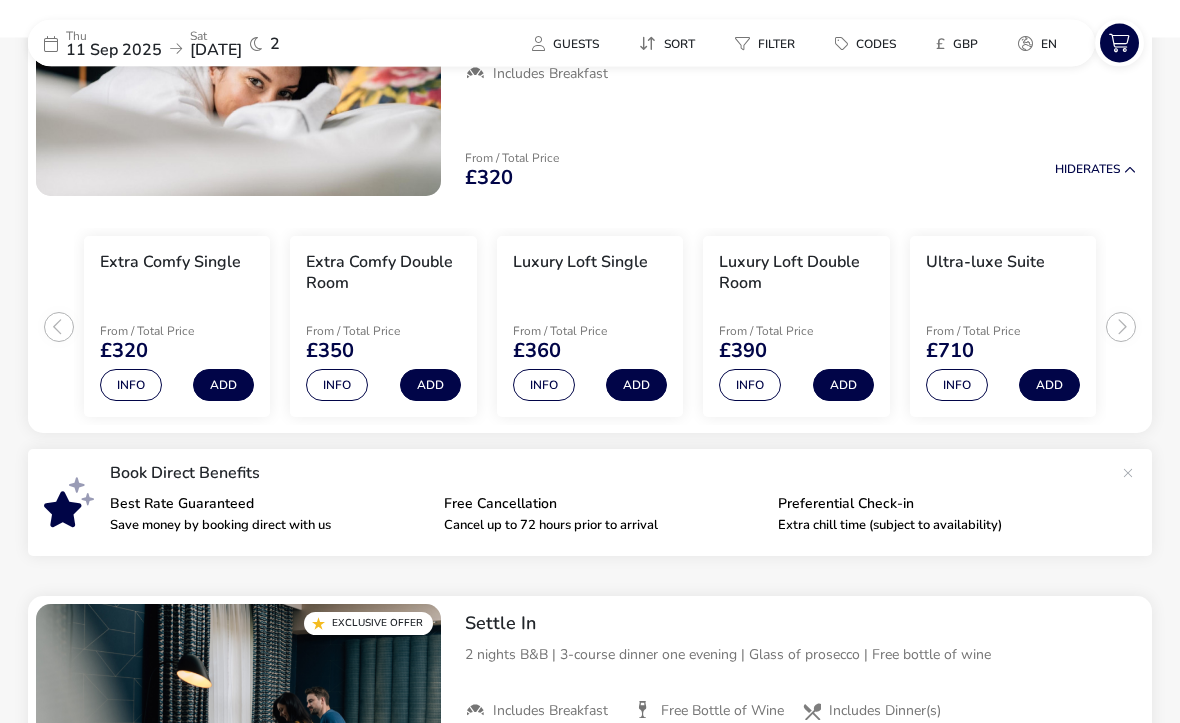 scroll, scrollTop: 0, scrollLeft: 0, axis: both 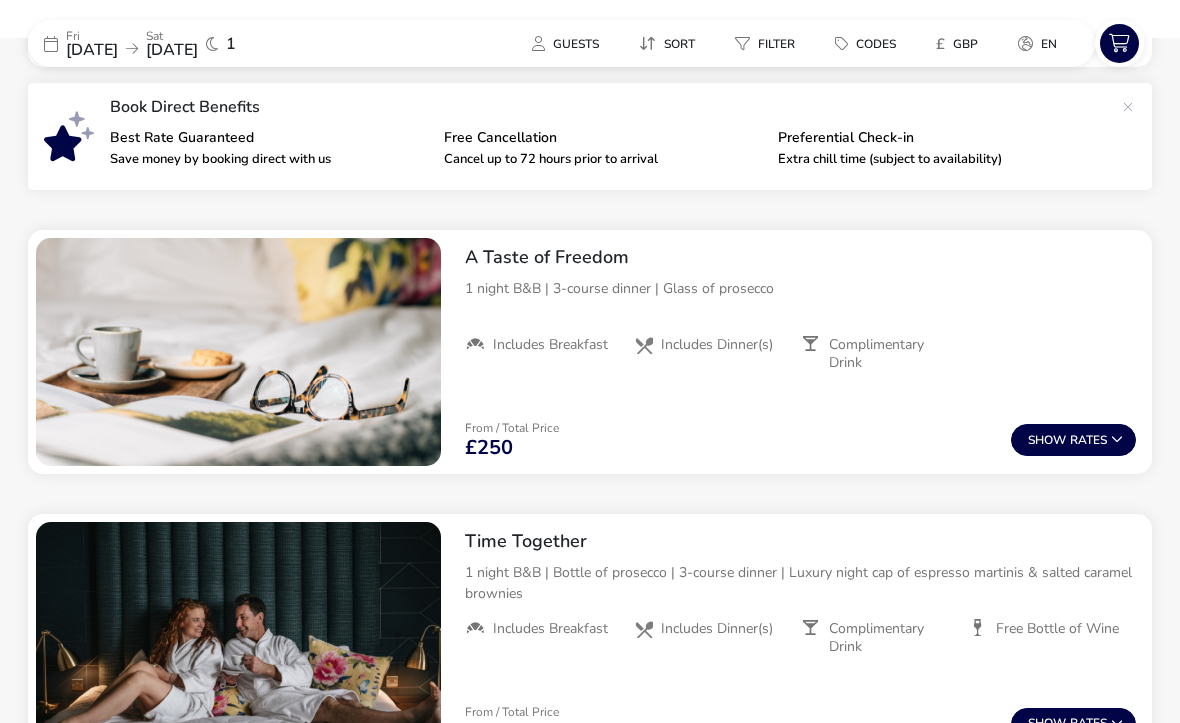 click on "Show   Rates" at bounding box center (1073, 440) 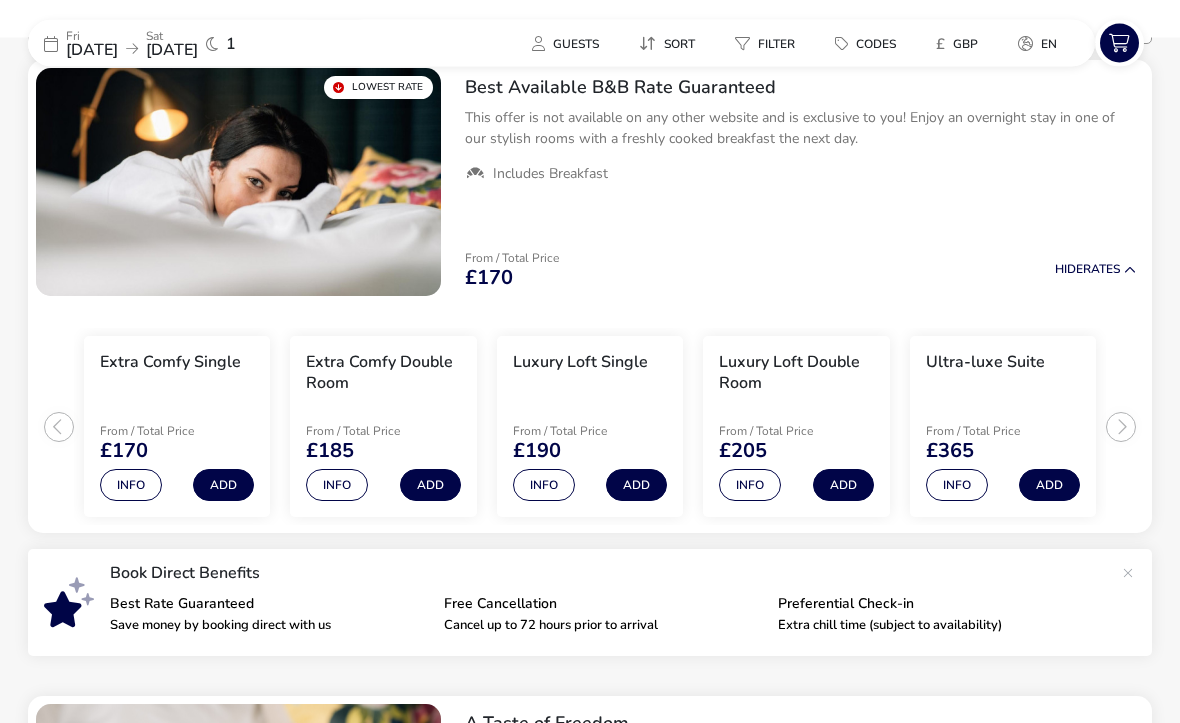 scroll, scrollTop: 0, scrollLeft: 0, axis: both 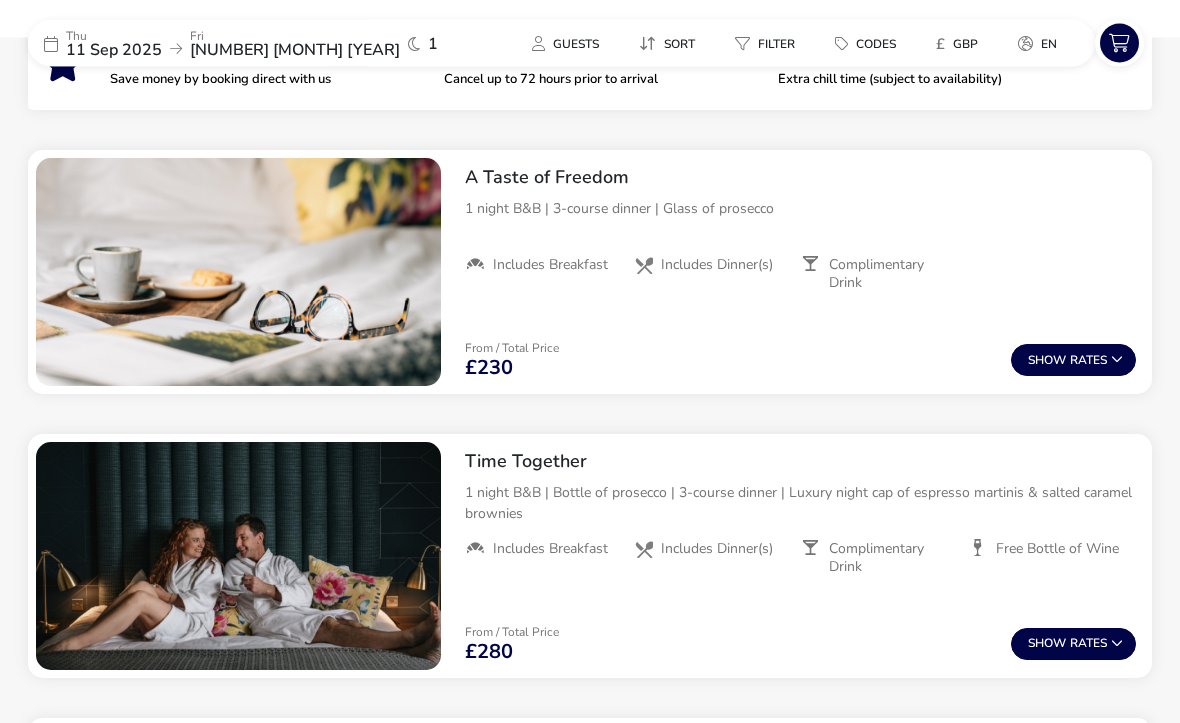 click on "Show   Rates" at bounding box center [1073, 361] 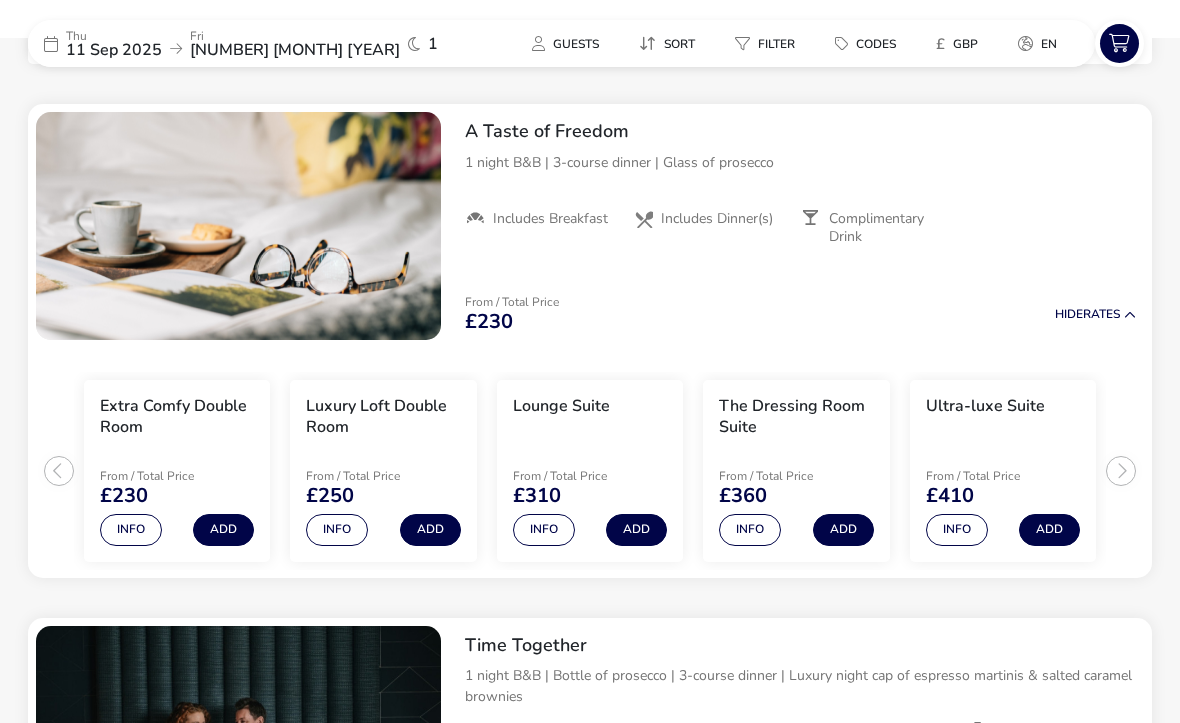 scroll, scrollTop: 749, scrollLeft: 0, axis: vertical 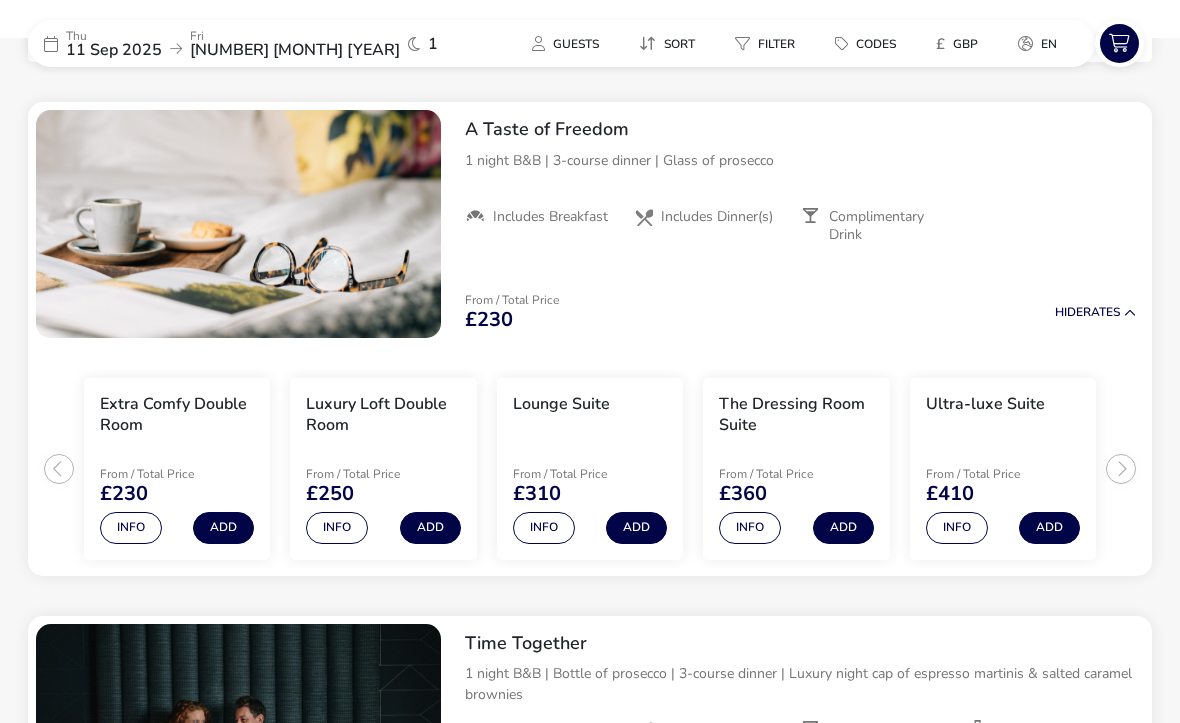 click on "Add" at bounding box center [430, 528] 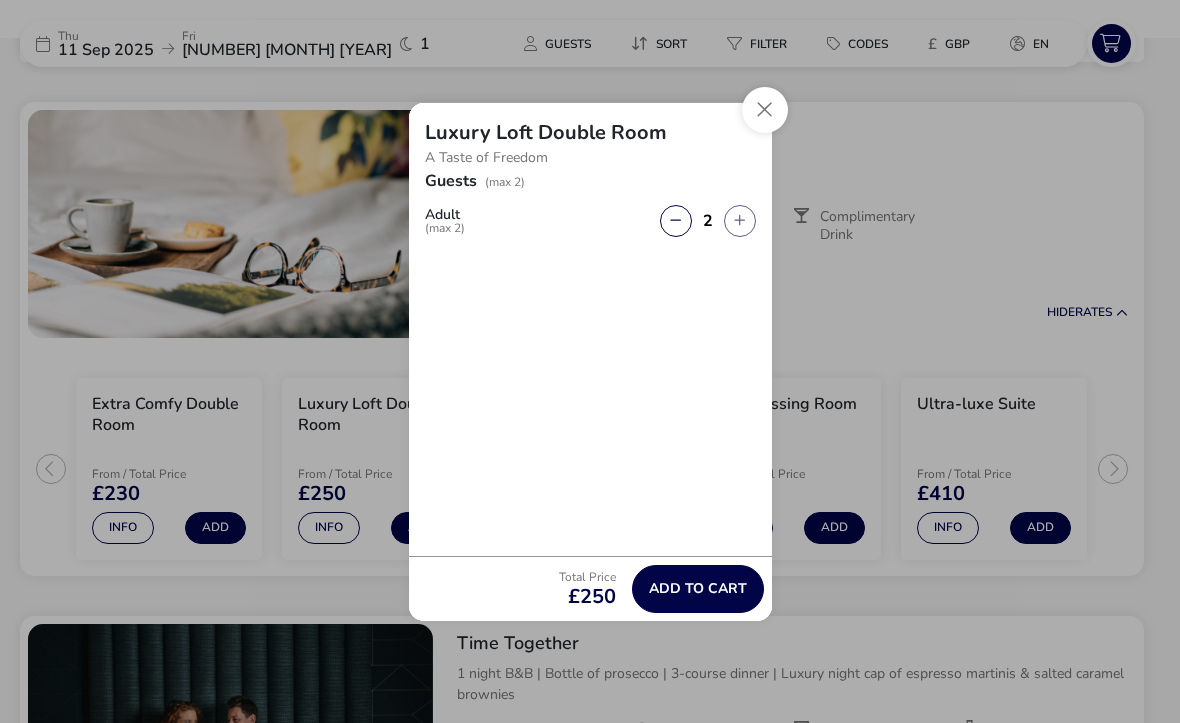 click on "Add to cart" at bounding box center [698, 588] 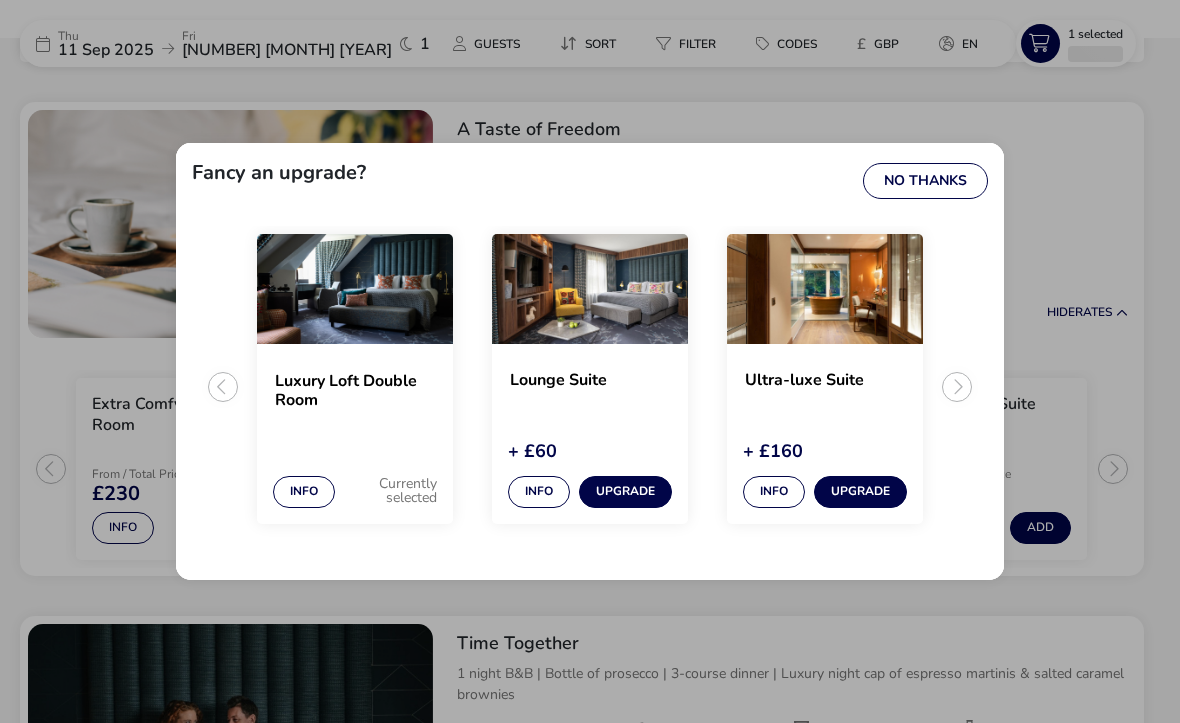 click on "Info" at bounding box center (539, 492) 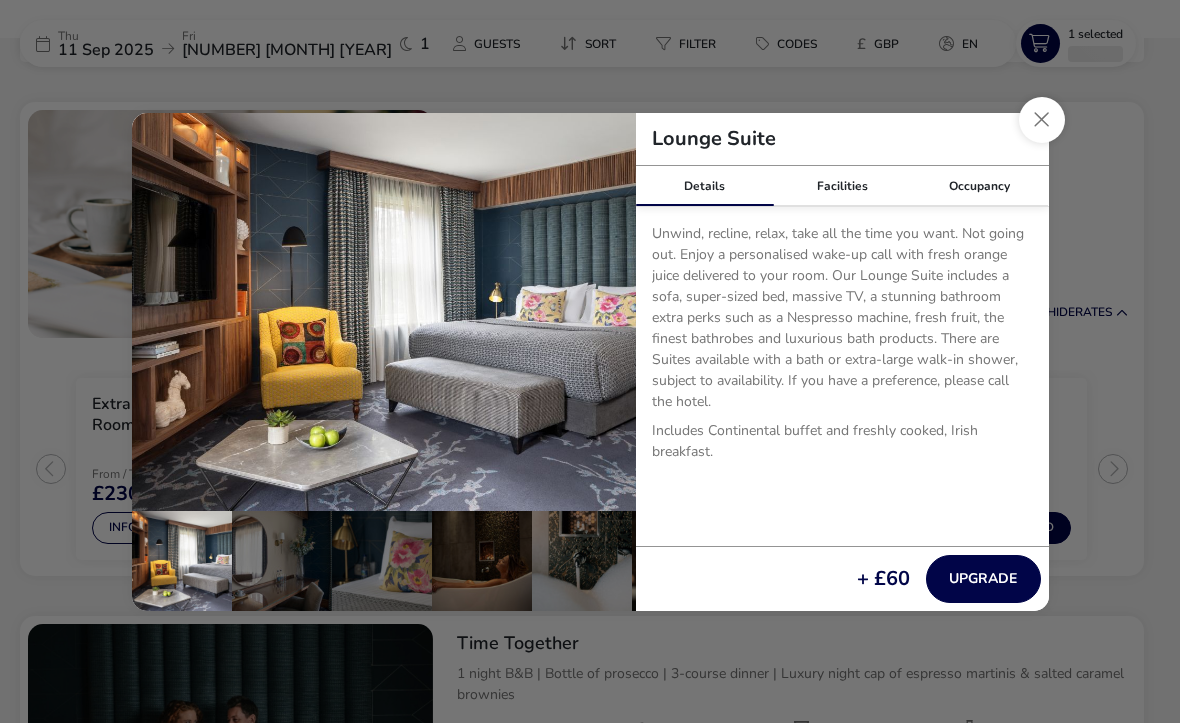 click at bounding box center [1042, 120] 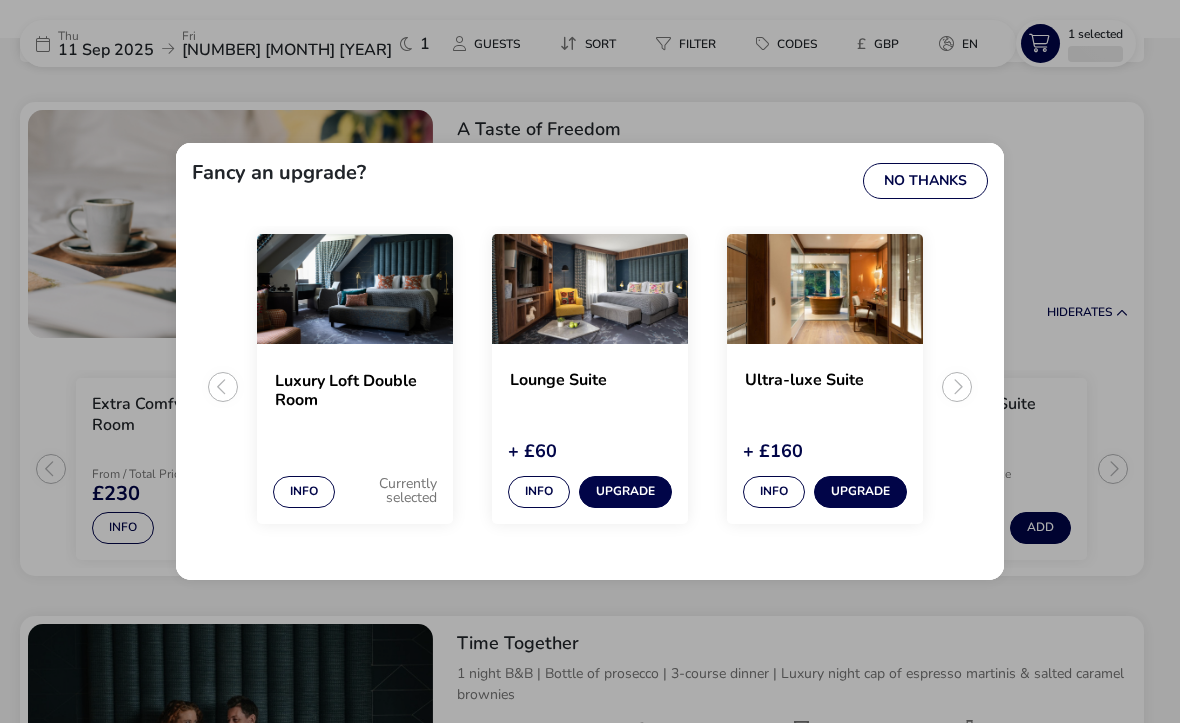 click on "No Thanks" at bounding box center [925, 181] 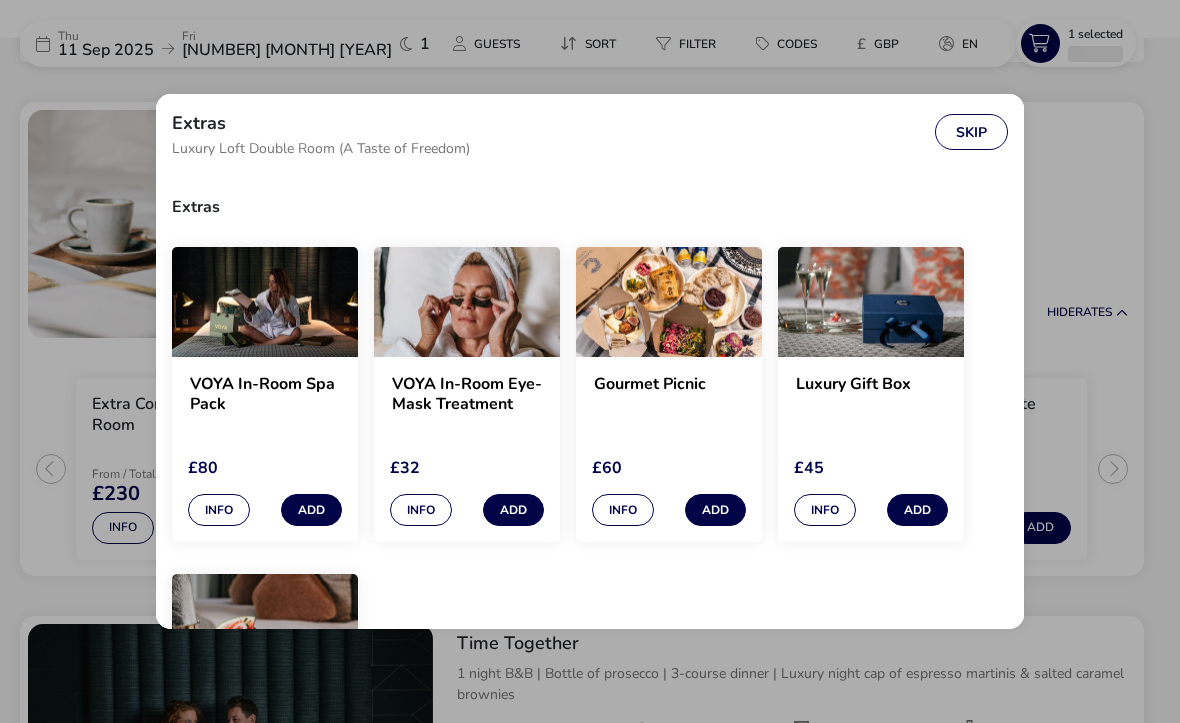click on "Info" at bounding box center [623, 510] 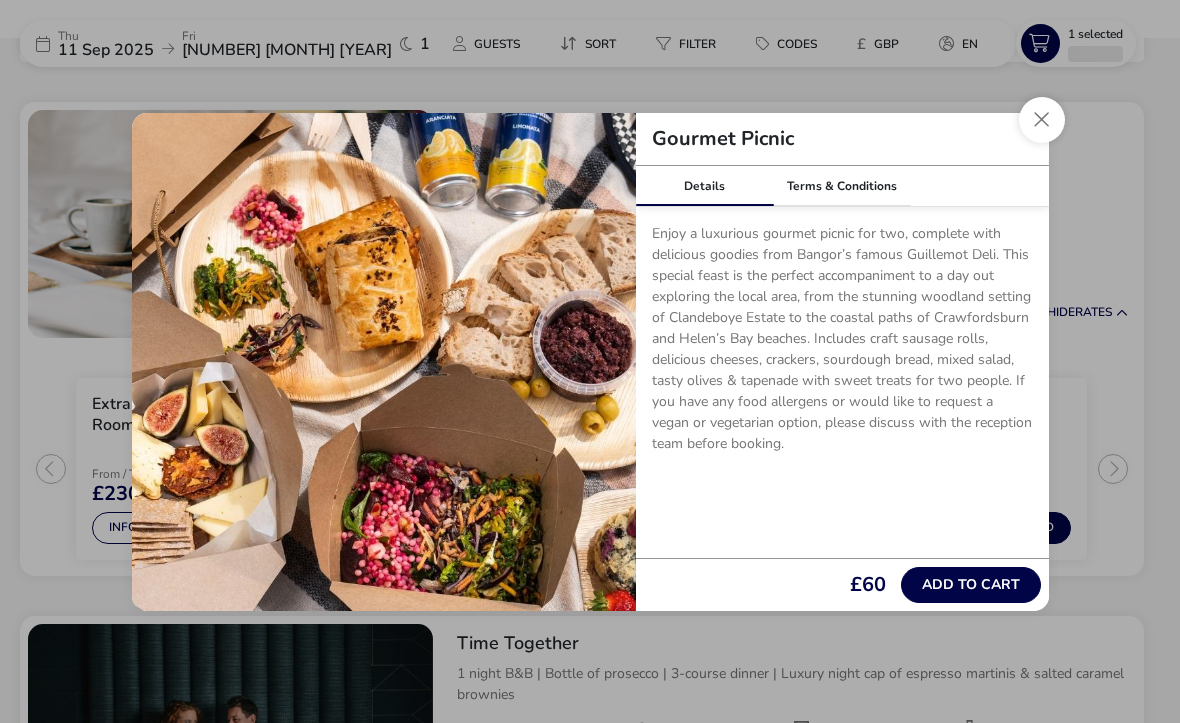 click at bounding box center [1042, 120] 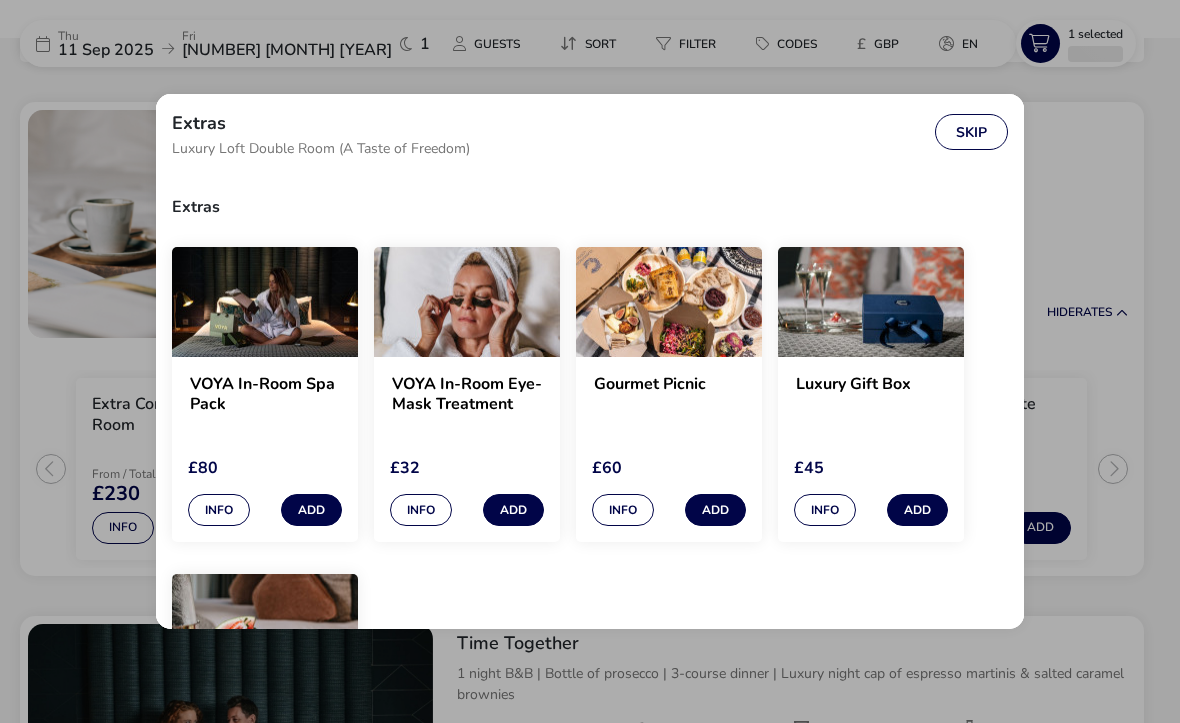 click on "Skip" at bounding box center [971, 132] 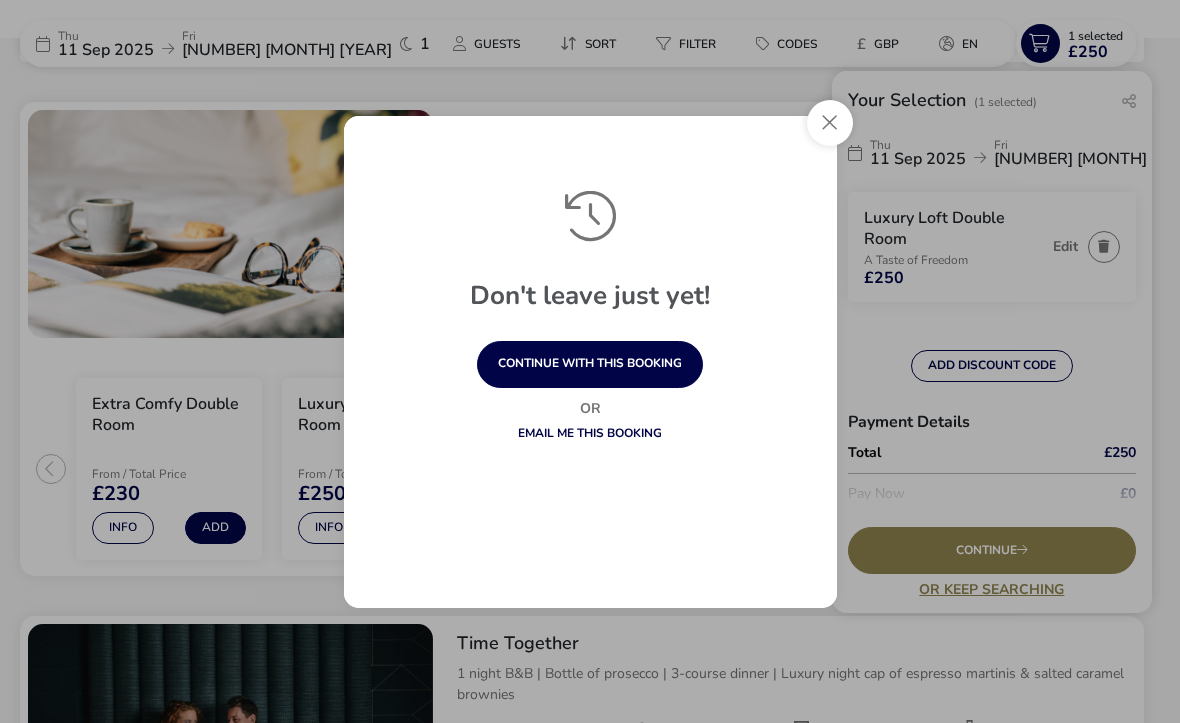 click at bounding box center (830, 123) 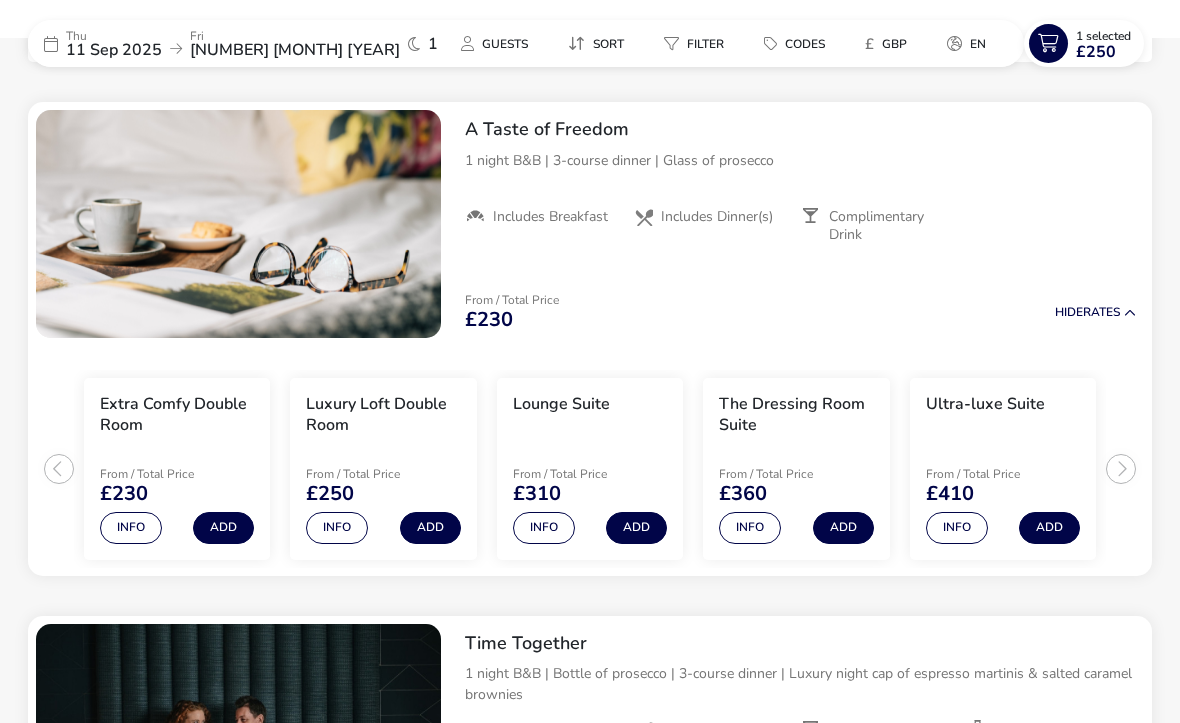 click on "Add" at bounding box center (430, 528) 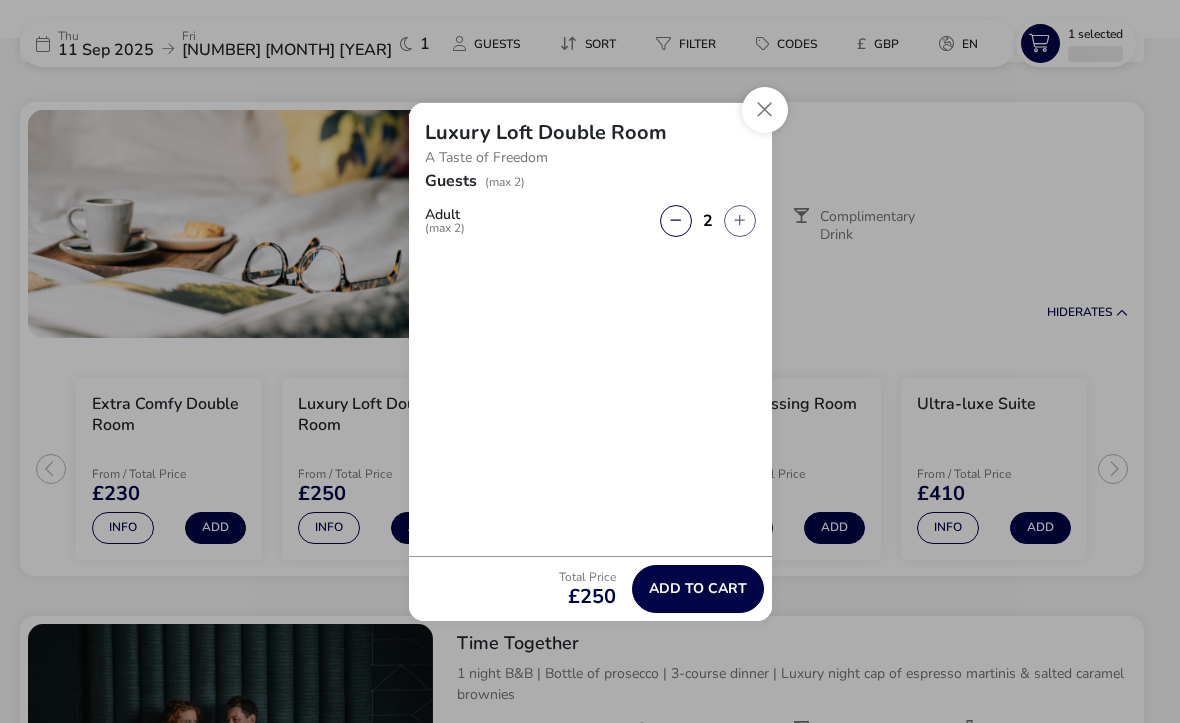 click on "Add to cart" at bounding box center (698, 588) 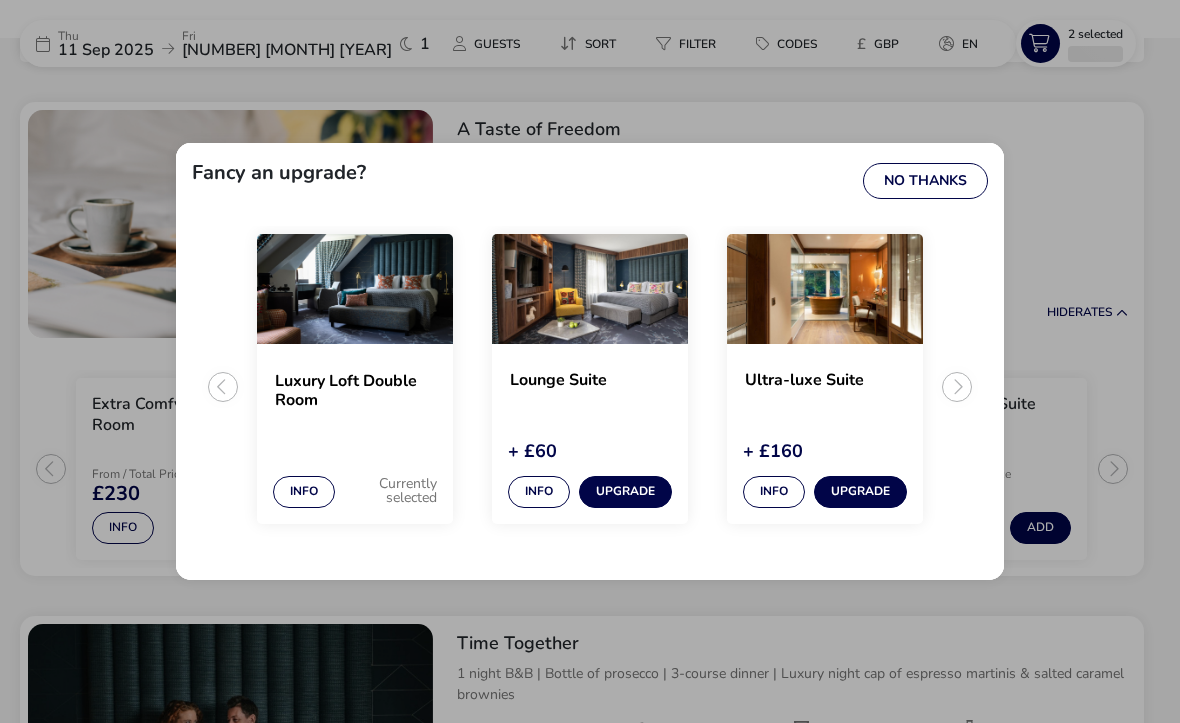 click on "No Thanks" at bounding box center [925, 181] 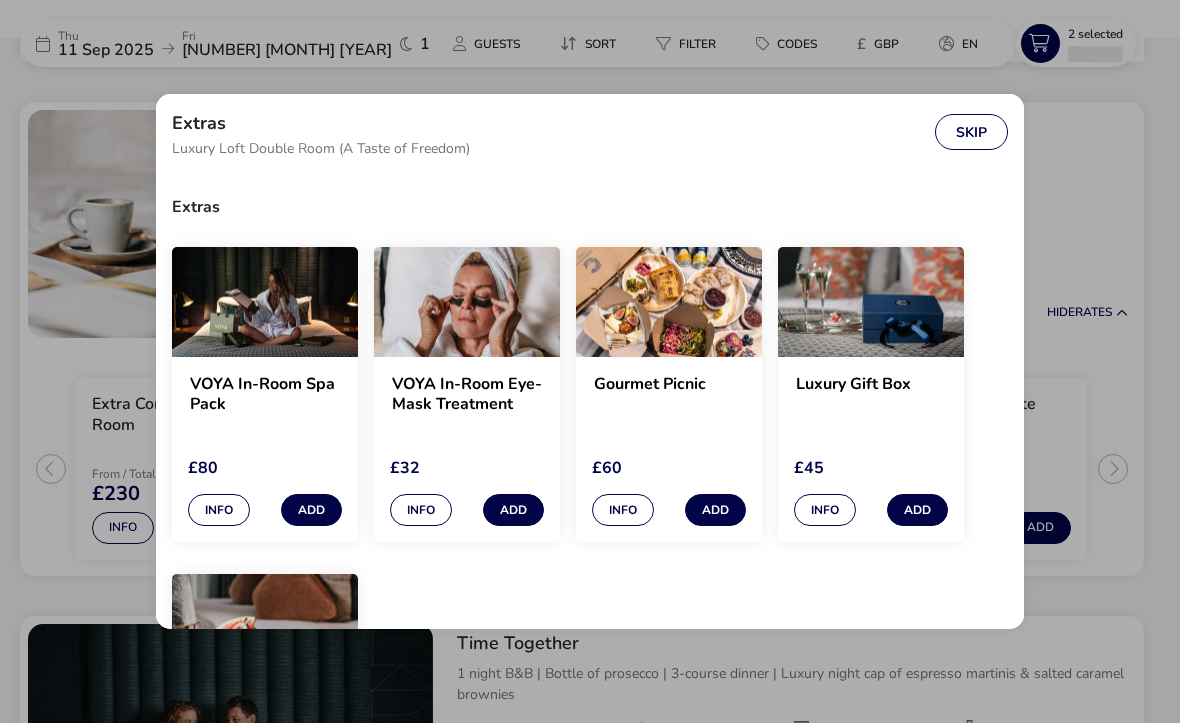 click on "Skip" at bounding box center [971, 132] 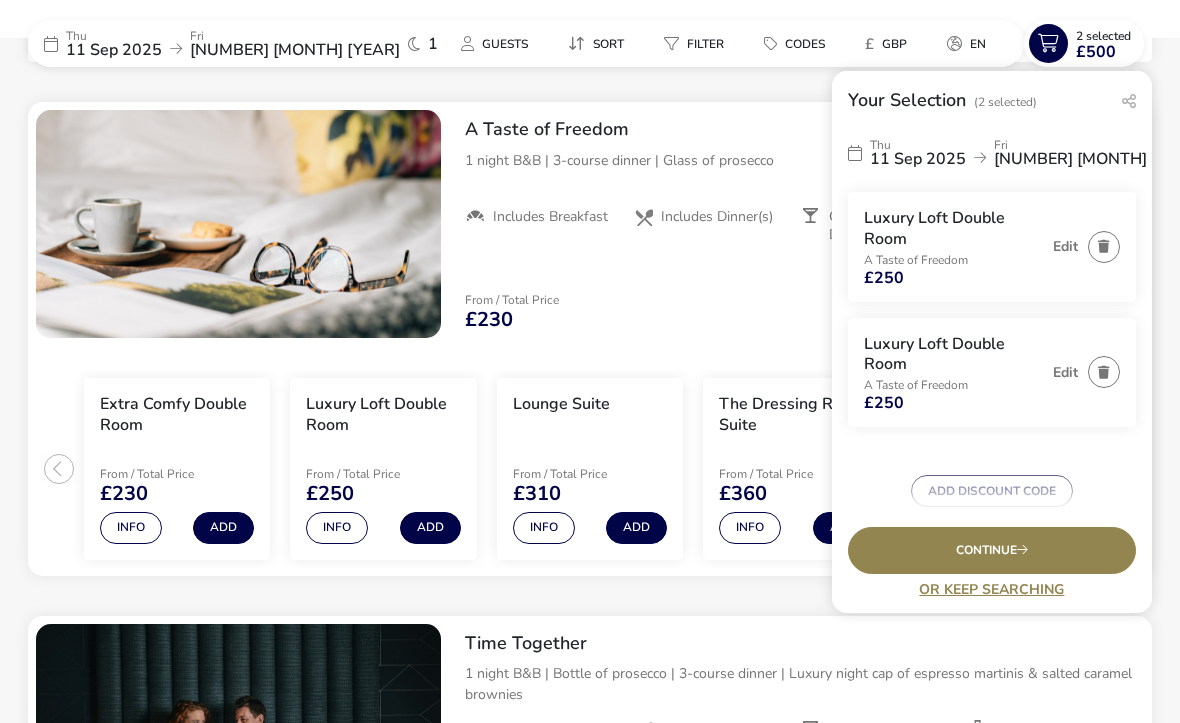 click on "ADD DISCOUNT CODE" at bounding box center (992, 491) 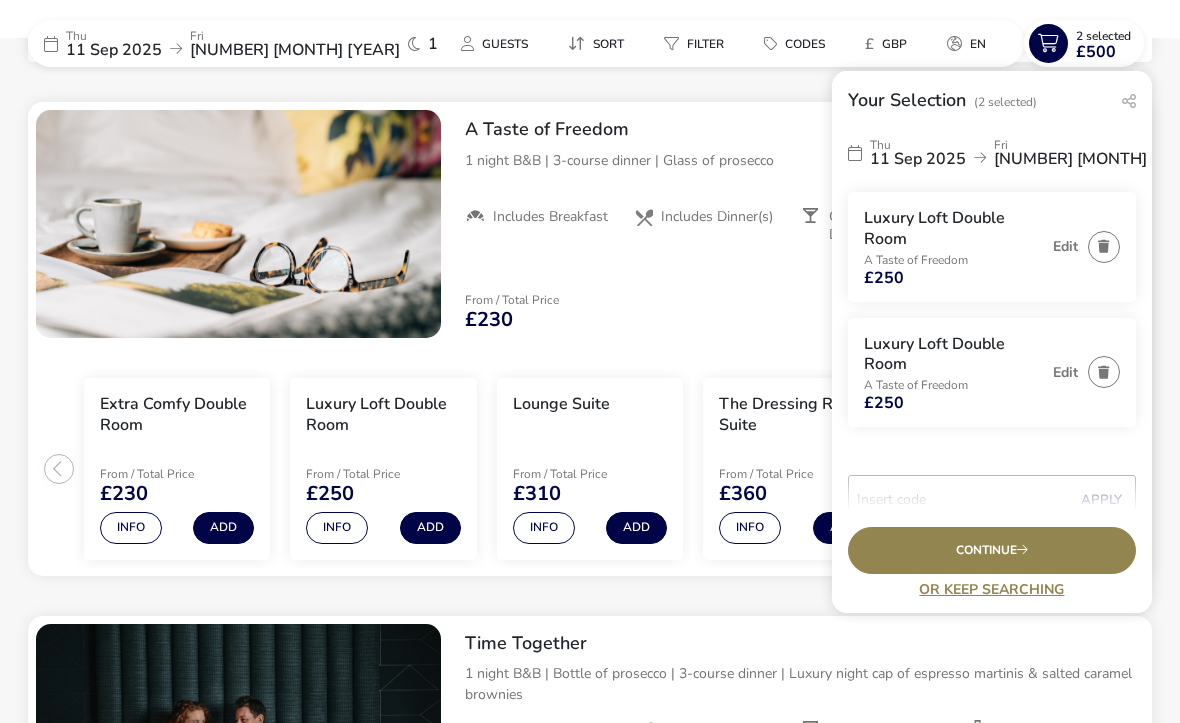 click at bounding box center (992, 499) 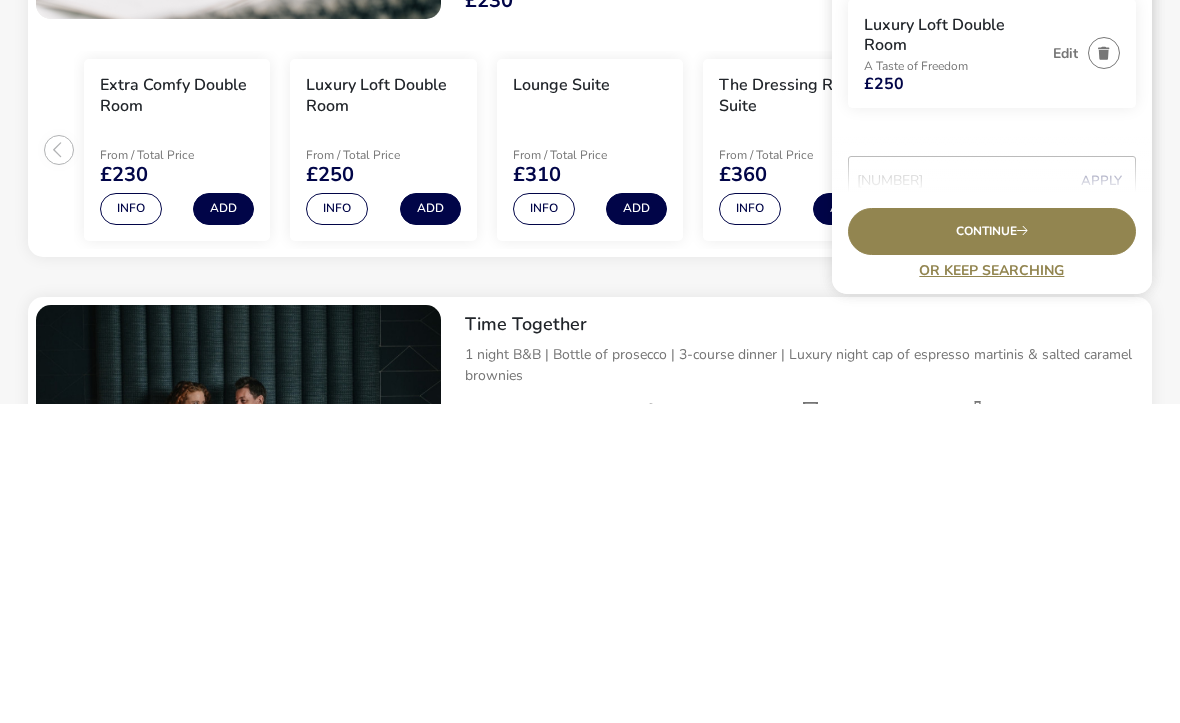 type on "[PHONE]" 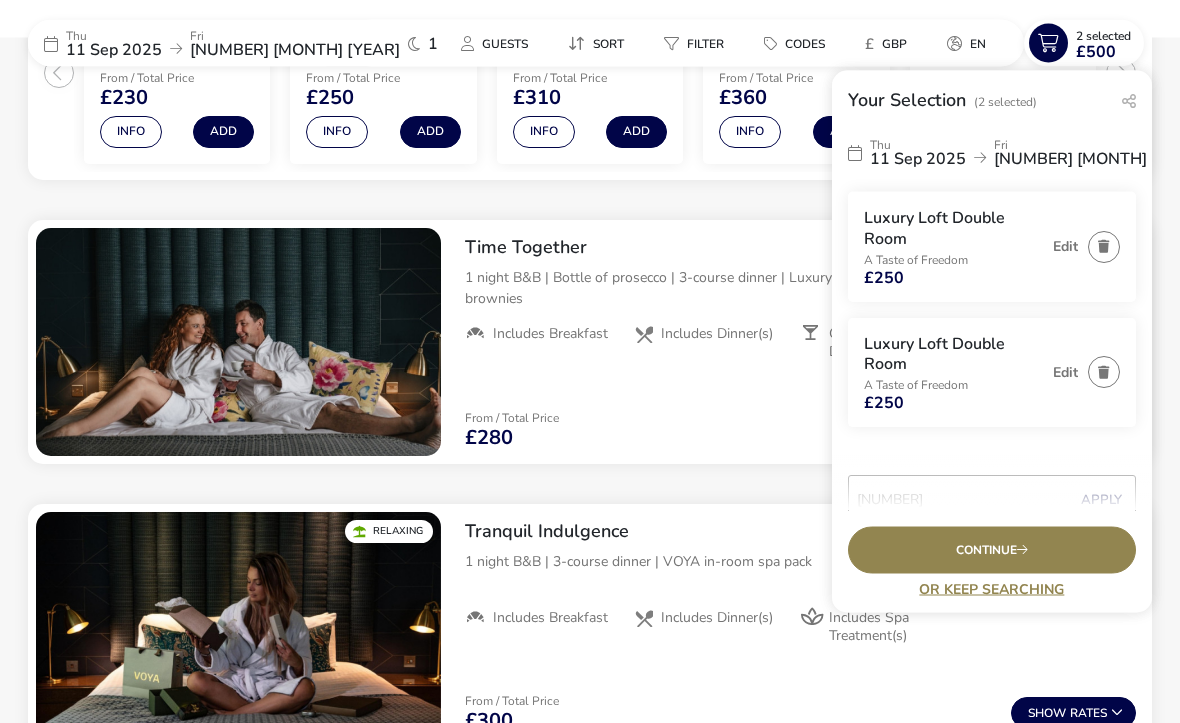 scroll, scrollTop: 1146, scrollLeft: 0, axis: vertical 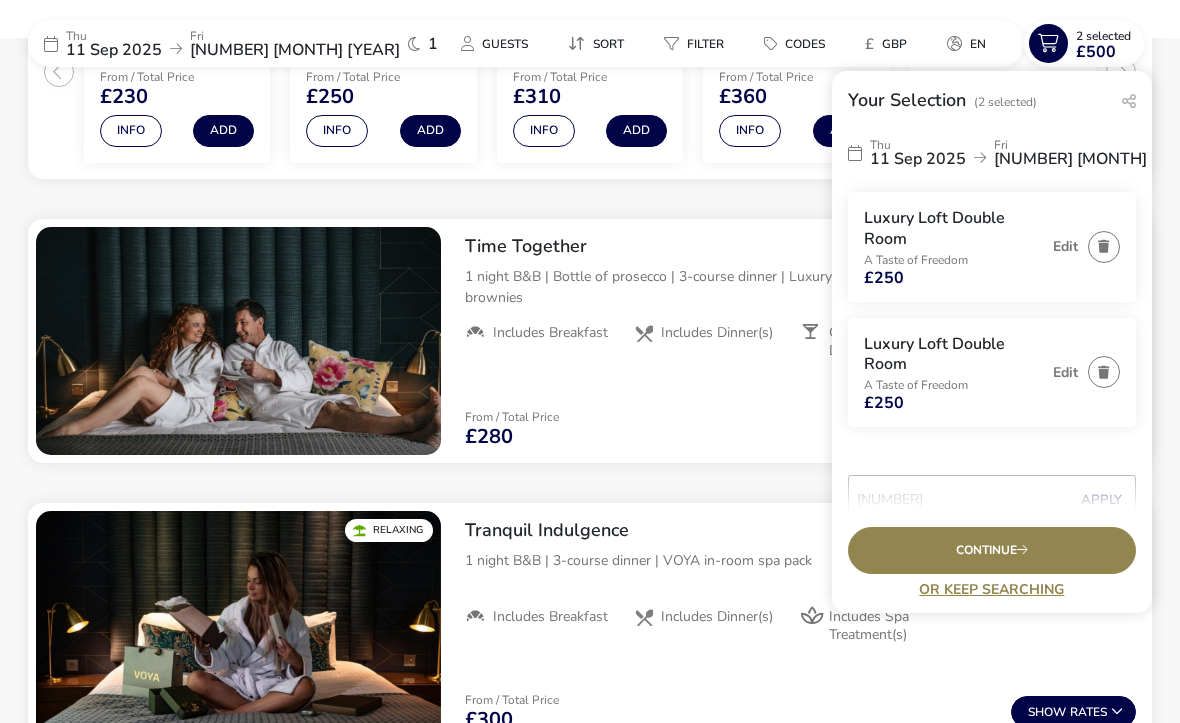click on "Continue" at bounding box center [992, 550] 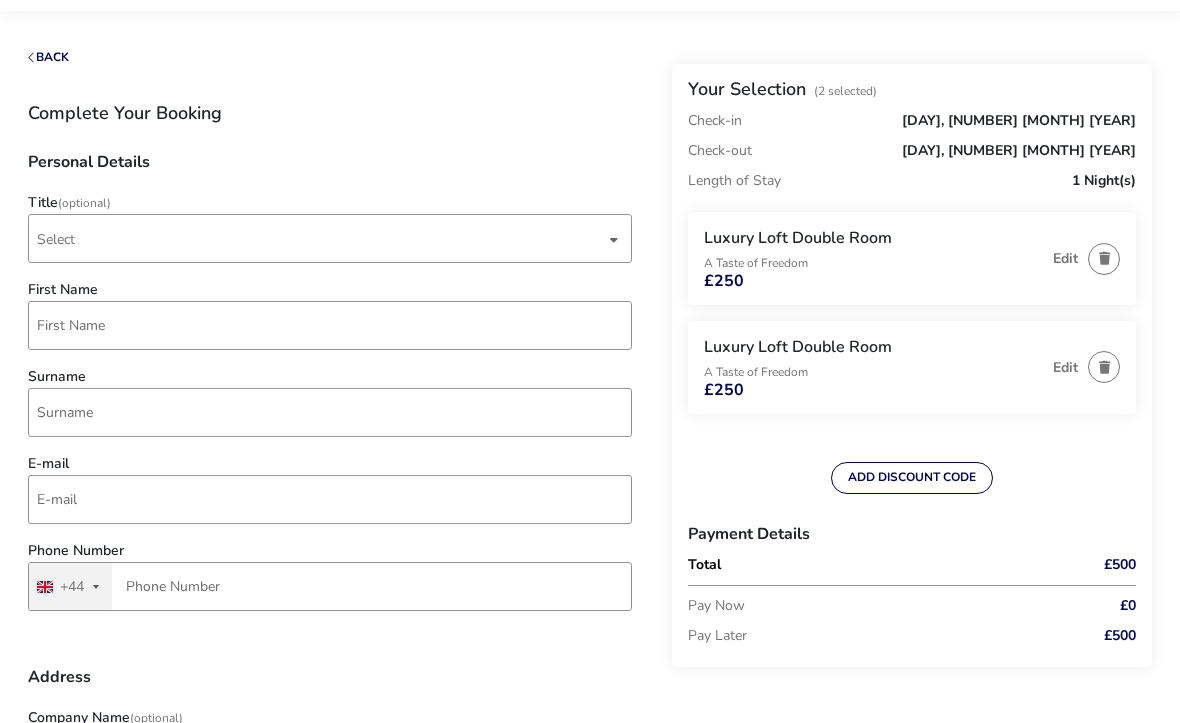 scroll, scrollTop: 0, scrollLeft: 0, axis: both 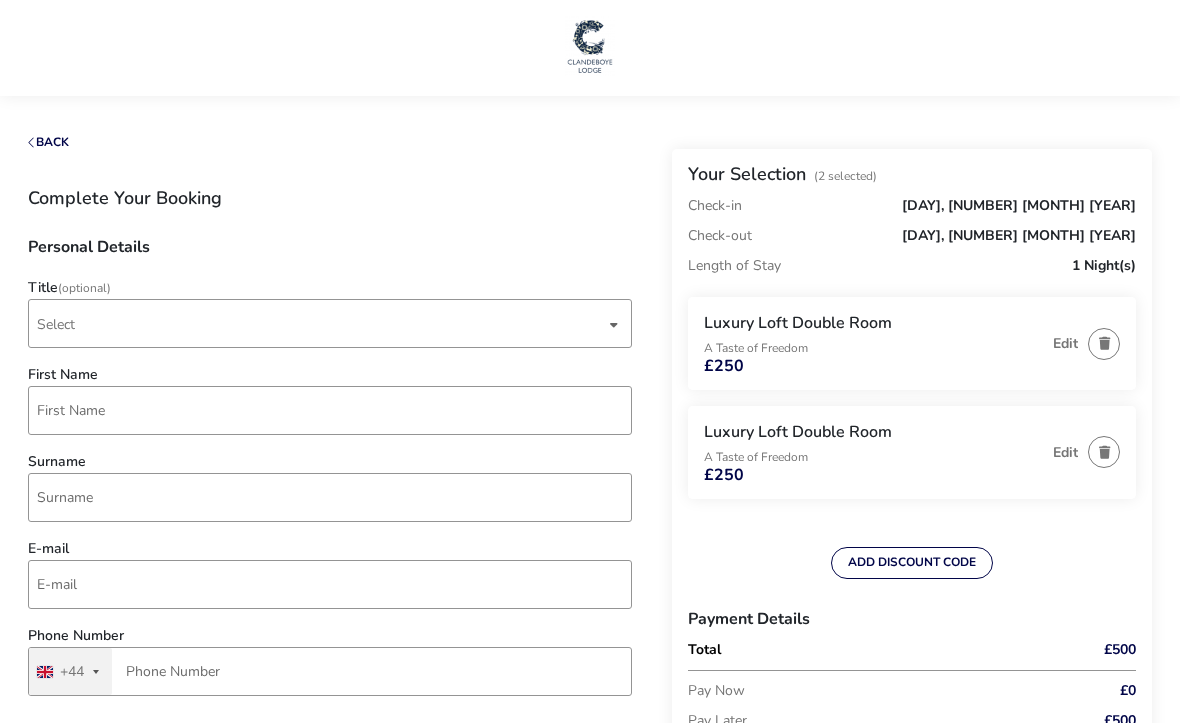 click on "Select" at bounding box center [56, 324] 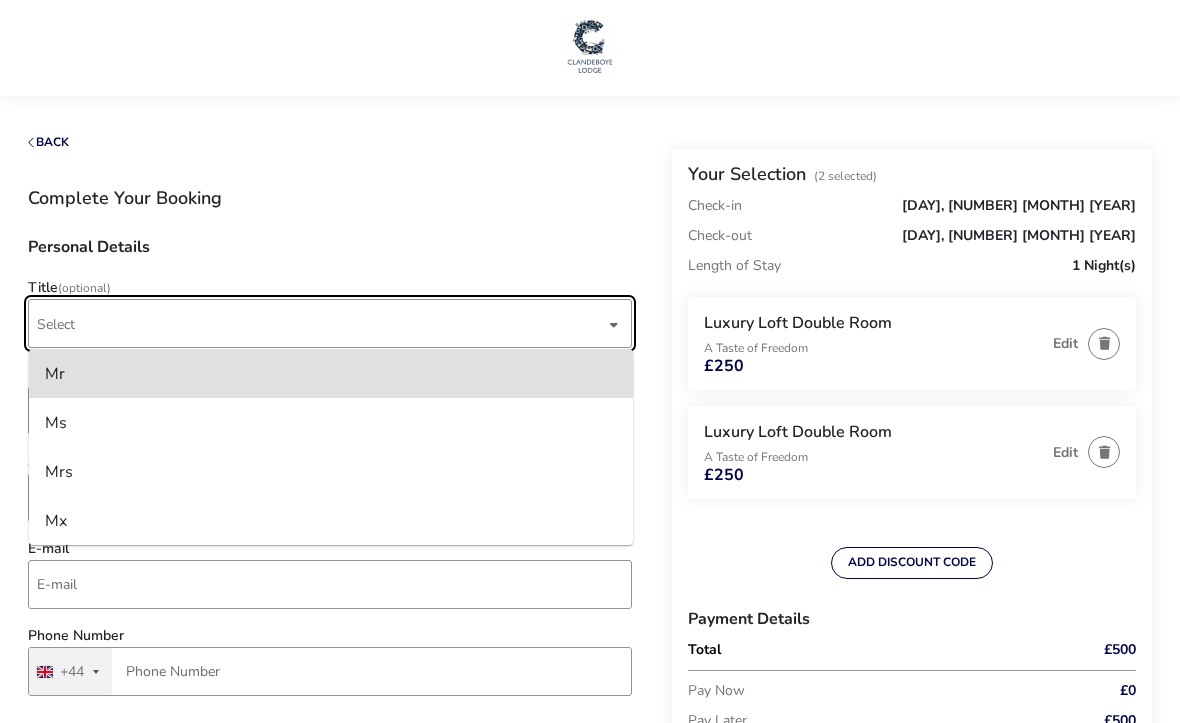click on "Mr" at bounding box center [331, 373] 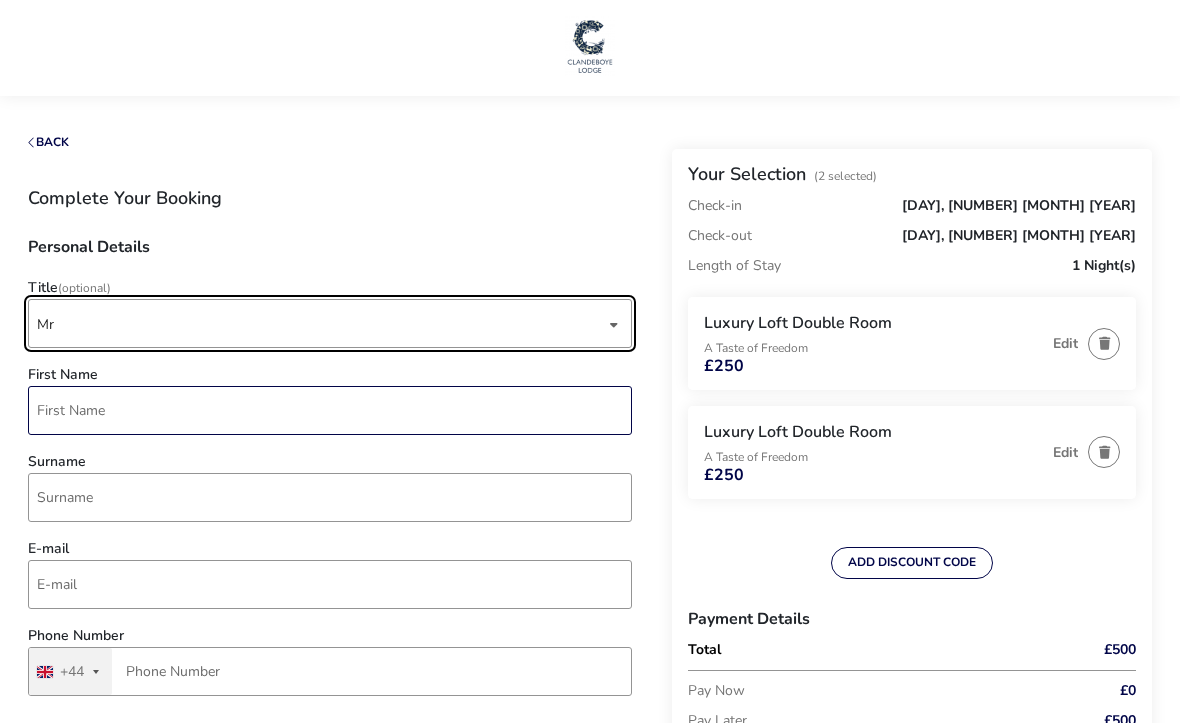 click on "First Name" at bounding box center (330, 410) 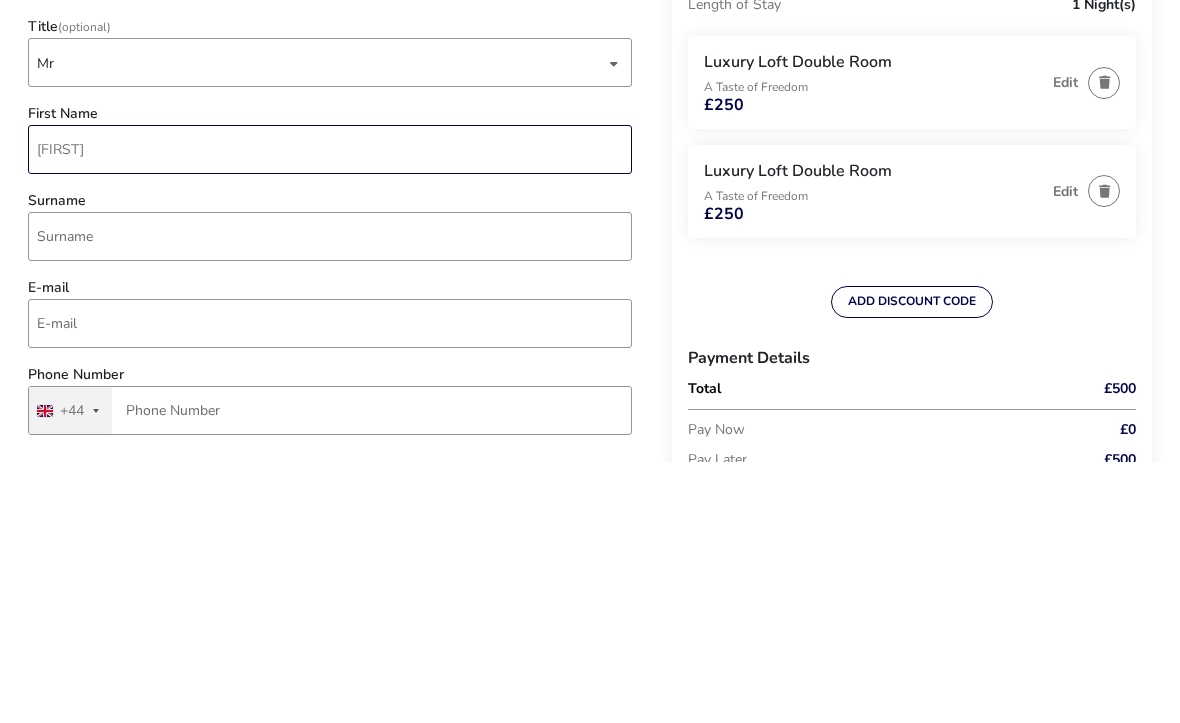 type on "[FIRST]" 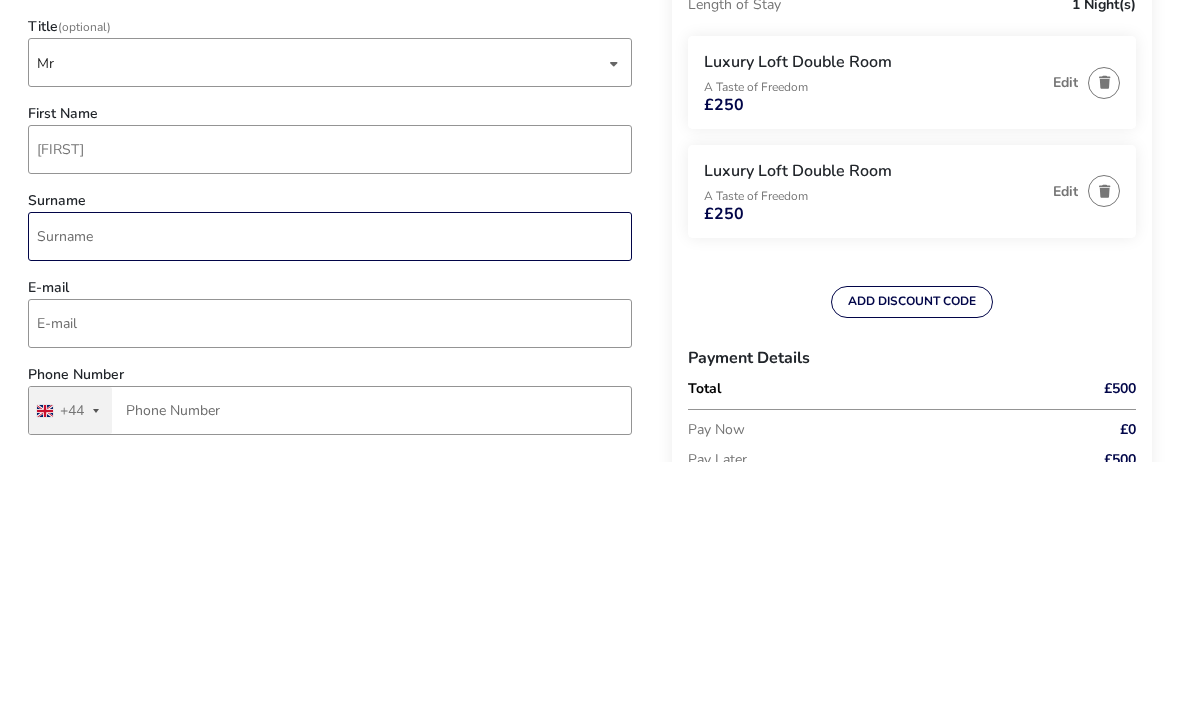 click on "Surname" at bounding box center (330, 497) 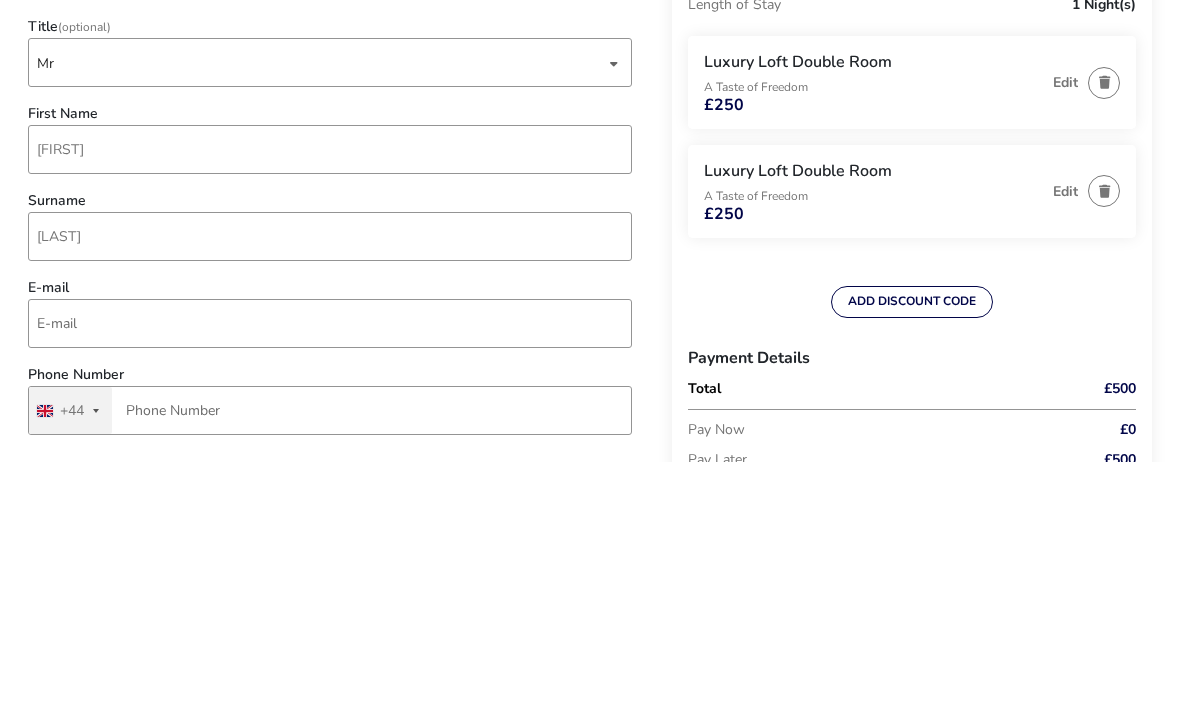 scroll, scrollTop: 261, scrollLeft: 0, axis: vertical 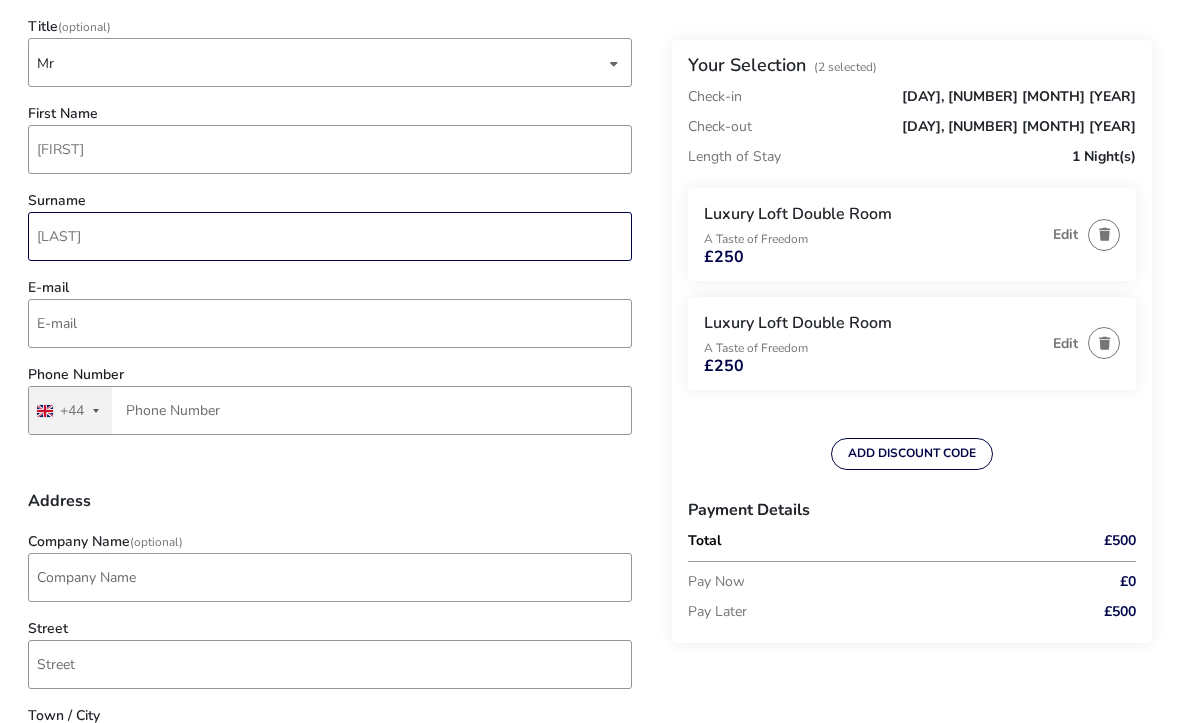 type on "[LAST]" 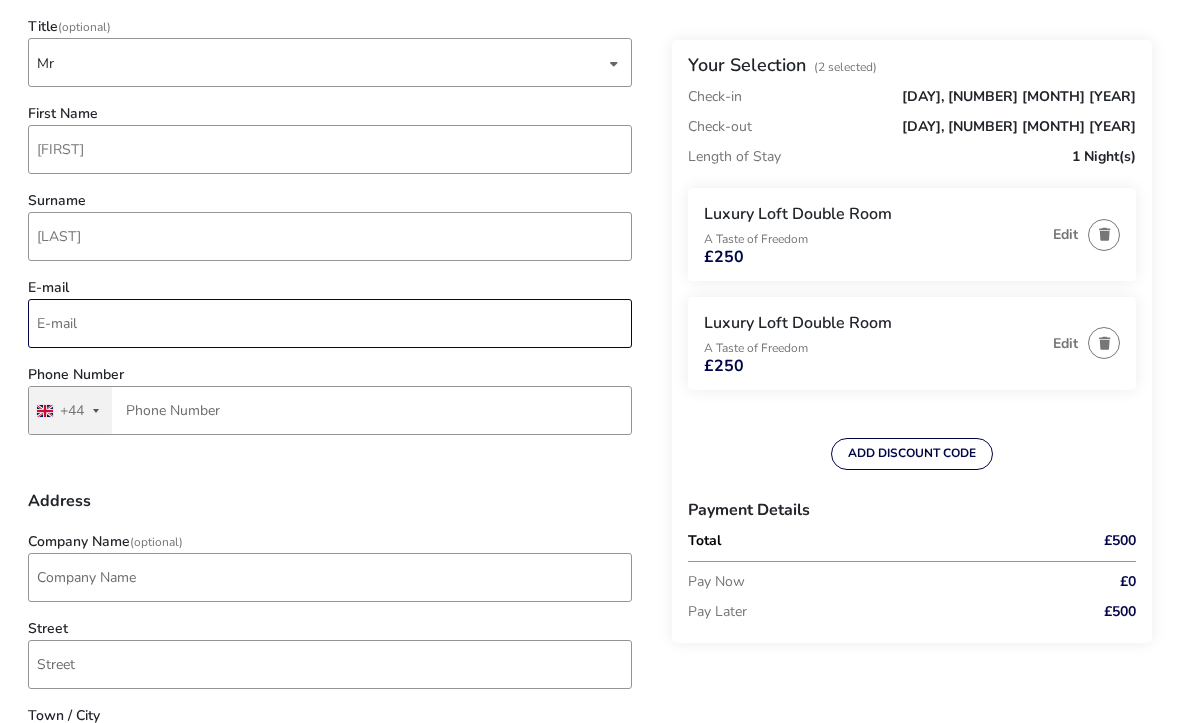 click on "E-mail" at bounding box center (330, 323) 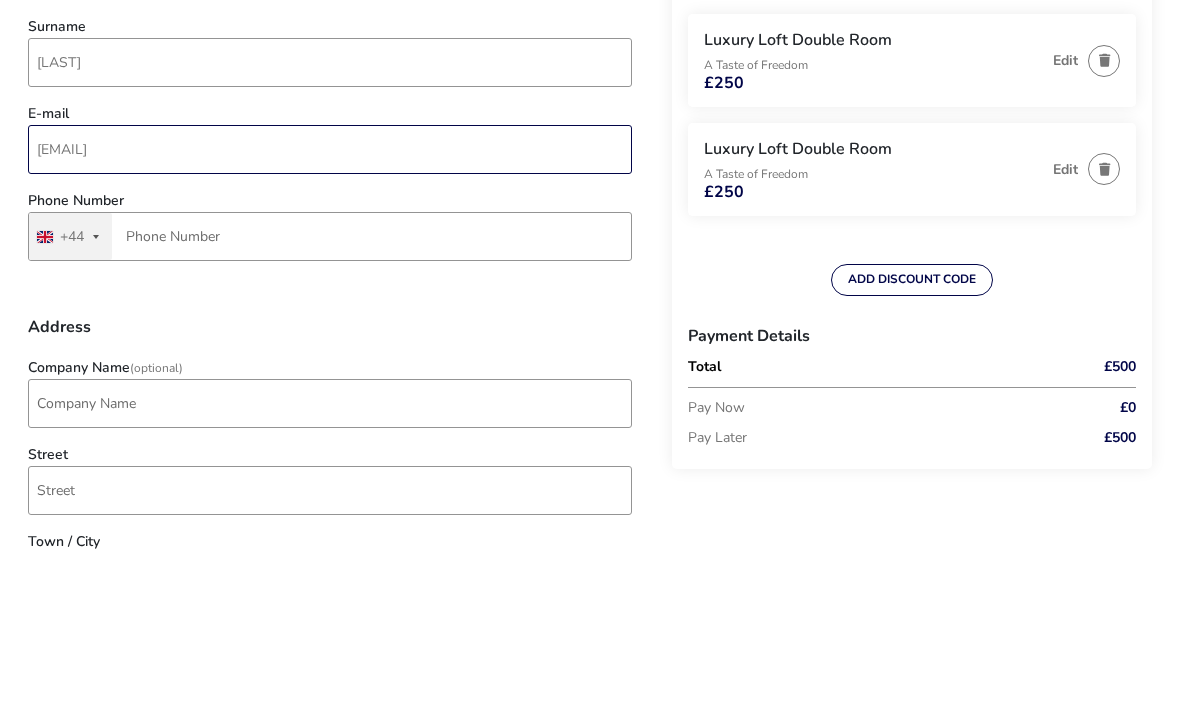 type on "[EMAIL]" 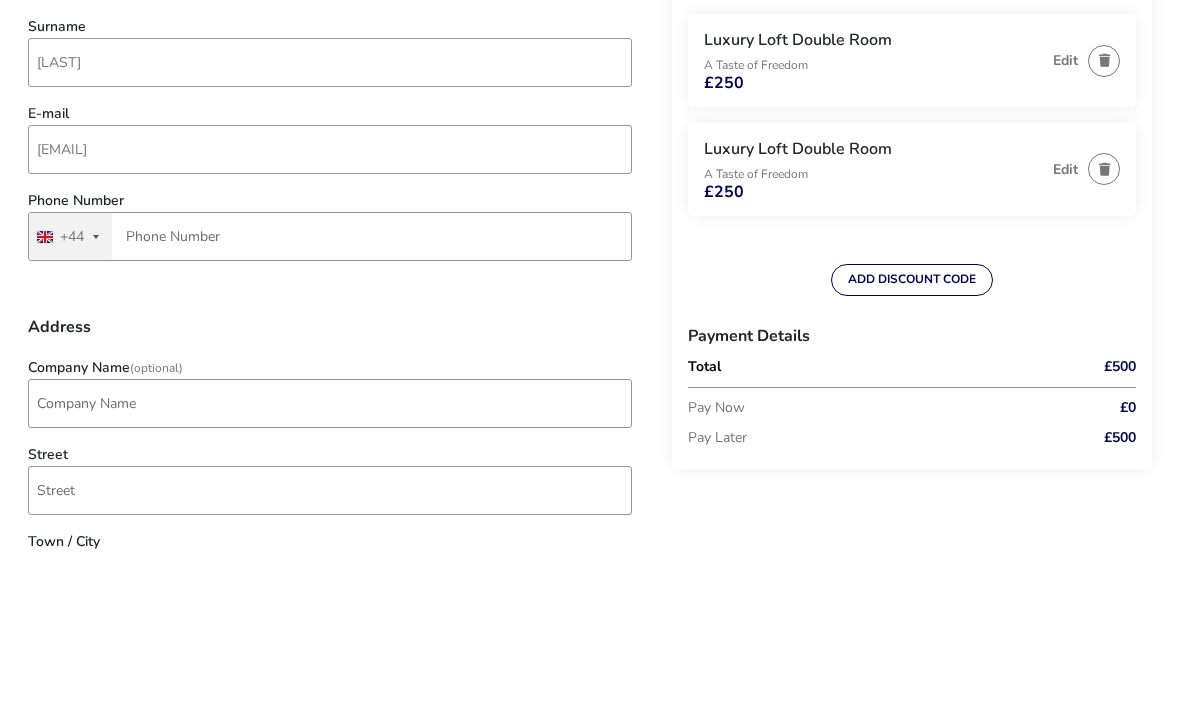 scroll, scrollTop: 435, scrollLeft: 0, axis: vertical 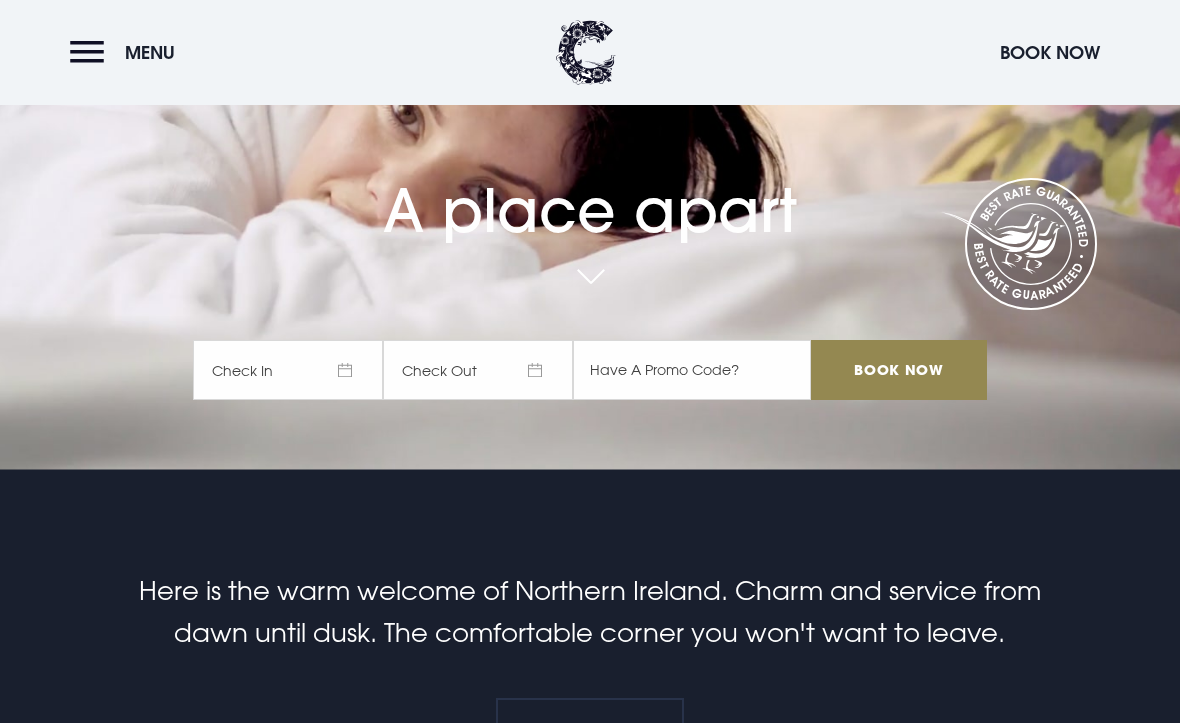 click on "Check In" at bounding box center (288, 370) 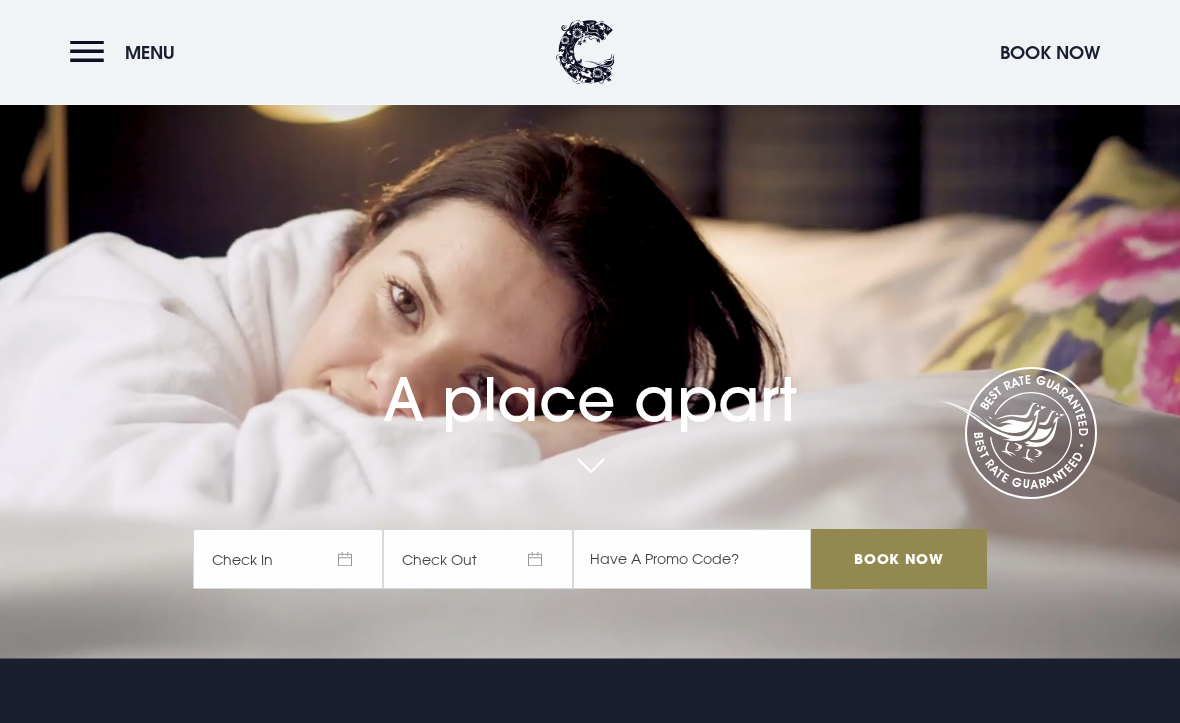 scroll, scrollTop: 65, scrollLeft: 0, axis: vertical 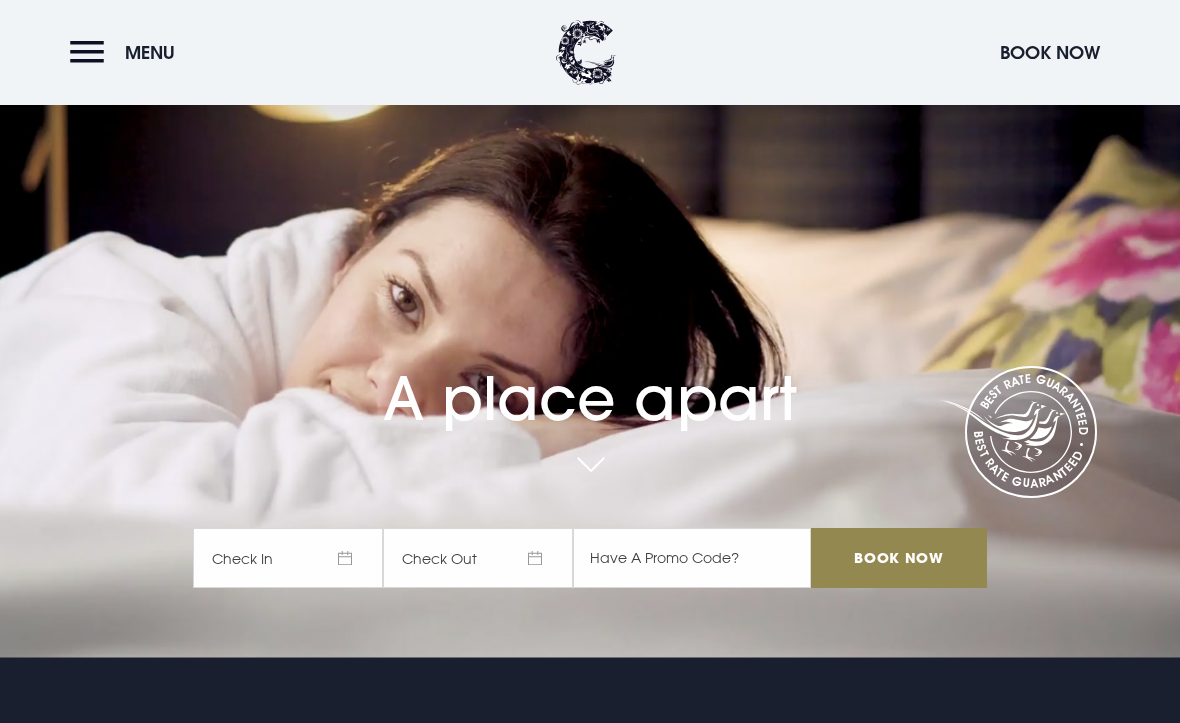 click on "Check In" at bounding box center [288, 558] 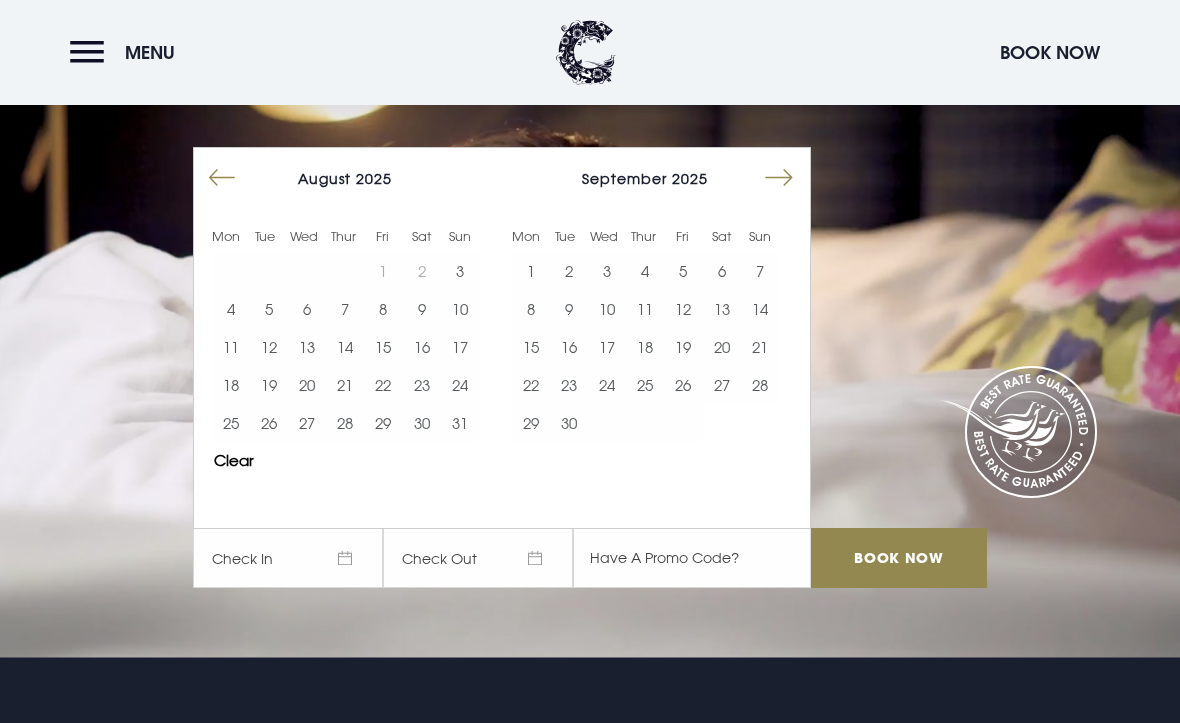 click on "11" at bounding box center [645, 309] 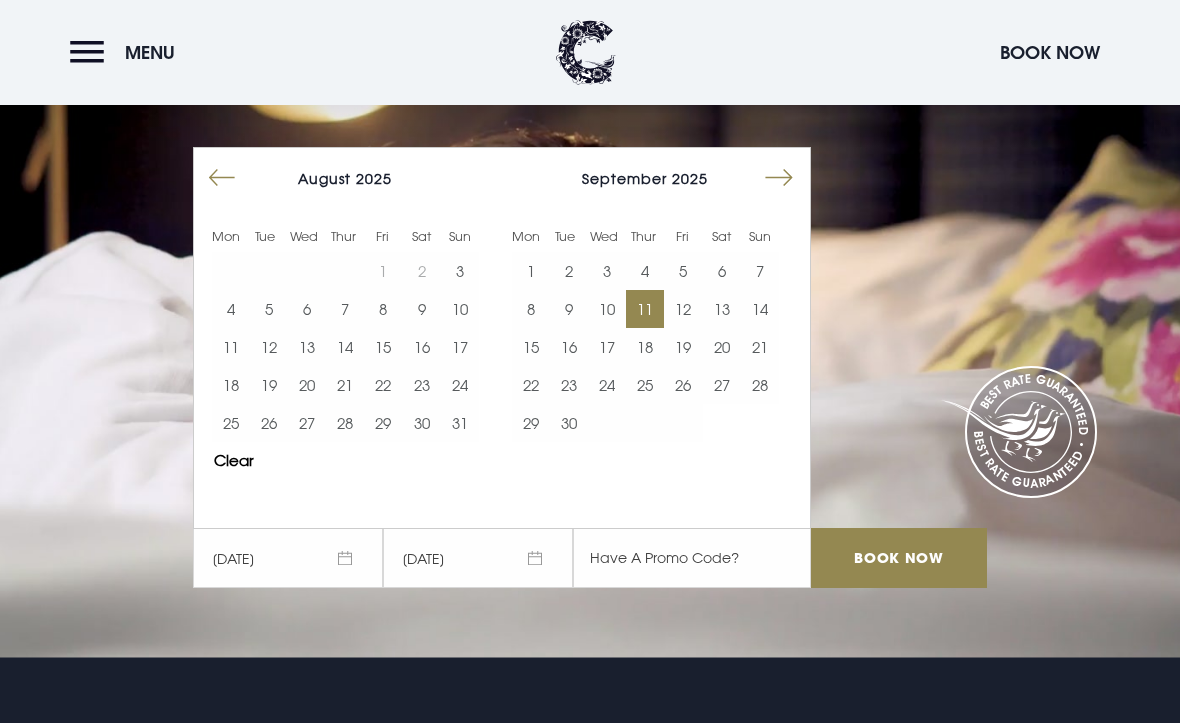 click on "12" at bounding box center [683, 309] 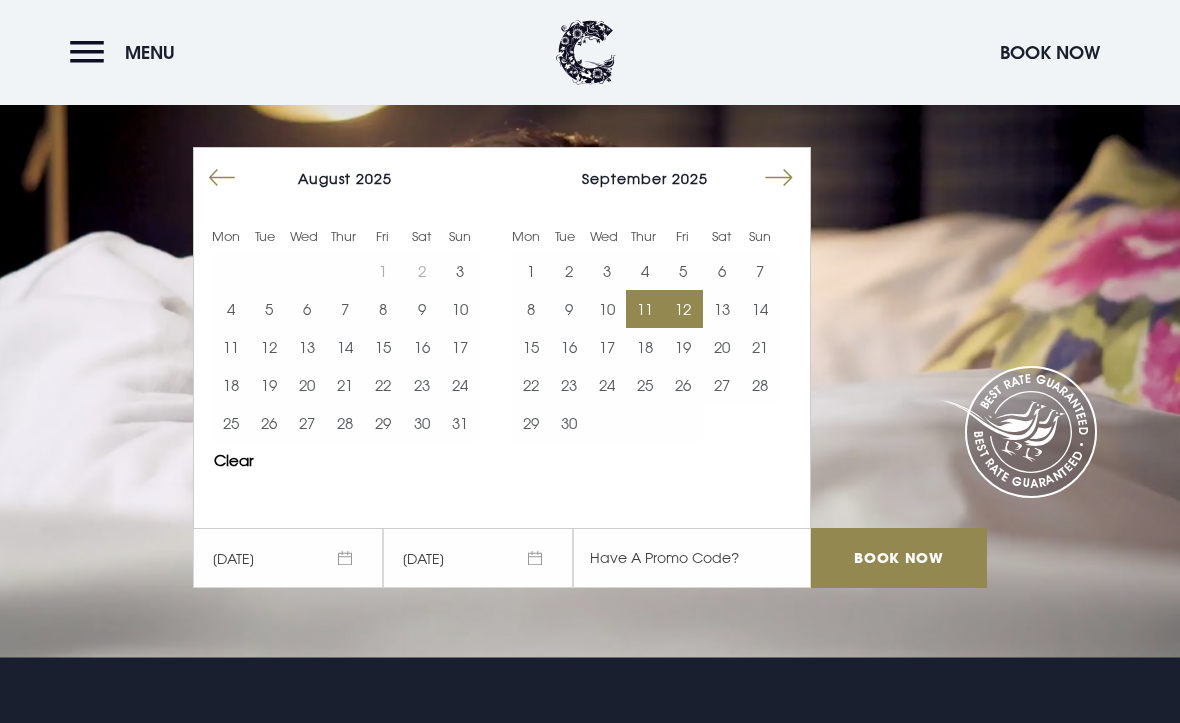 click at bounding box center (779, 178) 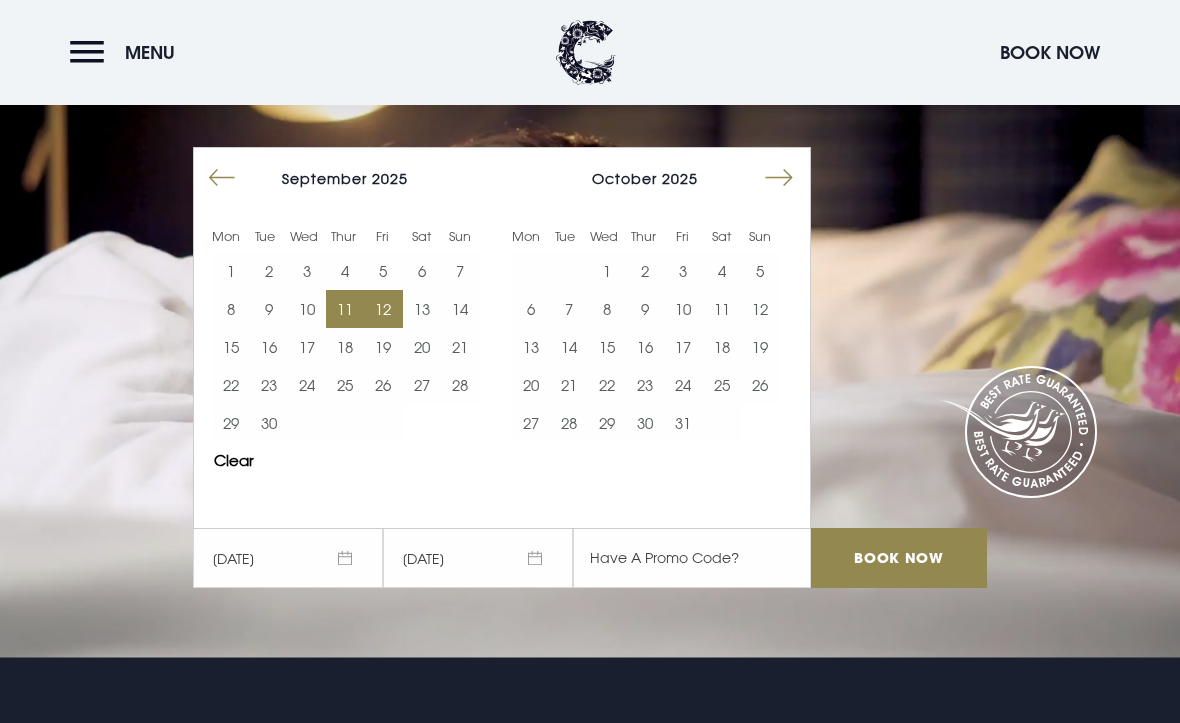 click on "Book Now" at bounding box center (899, 558) 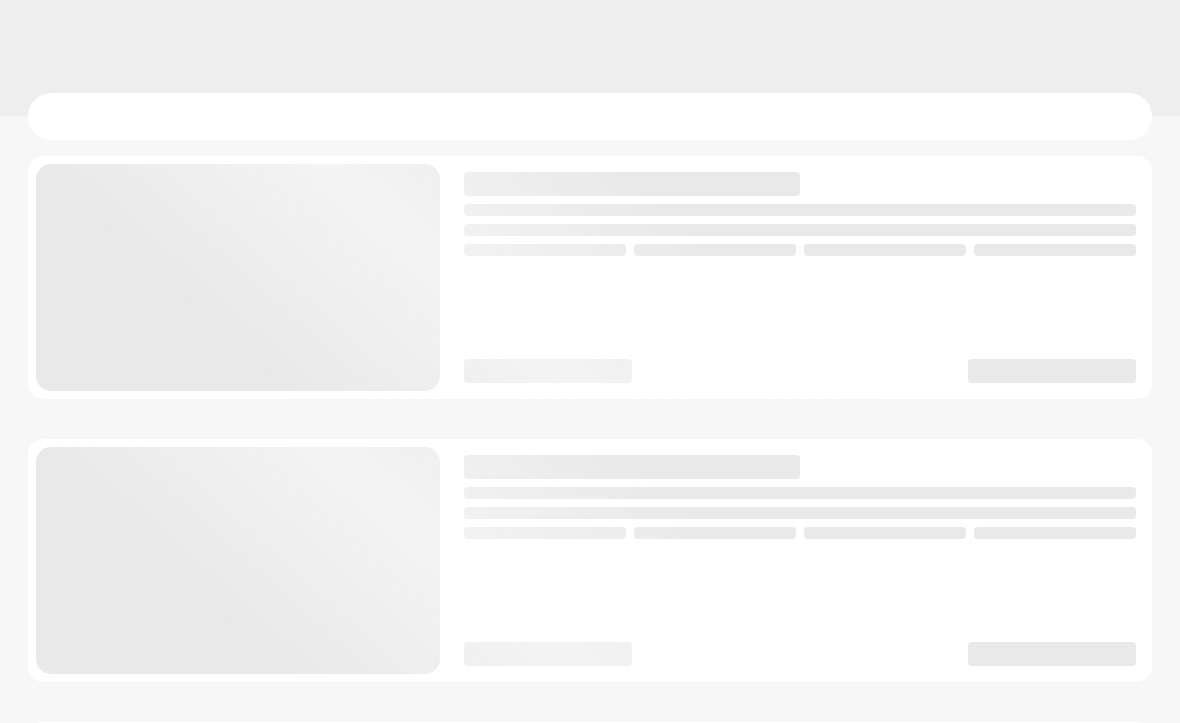 scroll, scrollTop: 0, scrollLeft: 0, axis: both 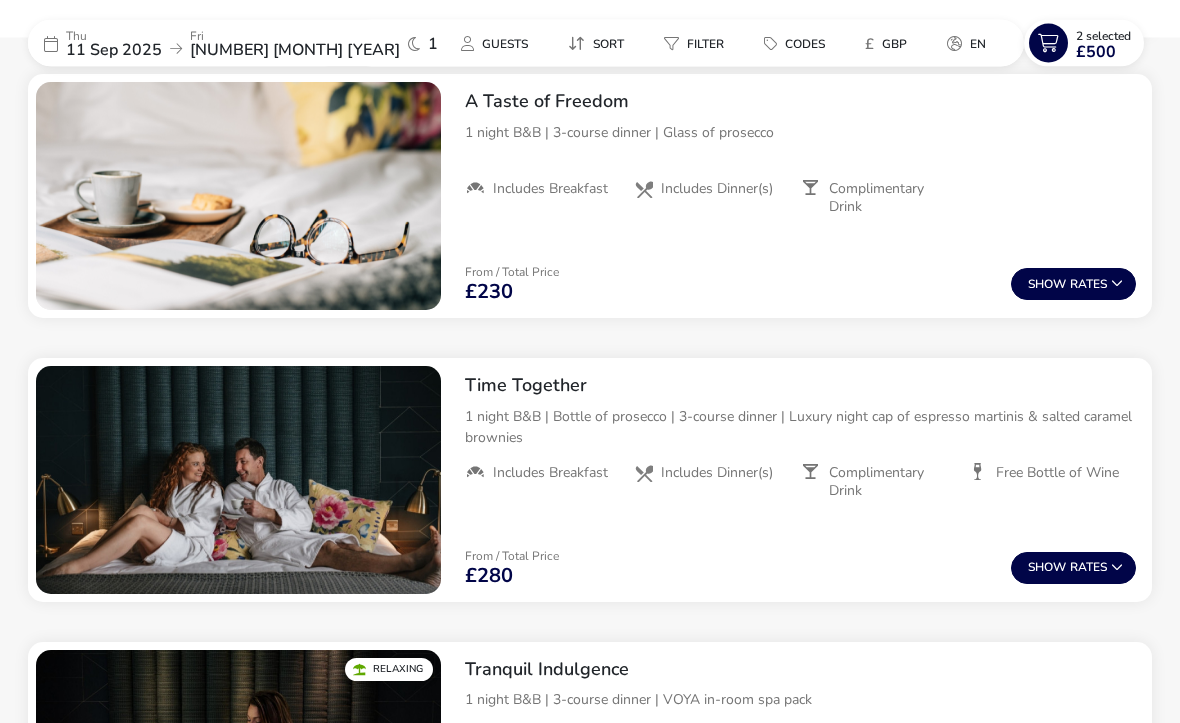 click on "Show   Rates" at bounding box center (1073, 285) 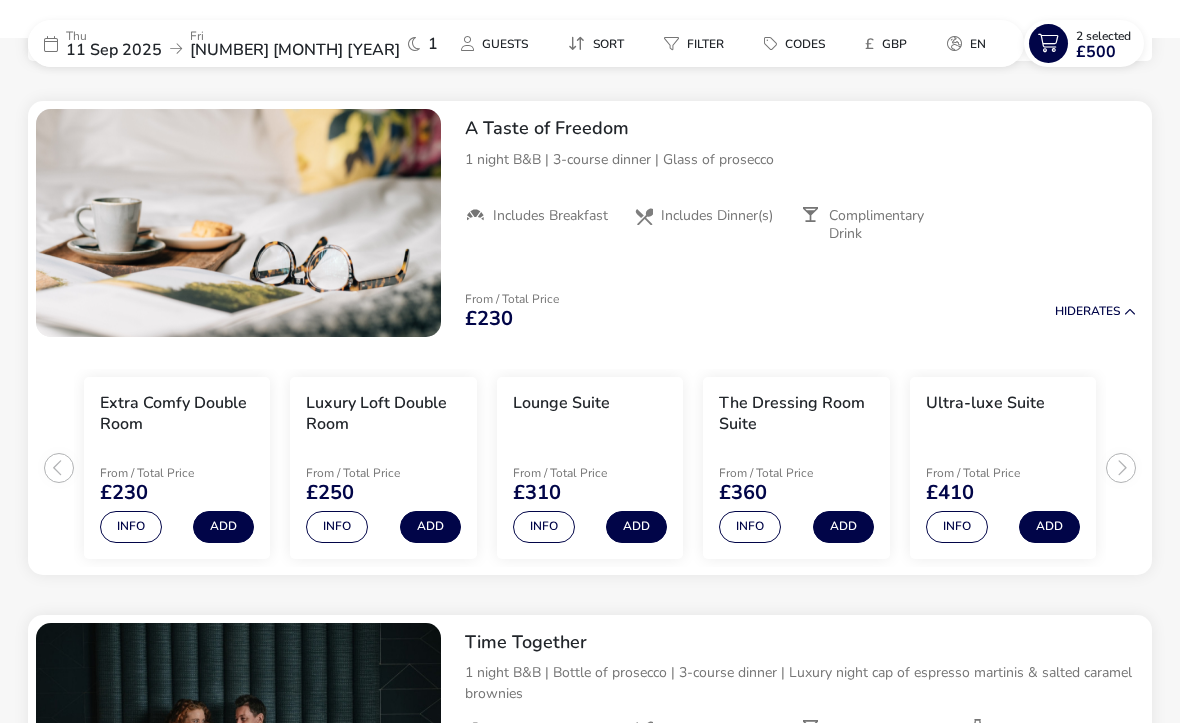 scroll, scrollTop: 749, scrollLeft: 0, axis: vertical 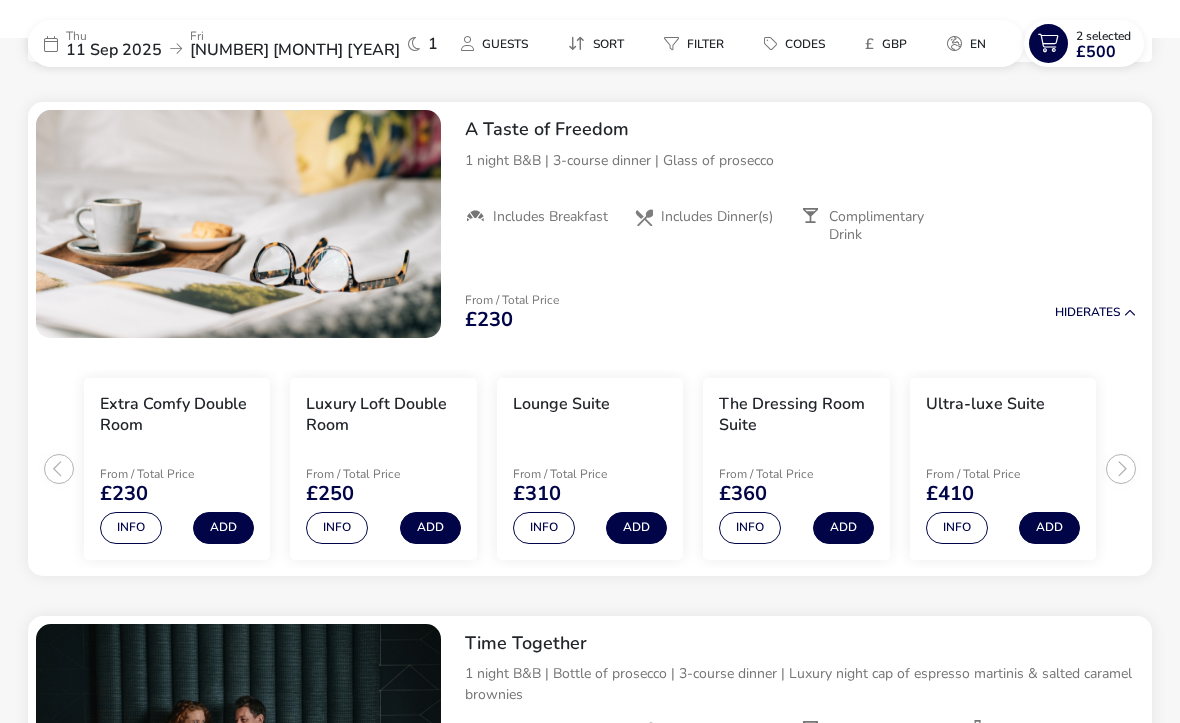 click on "Add" at bounding box center (430, 528) 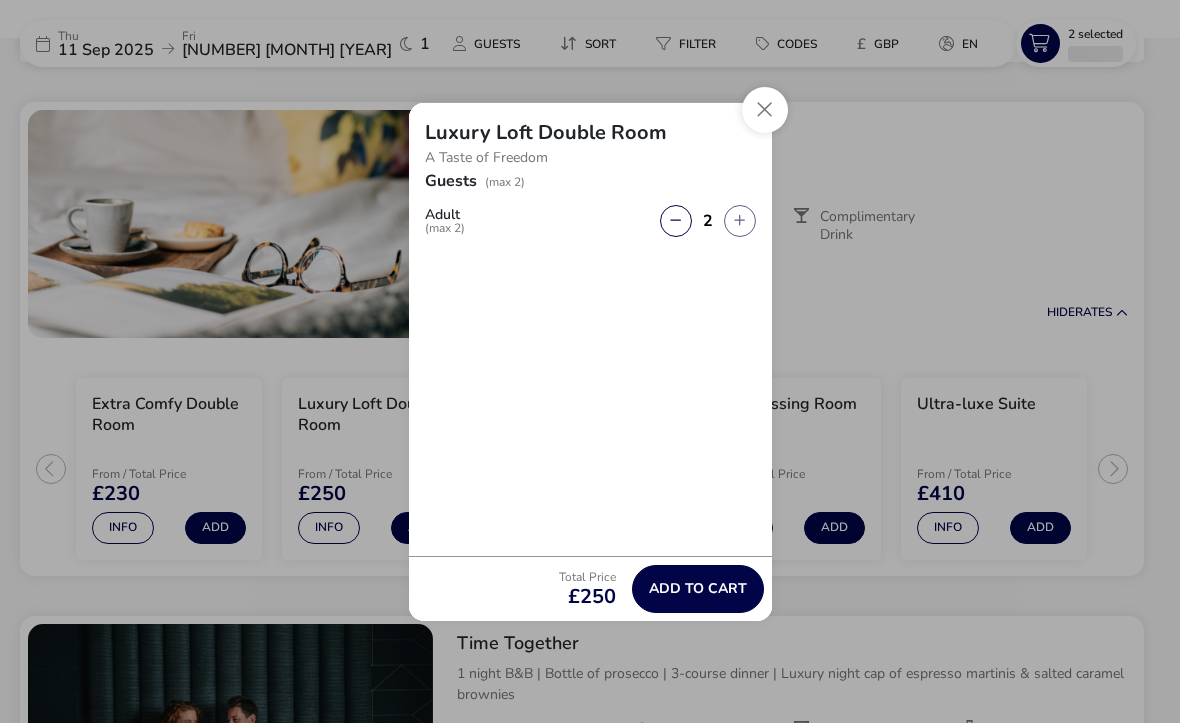 click at bounding box center (676, 221) 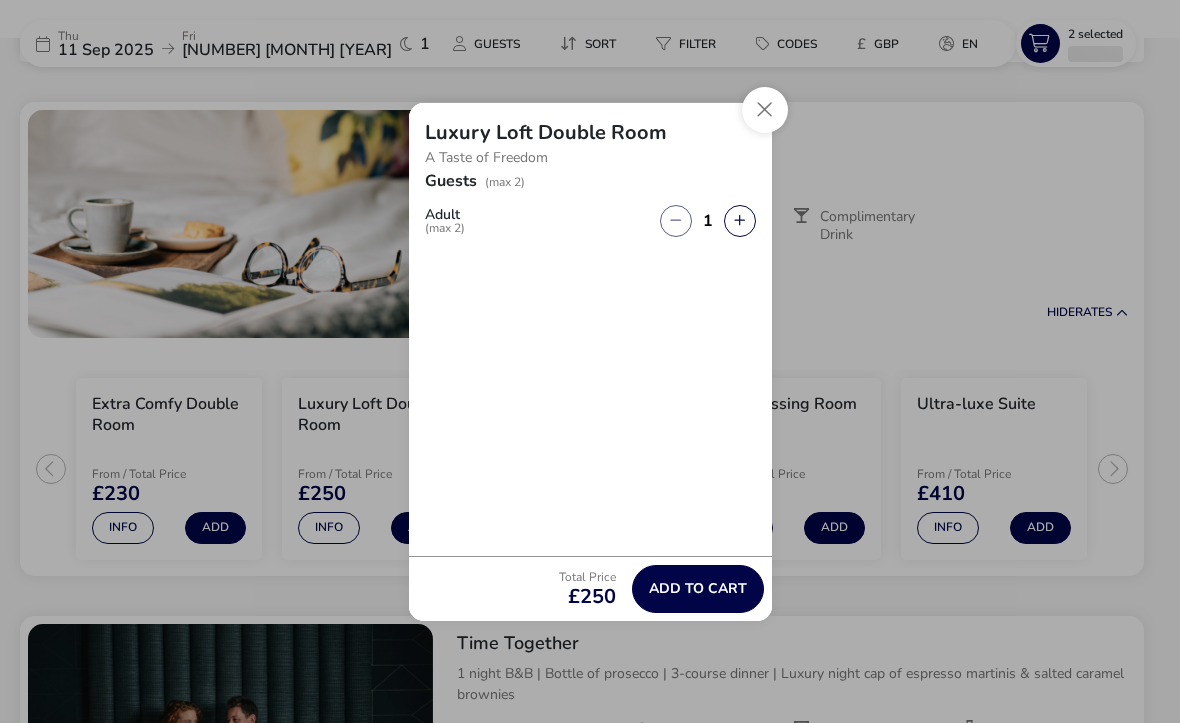 click at bounding box center (740, 221) 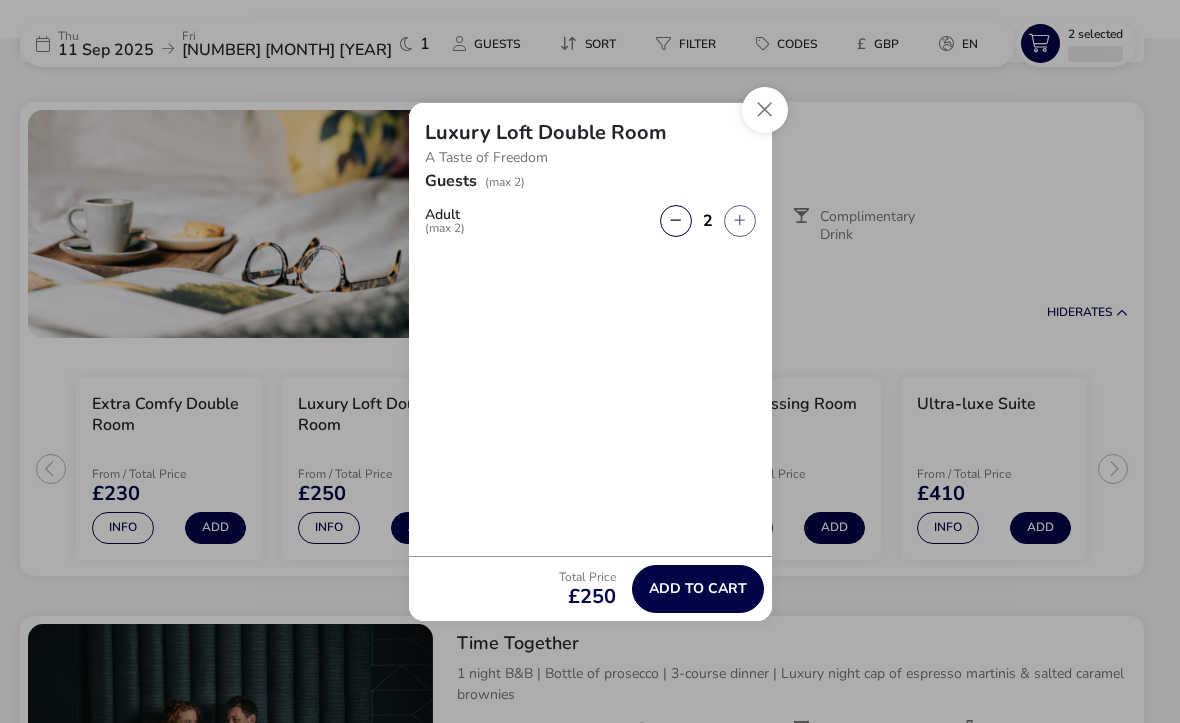 click on "Add to cart" at bounding box center (698, 588) 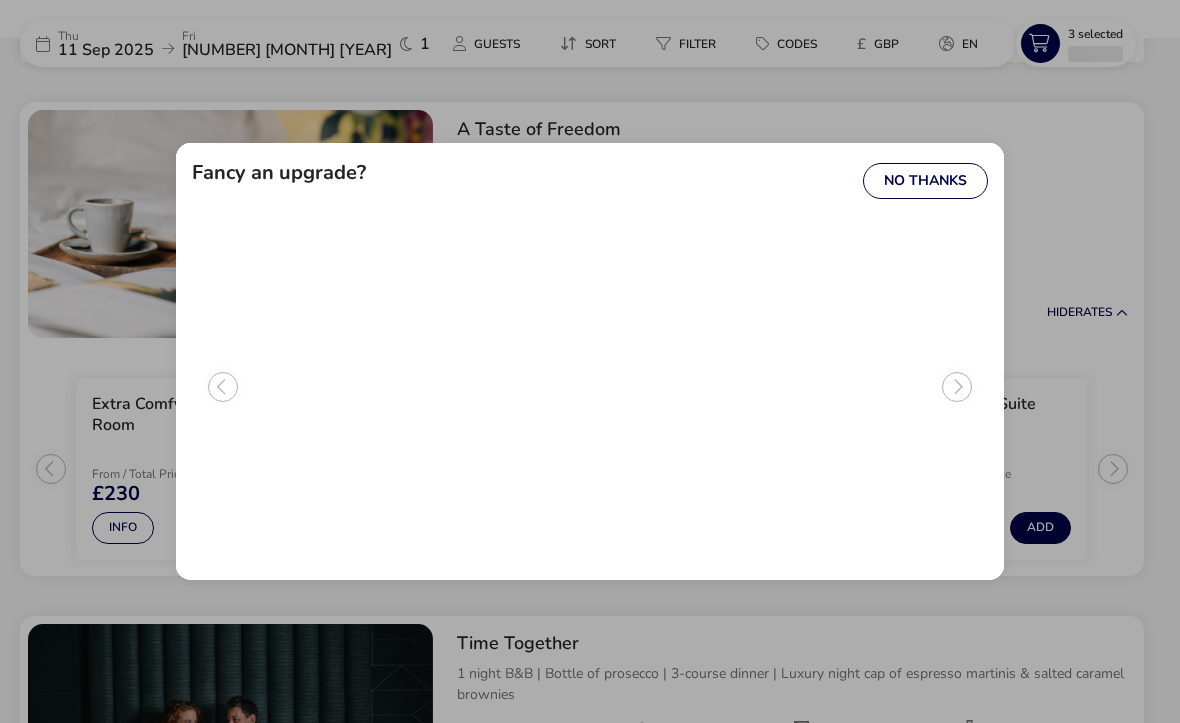 click on "No Thanks" at bounding box center (925, 181) 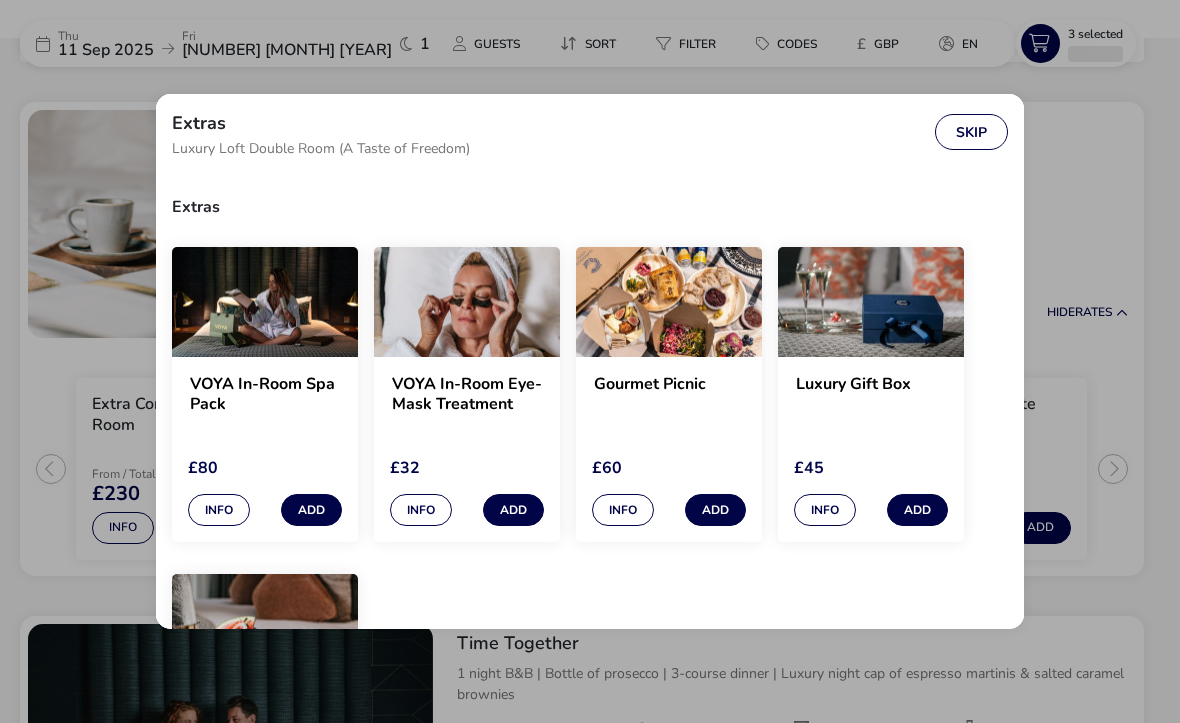 click on "Skip" at bounding box center (971, 132) 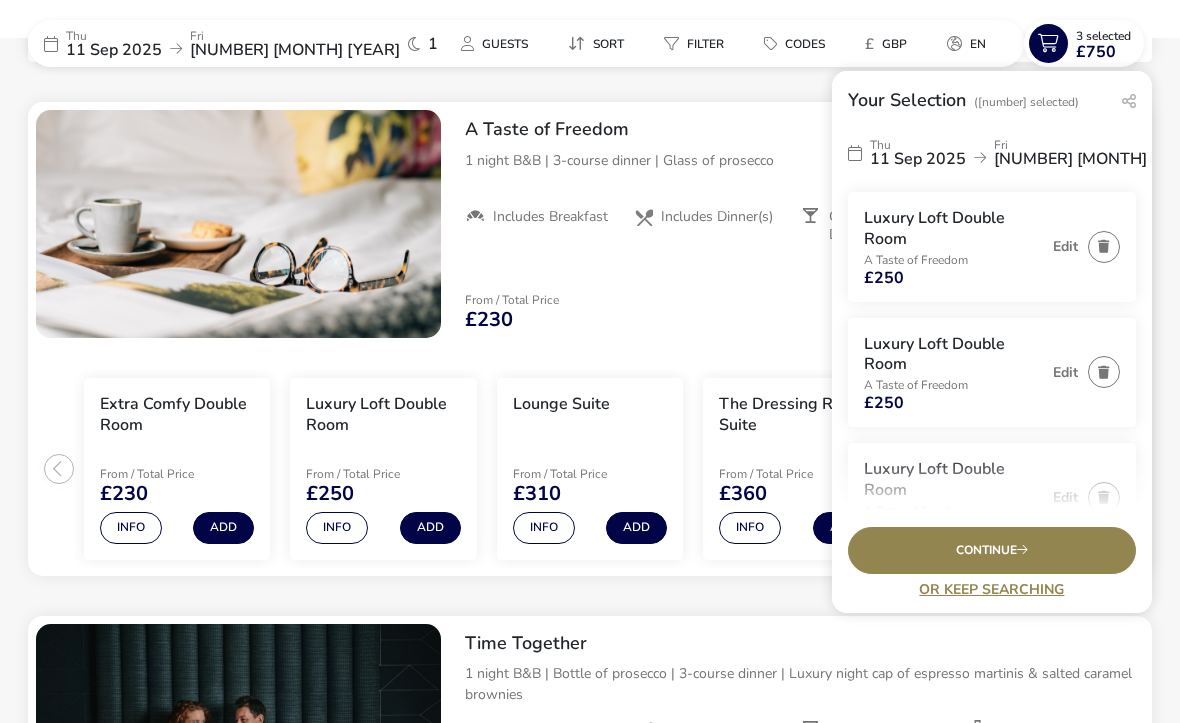 click on "Continue" at bounding box center (992, 550) 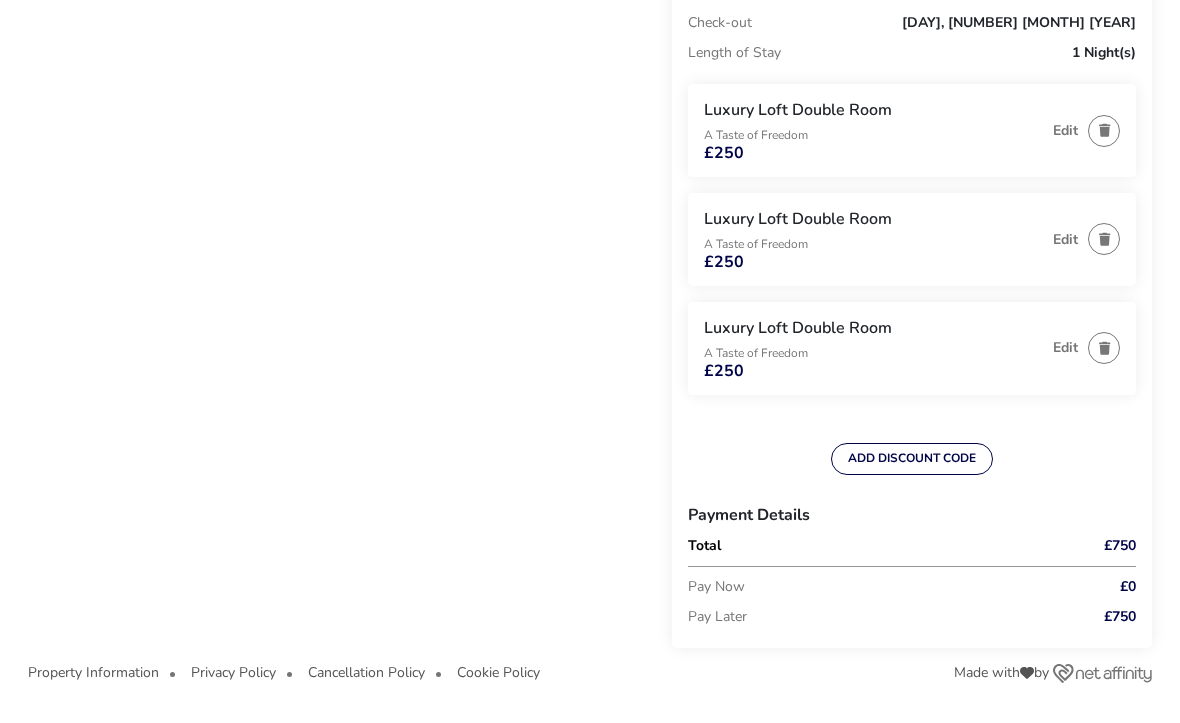 scroll, scrollTop: 0, scrollLeft: 0, axis: both 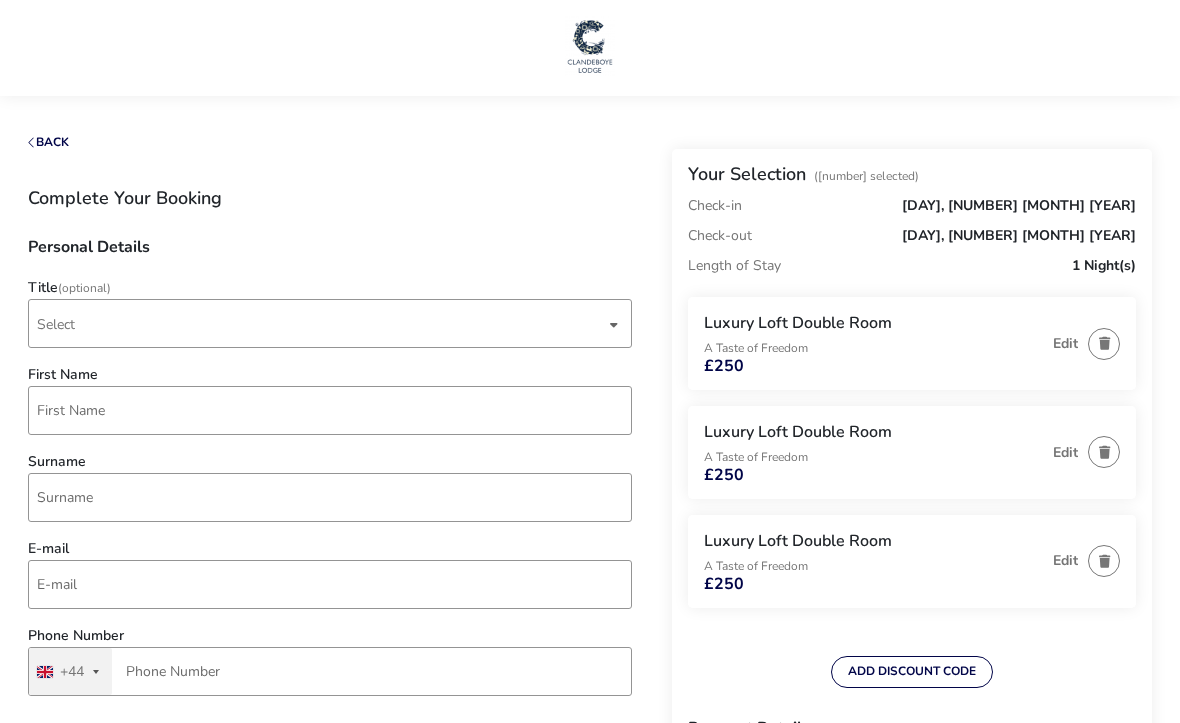 click at bounding box center (1104, 561) 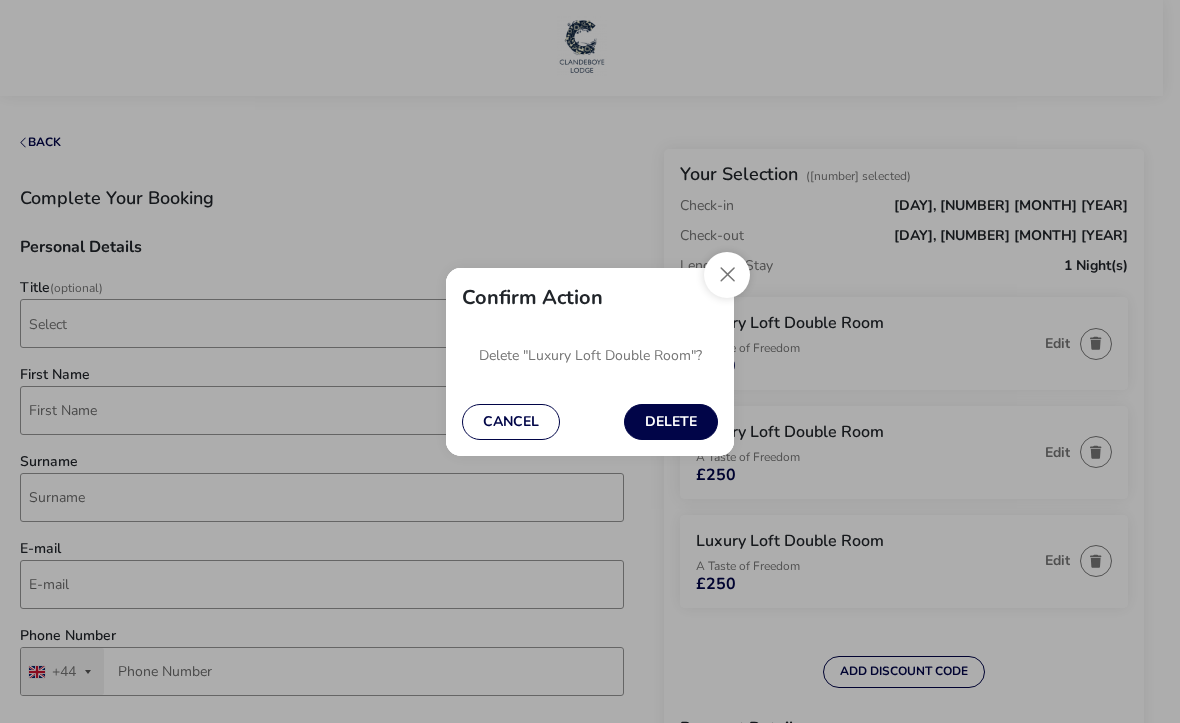 click on "Cancel" at bounding box center [511, 422] 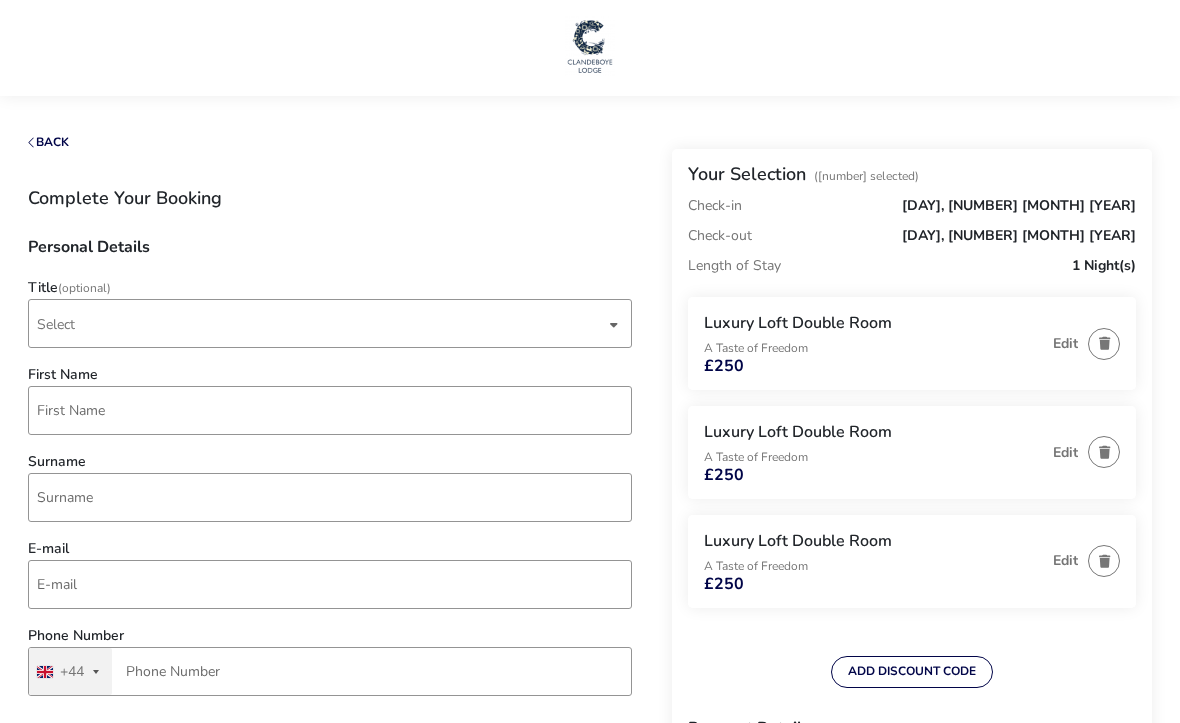 click at bounding box center (1104, 344) 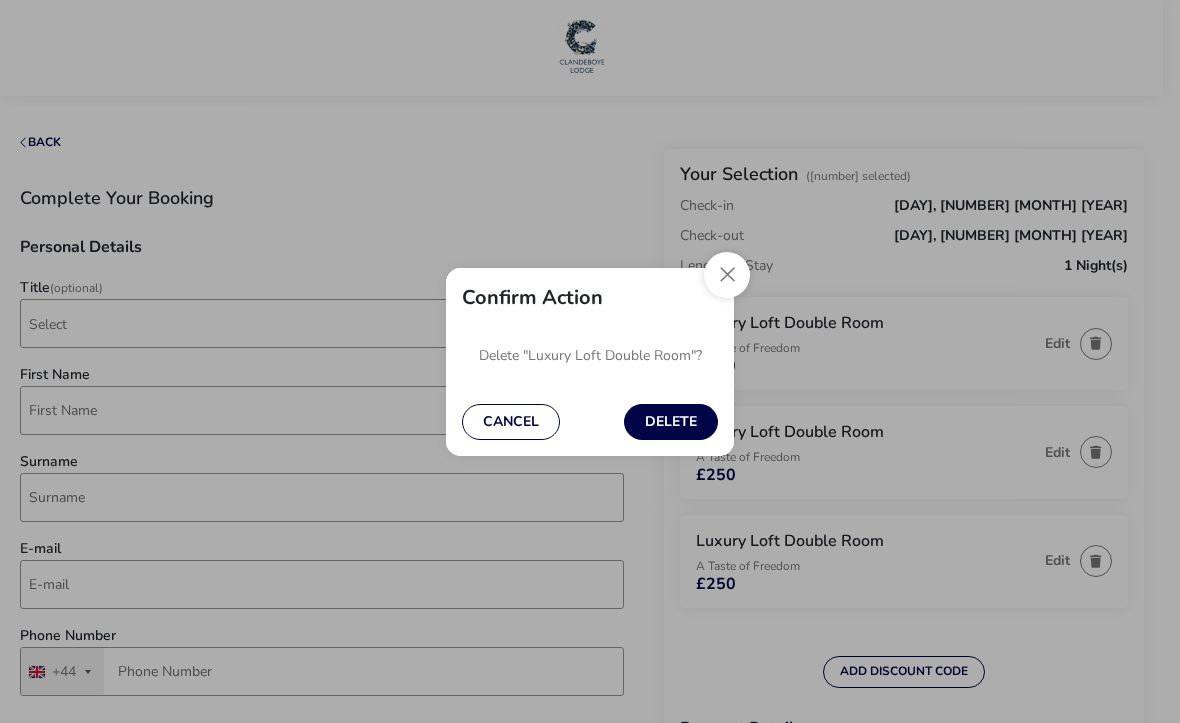 click on "Delete" at bounding box center [671, 422] 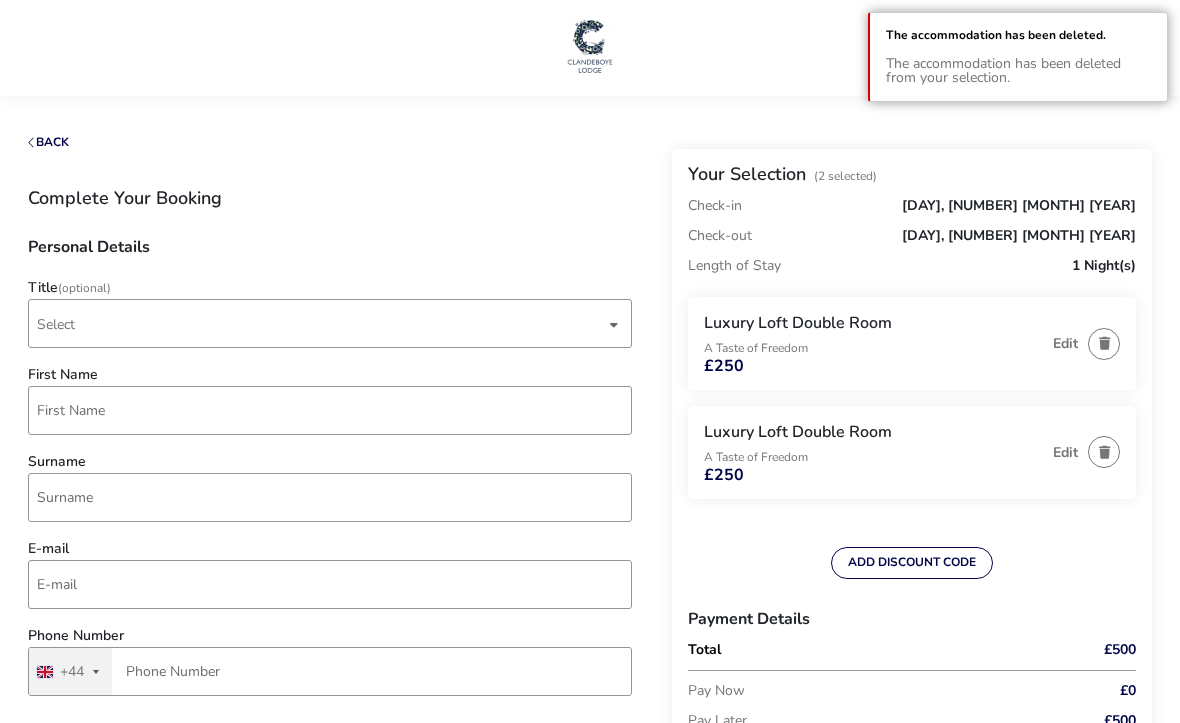 click at bounding box center [1104, 343] 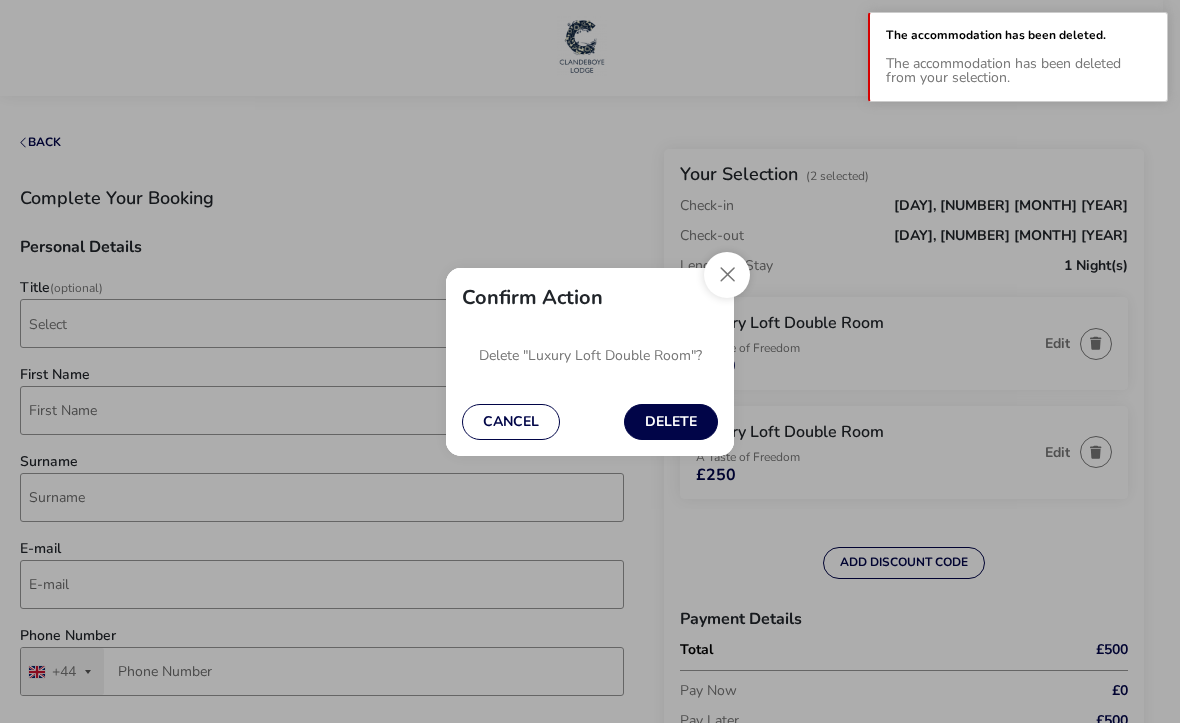 click on "Delete" at bounding box center [671, 422] 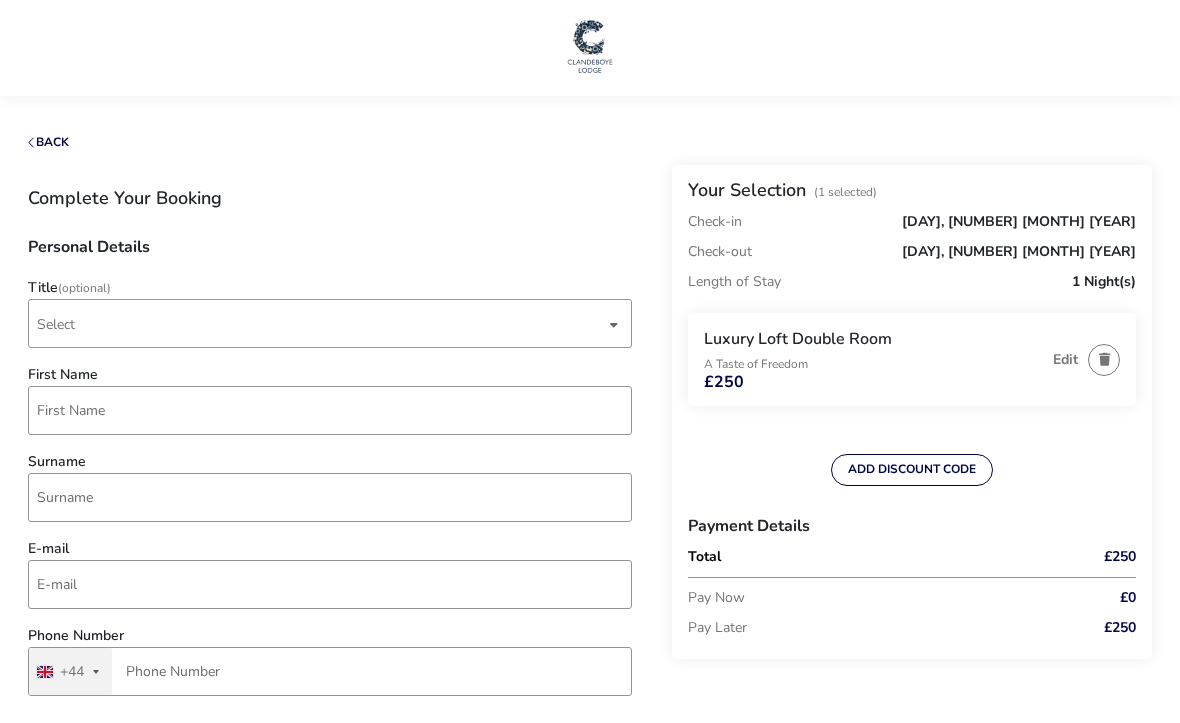 click on "Select" at bounding box center (321, 323) 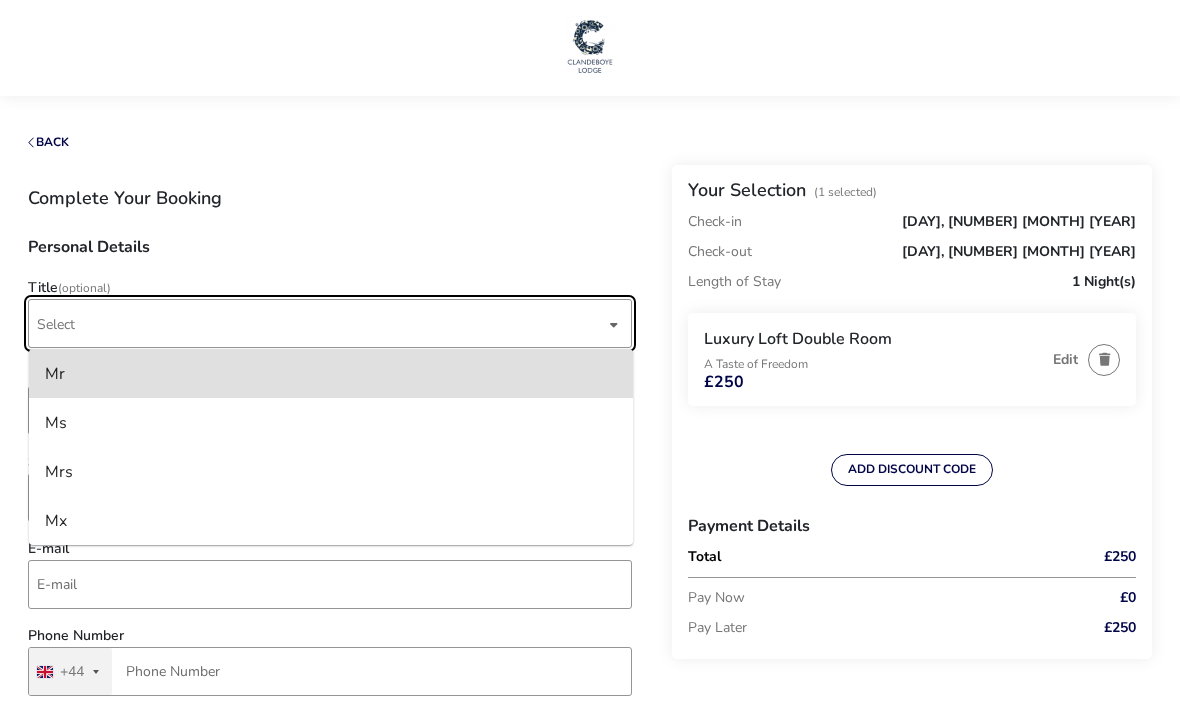click on "Mr" at bounding box center [331, 373] 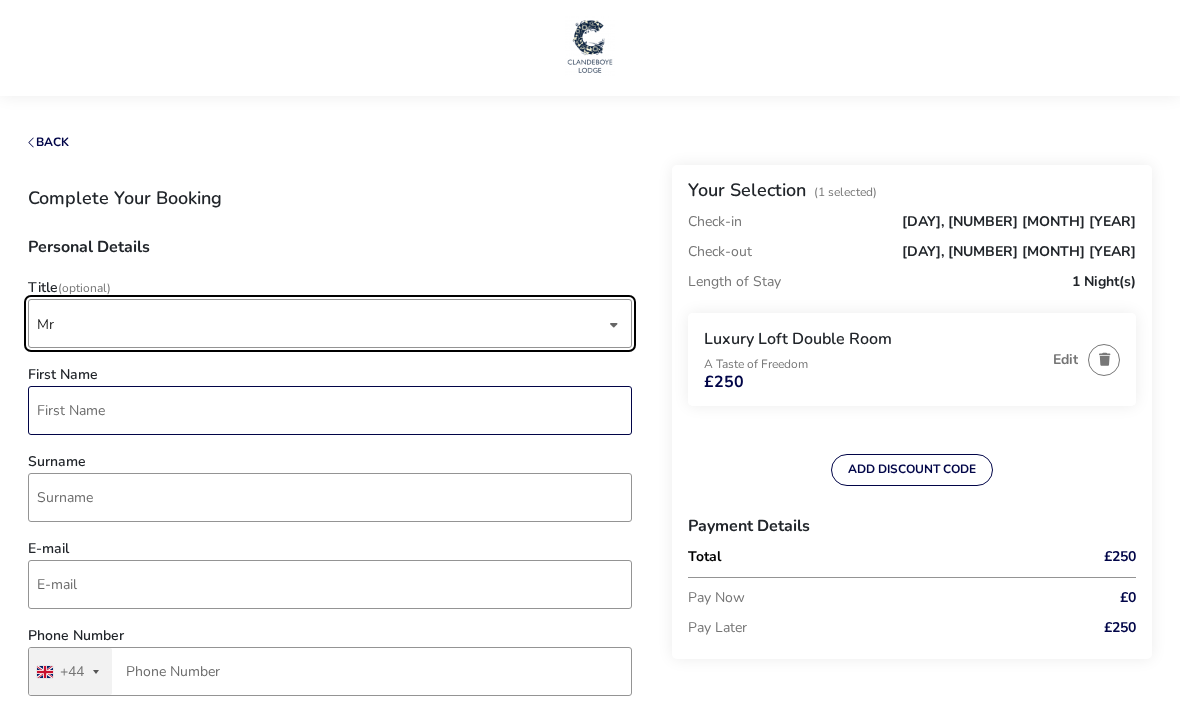 click on "First Name" at bounding box center (330, 410) 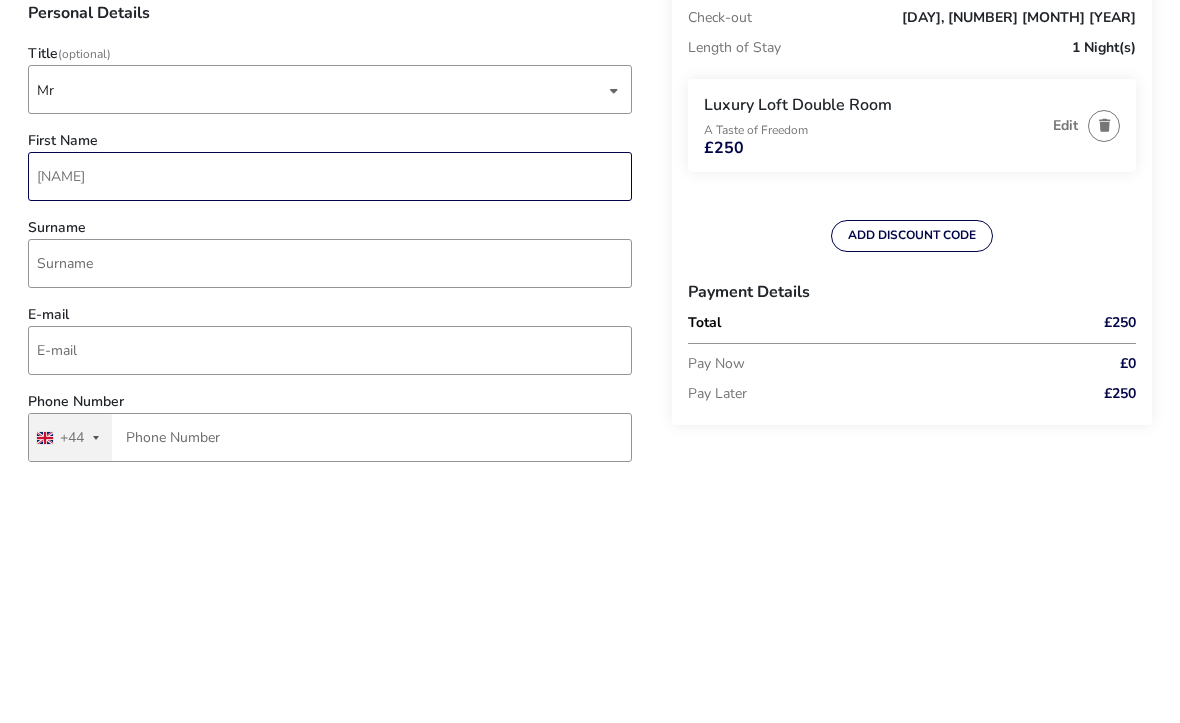 type on "[FIRST]" 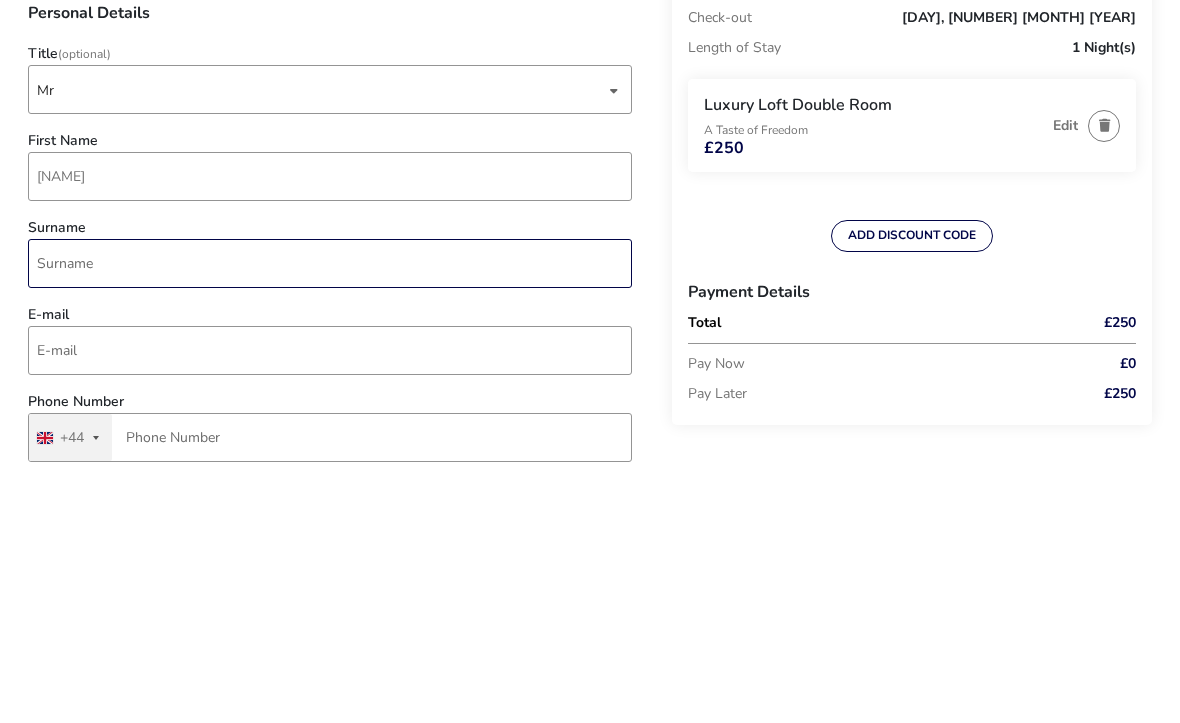 click on "Surname" at bounding box center [330, 497] 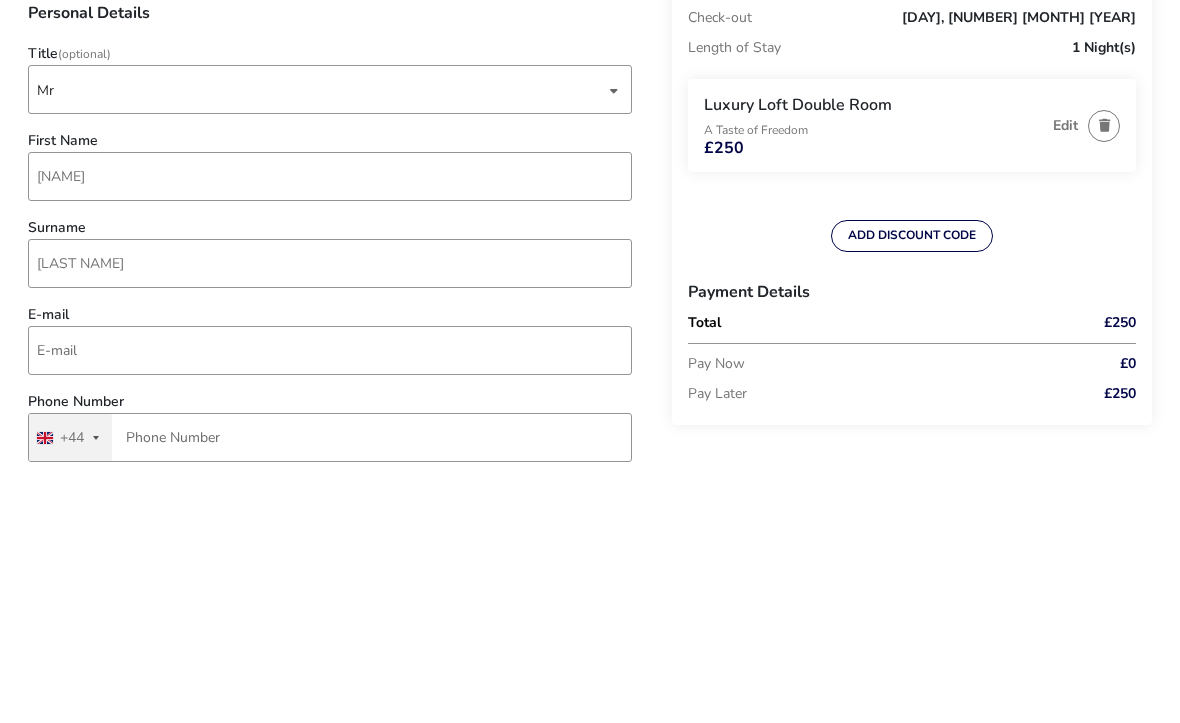 scroll, scrollTop: 234, scrollLeft: 0, axis: vertical 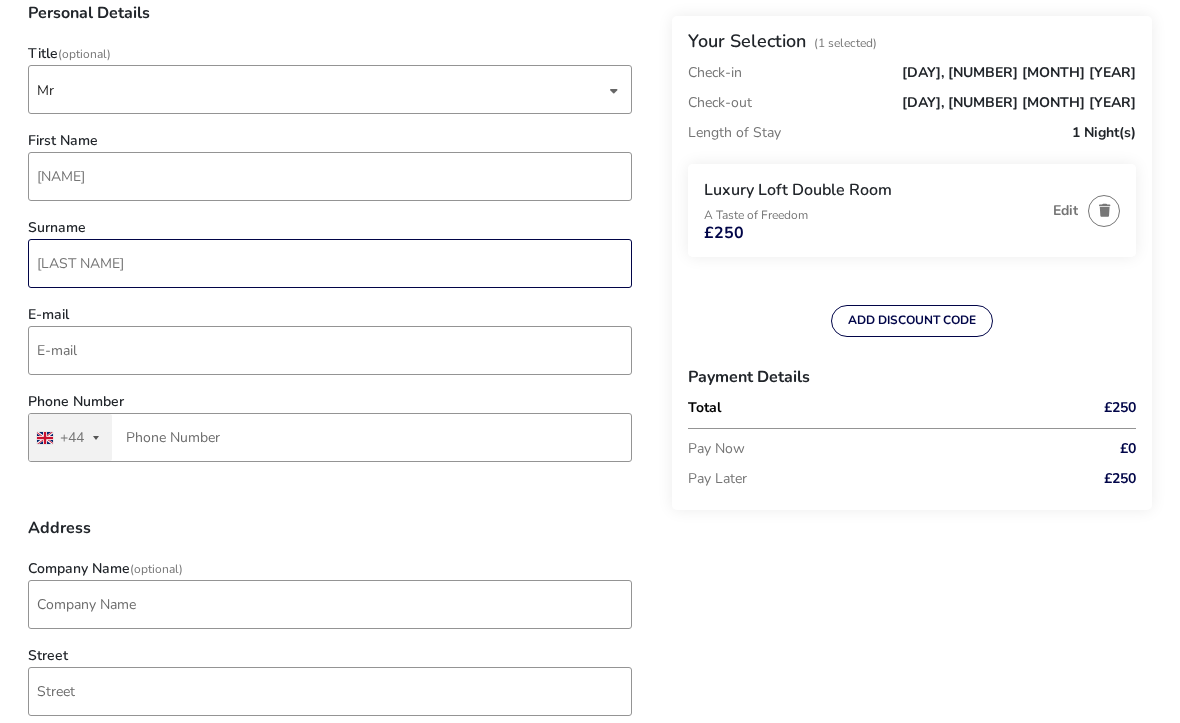 type on "[LAST]" 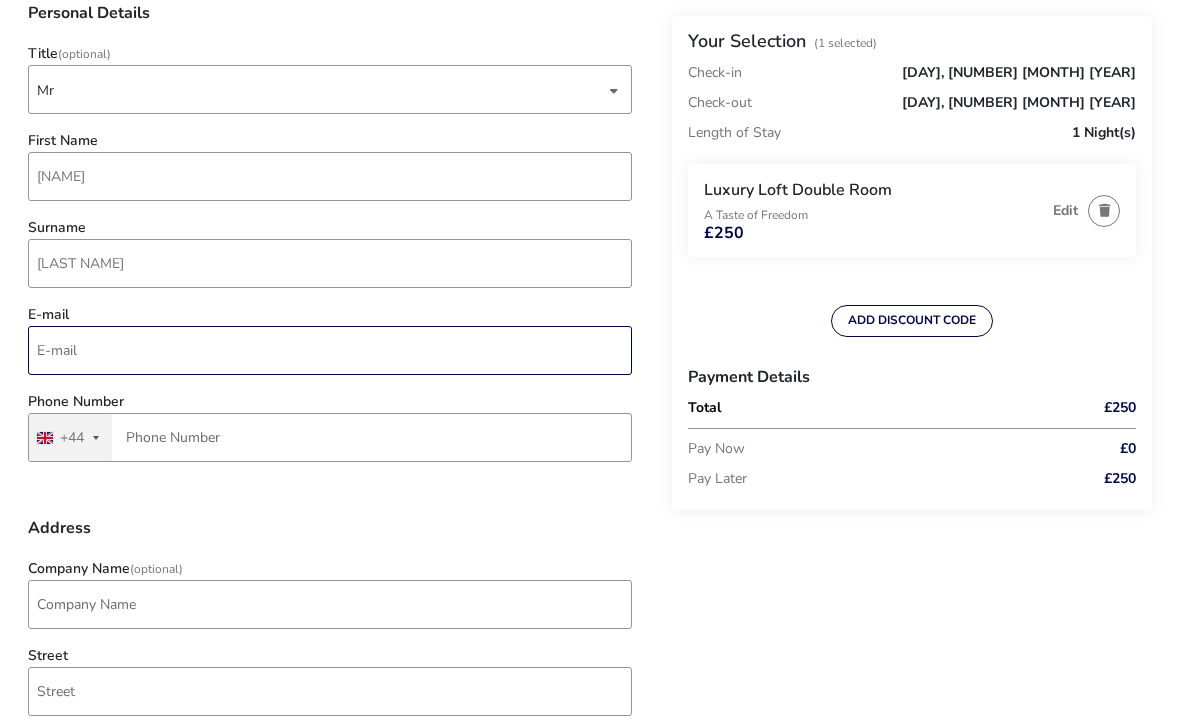 click on "E-mail" at bounding box center (330, 350) 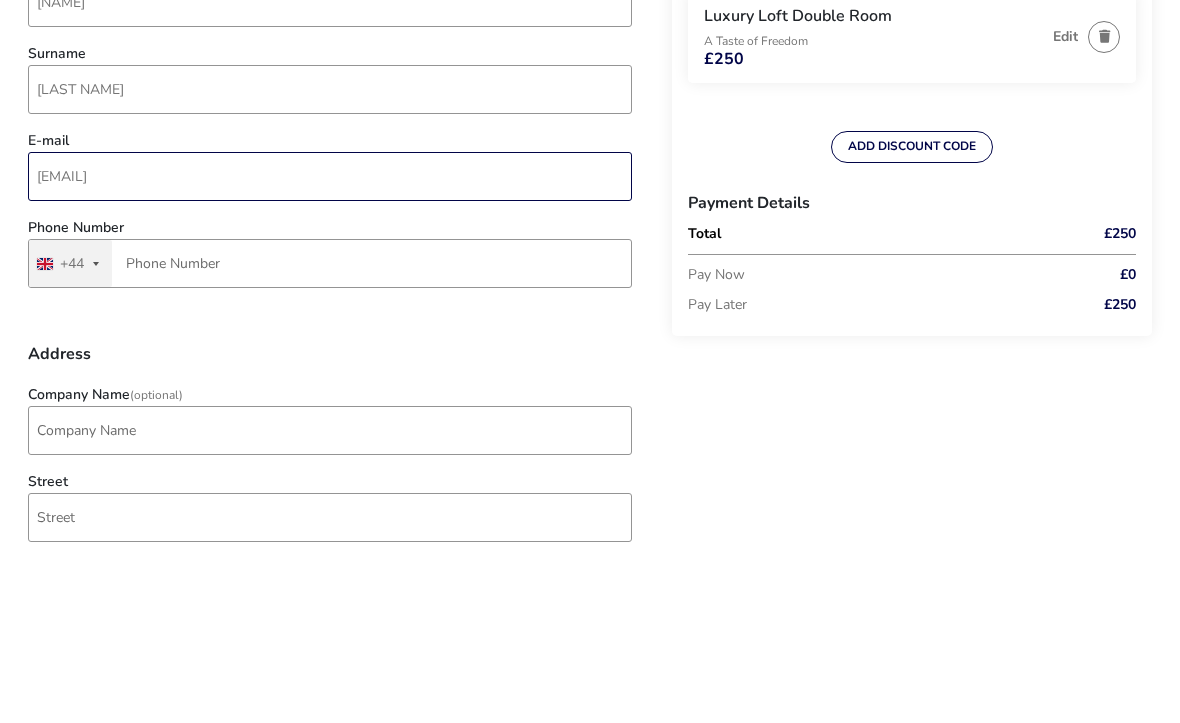 type on "[EMAIL]" 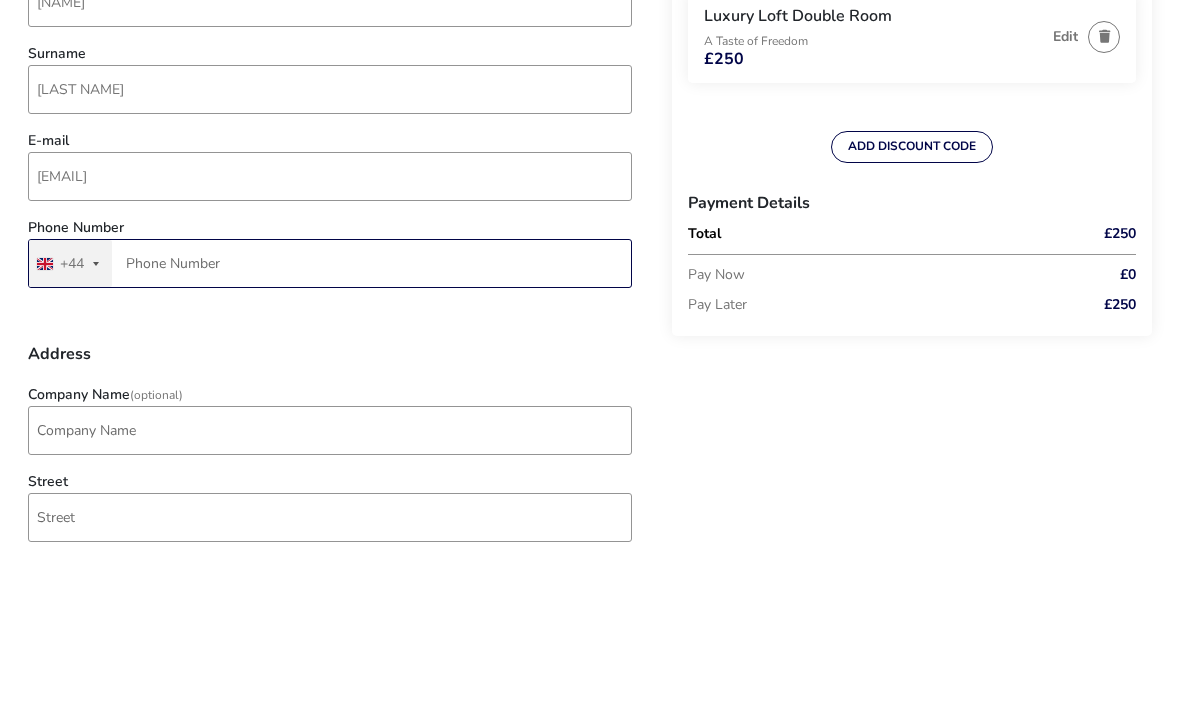 click on "Phone Number" at bounding box center [330, 437] 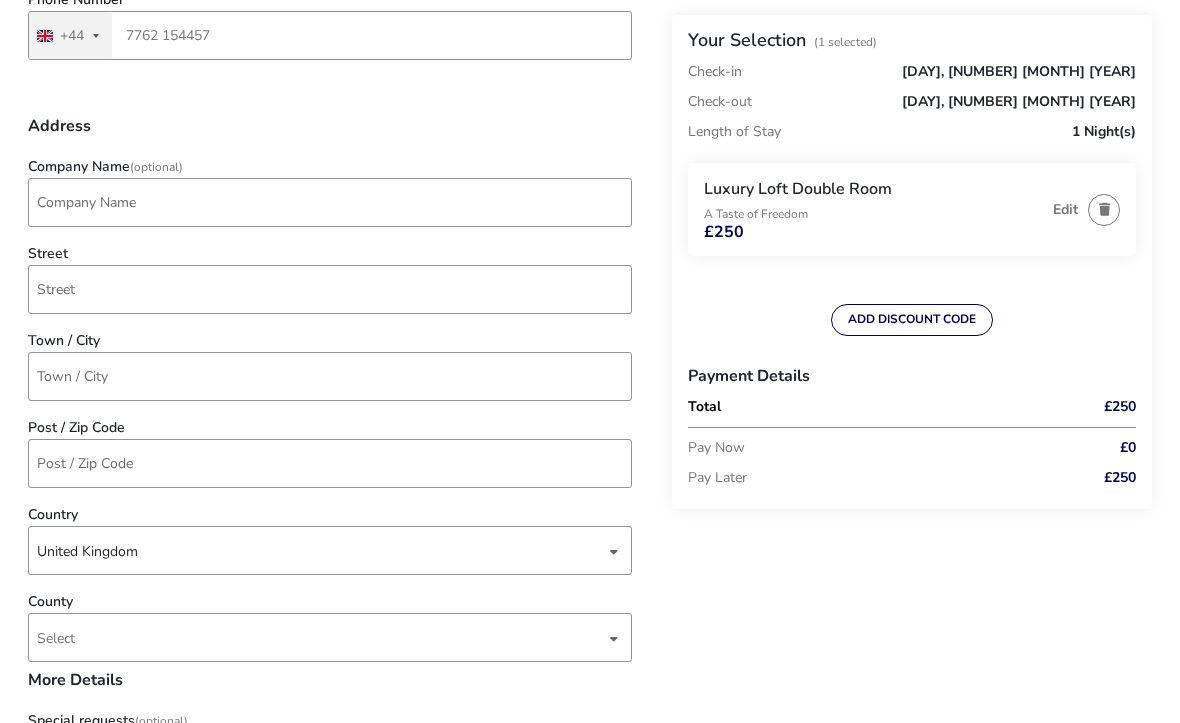 scroll, scrollTop: 636, scrollLeft: 0, axis: vertical 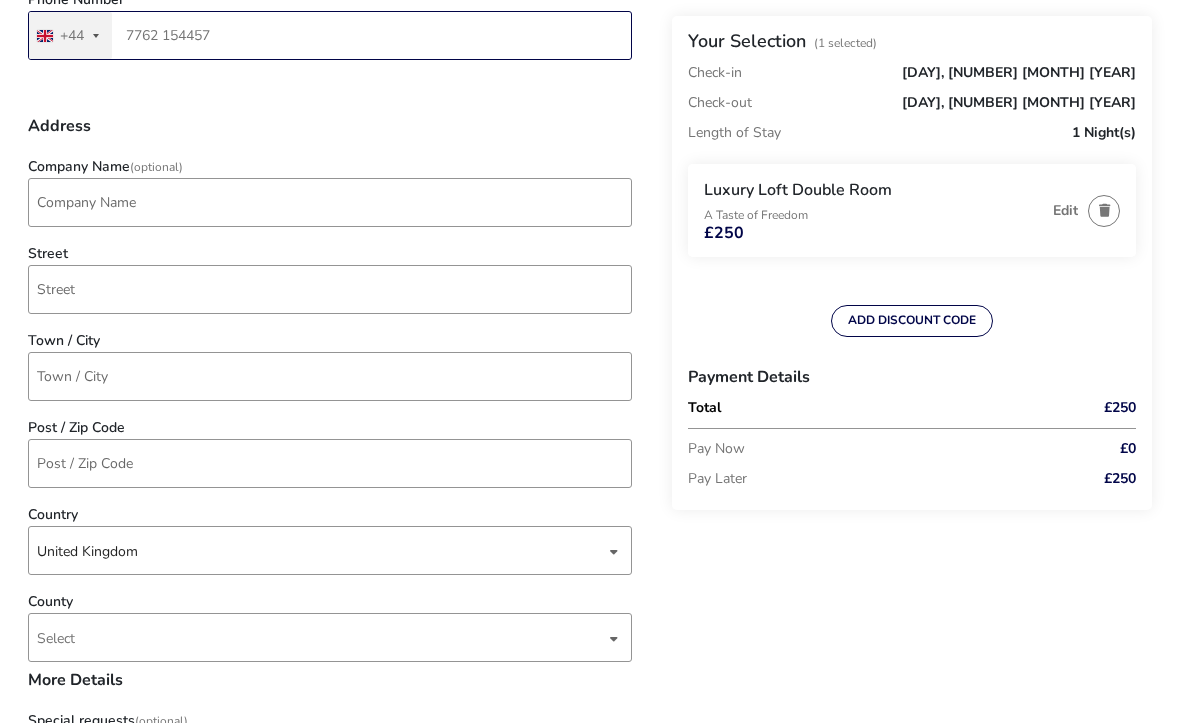 type on "7762 154457" 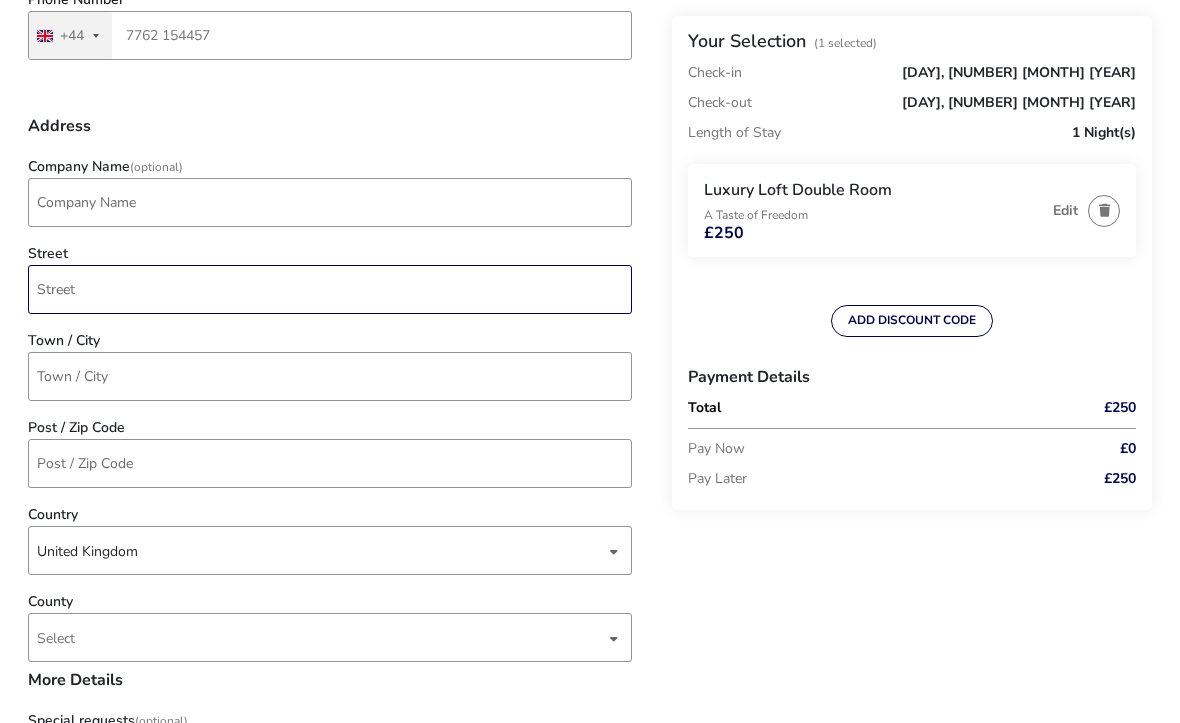 click on "Street" at bounding box center (330, 289) 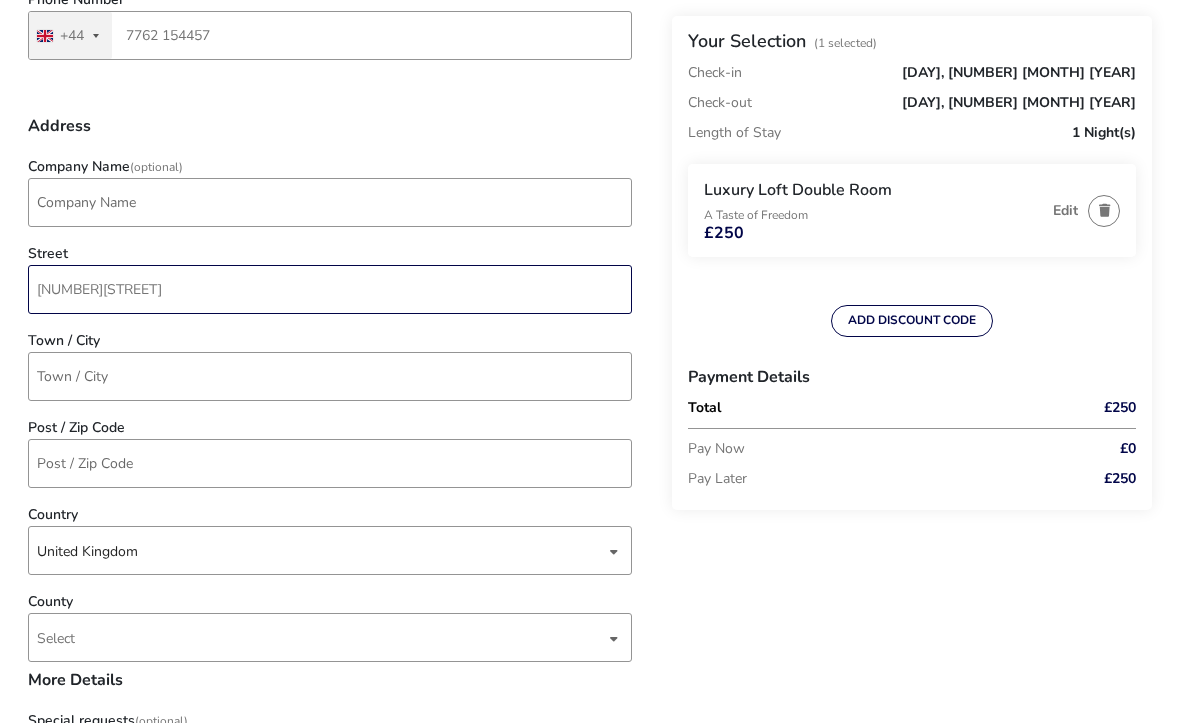 type on "12a Wilton Grove" 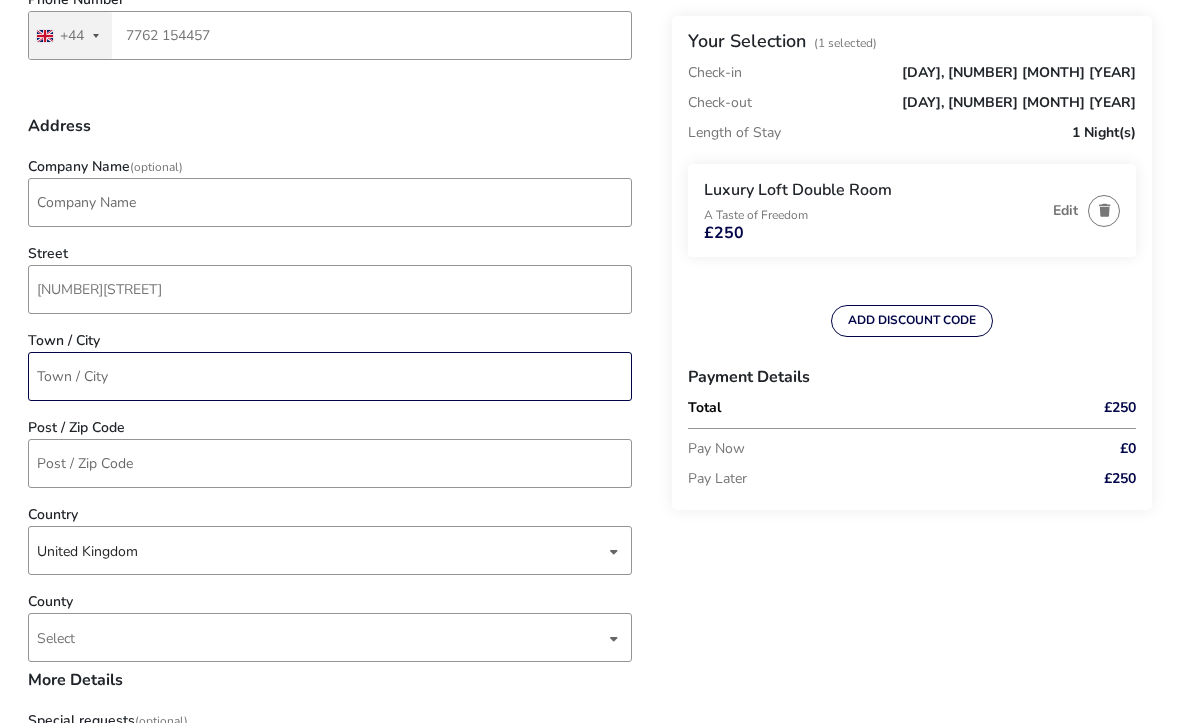 click on "Town / City" at bounding box center [330, 376] 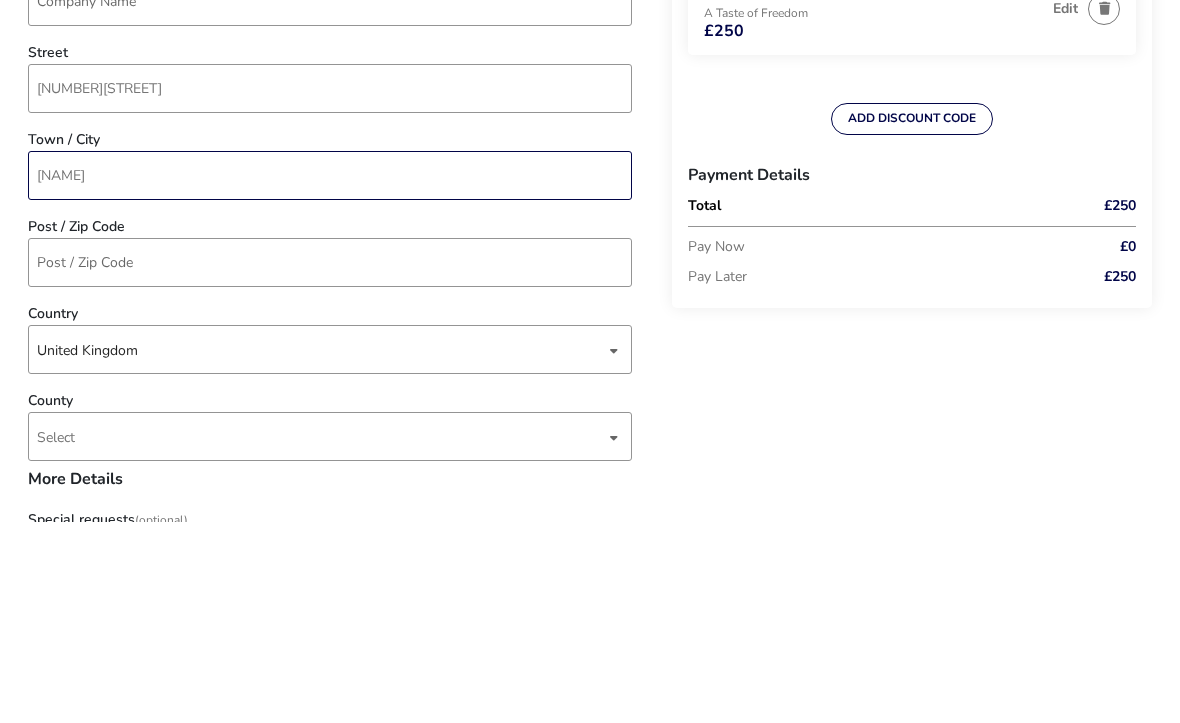 type on "Bessbrook" 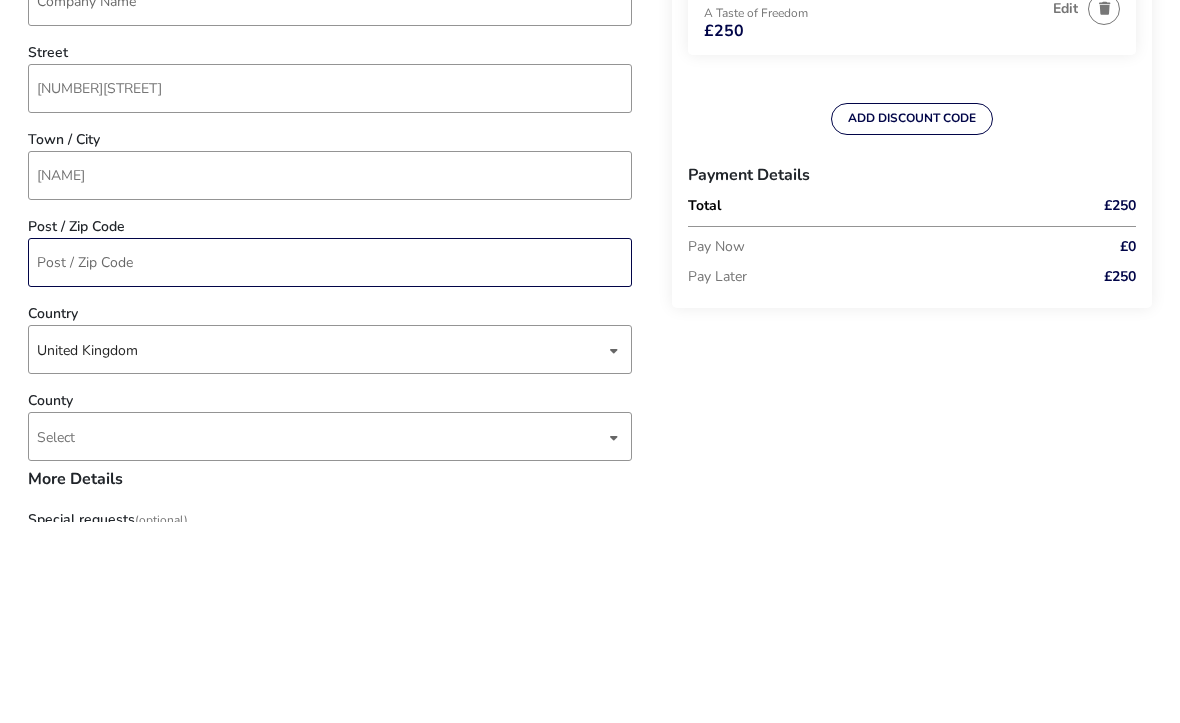 click on "Post / Zip Code" at bounding box center (330, 464) 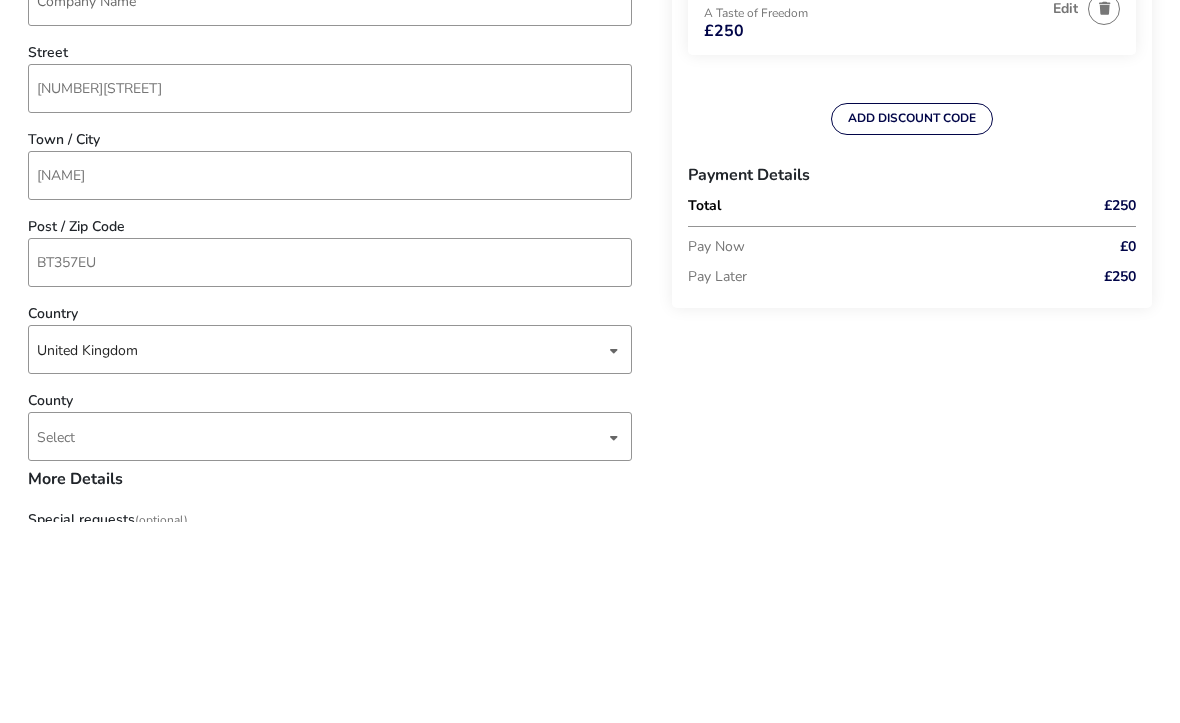 scroll, scrollTop: 837, scrollLeft: 0, axis: vertical 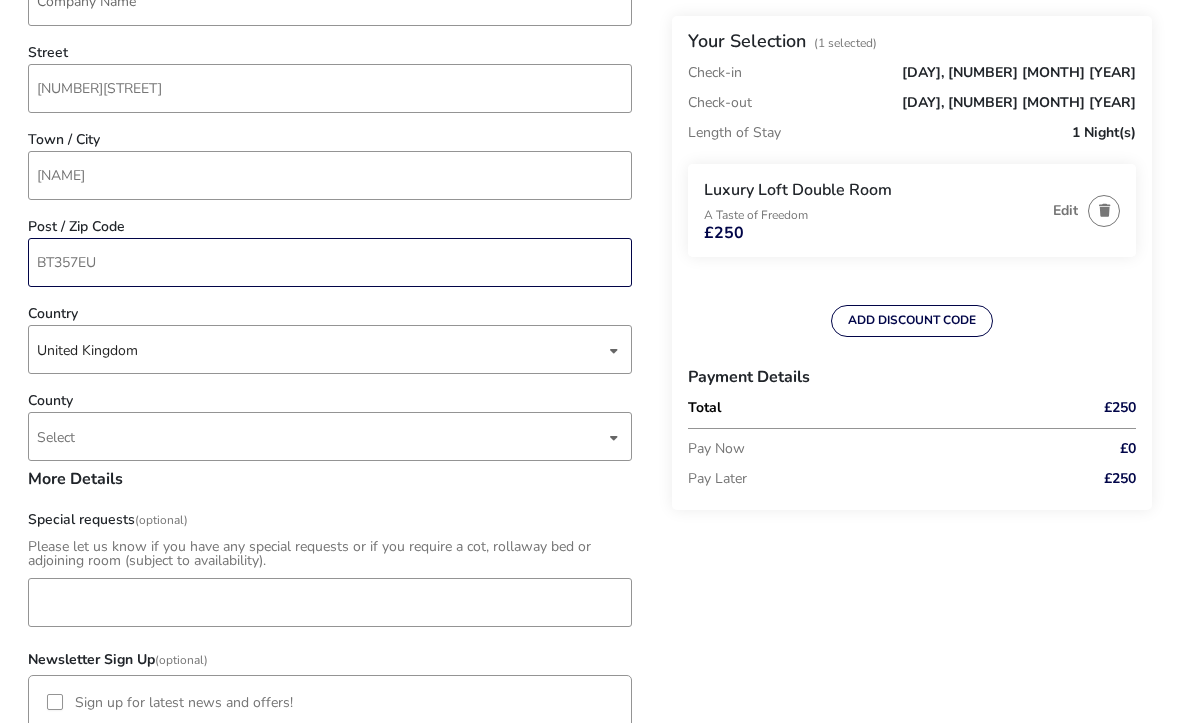 type on "BT357EU" 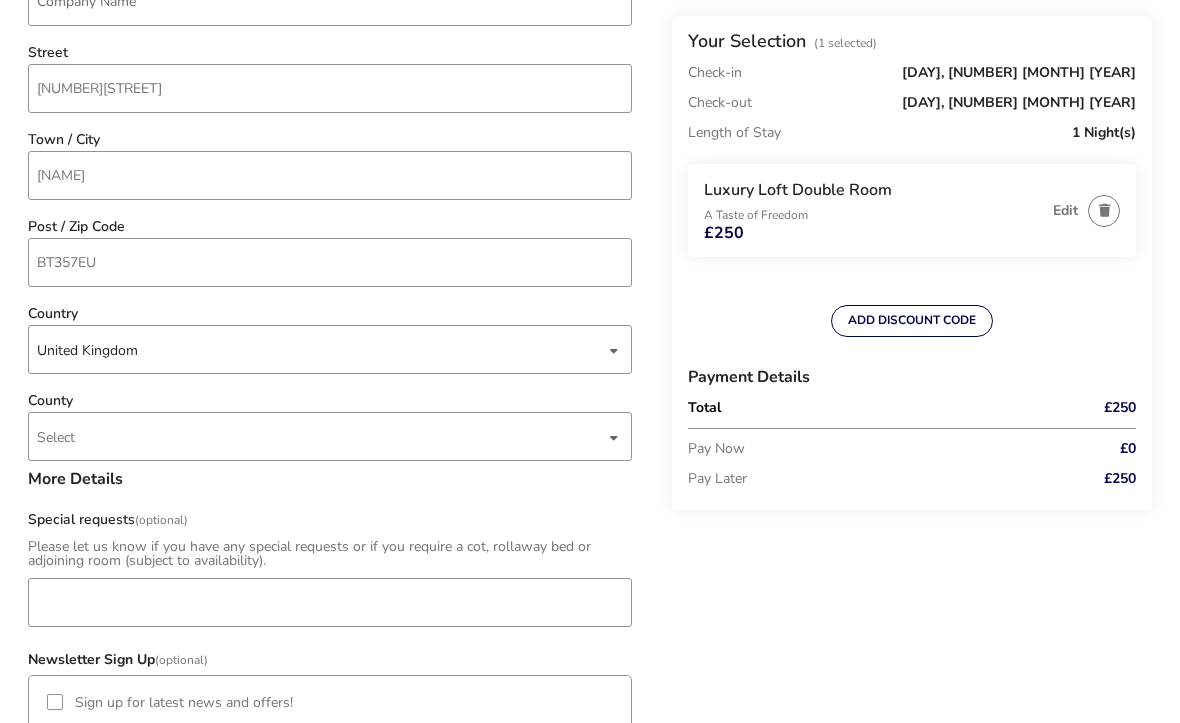 click on "Select" at bounding box center (321, 436) 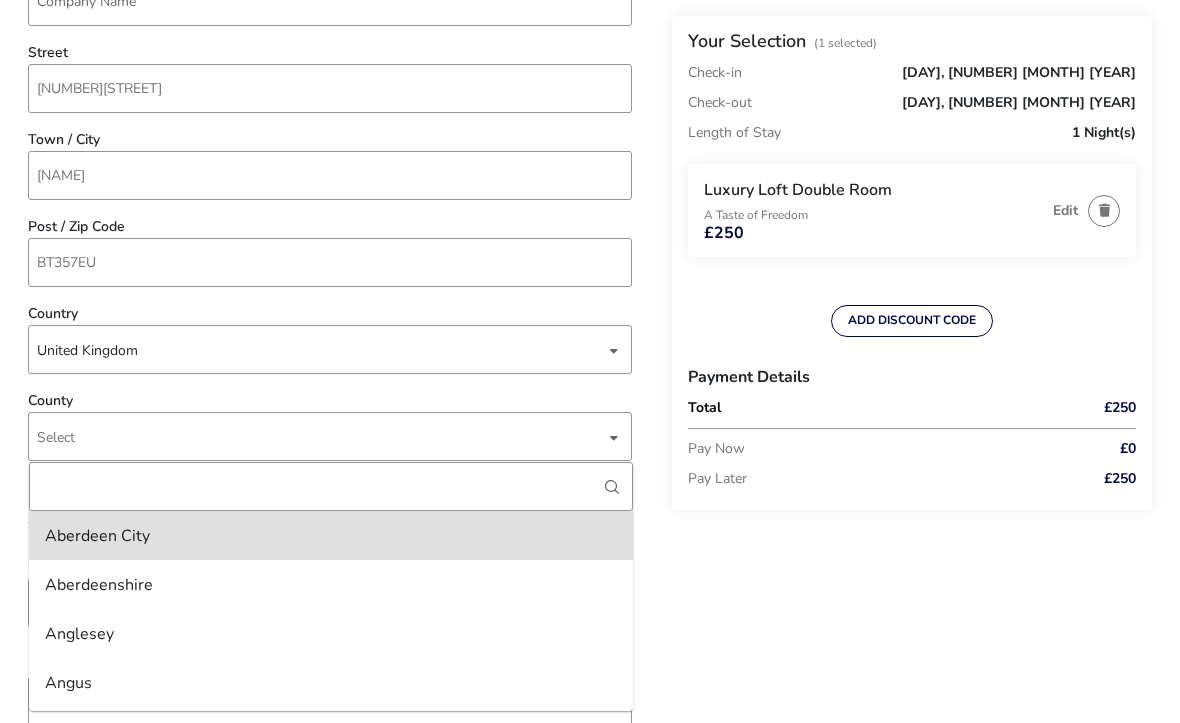 type on "A" 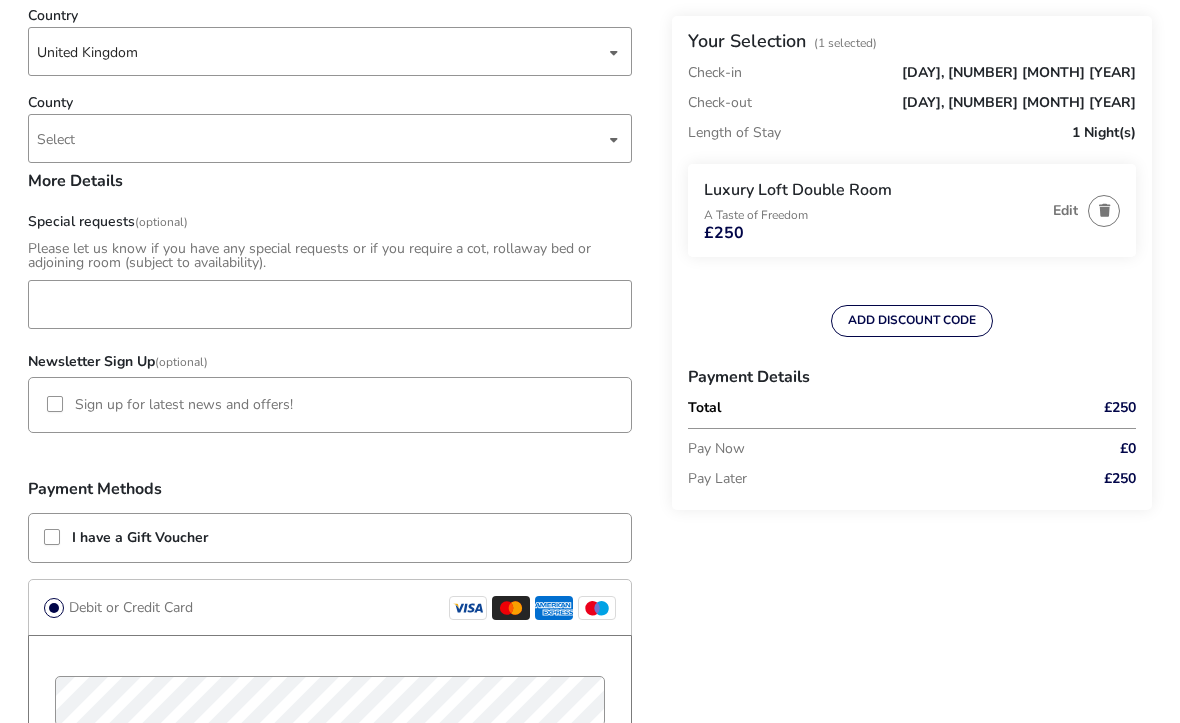 scroll, scrollTop: 1117, scrollLeft: 0, axis: vertical 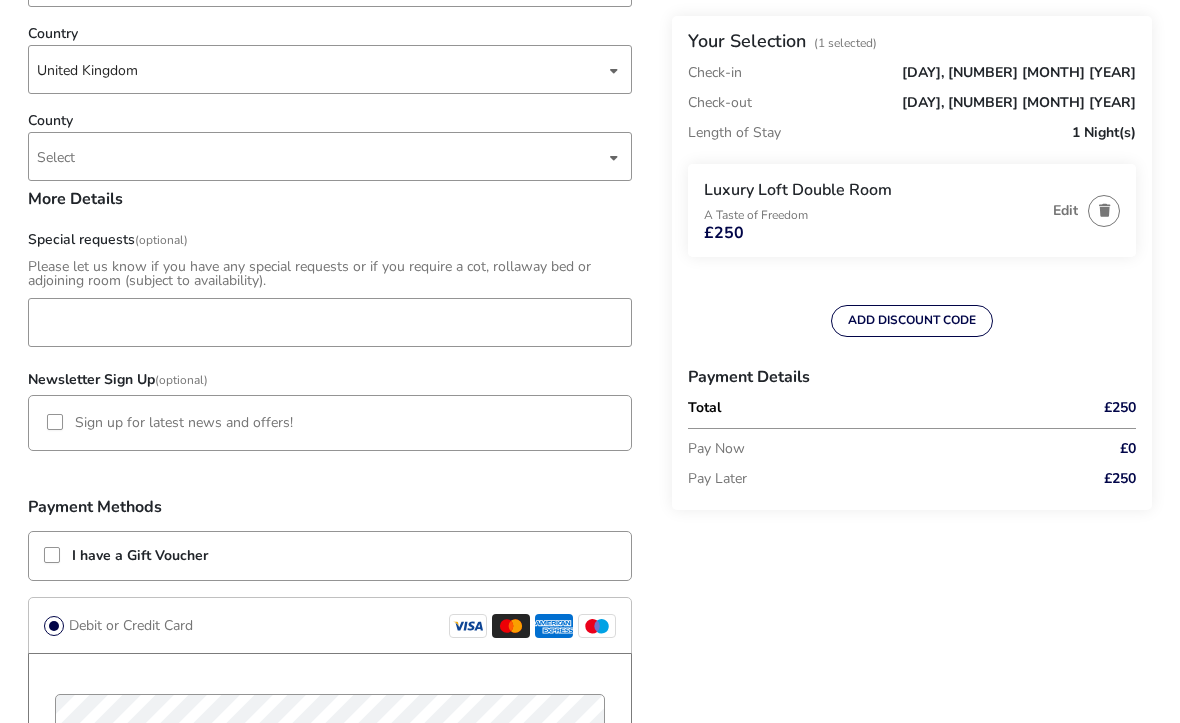 click at bounding box center [614, 157] 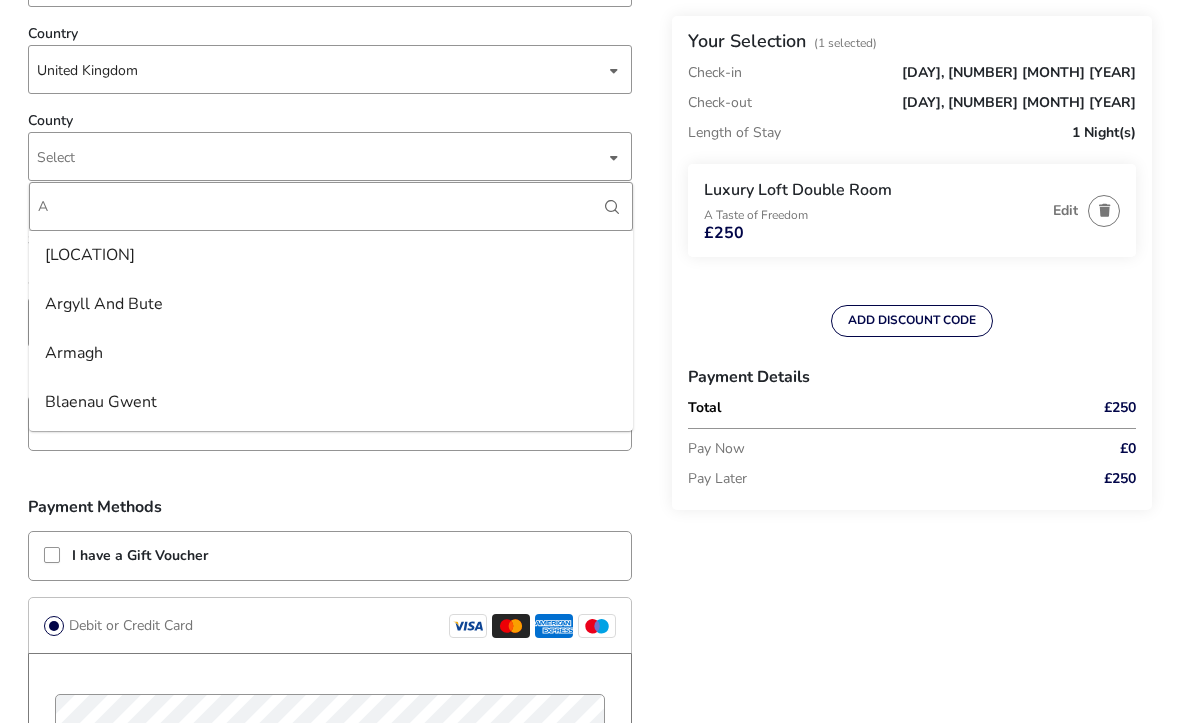 scroll, scrollTop: 201, scrollLeft: 0, axis: vertical 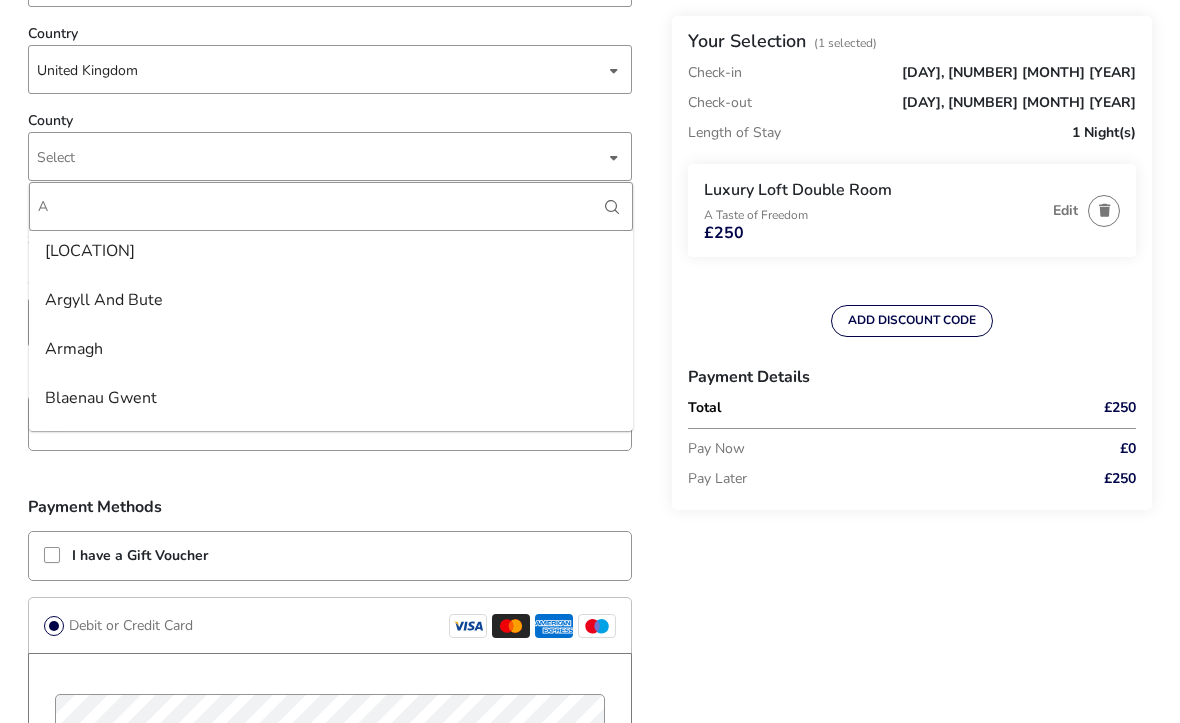 click on "Armagh" at bounding box center (331, 348) 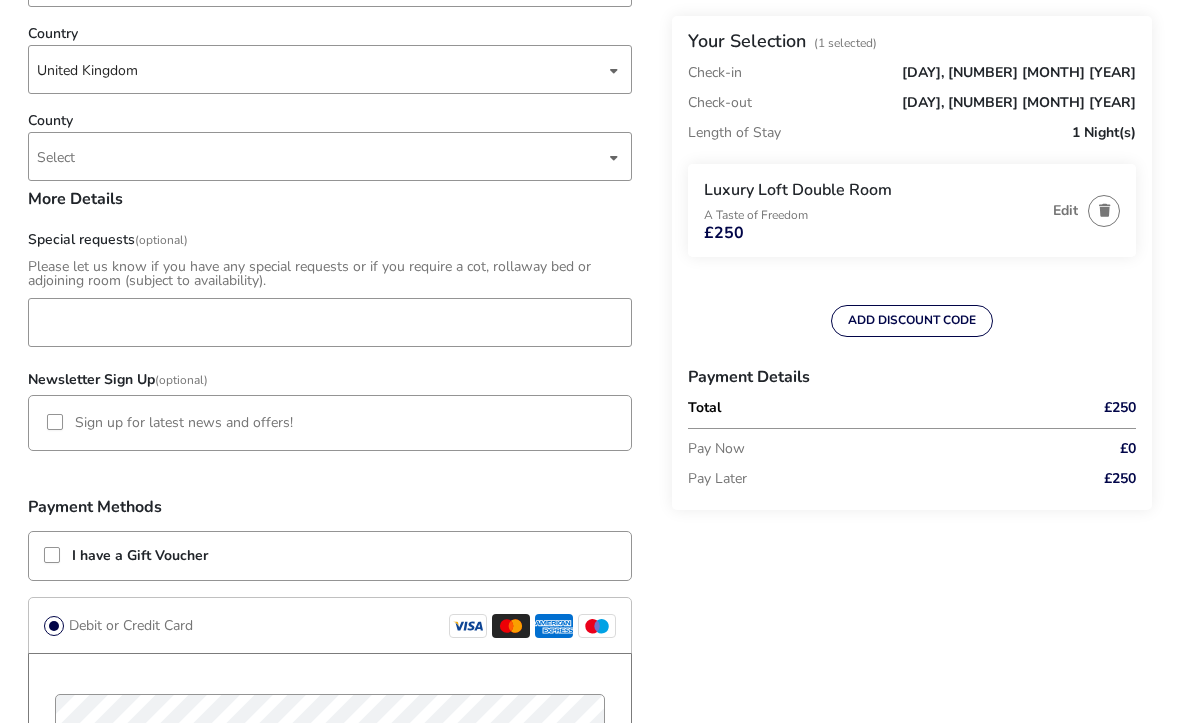 type 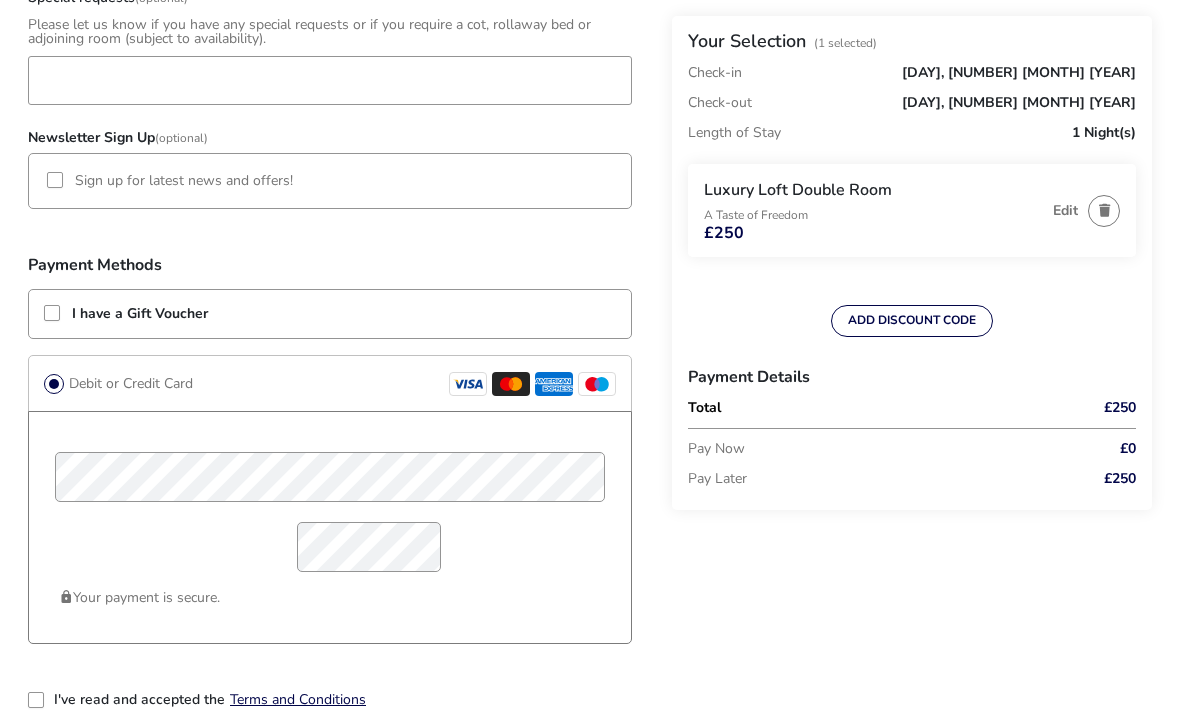 scroll, scrollTop: 1362, scrollLeft: 0, axis: vertical 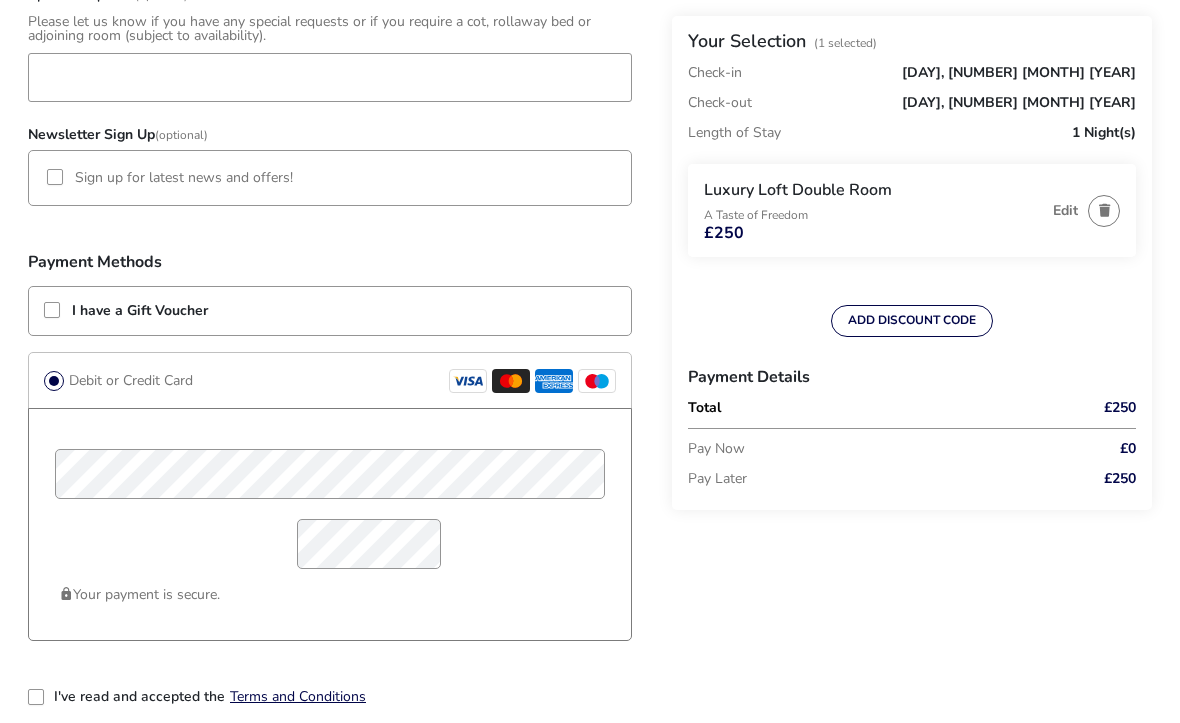 click on "I have a Gift Voucher" at bounding box center [140, 311] 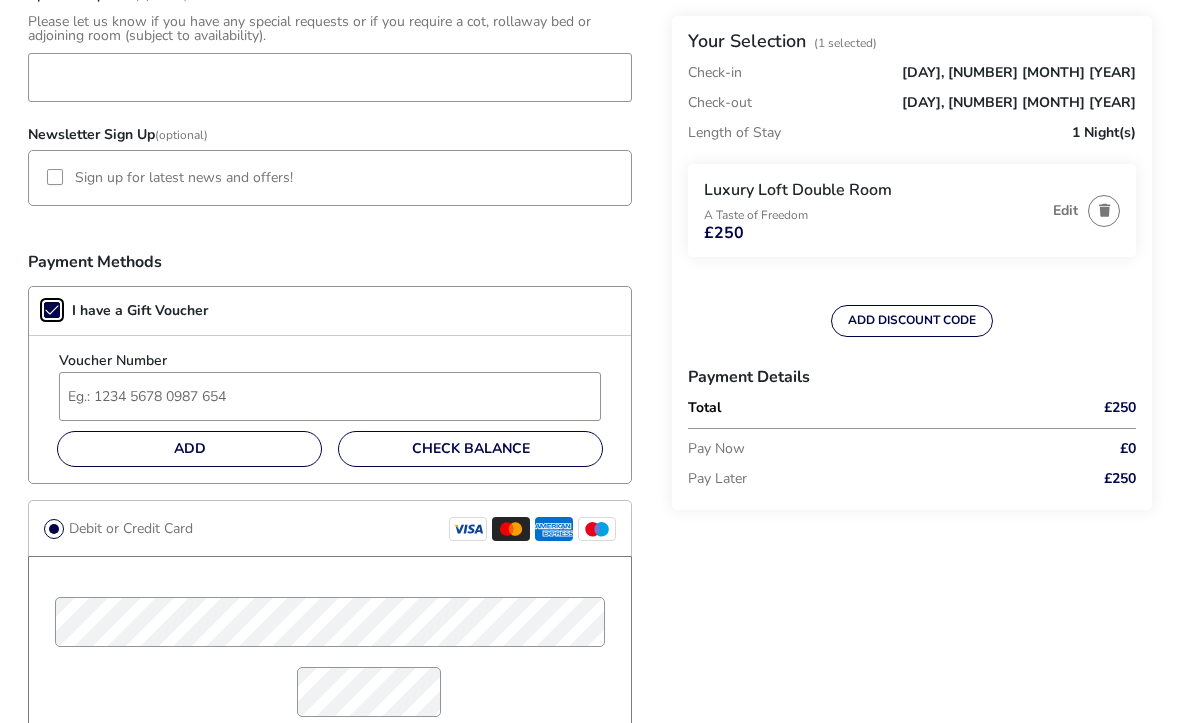 scroll, scrollTop: 11, scrollLeft: 10, axis: both 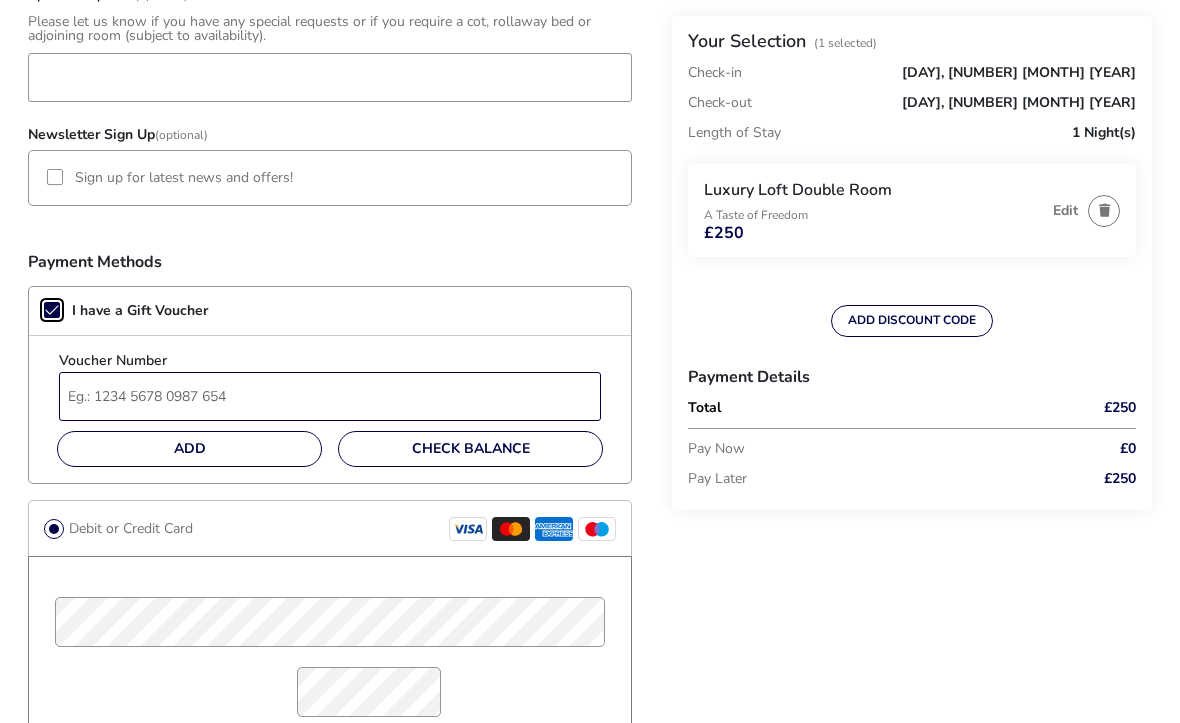 click on "Voucher Number" at bounding box center (330, 396) 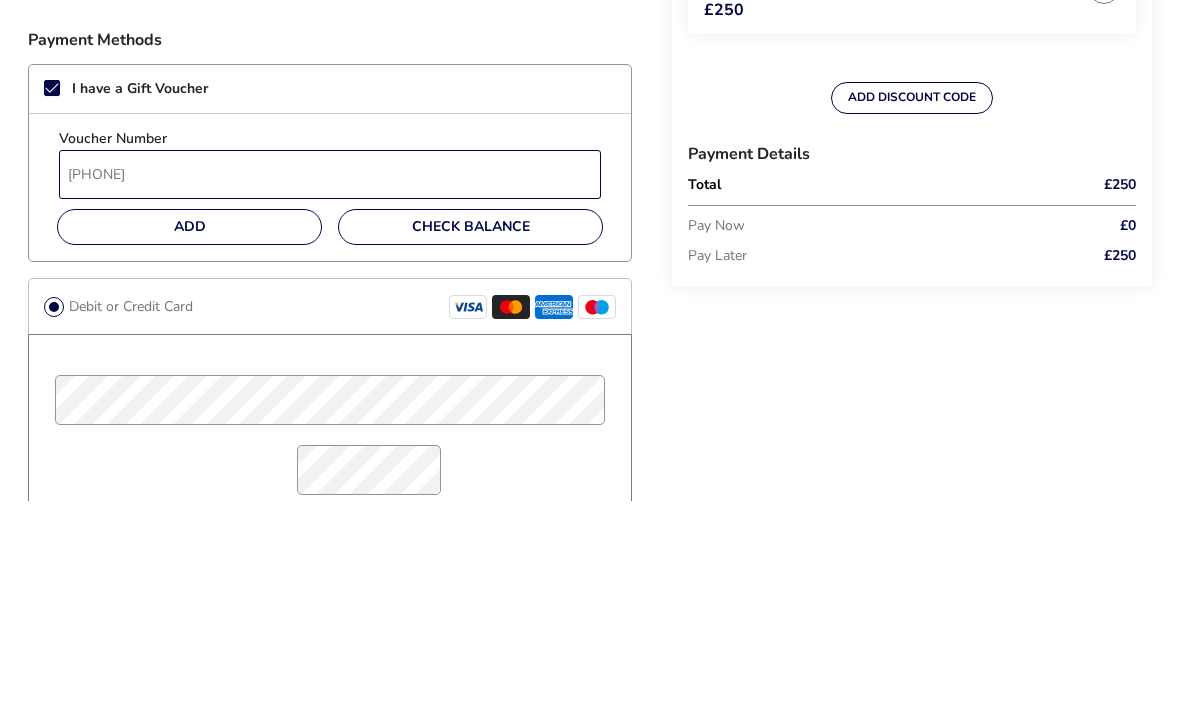 type on "6170155797634720" 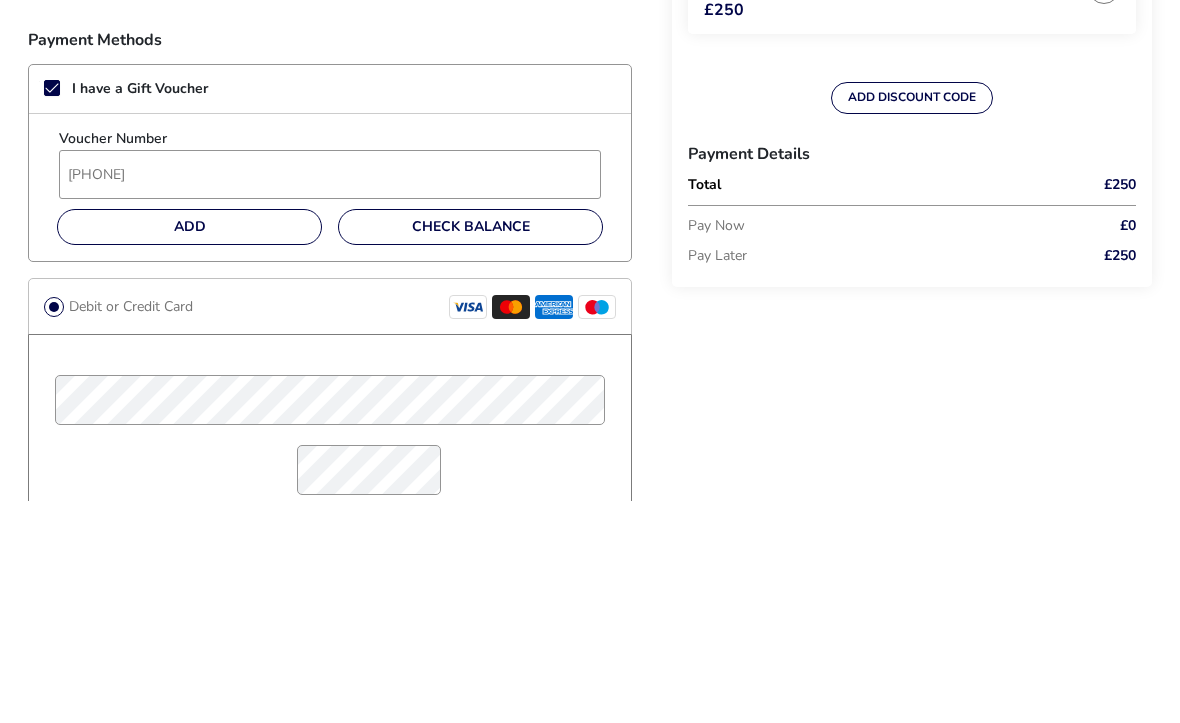 click on "Add" at bounding box center [189, 450] 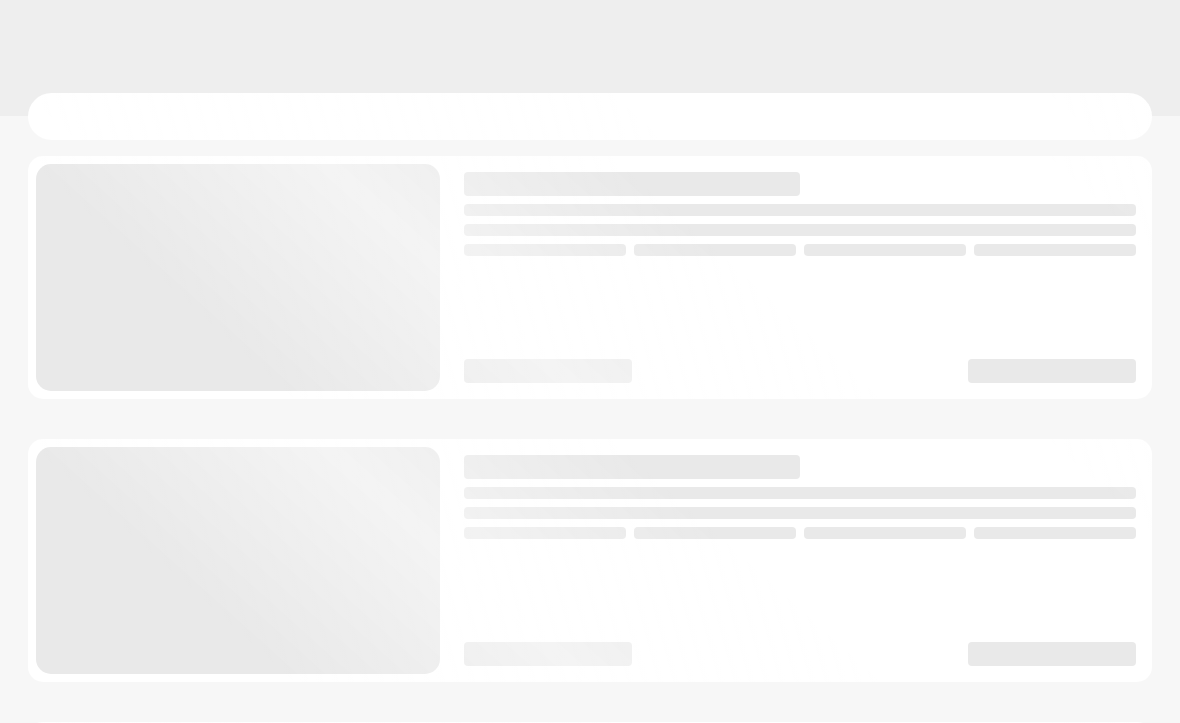scroll, scrollTop: 0, scrollLeft: 0, axis: both 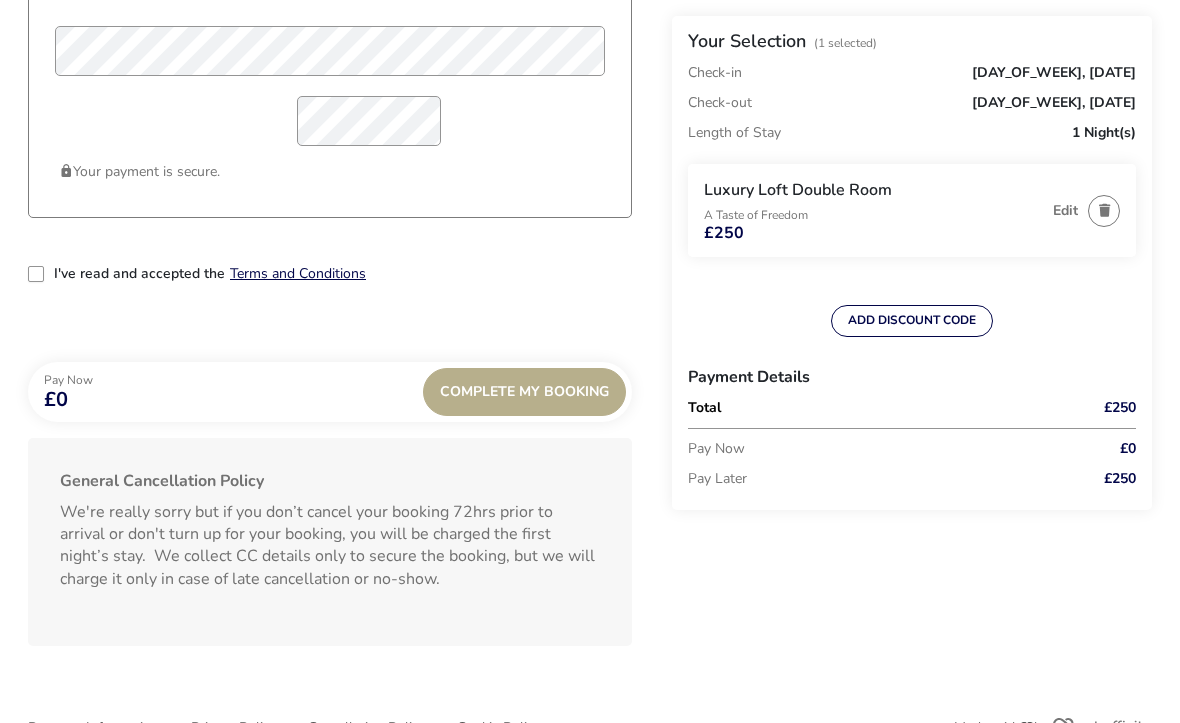 click at bounding box center (36, 274) 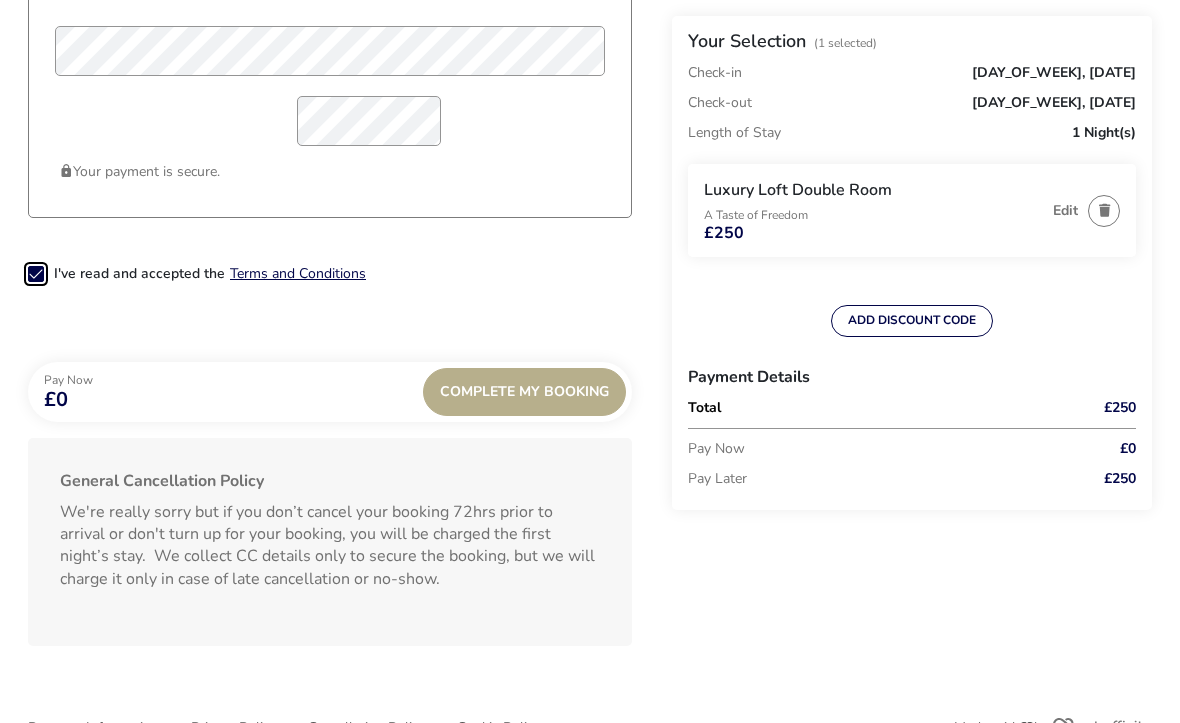 scroll, scrollTop: 11, scrollLeft: 10, axis: both 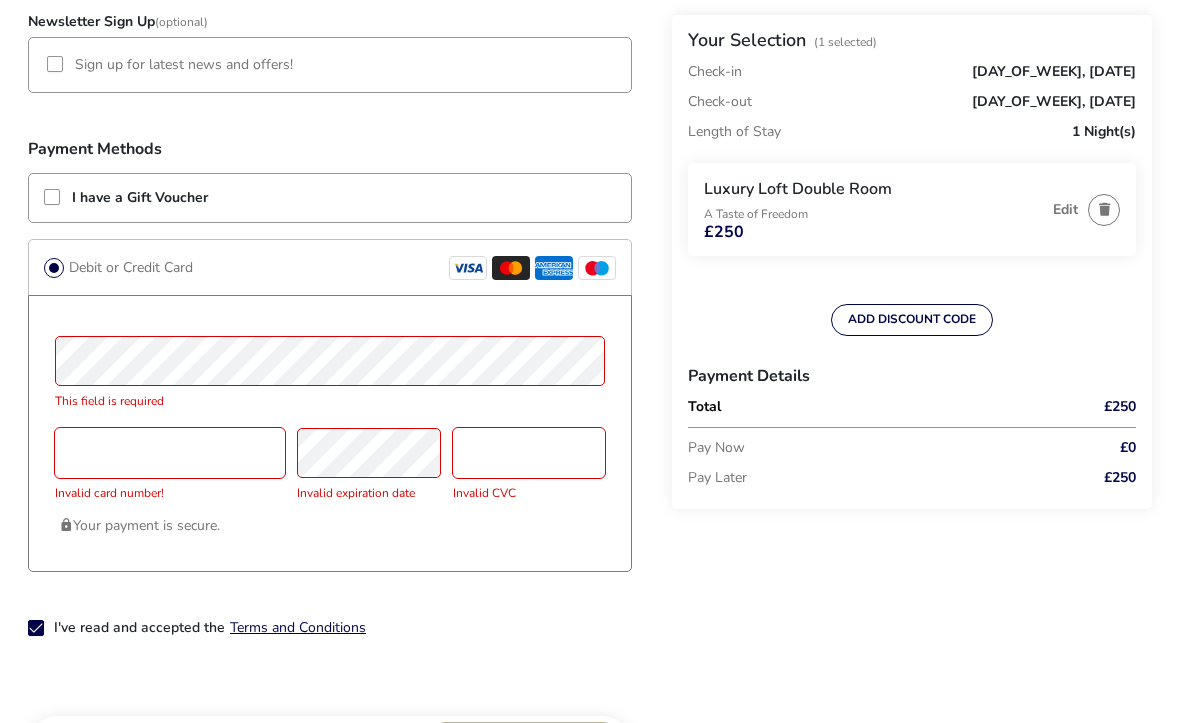 click on "I have a Gift Voucher" at bounding box center [330, 199] 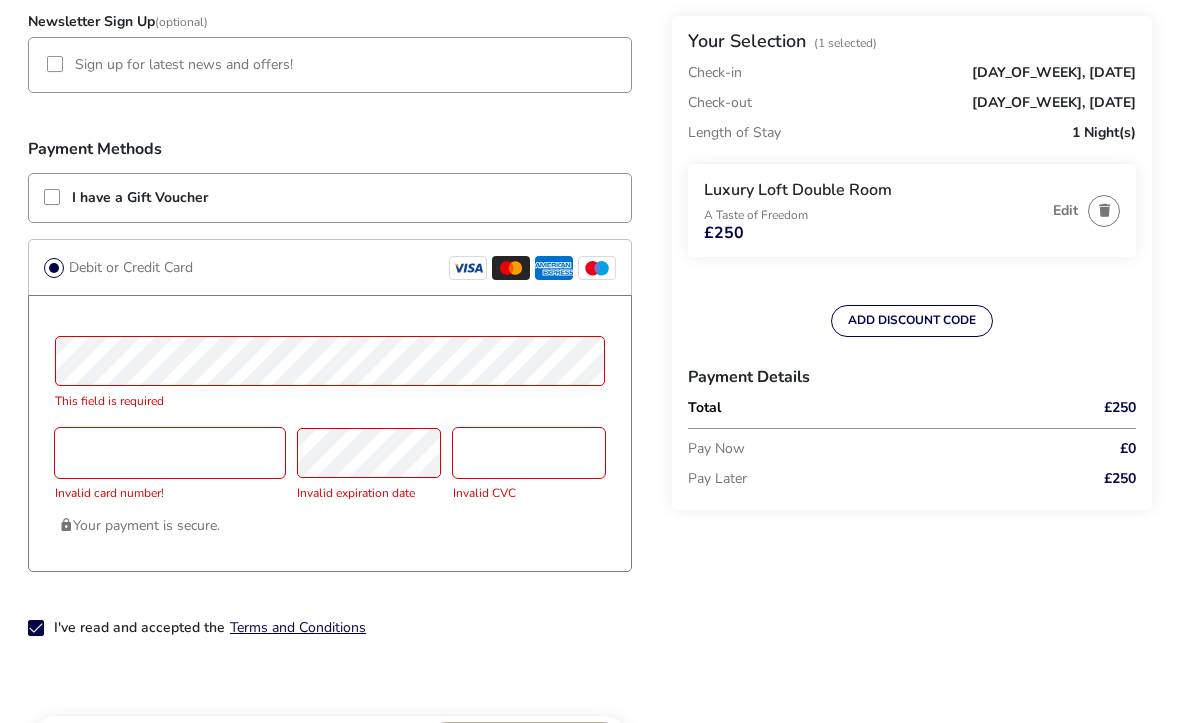 click on "I have a Gift Voucher" at bounding box center [140, 198] 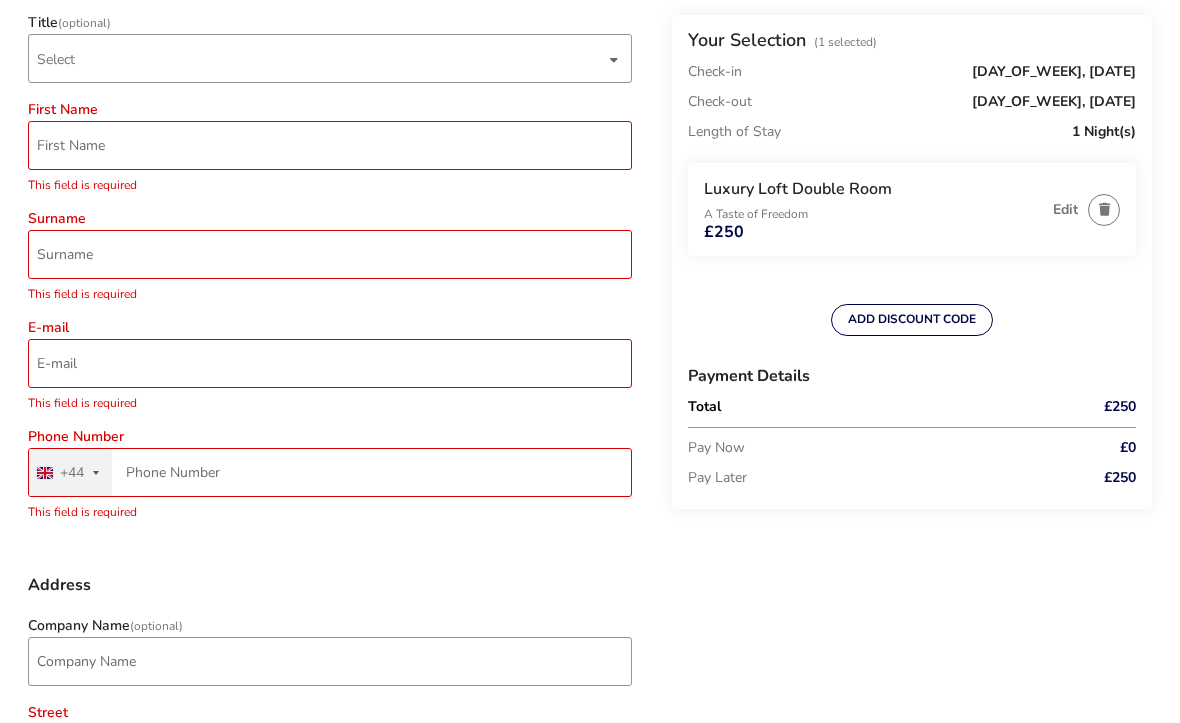 scroll, scrollTop: 0, scrollLeft: 0, axis: both 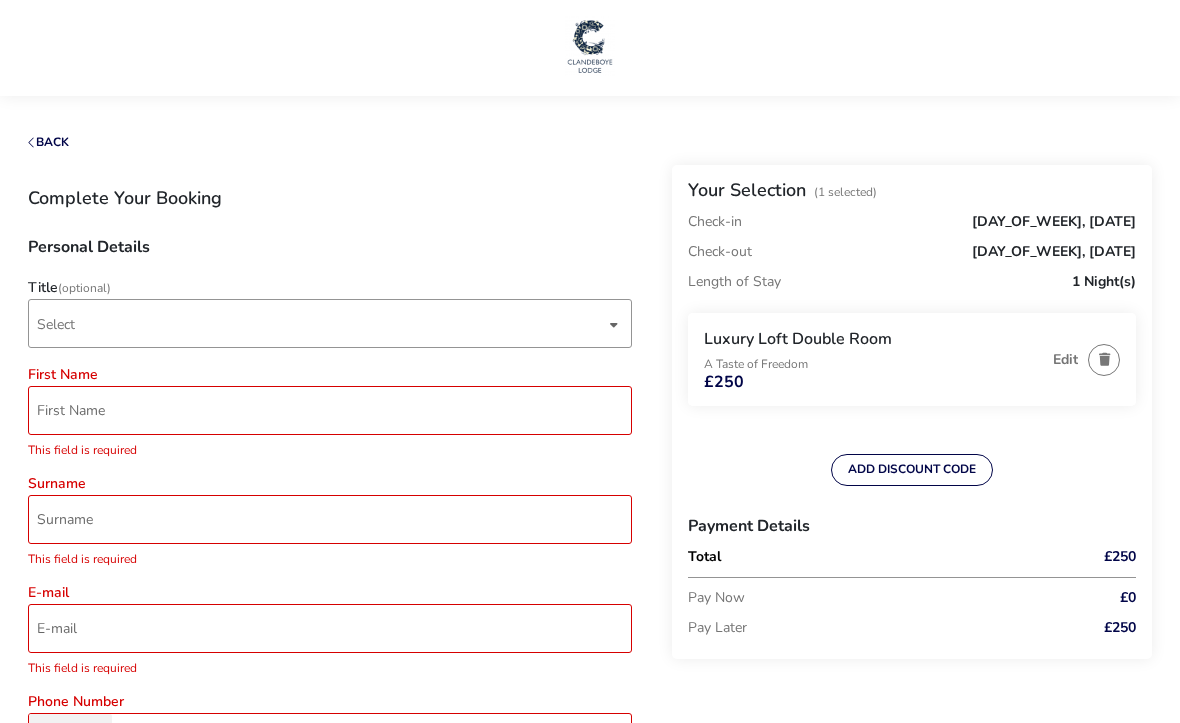 click on "Select" at bounding box center [321, 323] 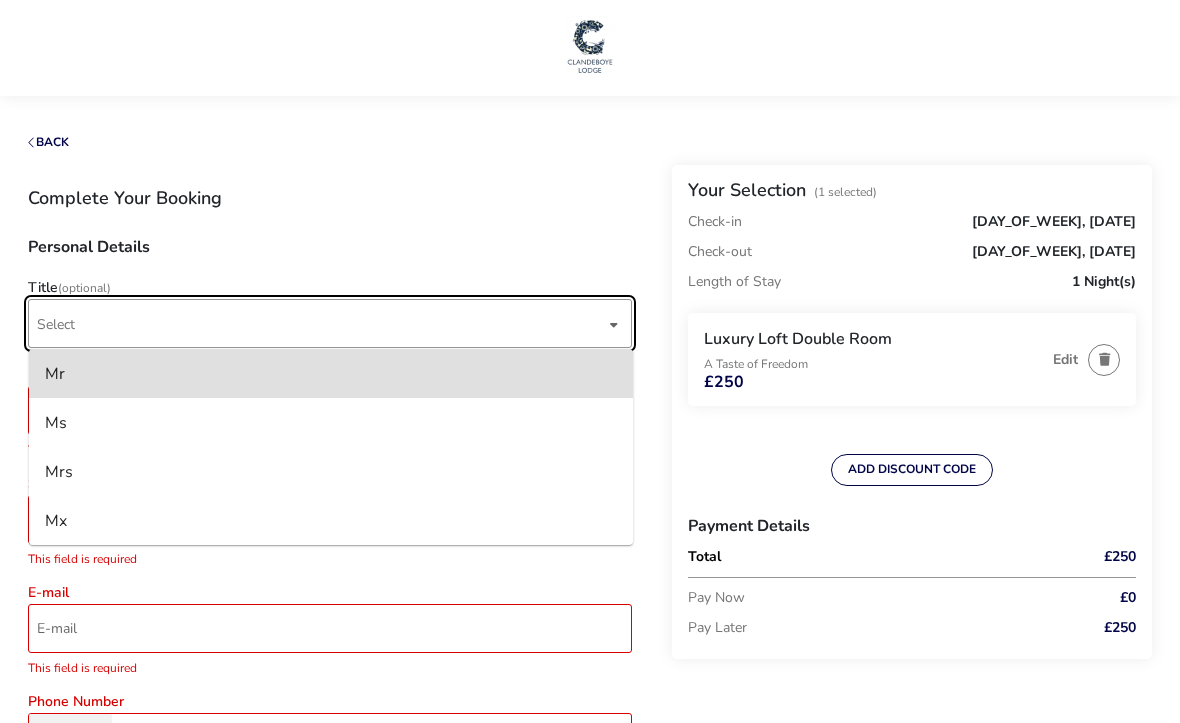 click on "Mr" at bounding box center [331, 373] 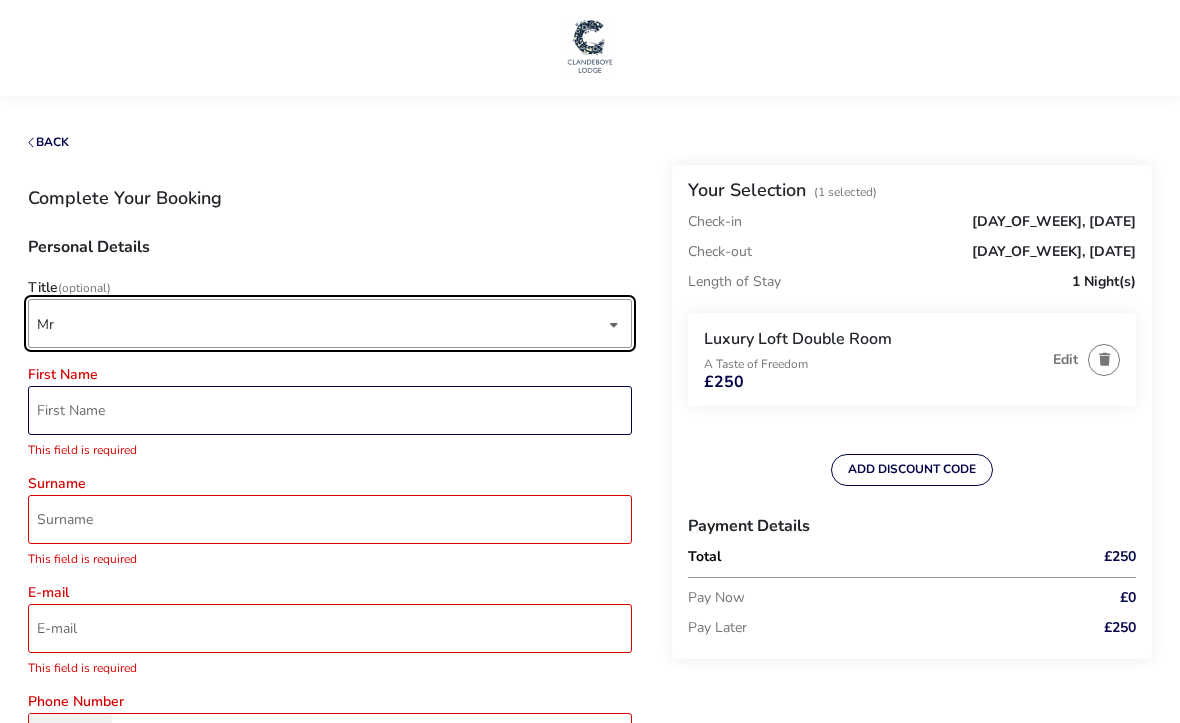 click on "First Name" at bounding box center (330, 410) 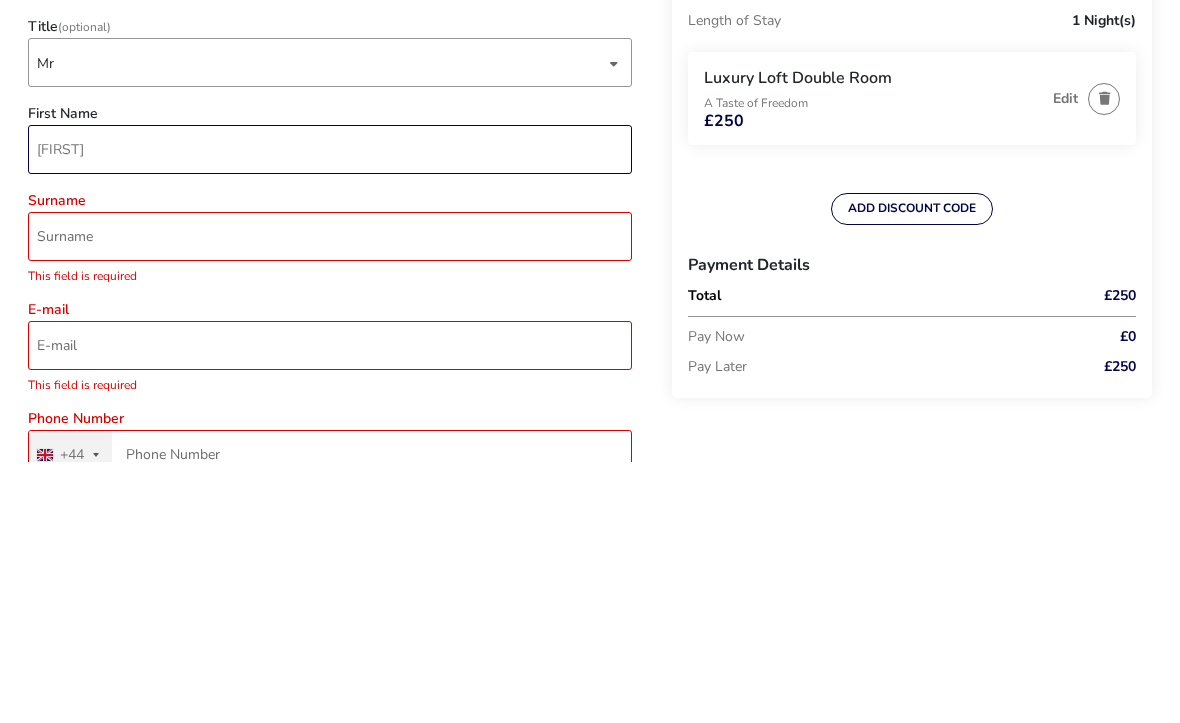 type on "[FIRST]" 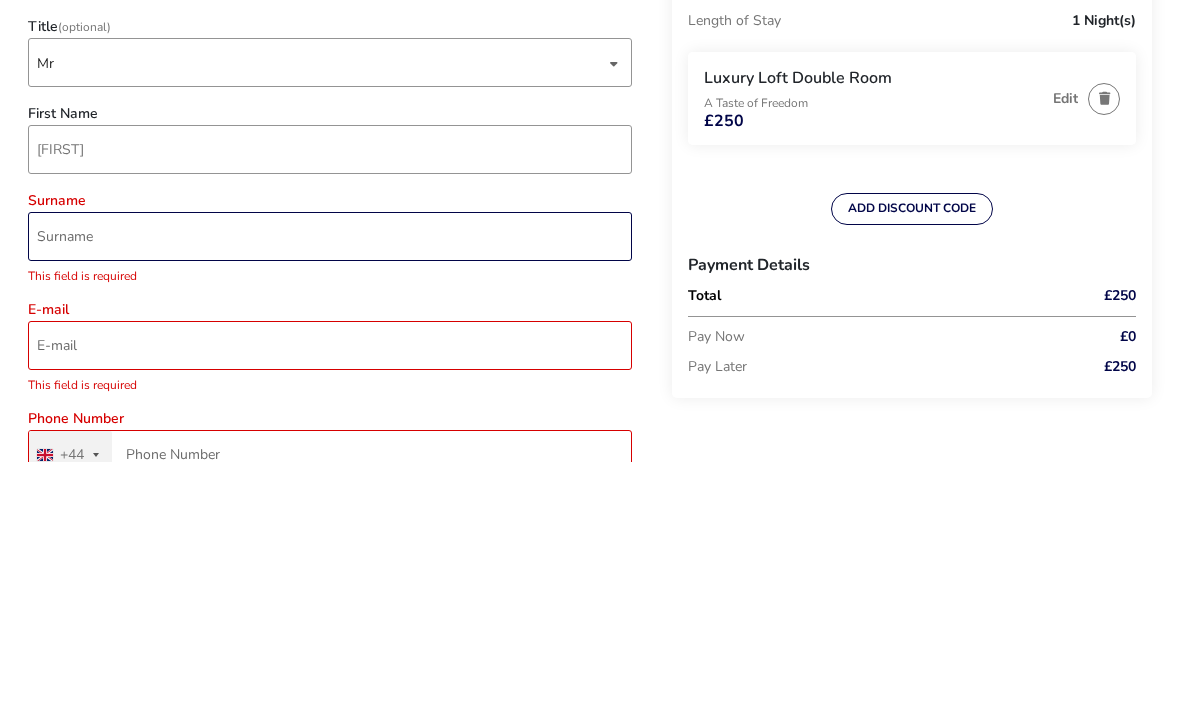 click on "Surname" at bounding box center [330, 497] 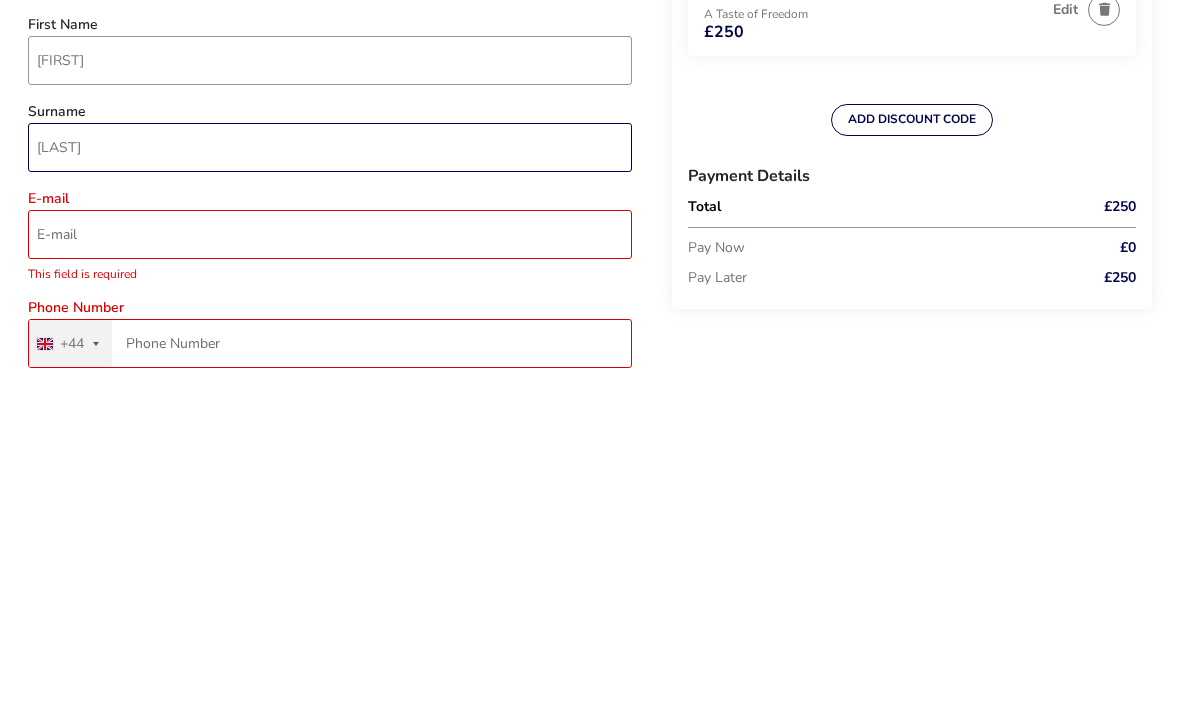 type on "[LAST]" 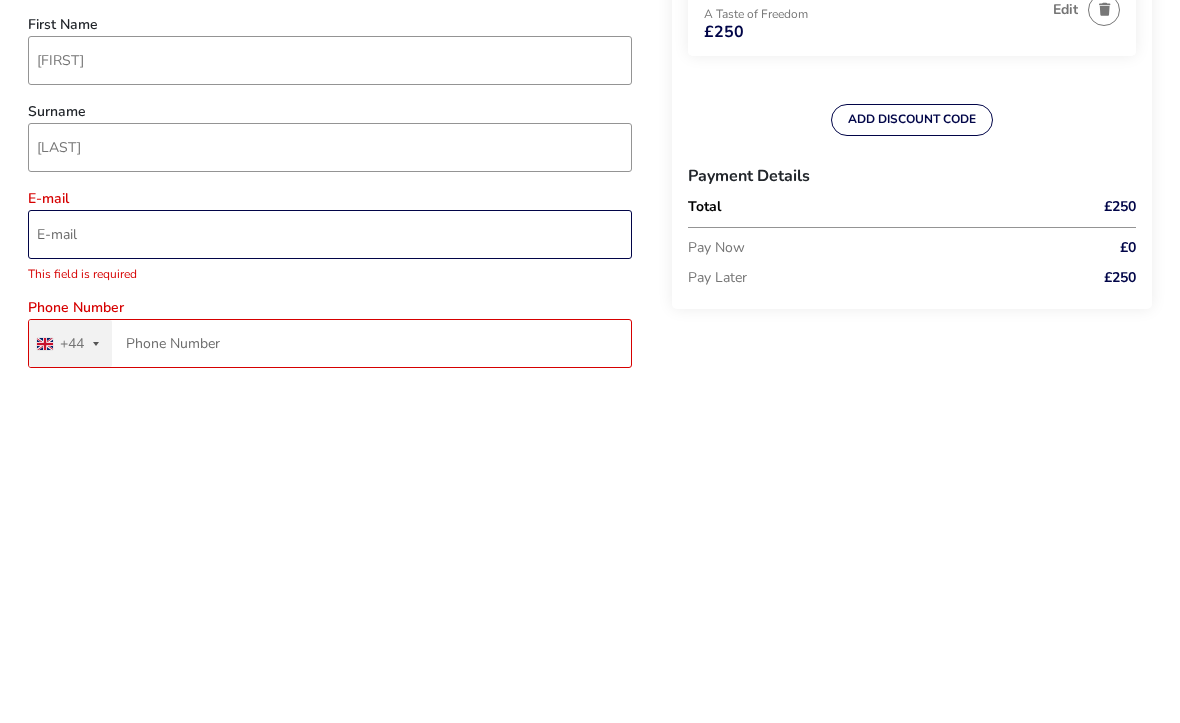 click on "E-mail" at bounding box center [330, 584] 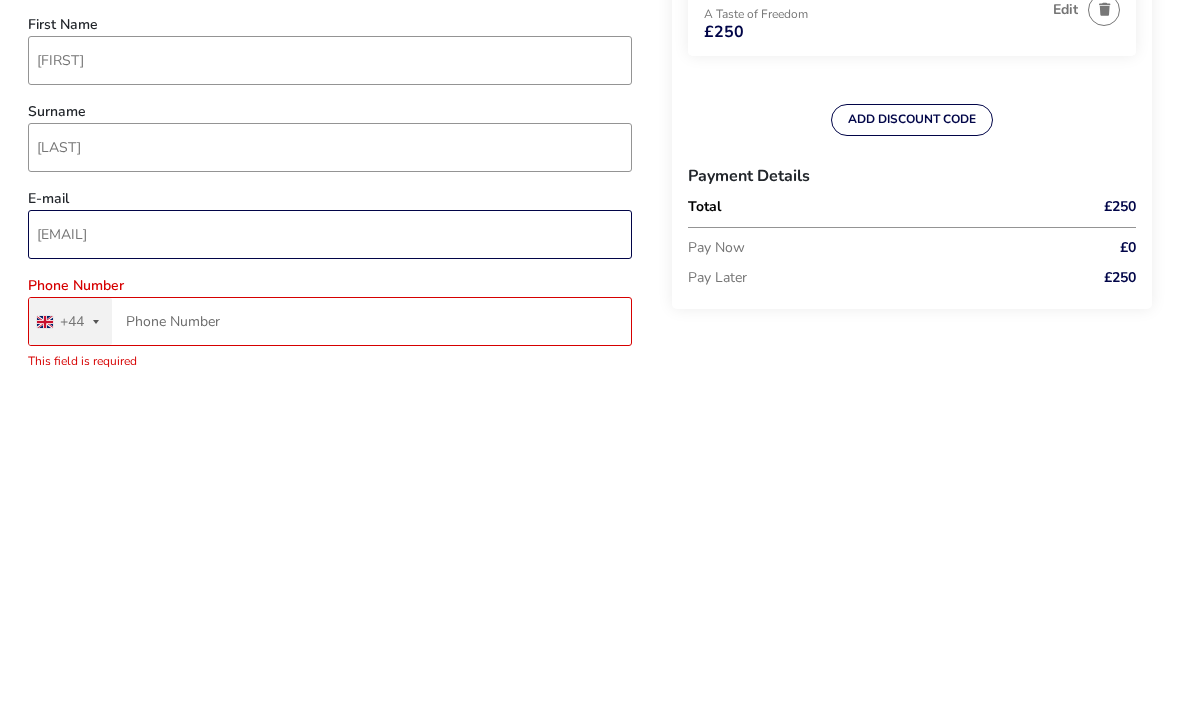 type on "[EMAIL]" 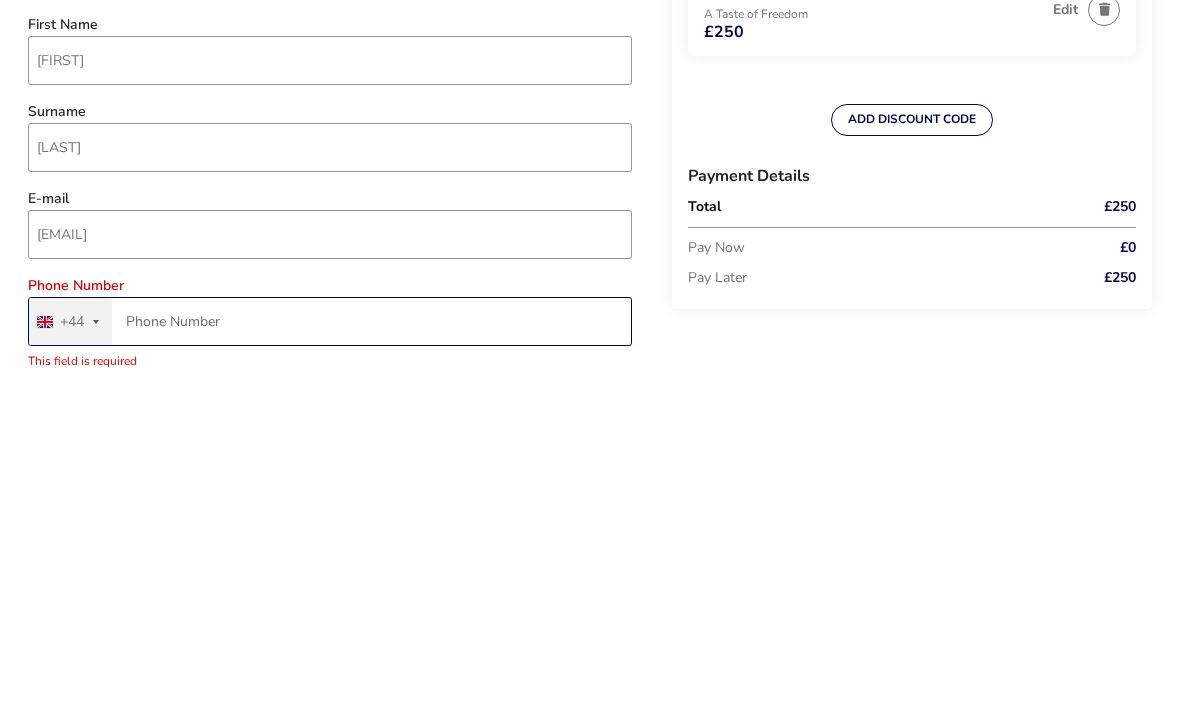 click on "Phone Number" at bounding box center (330, 671) 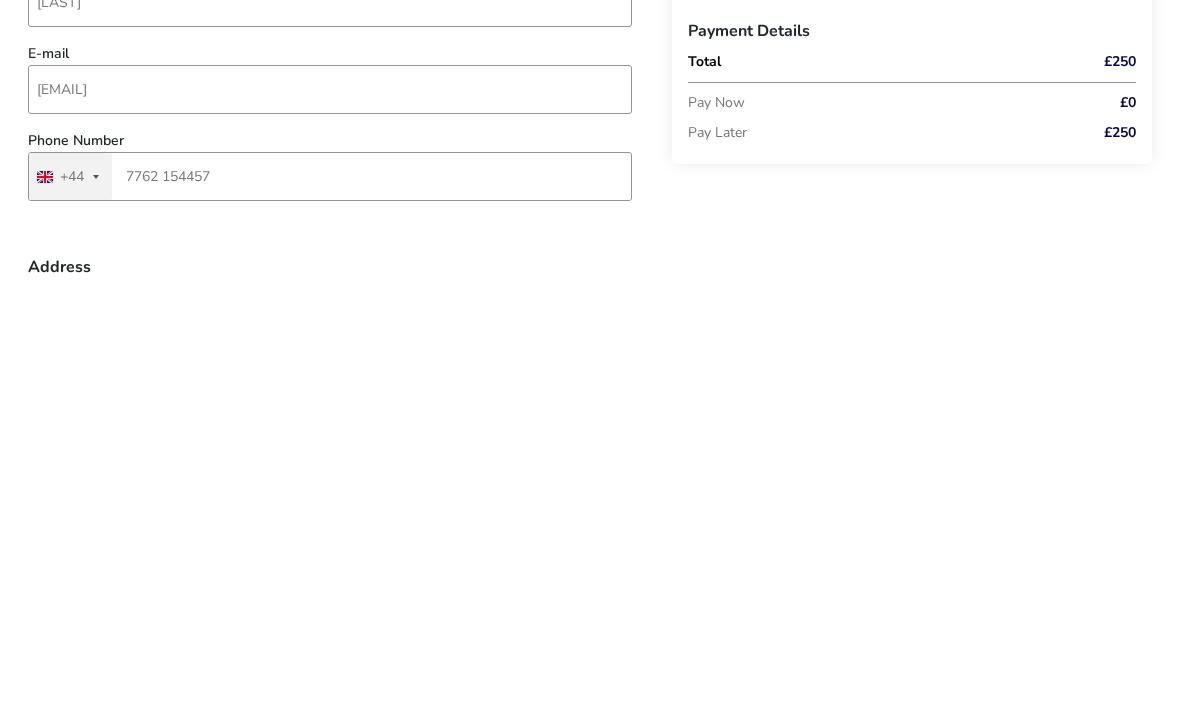 scroll, scrollTop: 495, scrollLeft: 0, axis: vertical 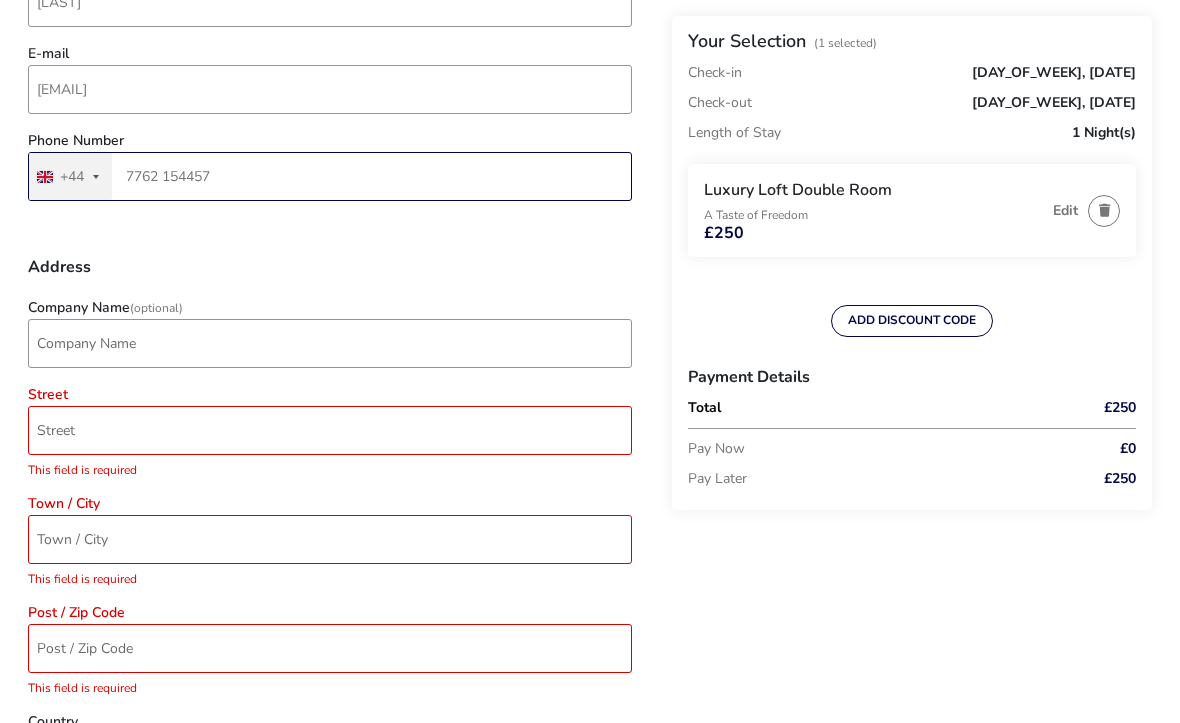 type on "7762 154457" 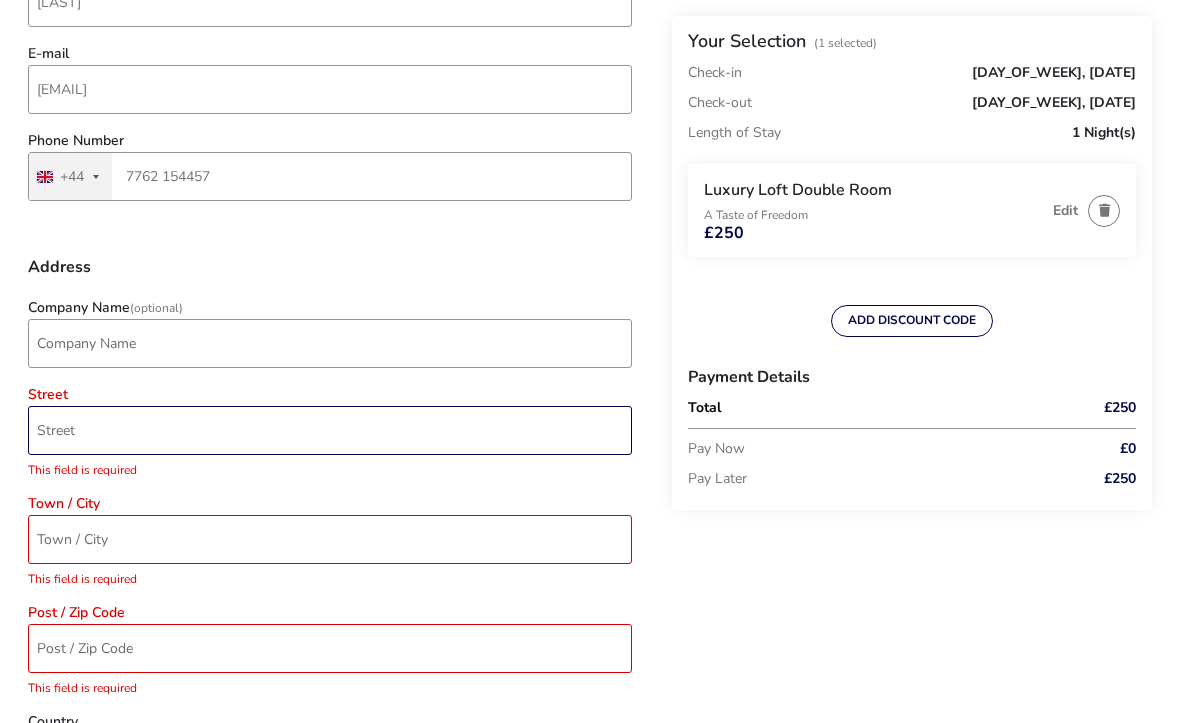 click on "Street" at bounding box center [330, 430] 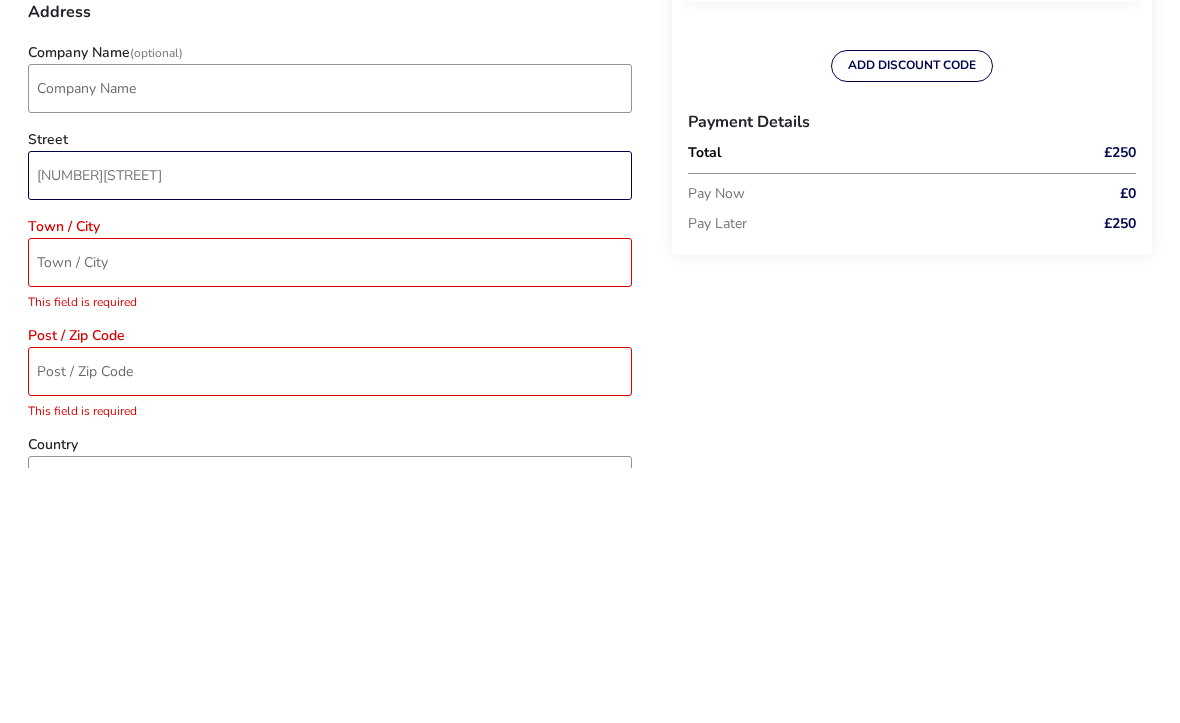 type on "[NUMBER][STREET]" 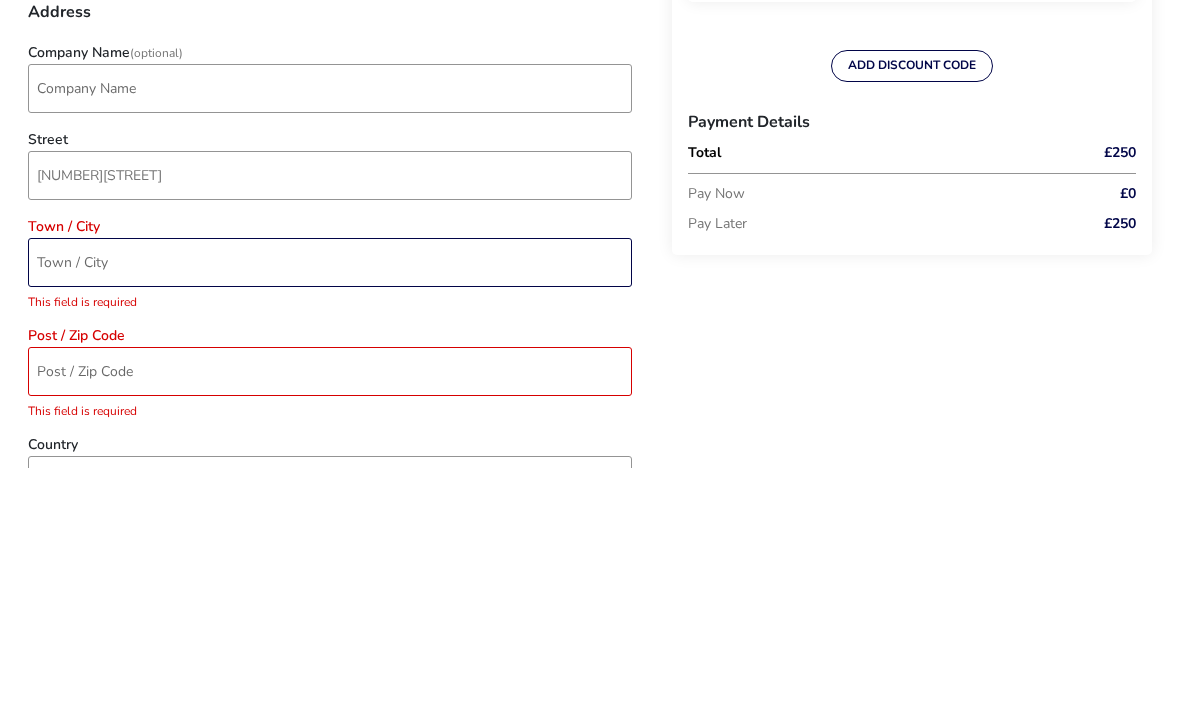 click on "Town / City" at bounding box center [330, 517] 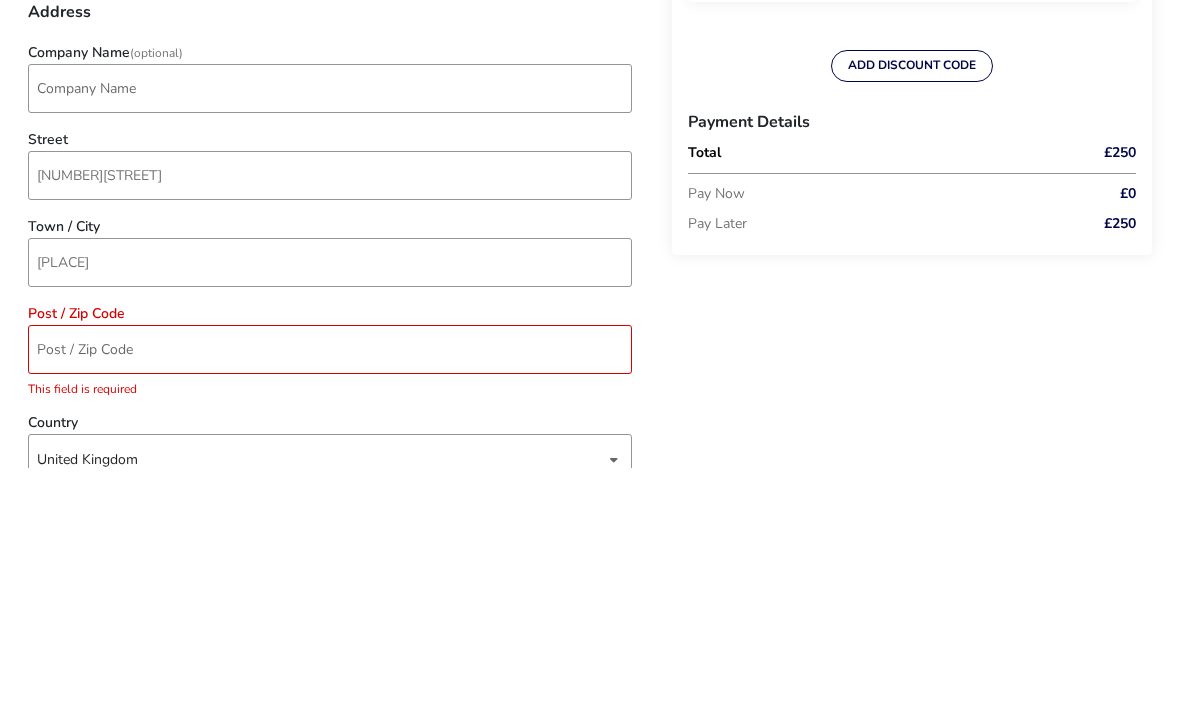 scroll, scrollTop: 750, scrollLeft: 0, axis: vertical 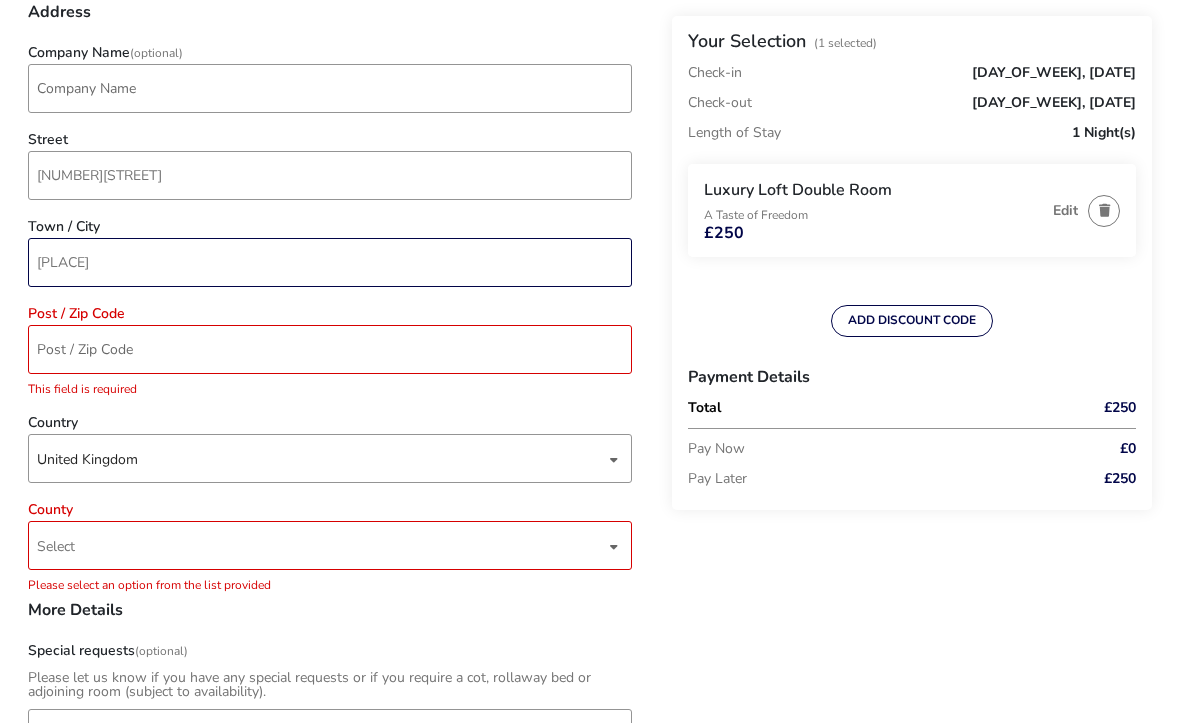 type on "[CITY]" 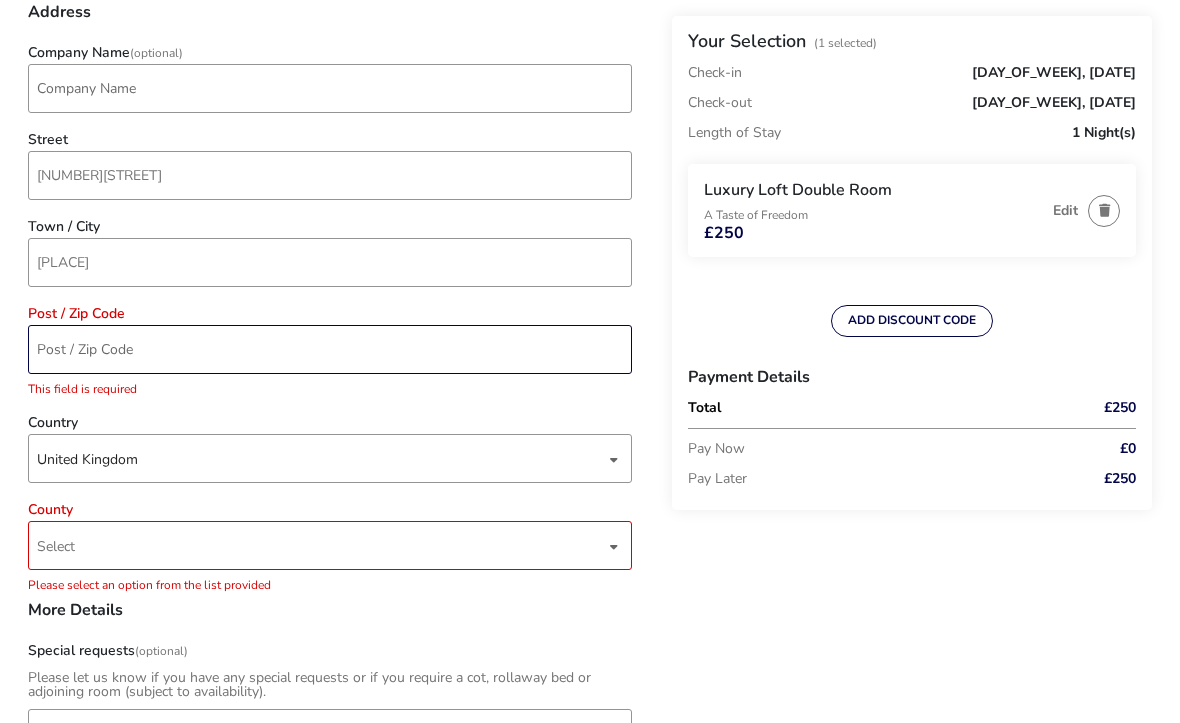click on "Post / Zip Code" at bounding box center (330, 349) 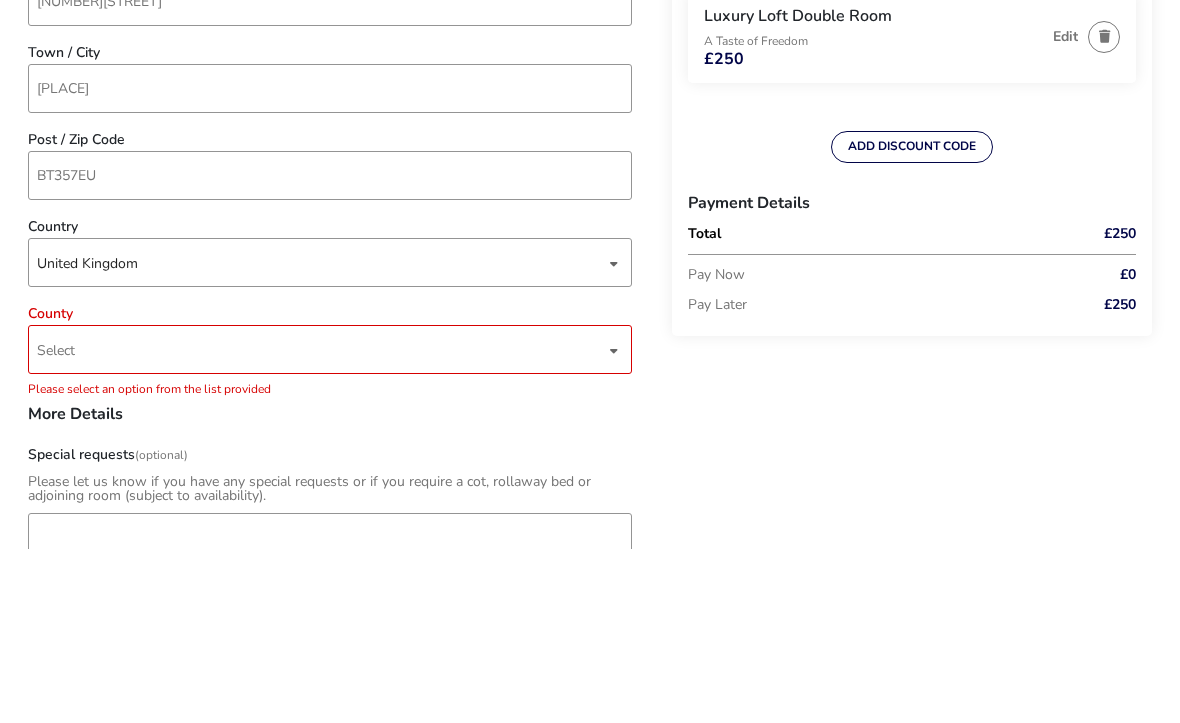scroll, scrollTop: 924, scrollLeft: 0, axis: vertical 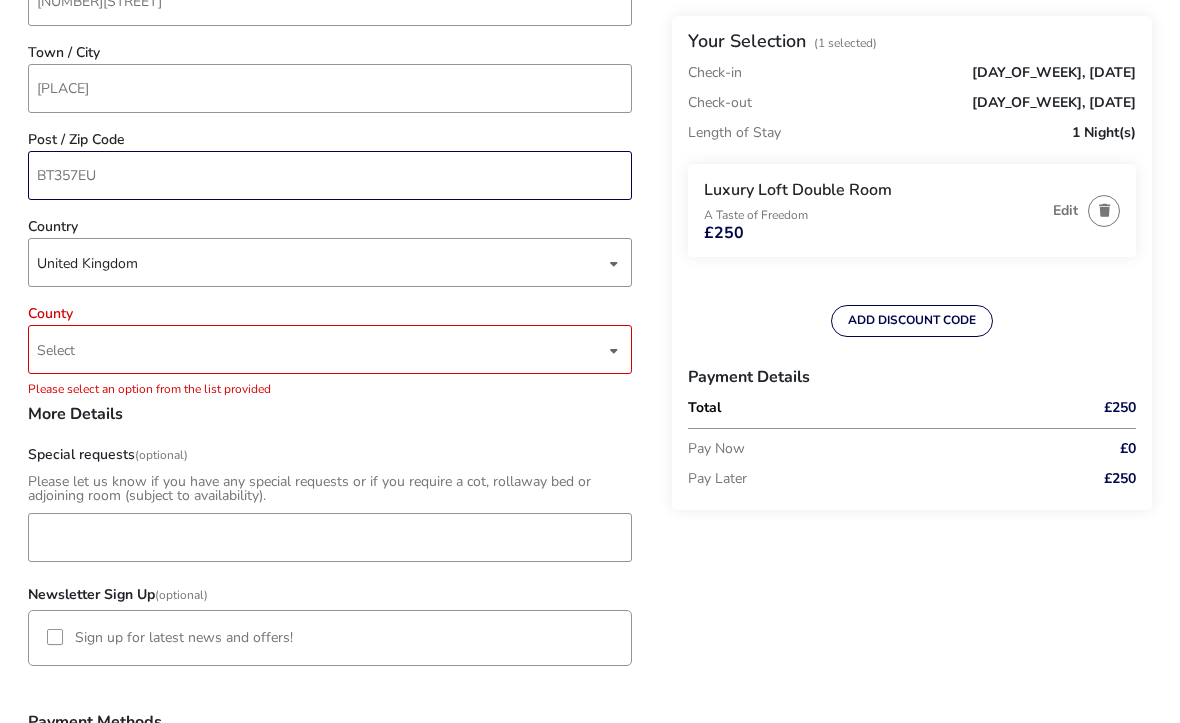 type on "BT357EU" 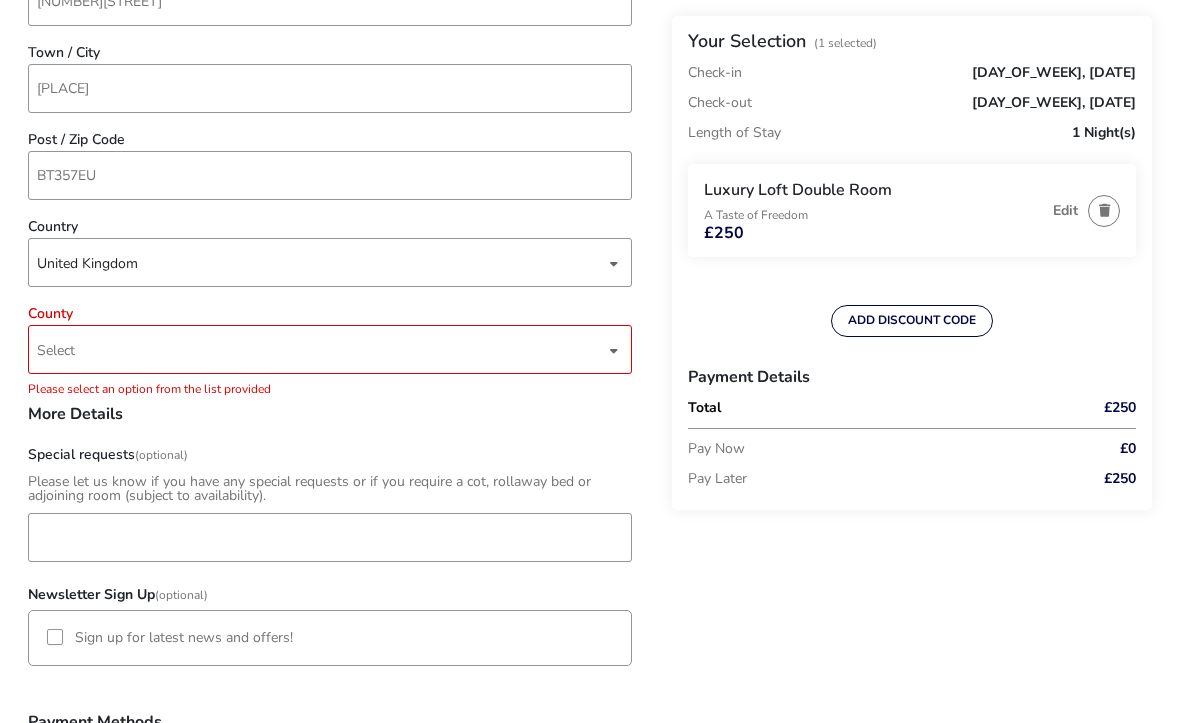 click on "Select" at bounding box center [321, 349] 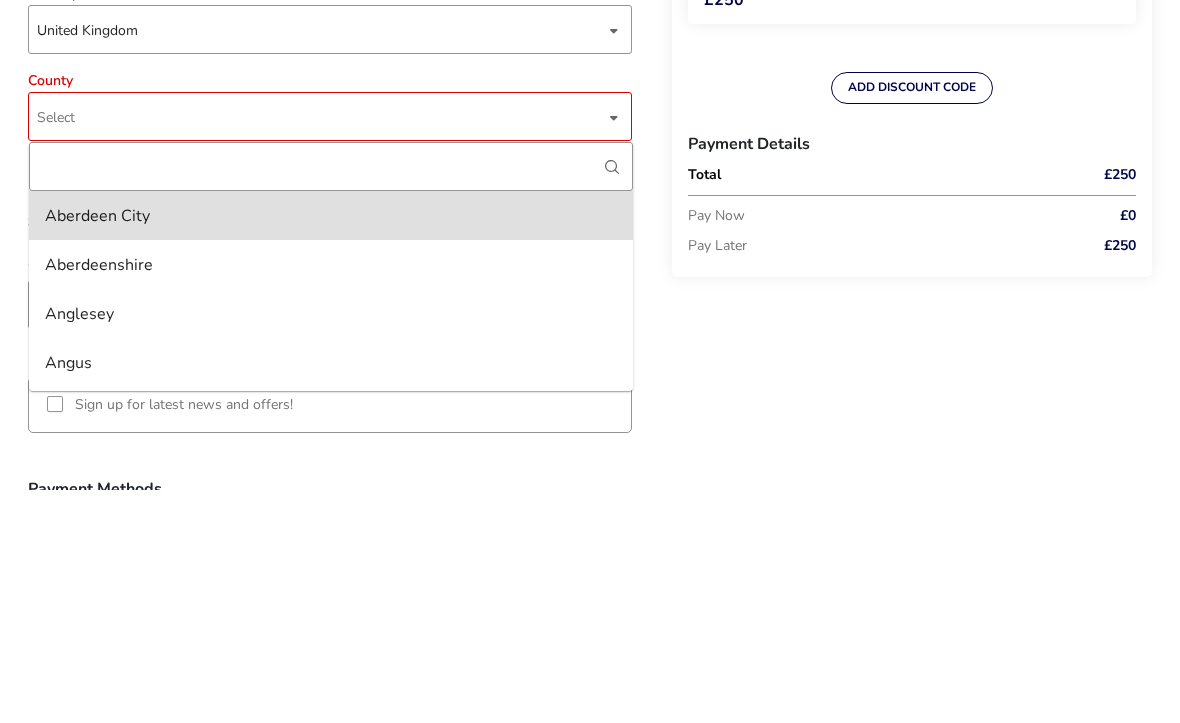 scroll, scrollTop: 1157, scrollLeft: 0, axis: vertical 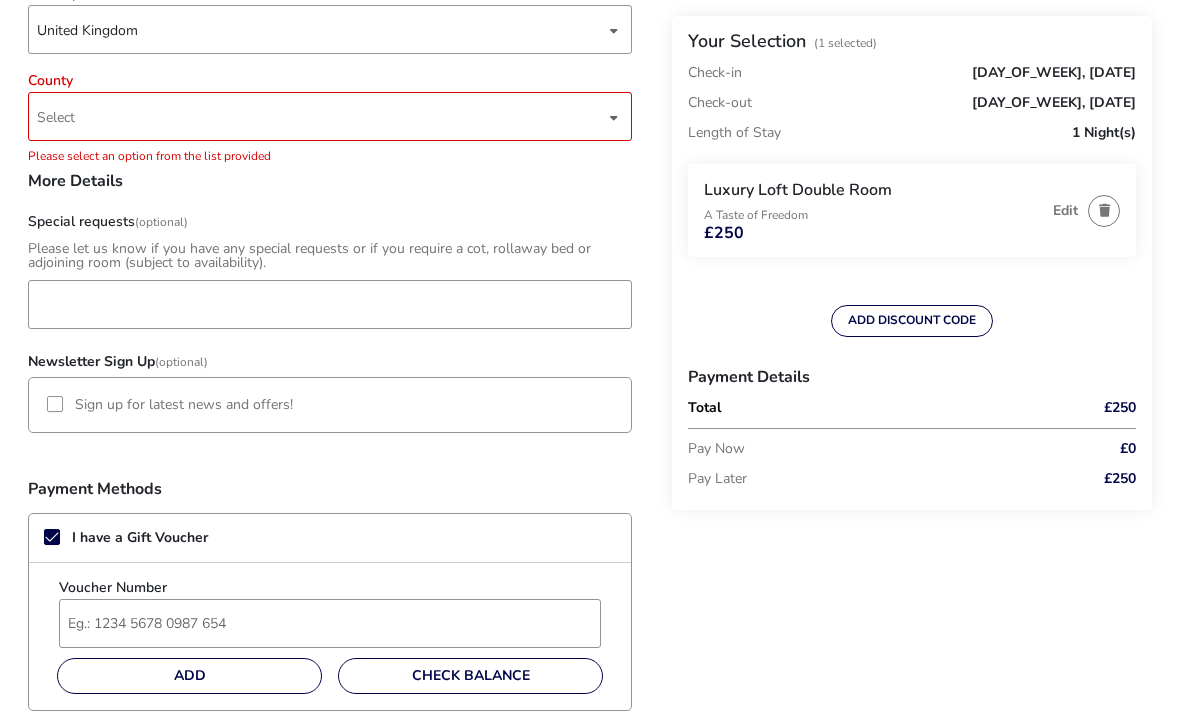 click on "Select" at bounding box center (321, 116) 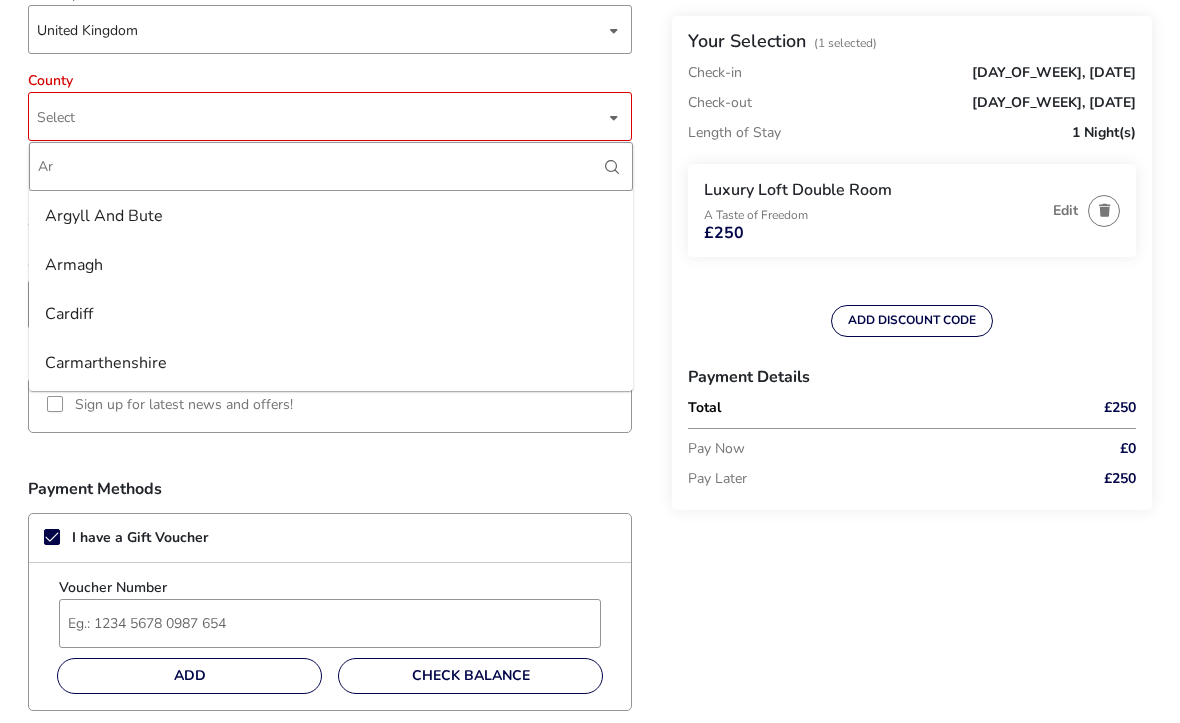 type on "Ar" 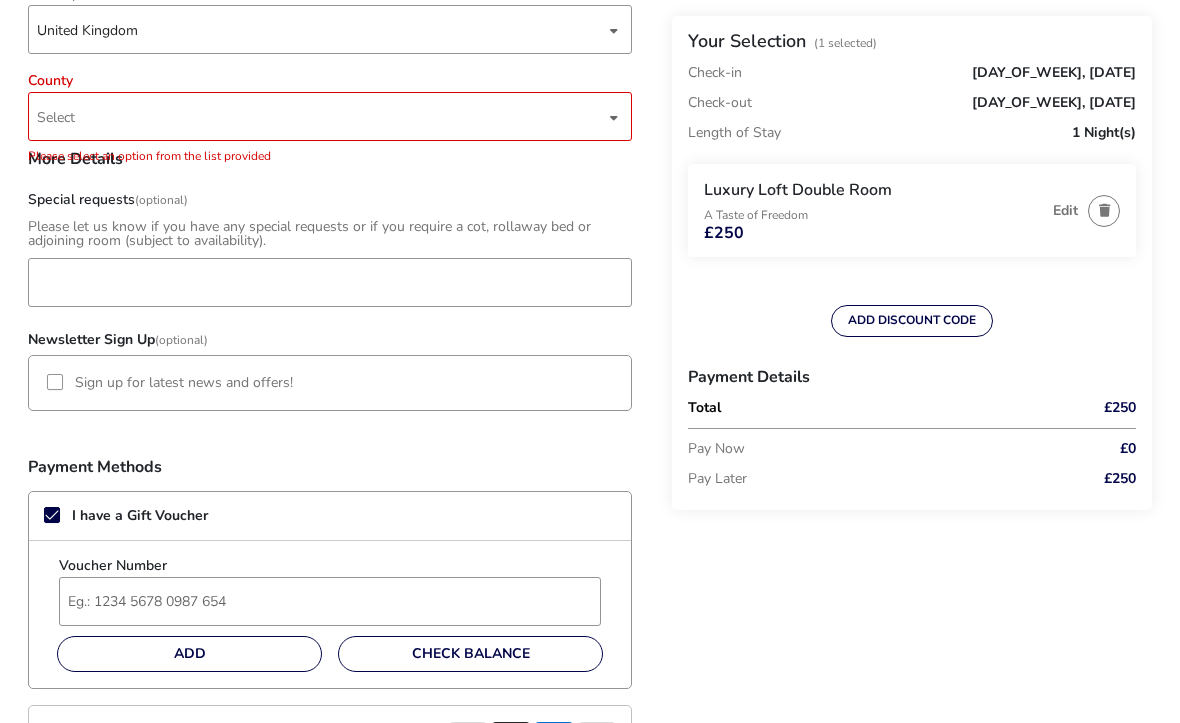 type 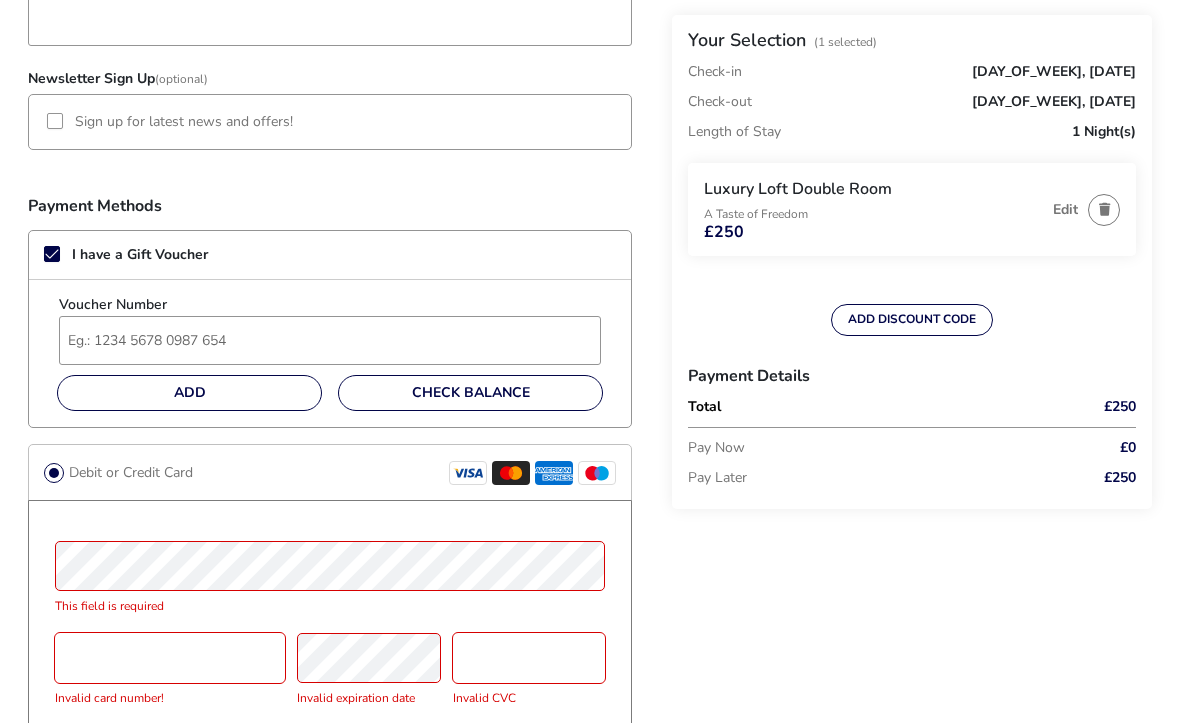 scroll, scrollTop: 1418, scrollLeft: 0, axis: vertical 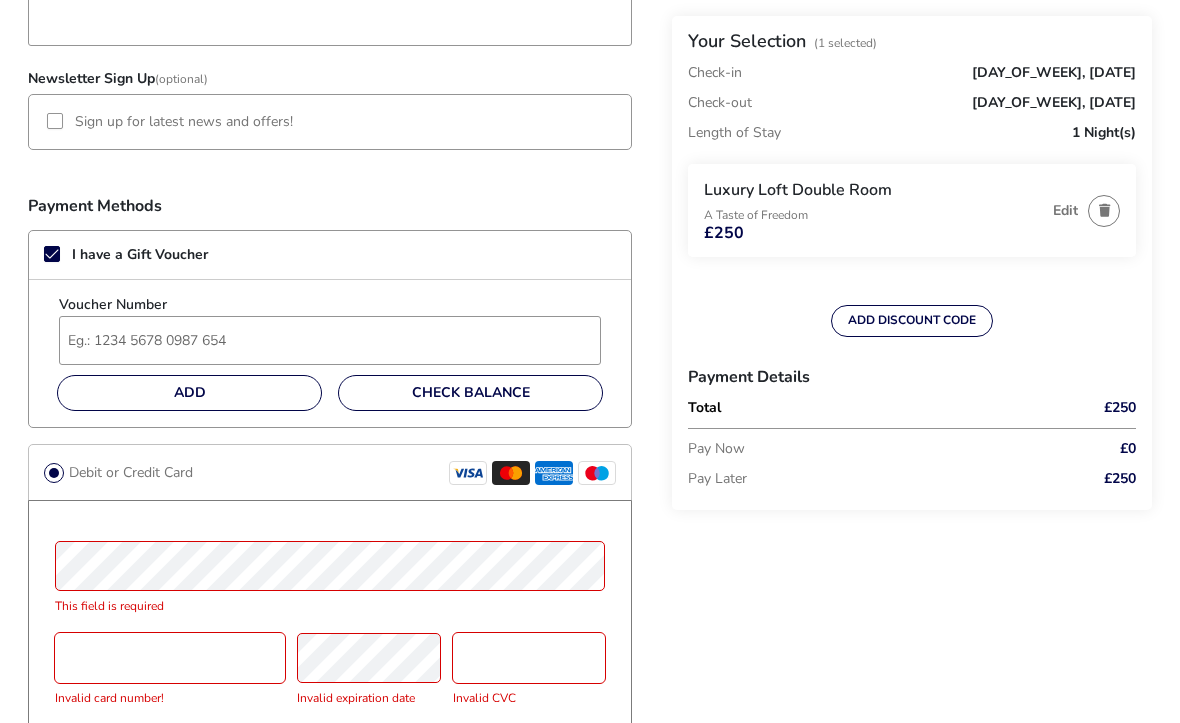 click at bounding box center (54, 473) 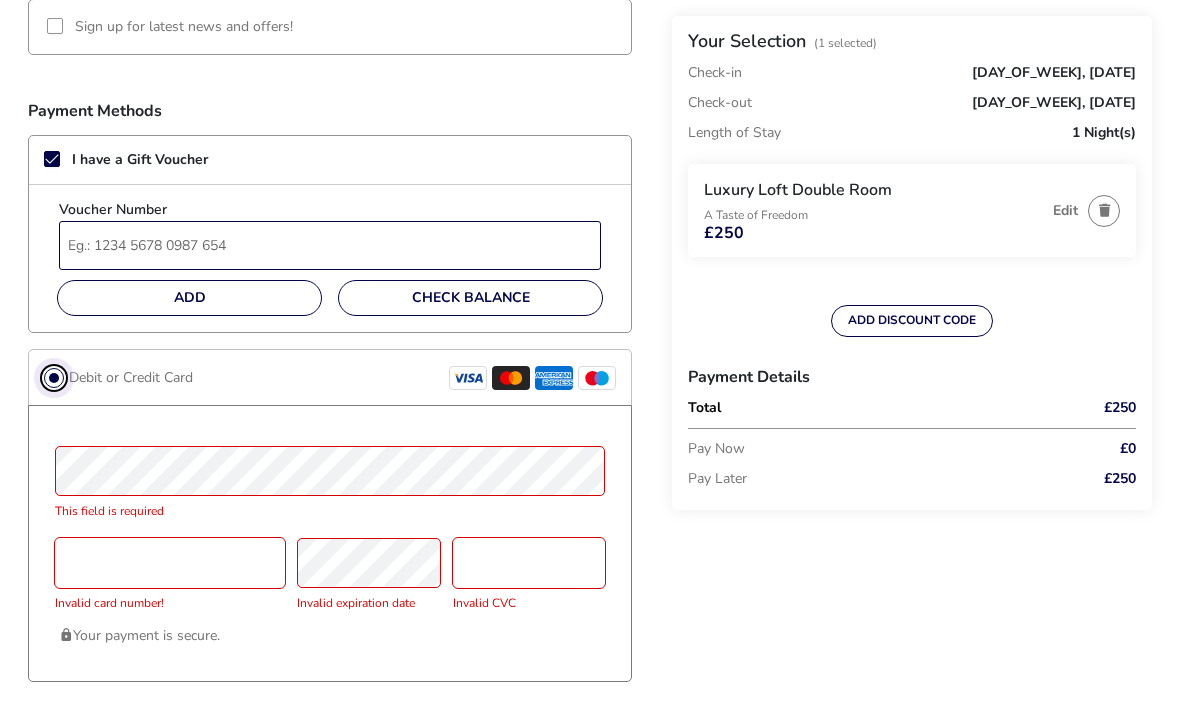 click on "Voucher Number" at bounding box center [330, 245] 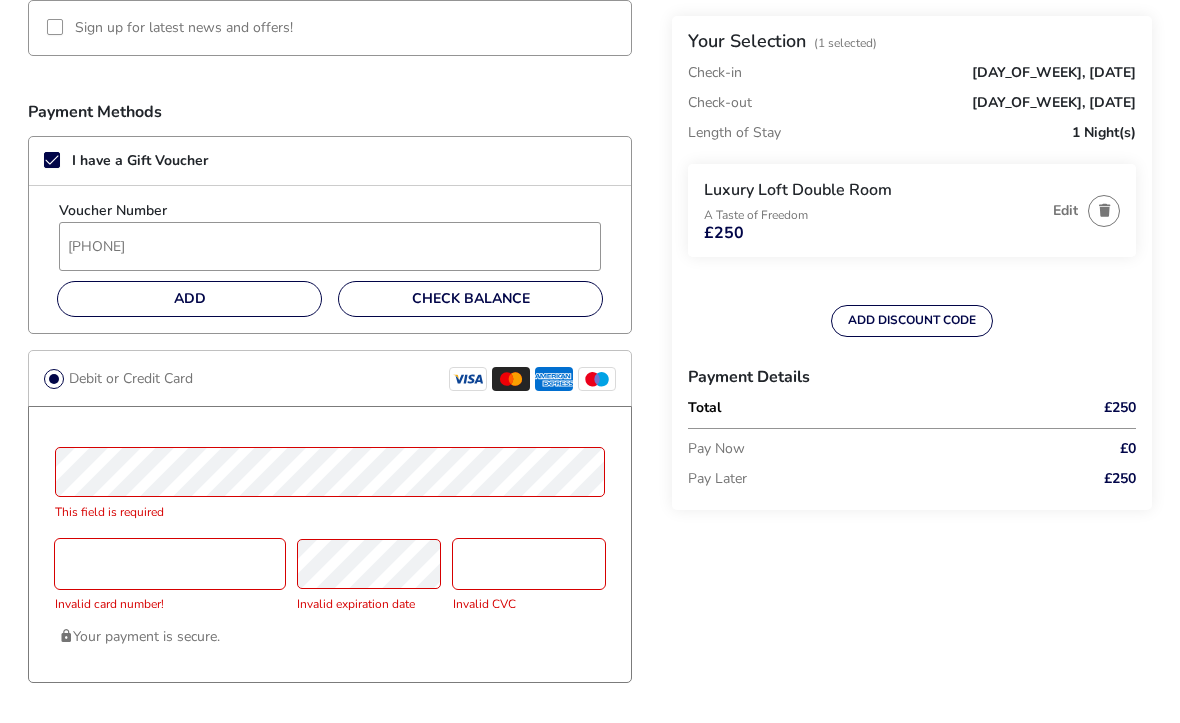 scroll, scrollTop: 1513, scrollLeft: 0, axis: vertical 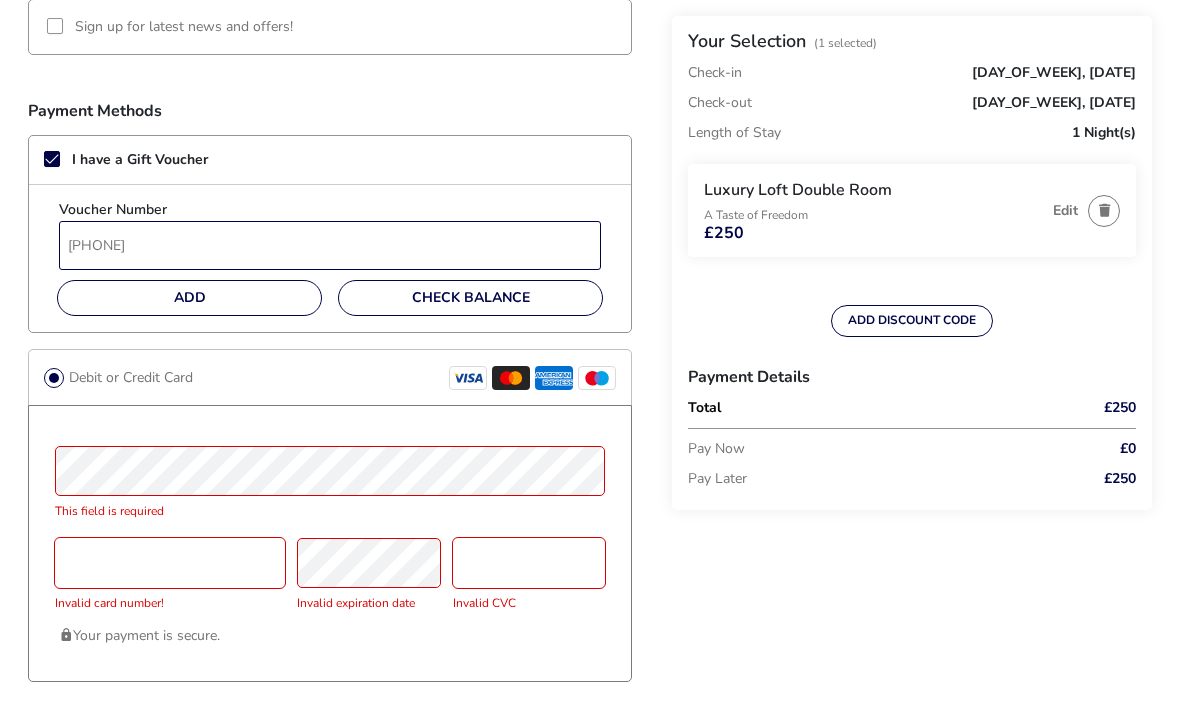 type on "6170155797634720" 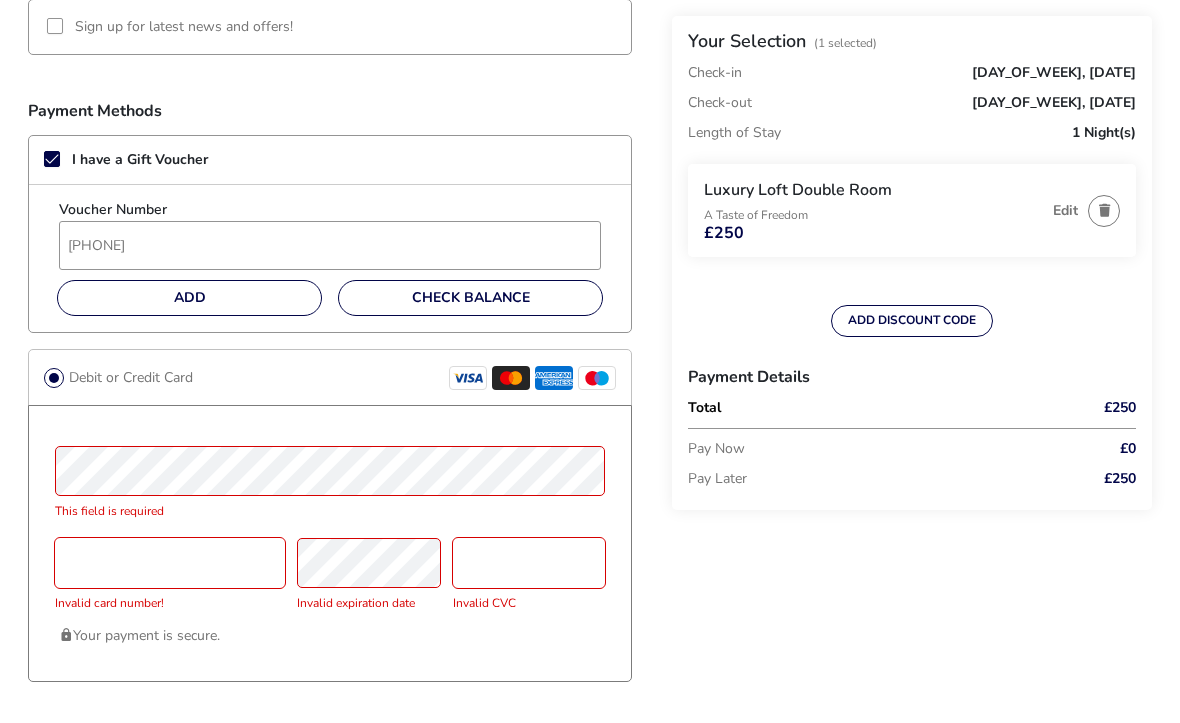 click on "Check Balance" at bounding box center (471, 297) 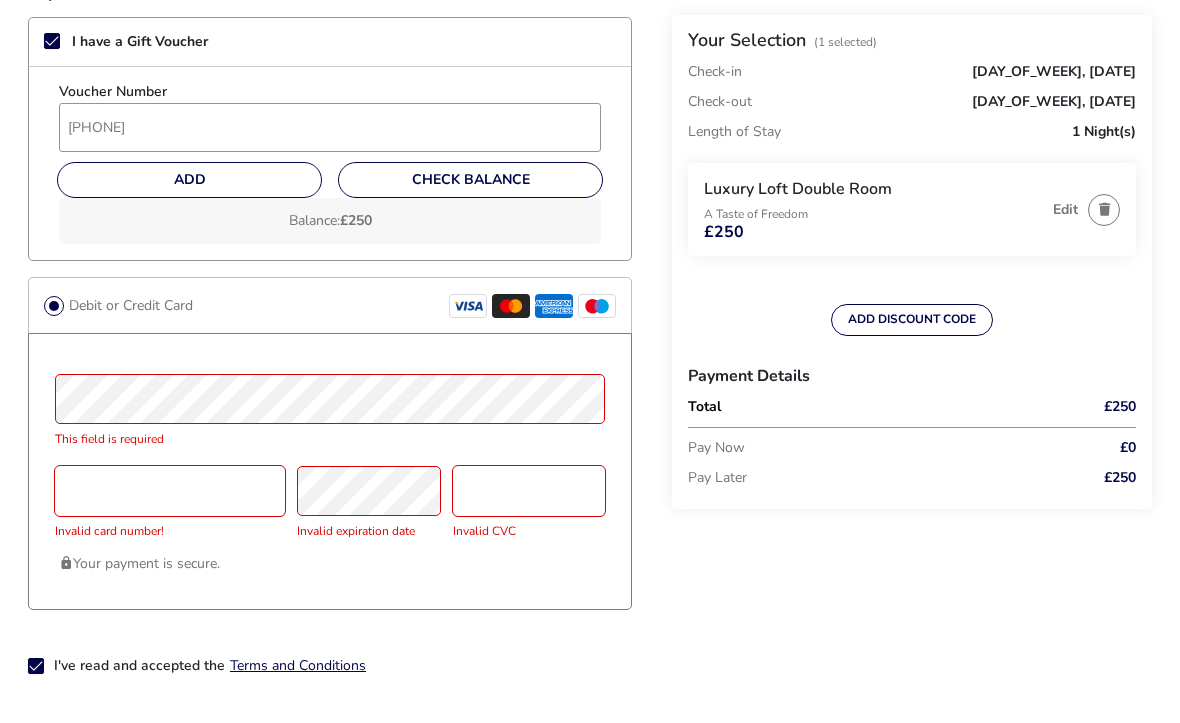 scroll, scrollTop: 1631, scrollLeft: 0, axis: vertical 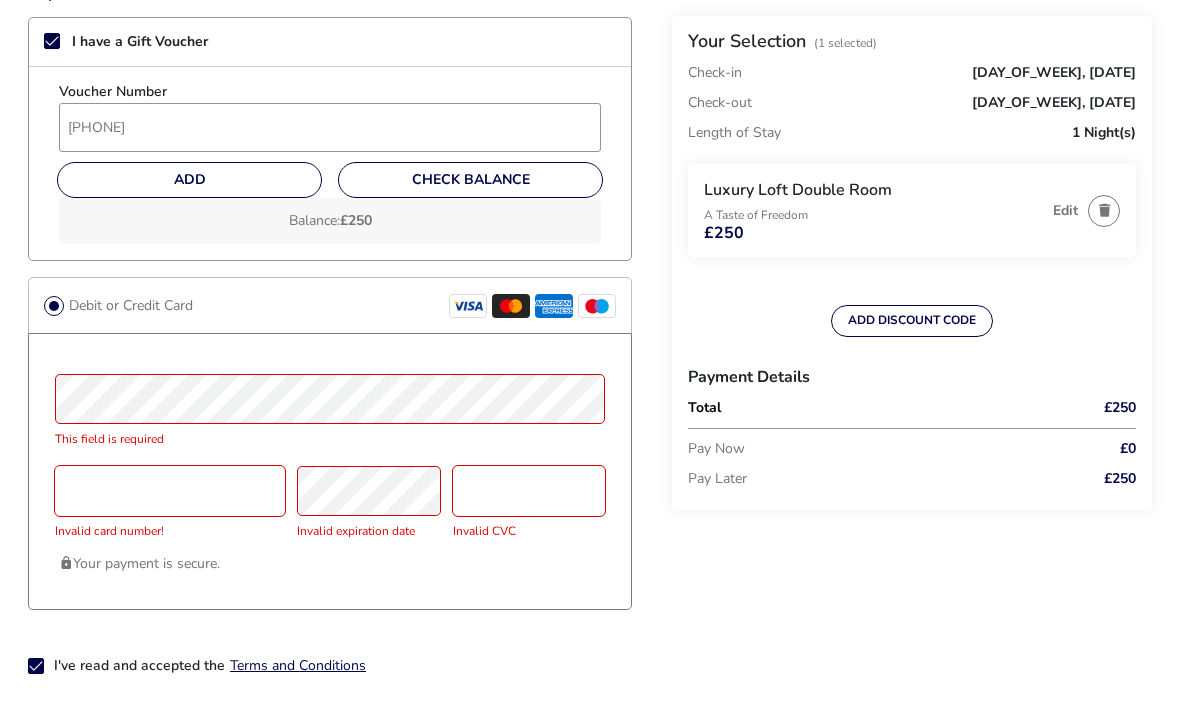 click on "Add" at bounding box center (189, 180) 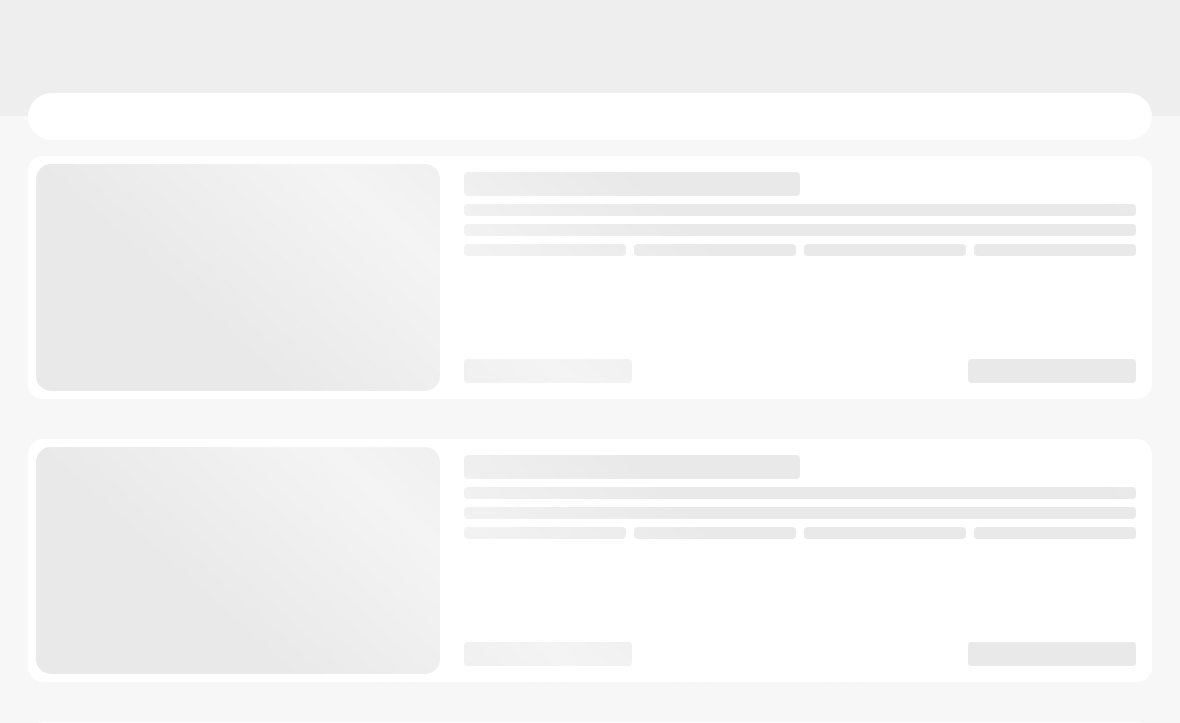 scroll, scrollTop: 0, scrollLeft: 0, axis: both 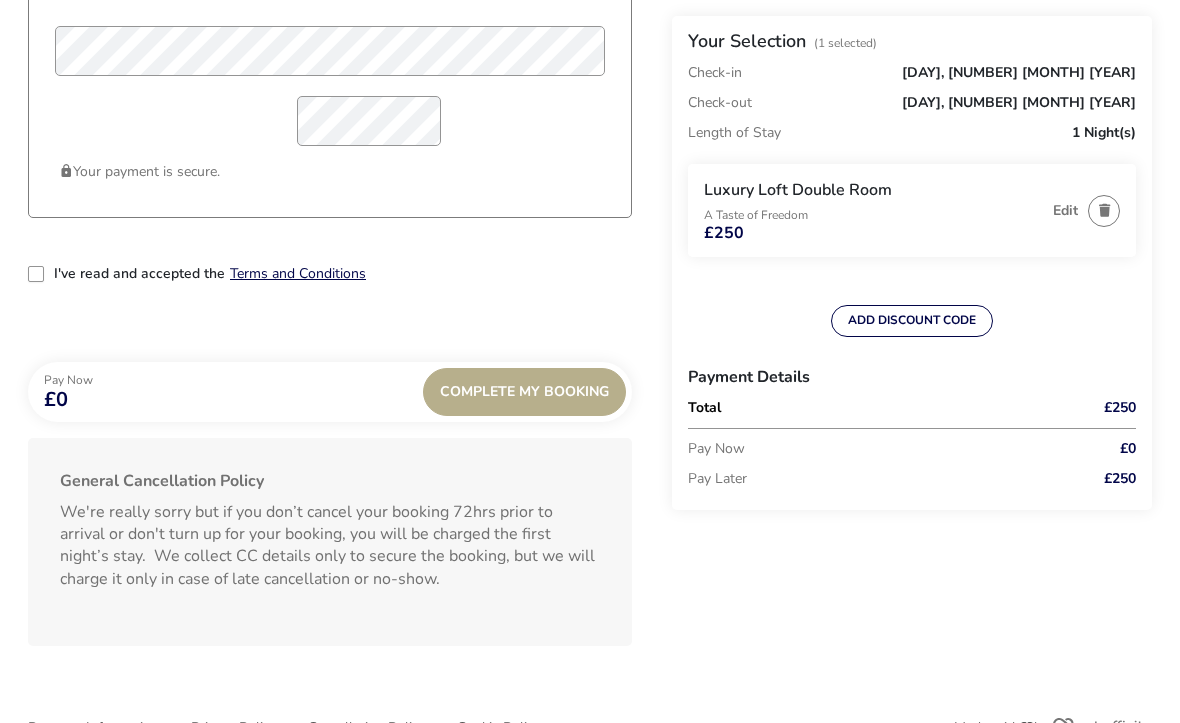 click on "Complete My Booking" at bounding box center [524, 392] 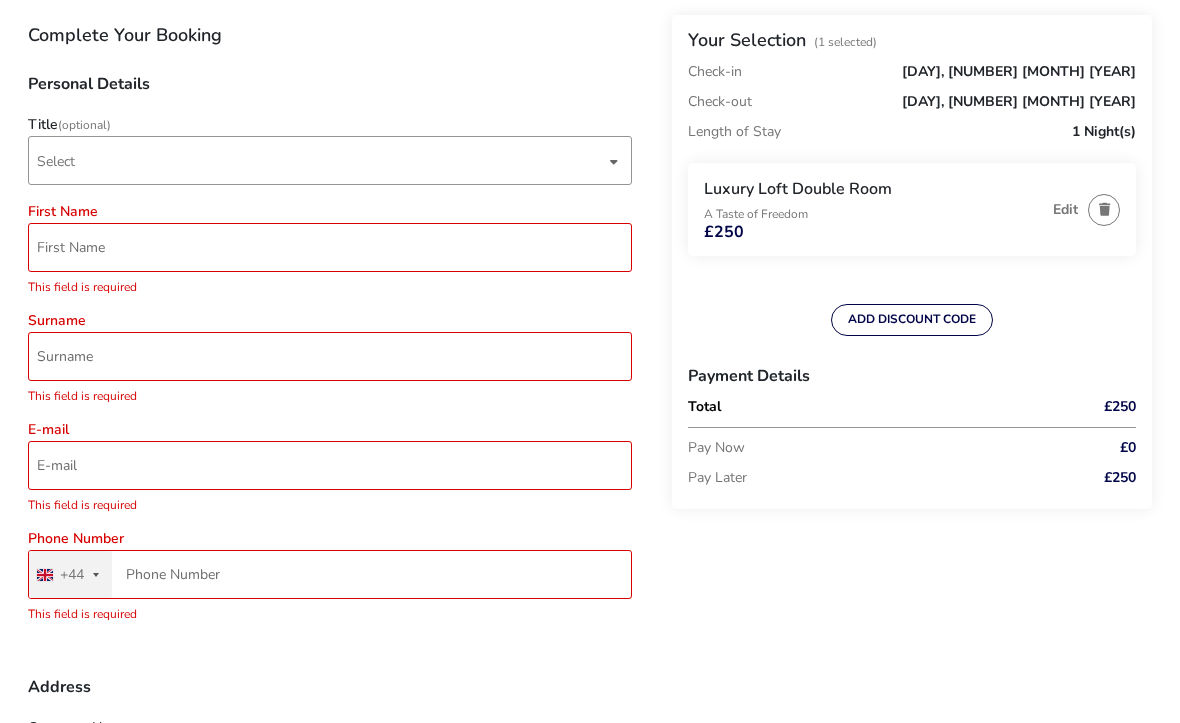 scroll, scrollTop: 23, scrollLeft: 0, axis: vertical 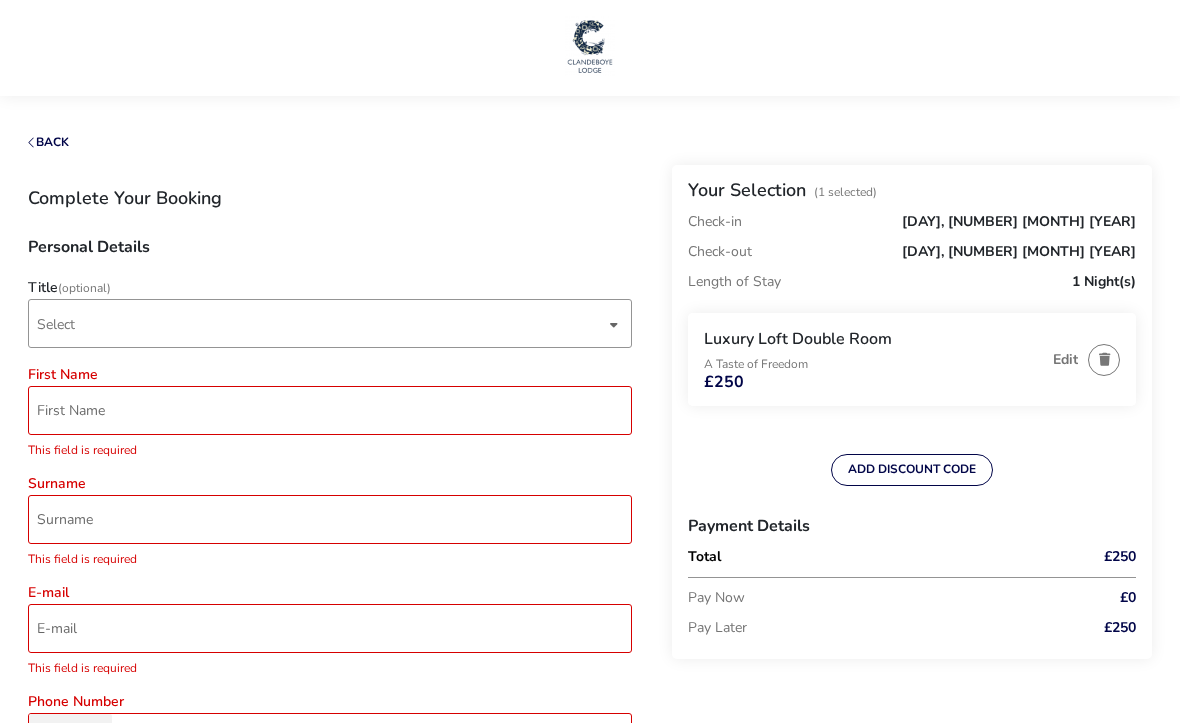 click on "Select" at bounding box center [321, 323] 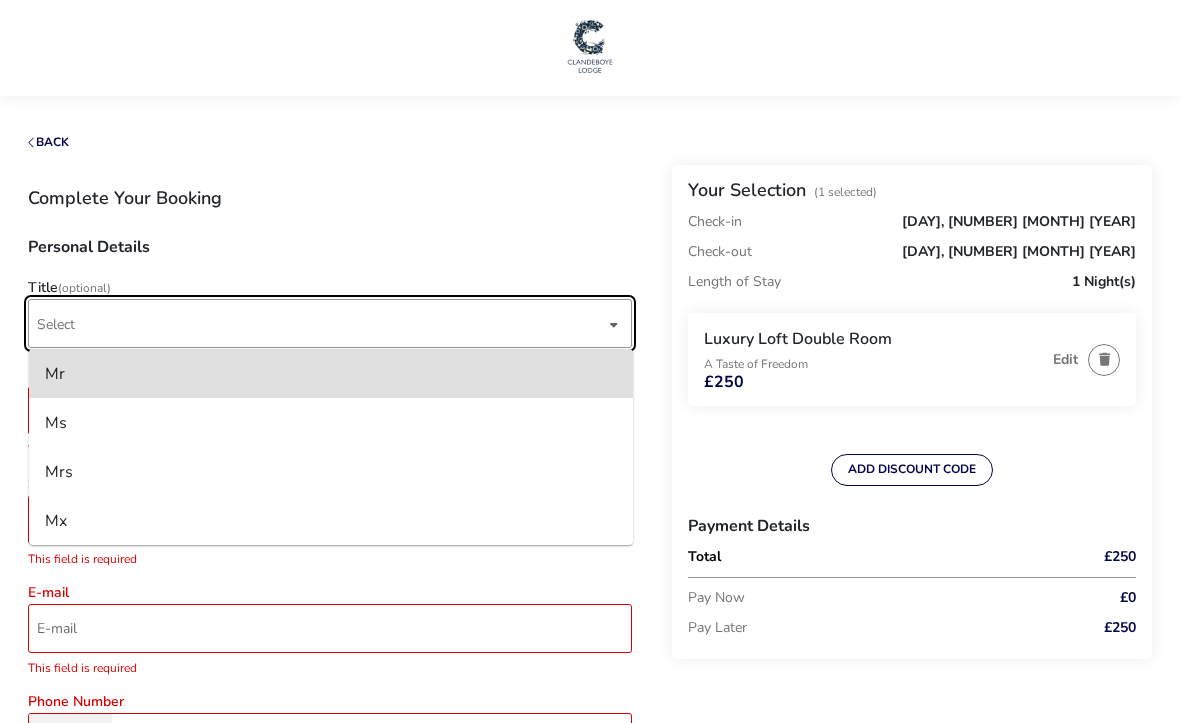 click on "Mr" at bounding box center (331, 373) 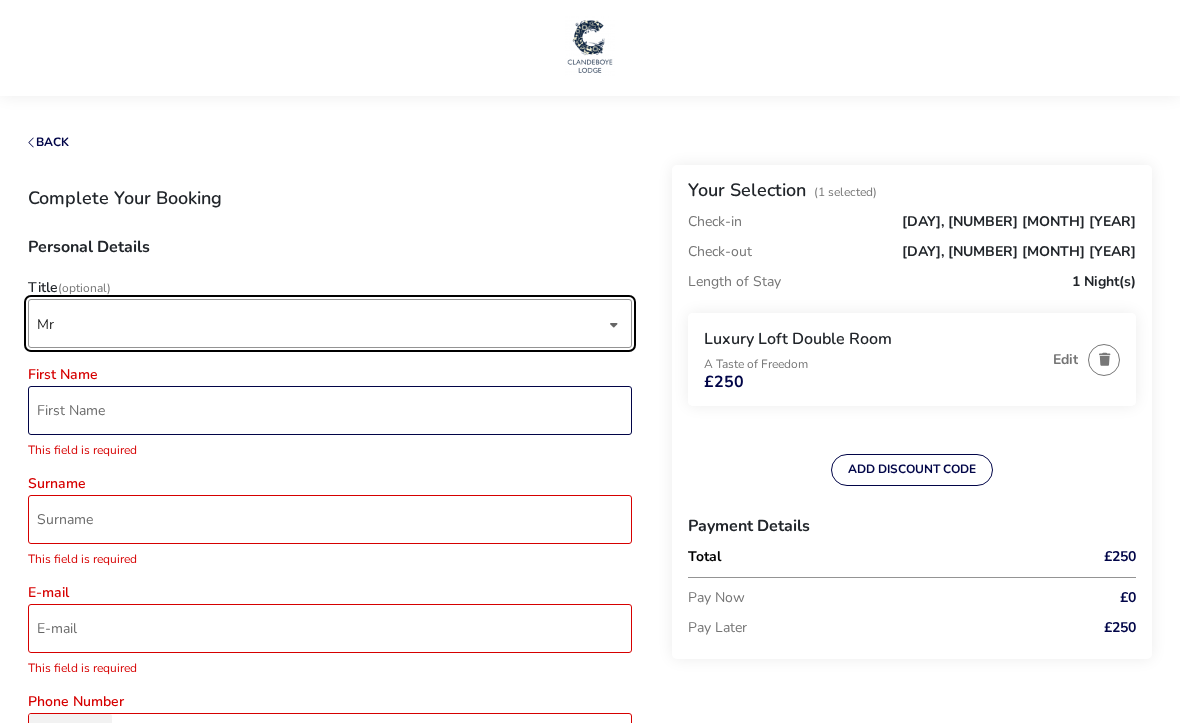 click on "First Name" at bounding box center (330, 410) 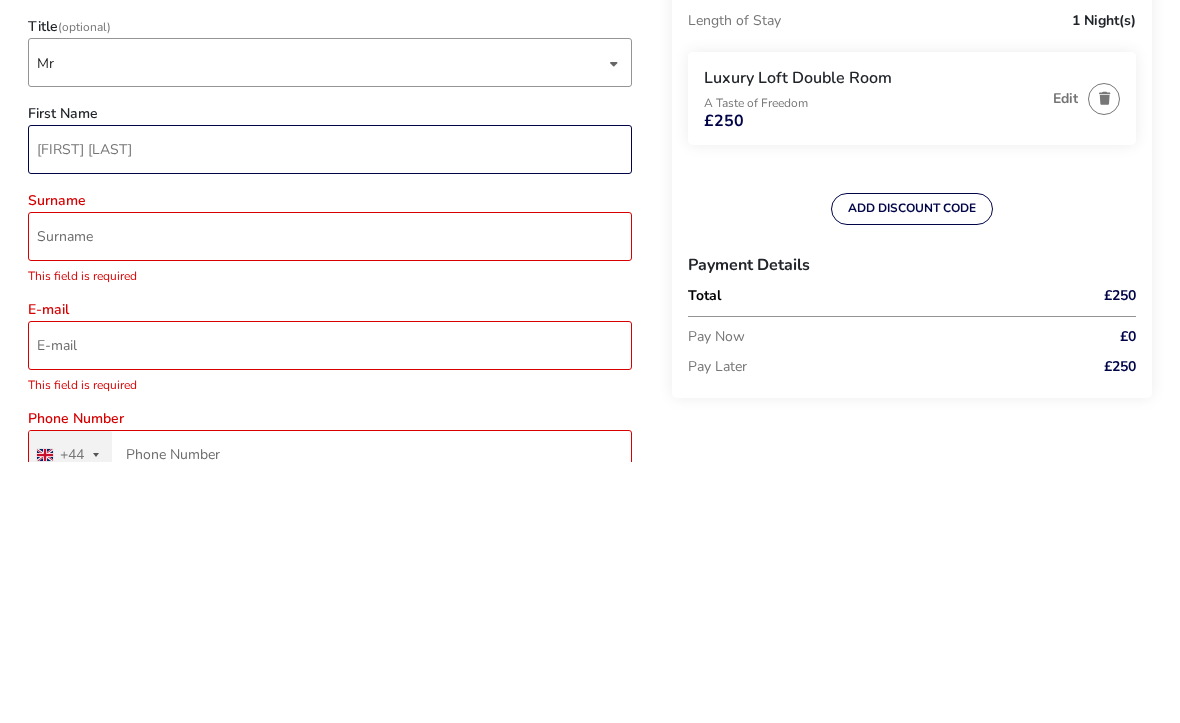 type on "Colin Payne" 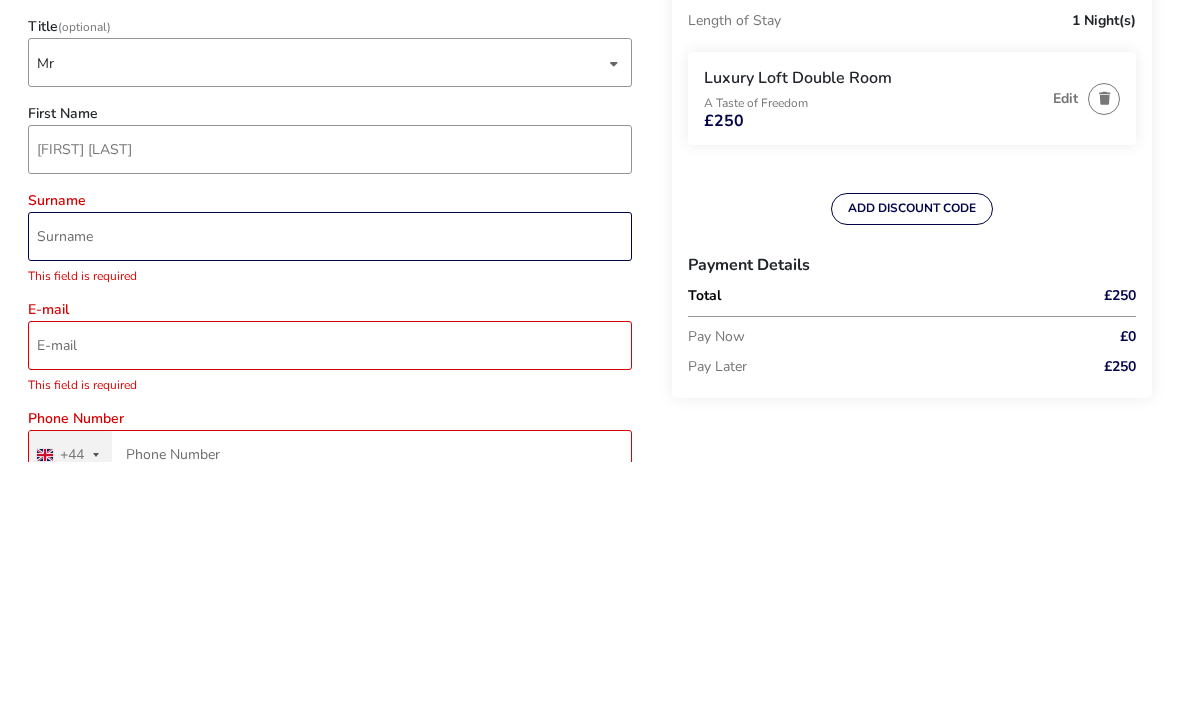 click on "Surname" at bounding box center (330, 497) 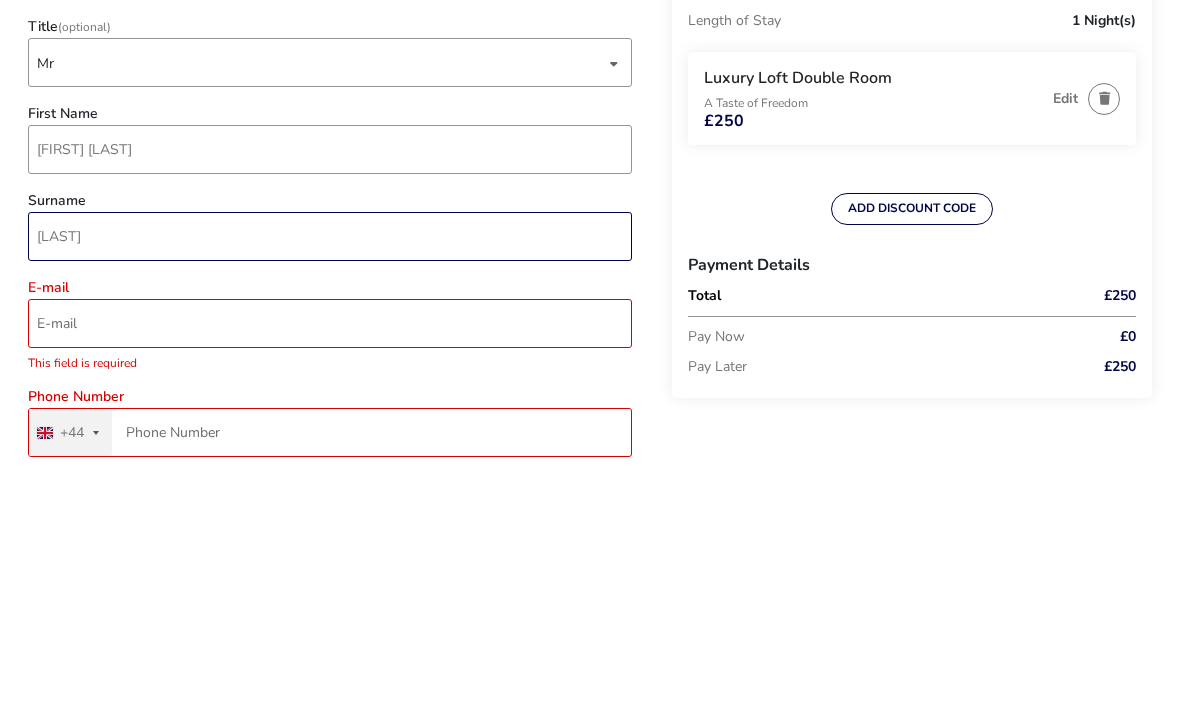 type on "[LAST]" 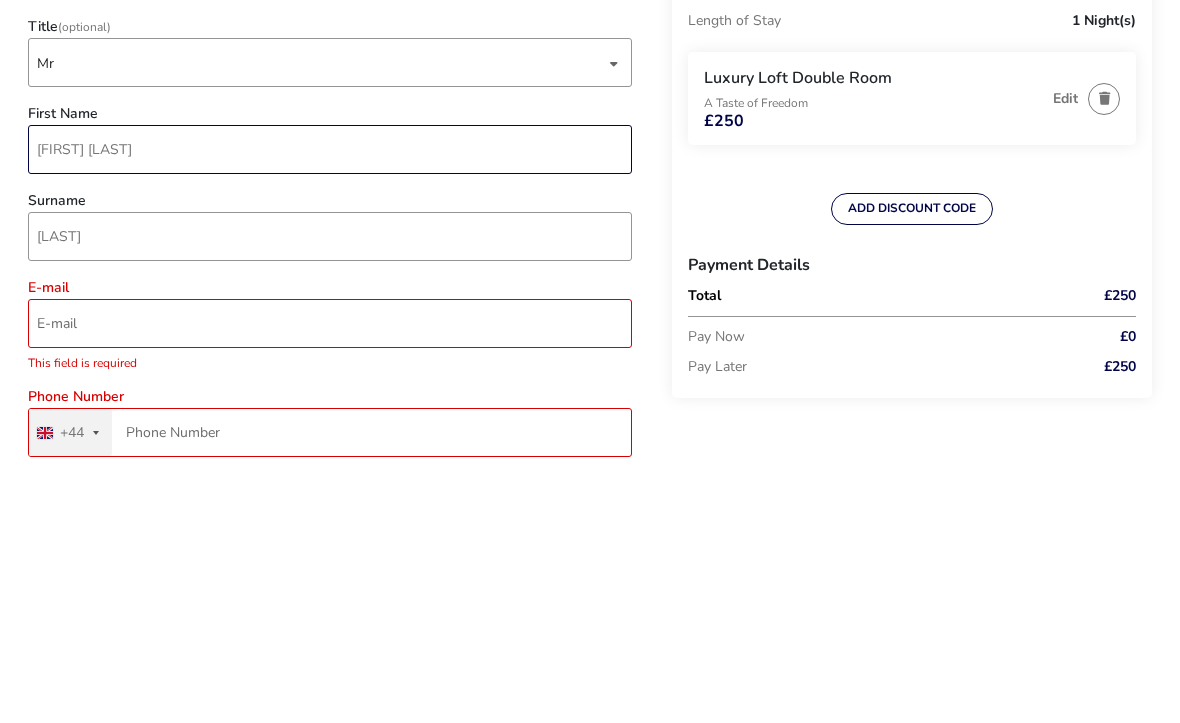 click on "Colin Payne" at bounding box center [330, 410] 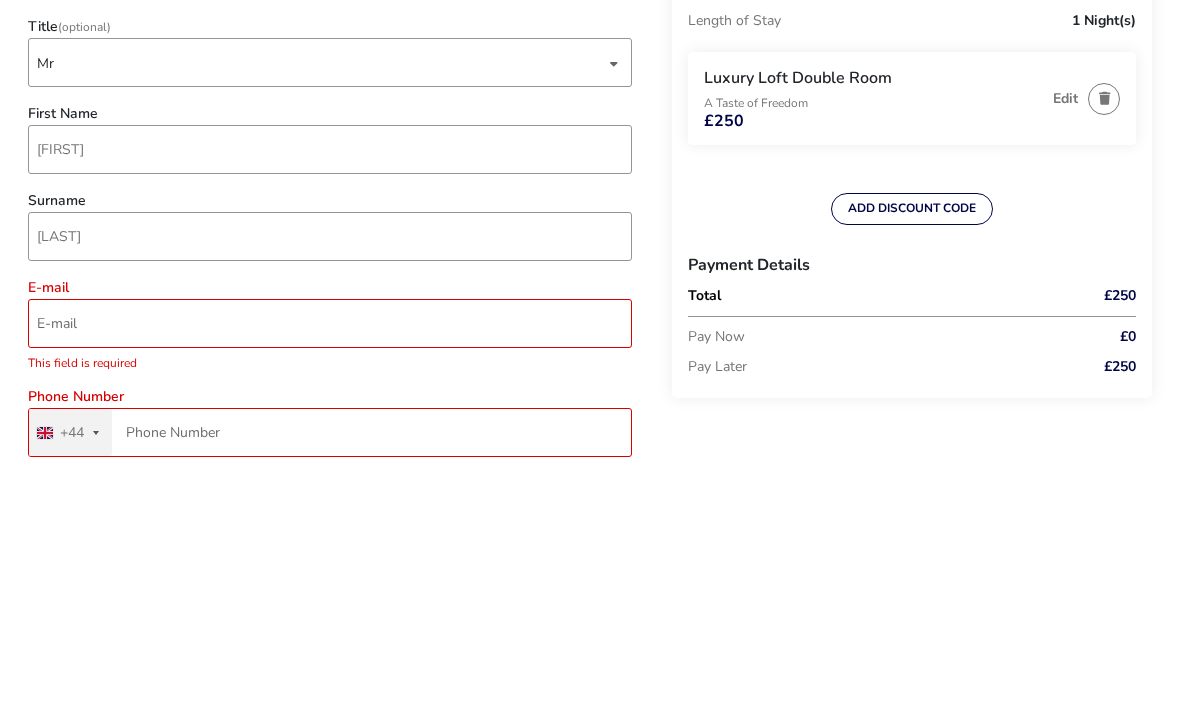 scroll, scrollTop: 261, scrollLeft: 0, axis: vertical 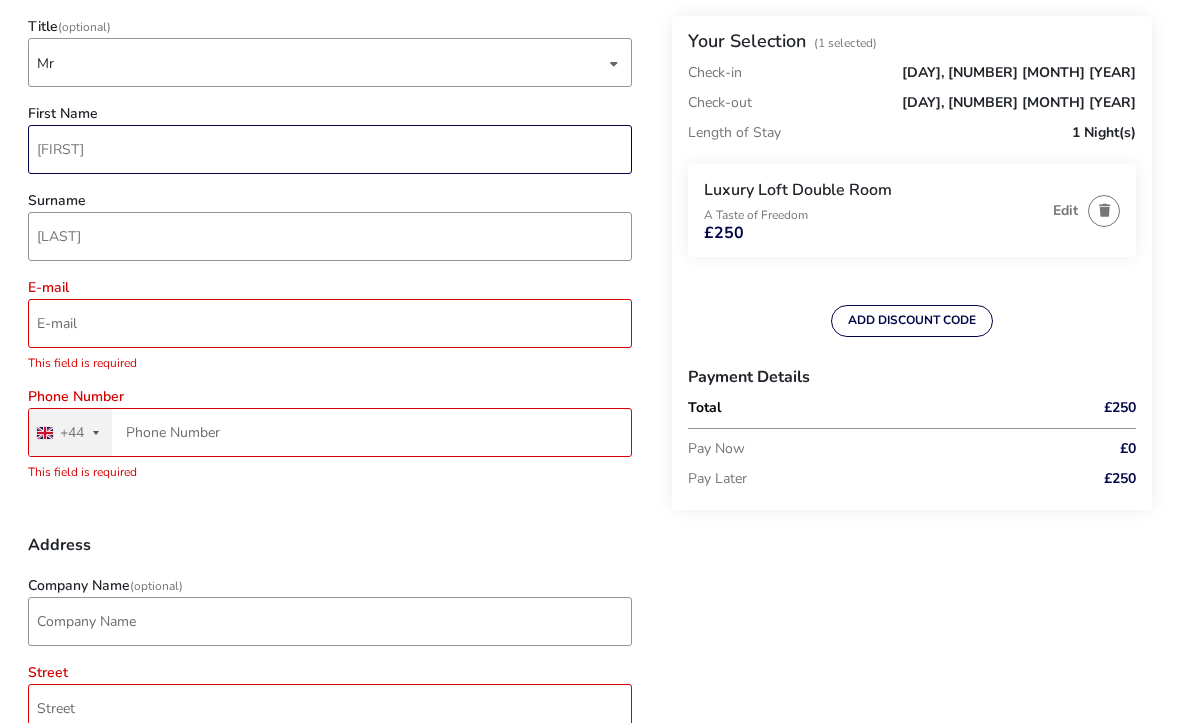 type on "Colin" 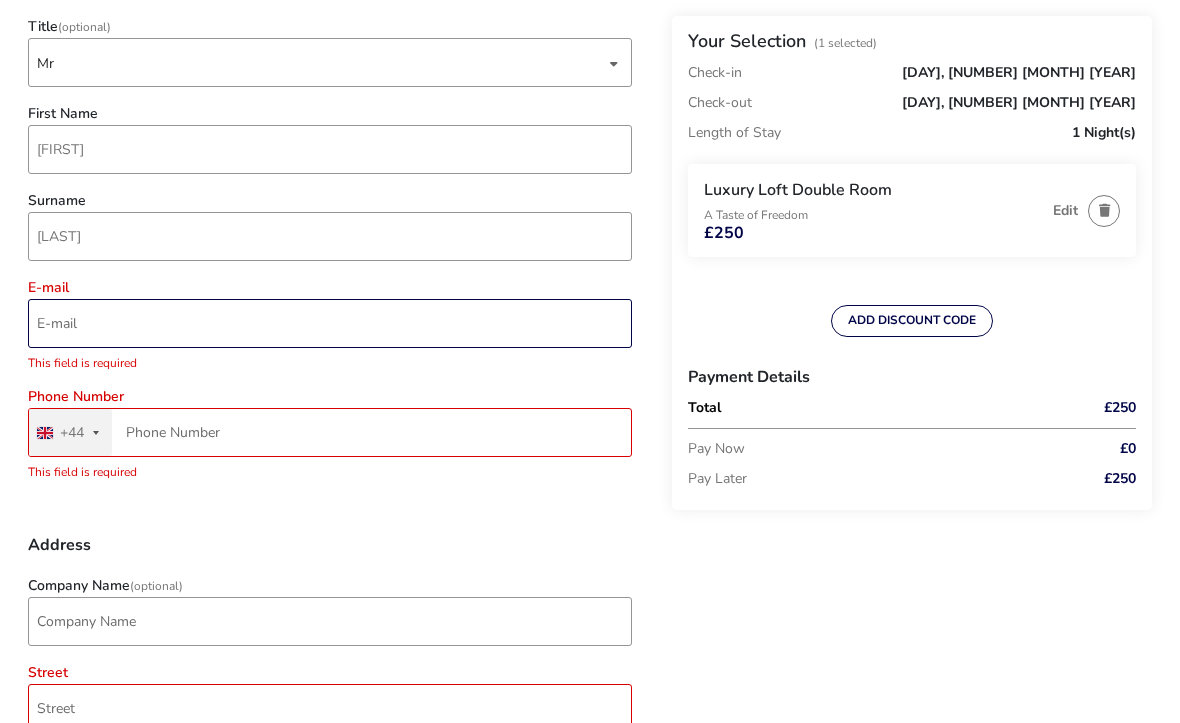 click on "E-mail" at bounding box center (330, 323) 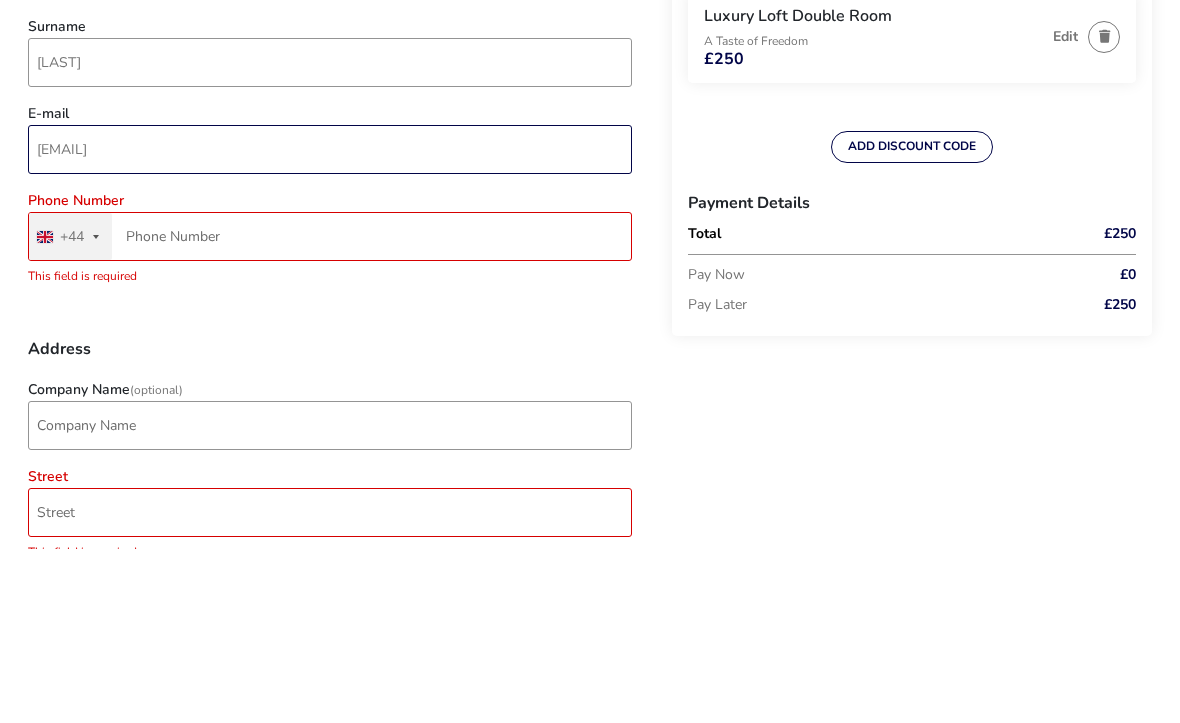 type on "colinpayne204@btinternet.com" 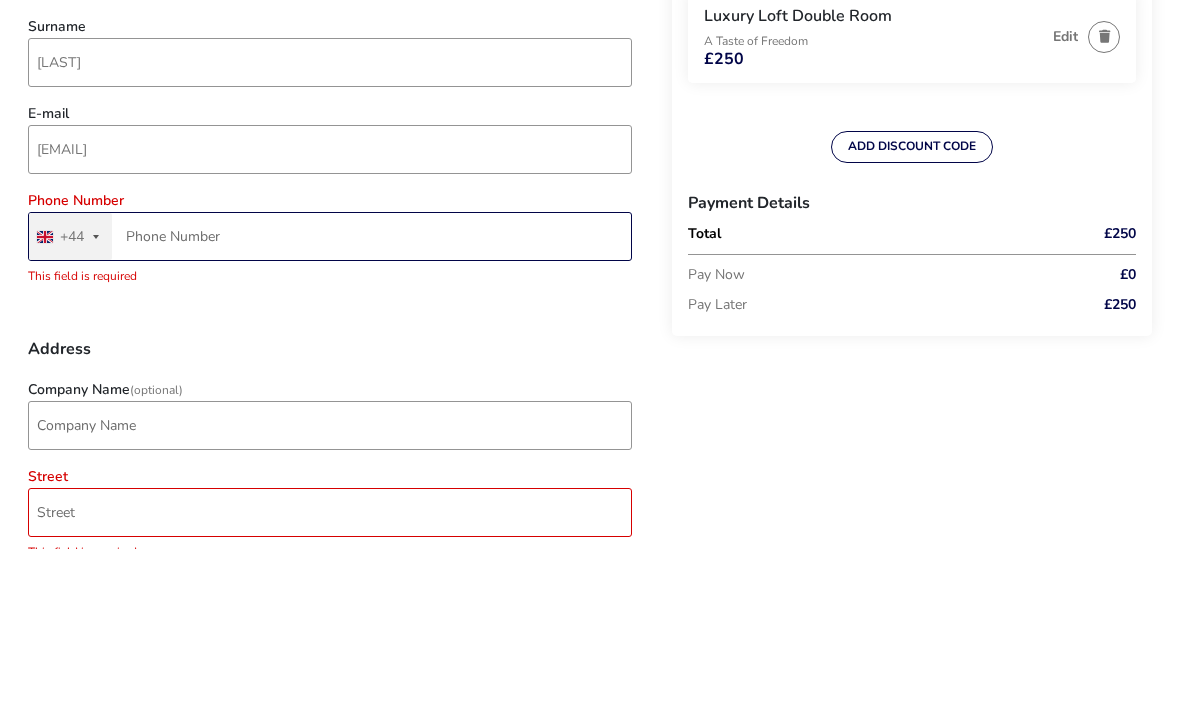 click on "Phone Number" at bounding box center (330, 410) 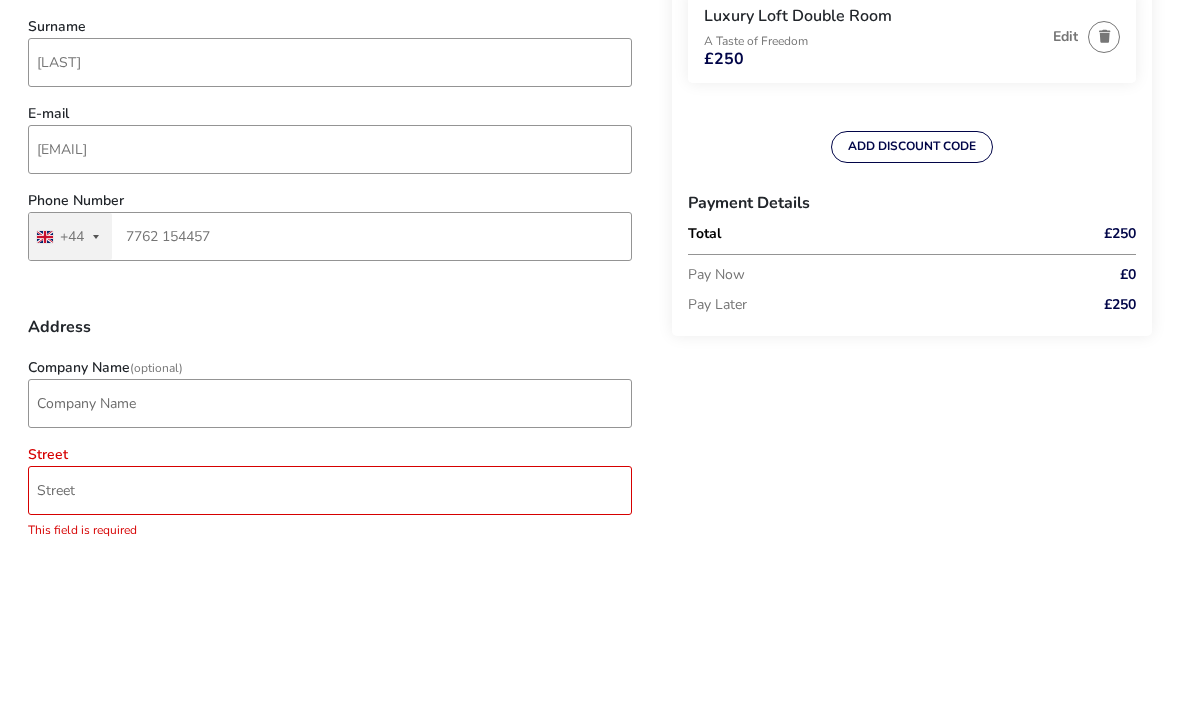 scroll, scrollTop: 435, scrollLeft: 0, axis: vertical 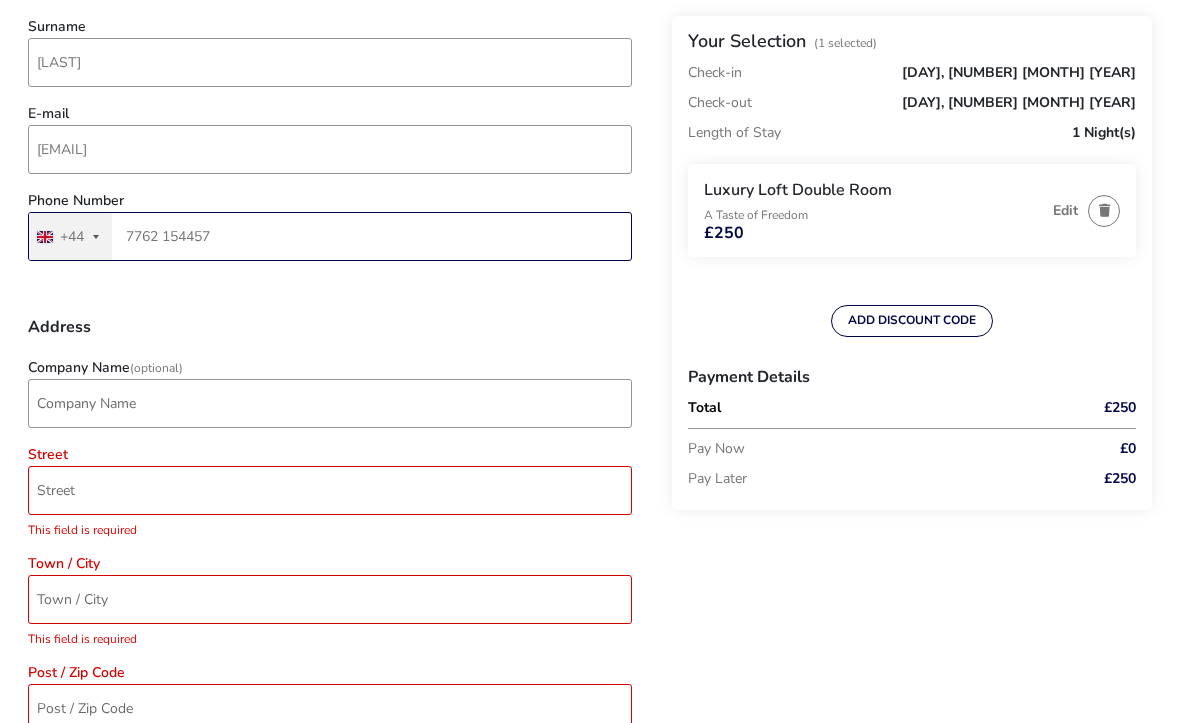 type on "7762 154457" 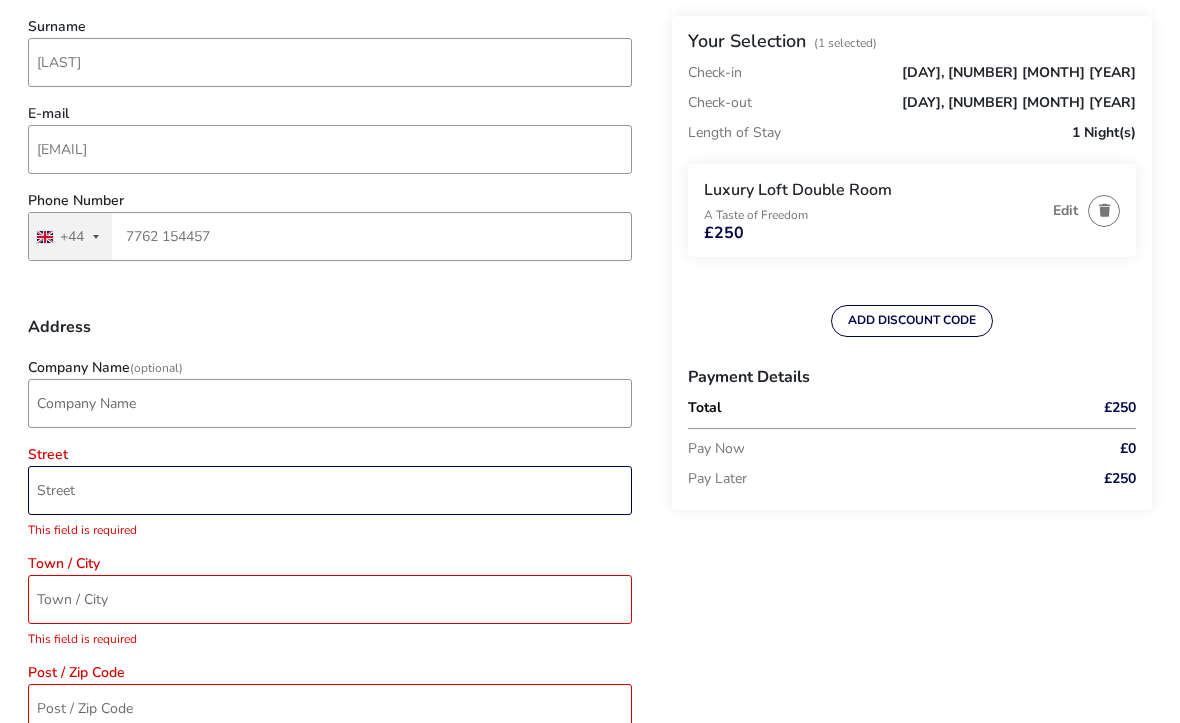 click on "Street" at bounding box center [330, 490] 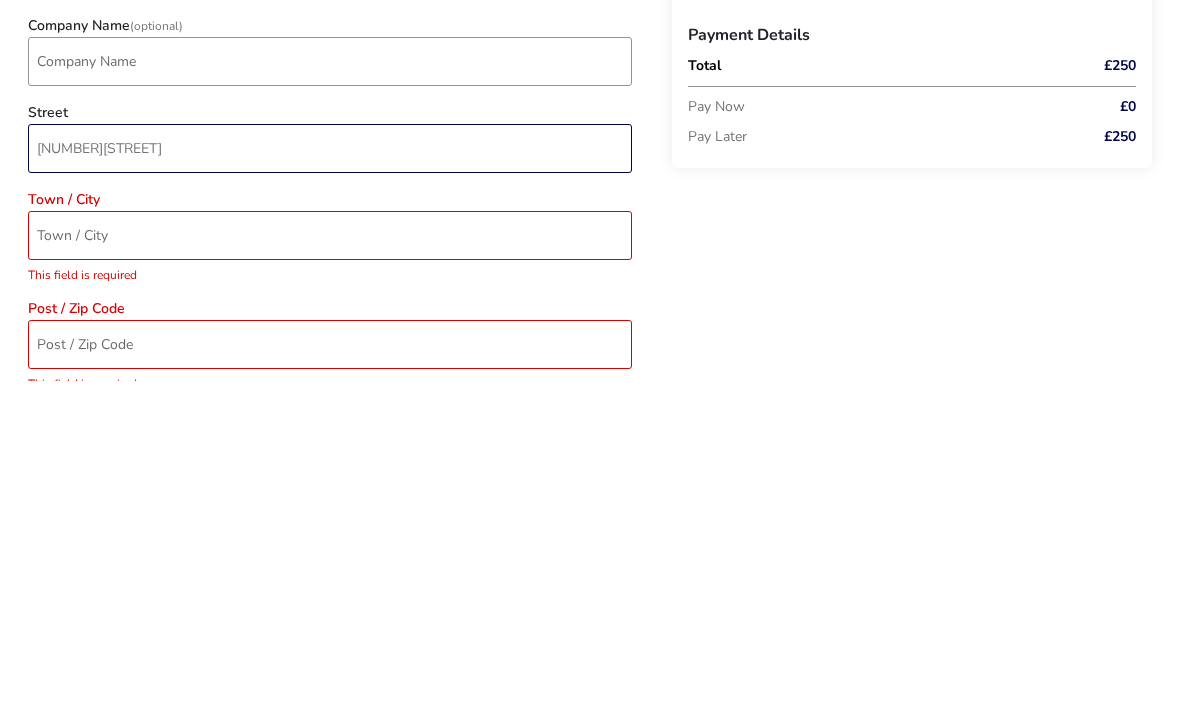 type on "12a Wilton Grove" 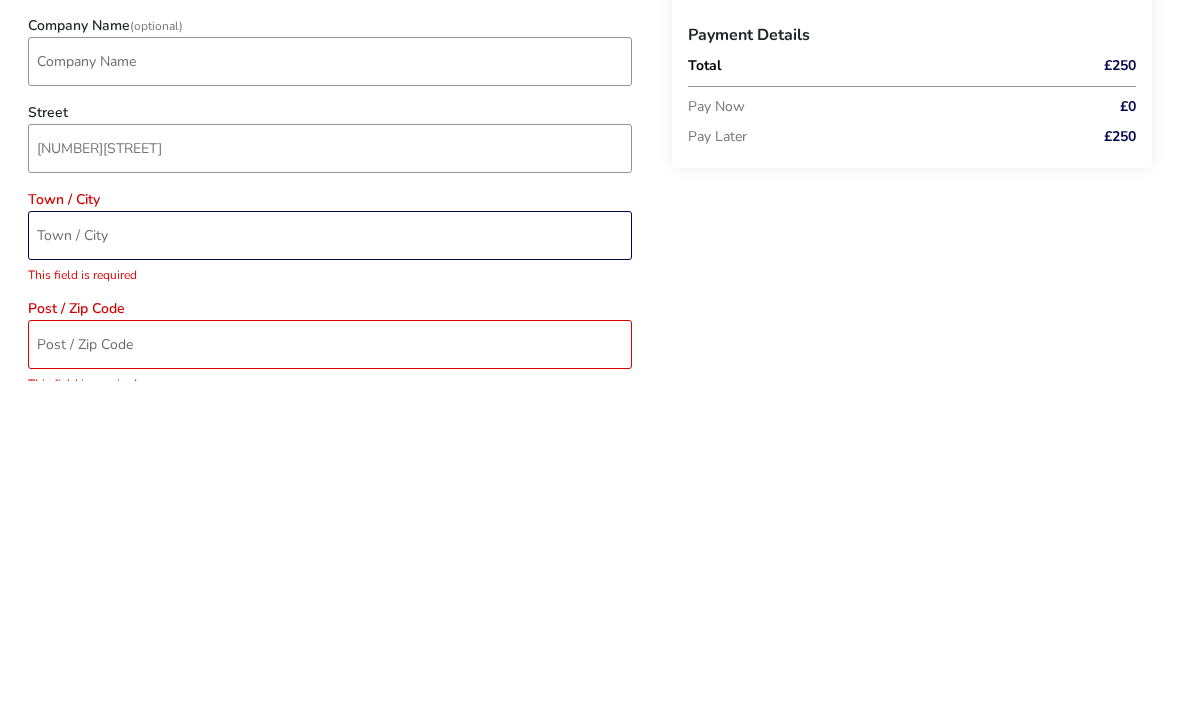 click on "Town / City" at bounding box center (330, 577) 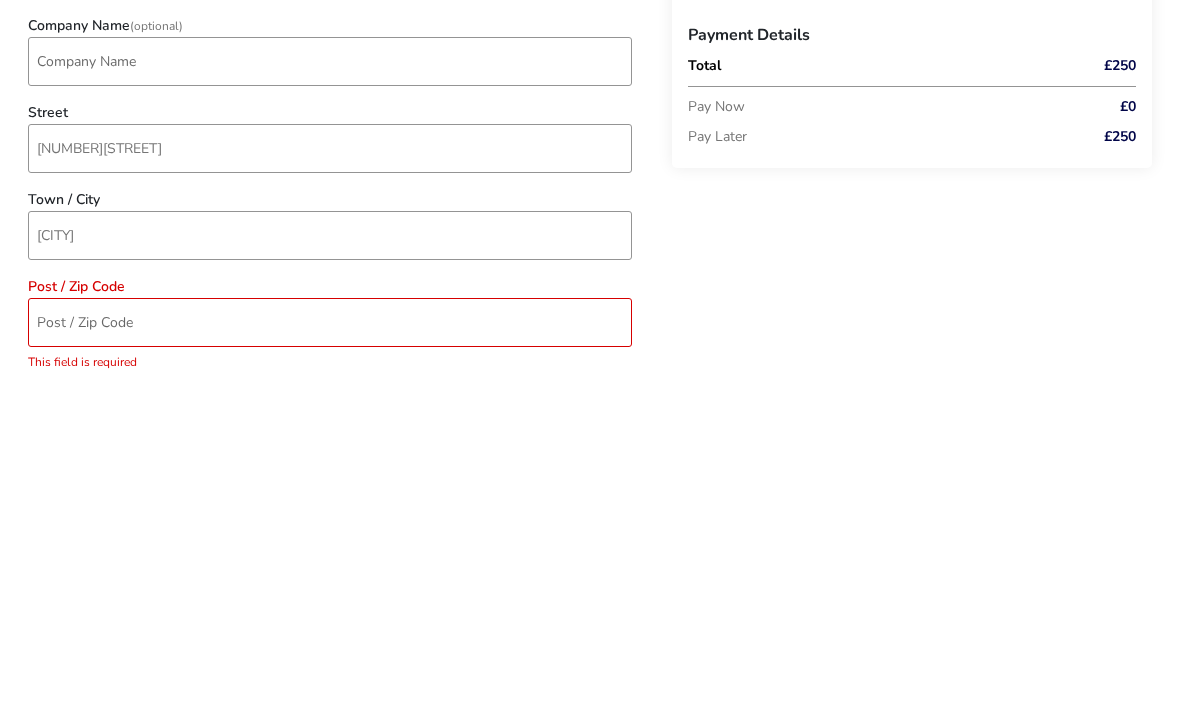 scroll, scrollTop: 777, scrollLeft: 0, axis: vertical 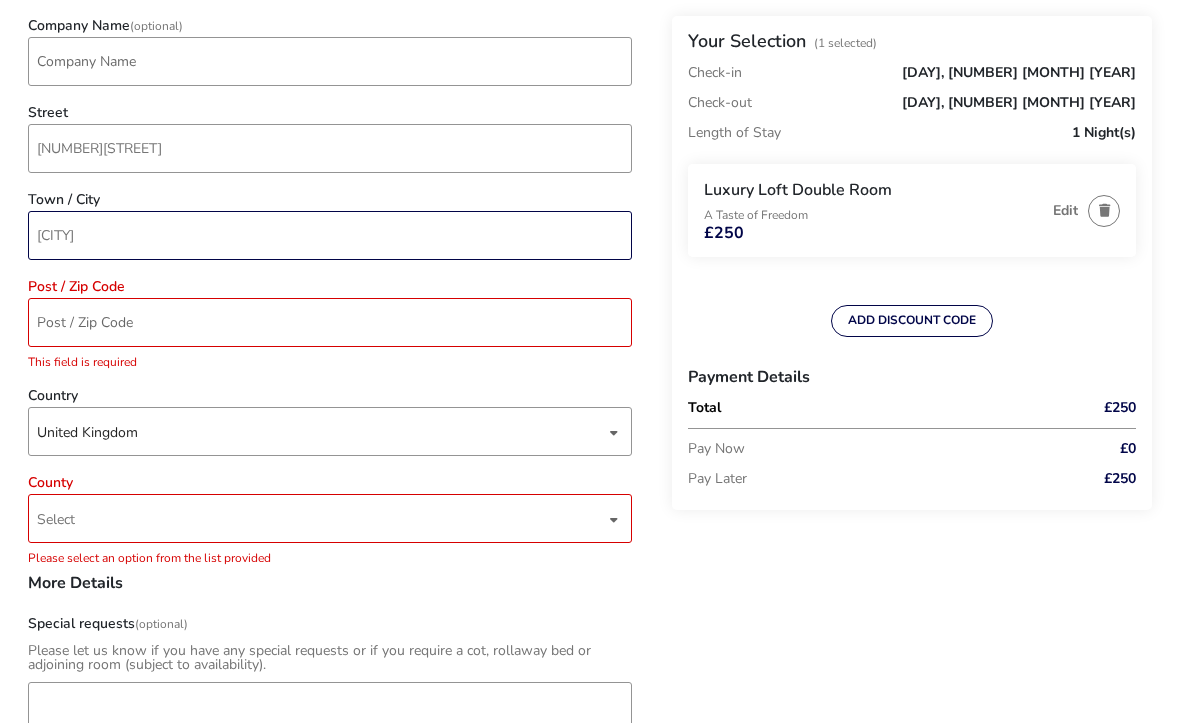 type on "Bessbrook" 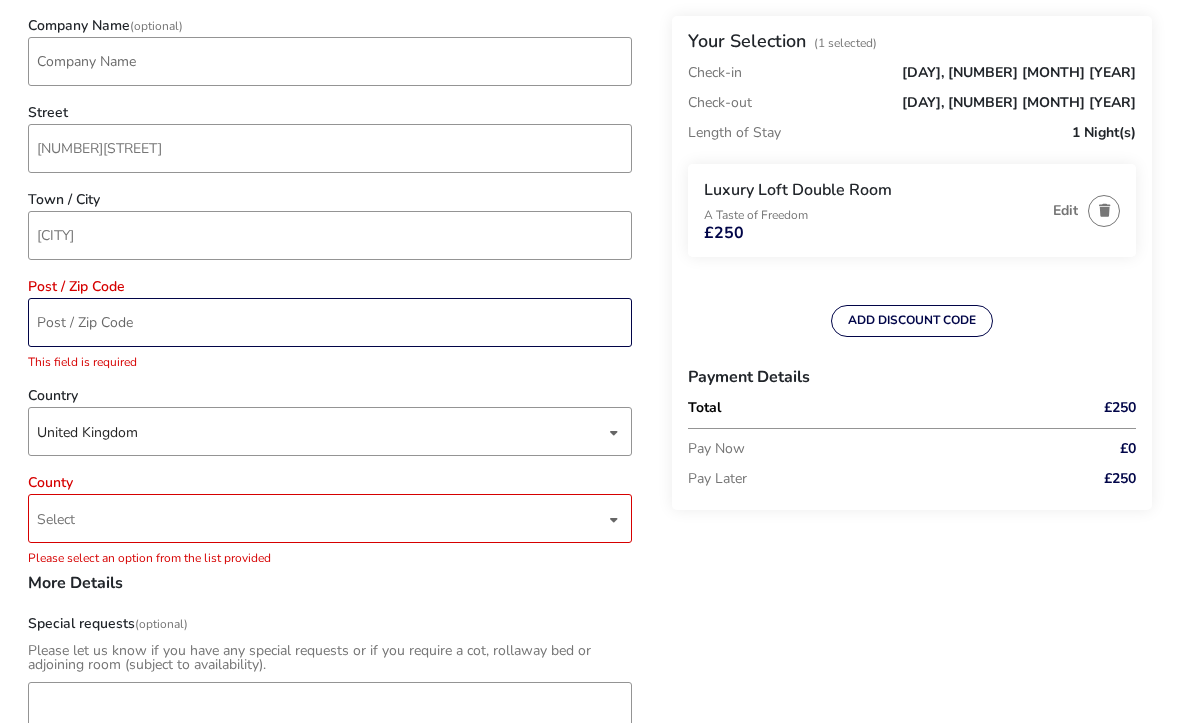 click on "Post / Zip Code" at bounding box center (330, 322) 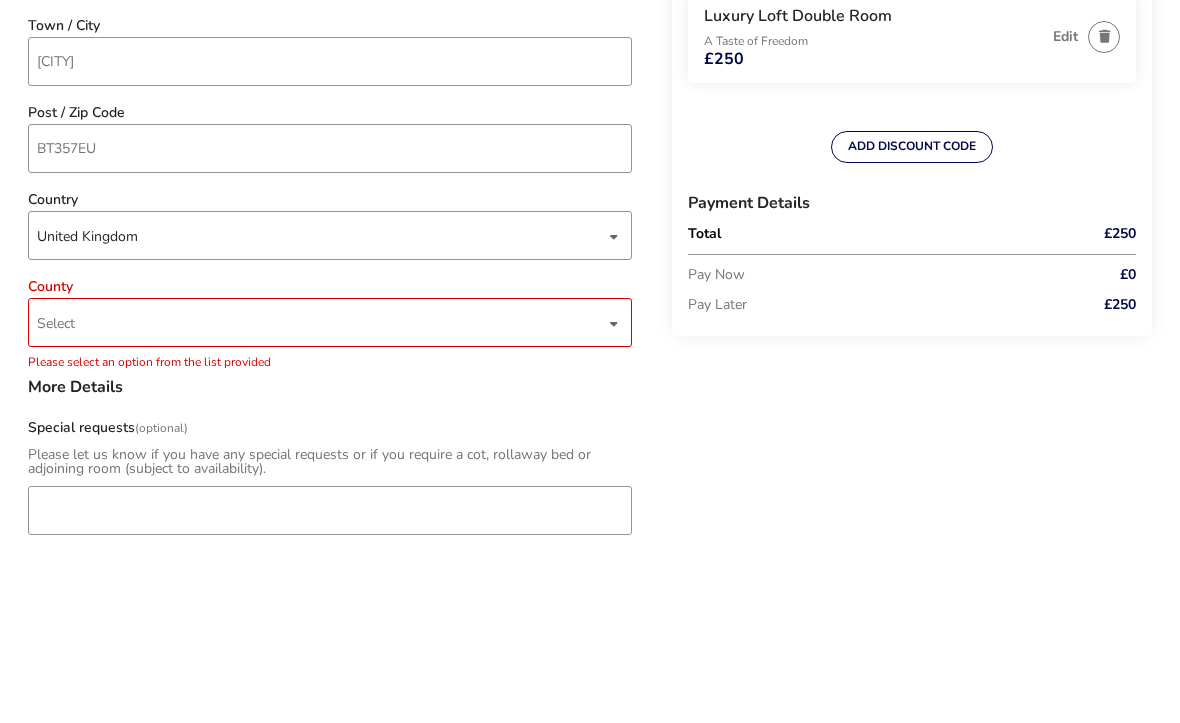 scroll, scrollTop: 951, scrollLeft: 0, axis: vertical 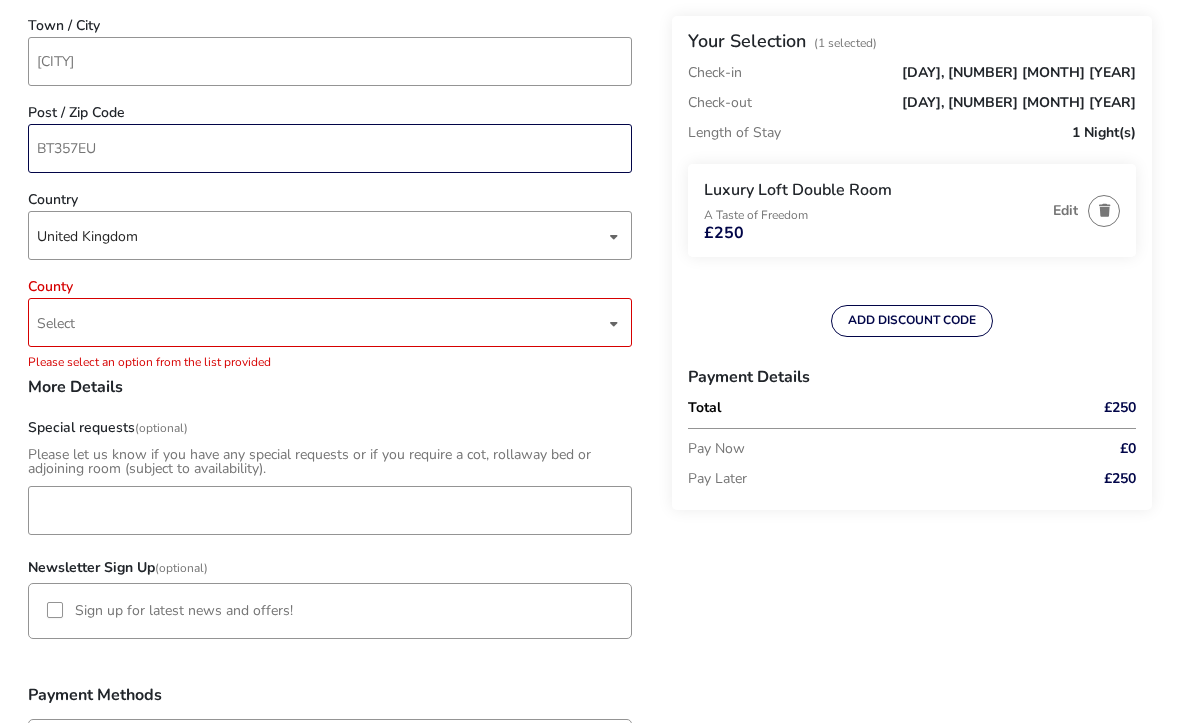 type on "BT357EU" 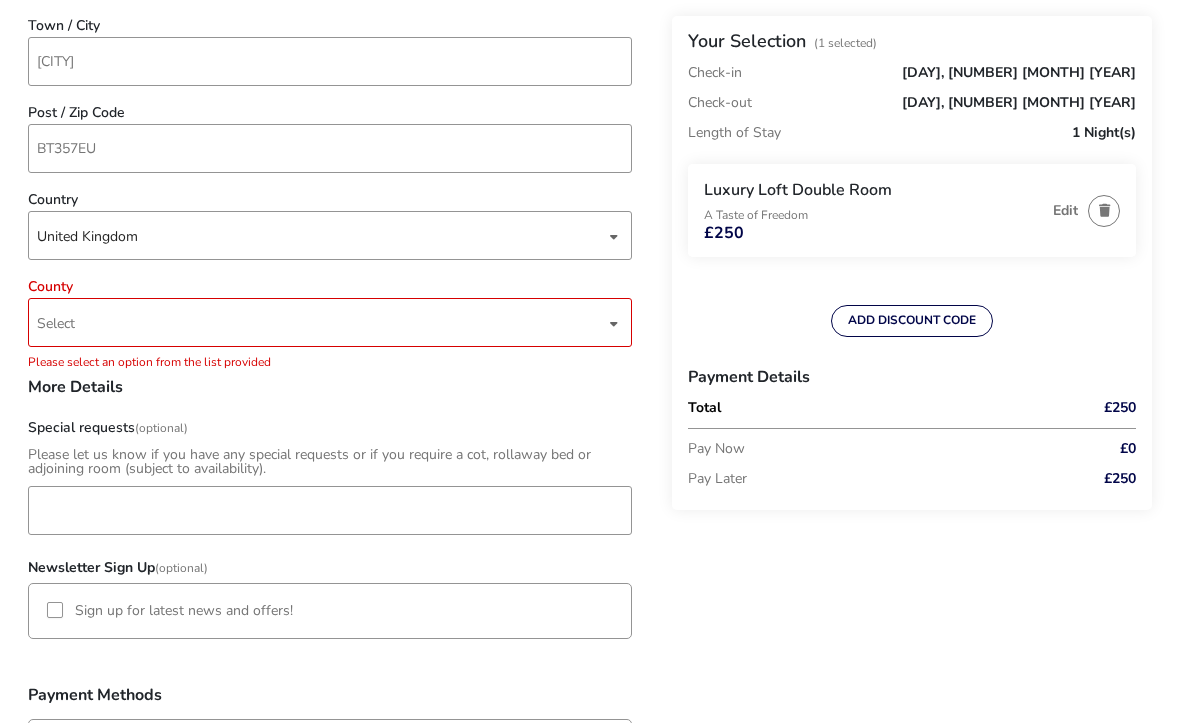 click on "Select" at bounding box center (321, 322) 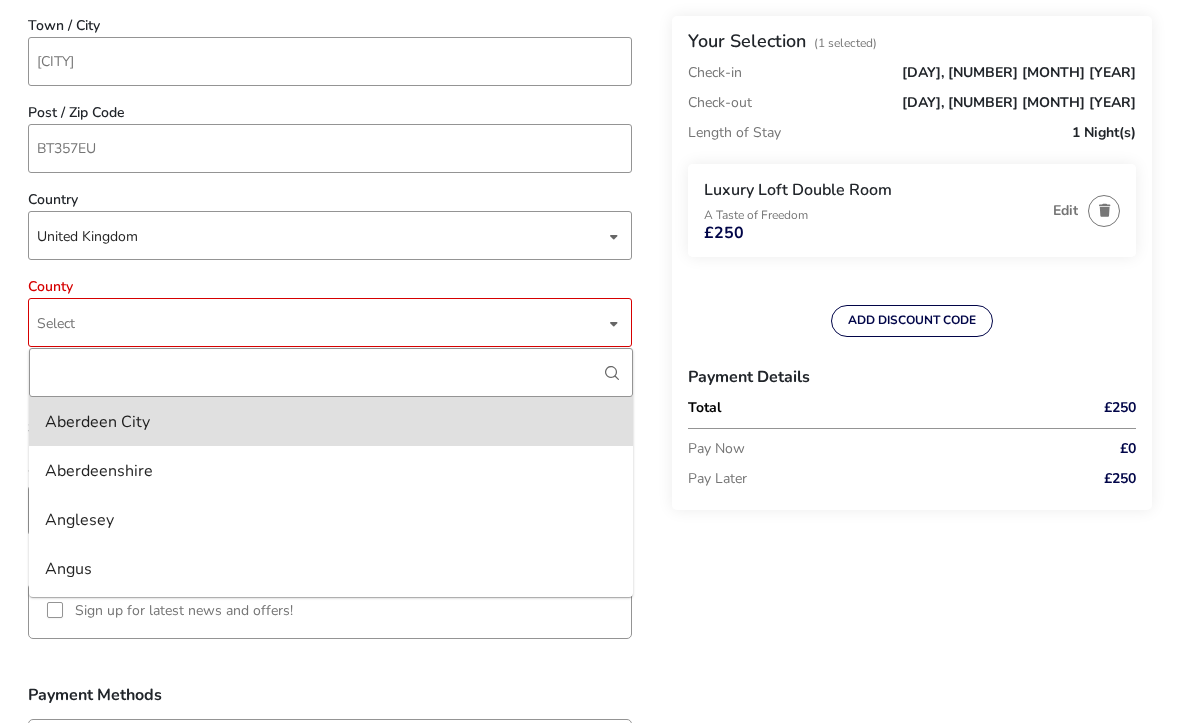 type on "A" 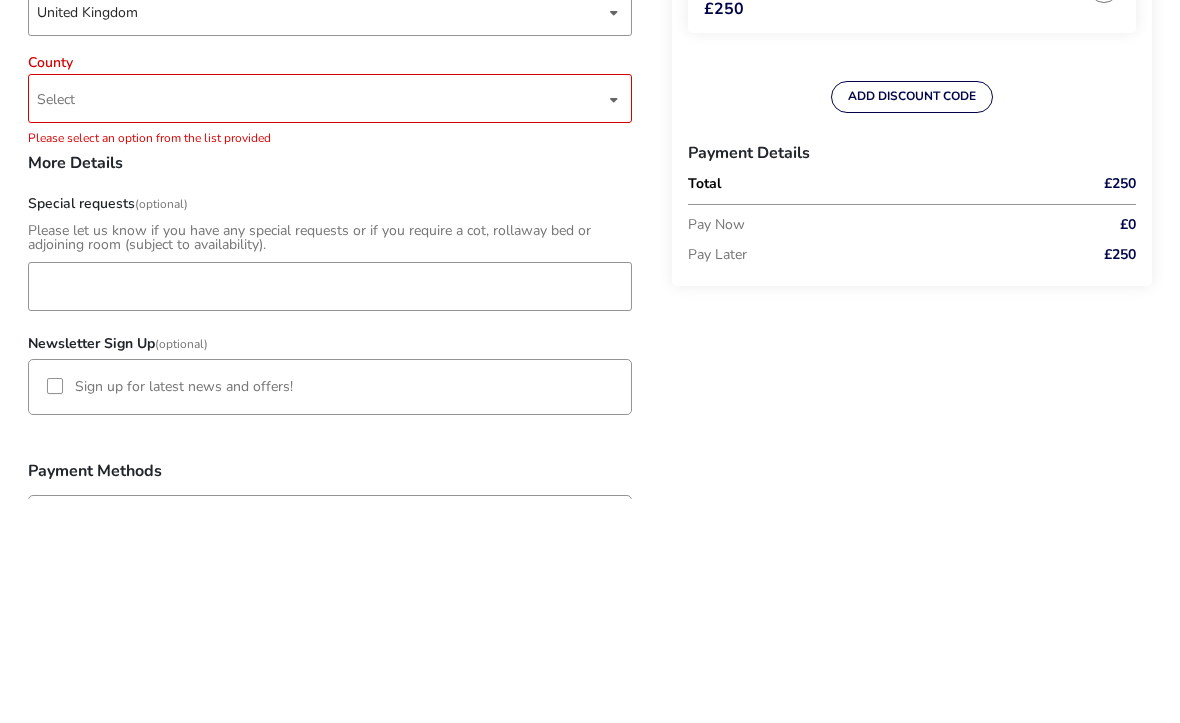 scroll, scrollTop: 1175, scrollLeft: 0, axis: vertical 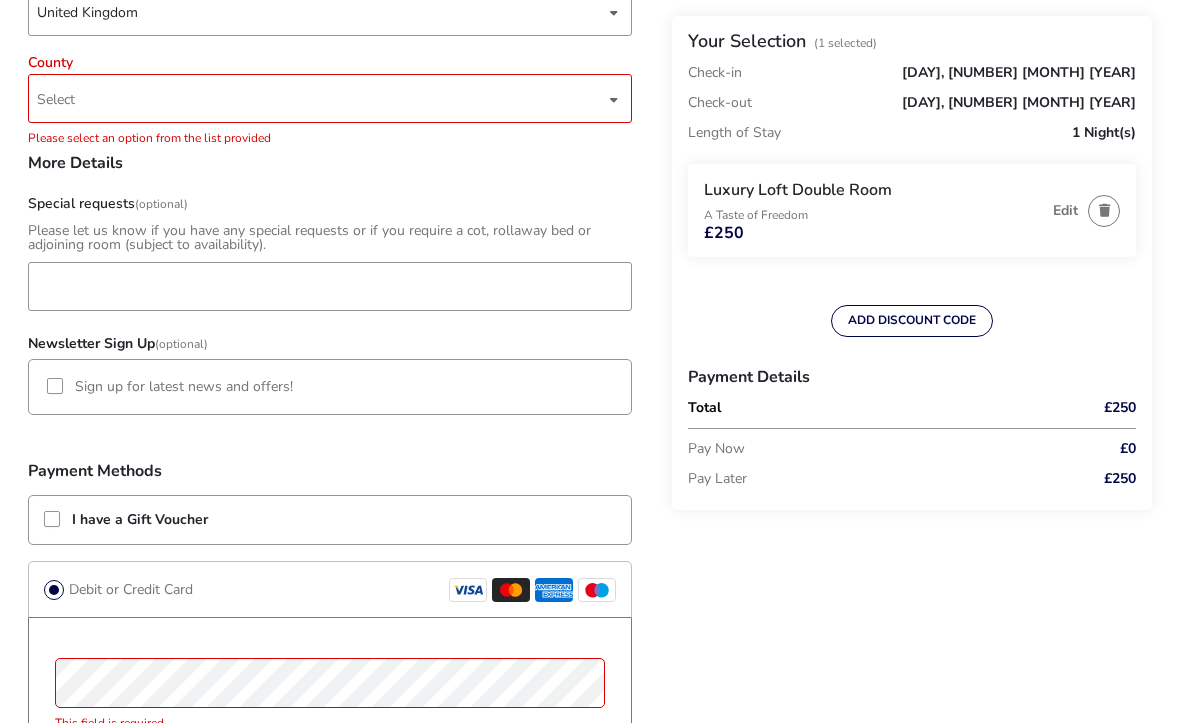 click on "Select" at bounding box center [321, 98] 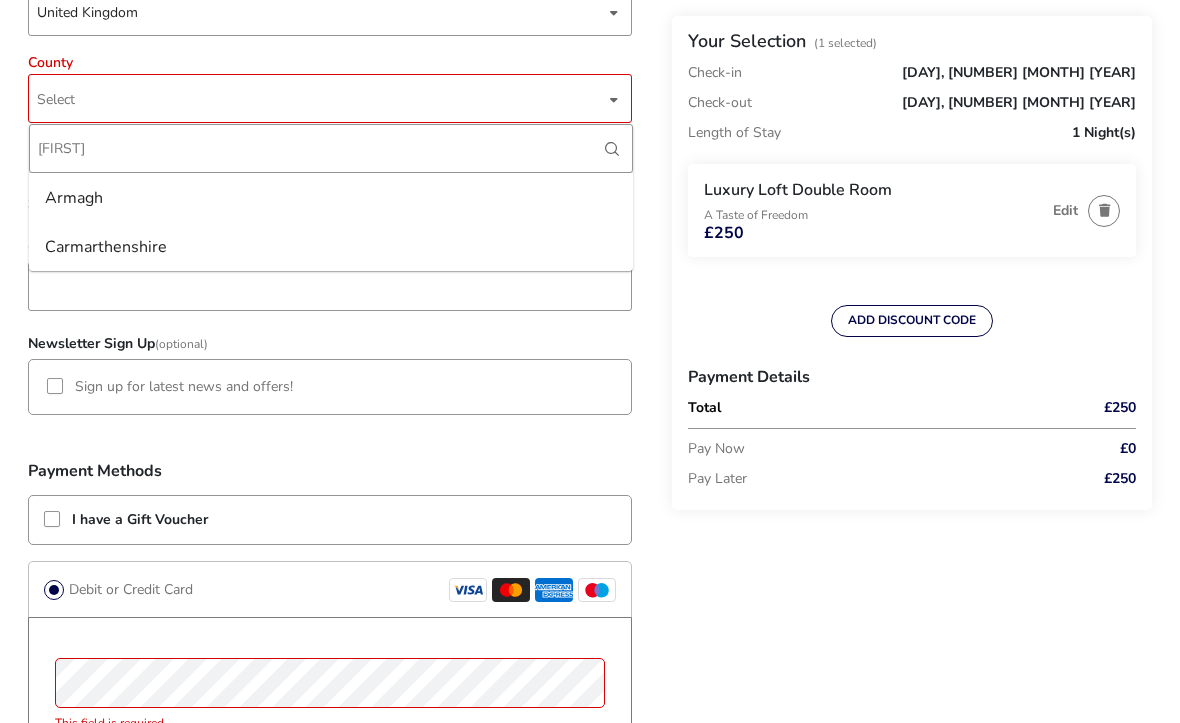 type on "[LAST]" 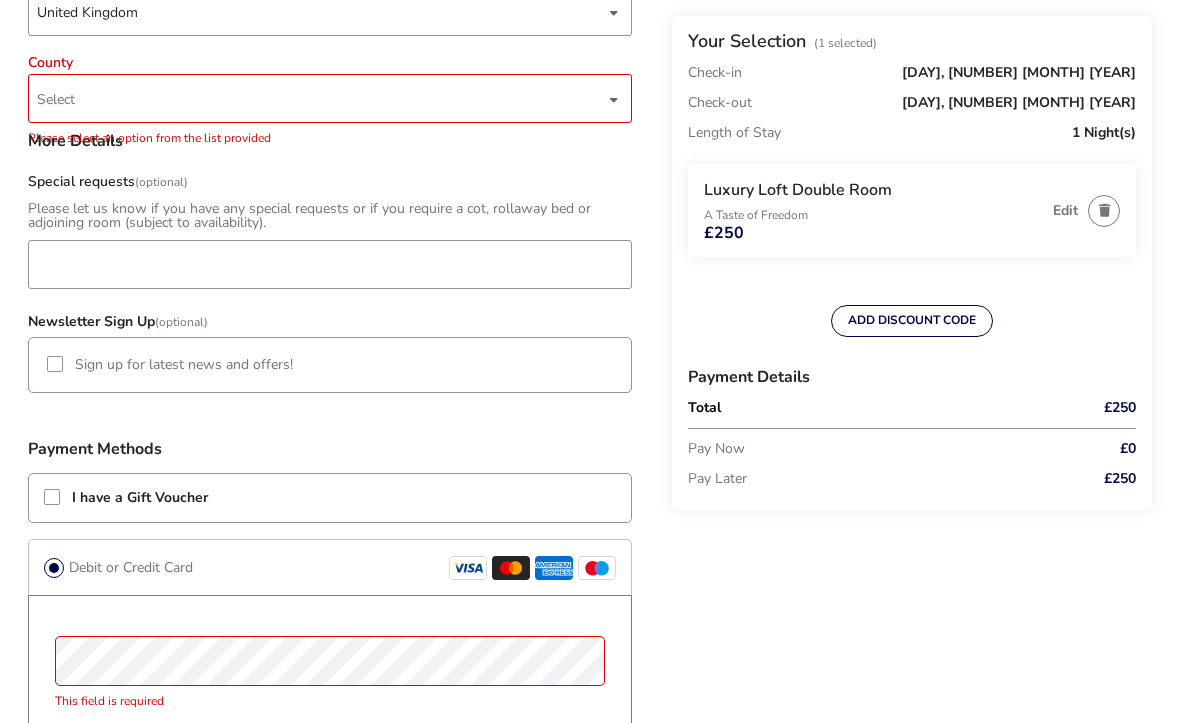 type 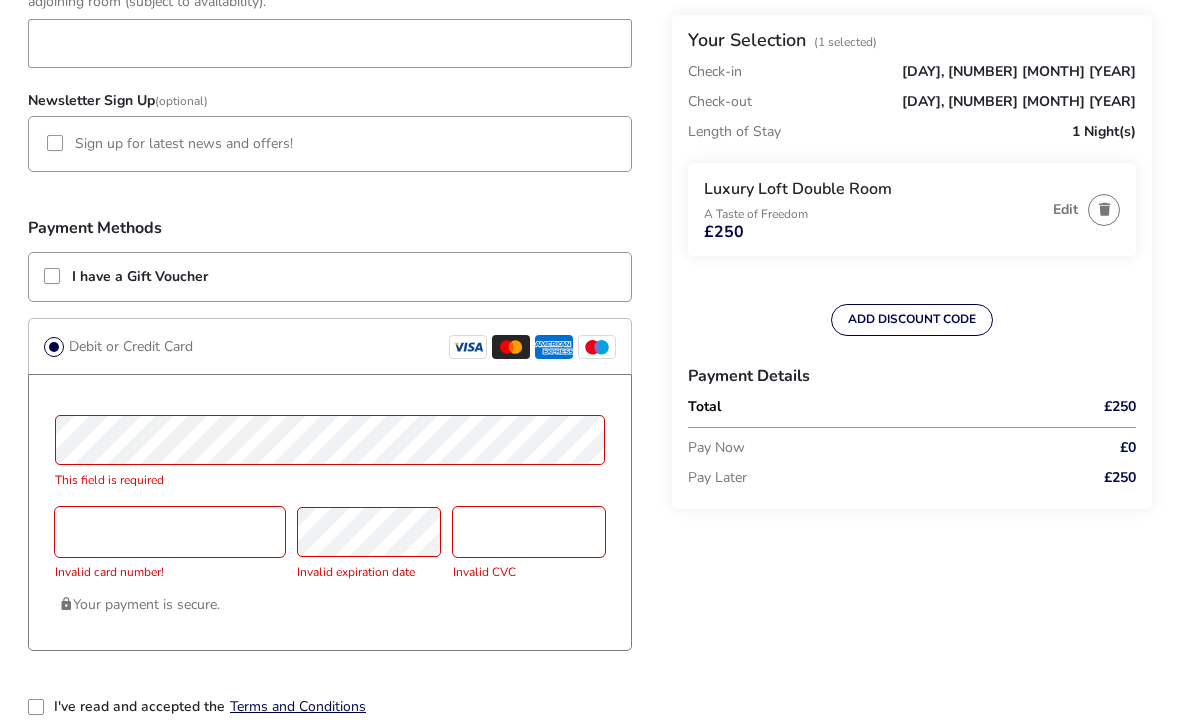 scroll, scrollTop: 1396, scrollLeft: 0, axis: vertical 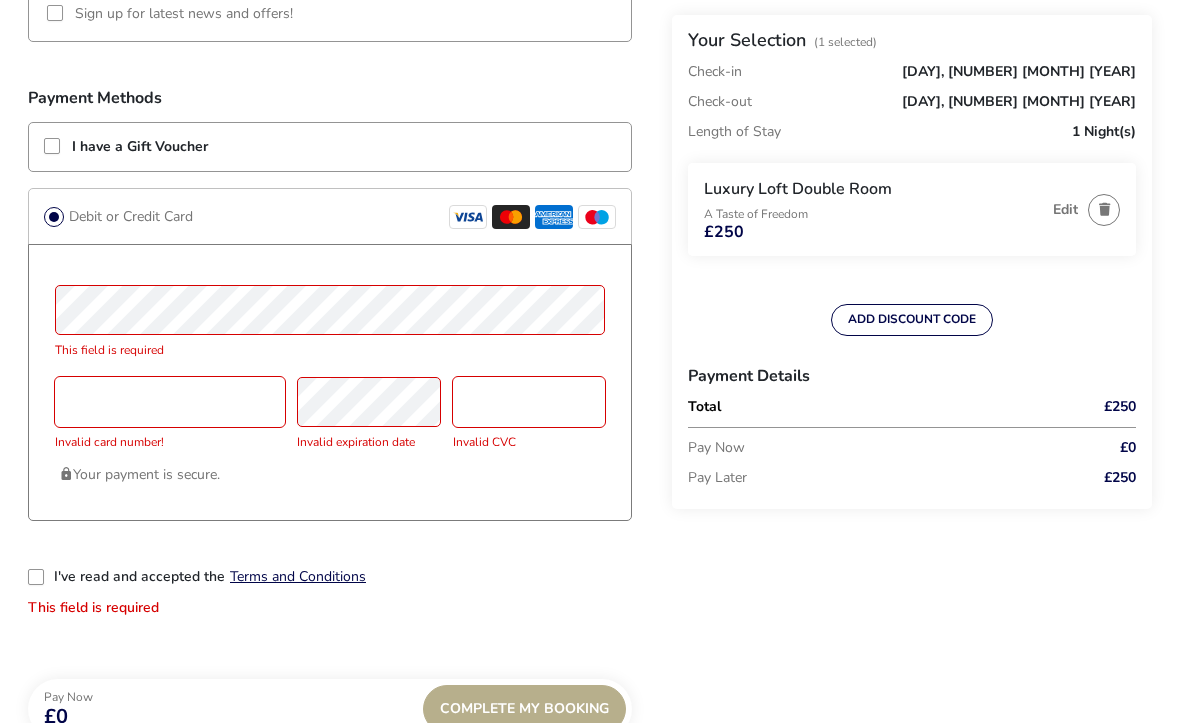 click on "I have a Gift Voucher" at bounding box center (330, 148) 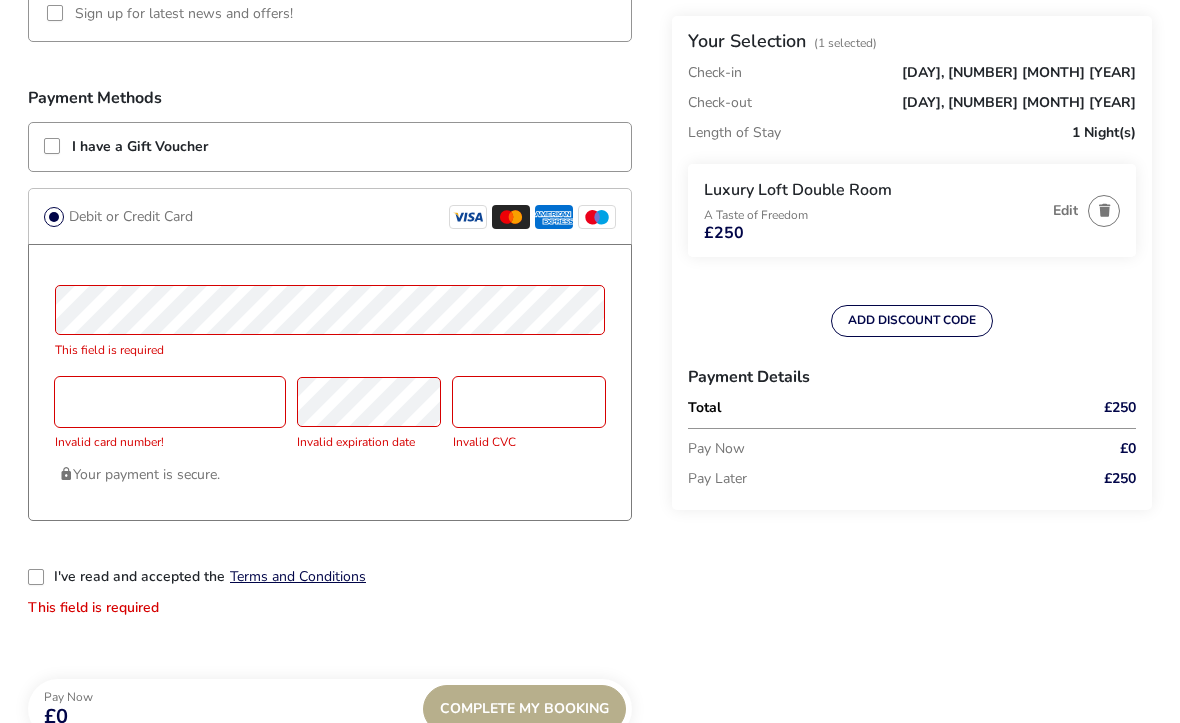 click on "I have a Gift Voucher" at bounding box center [330, 147] 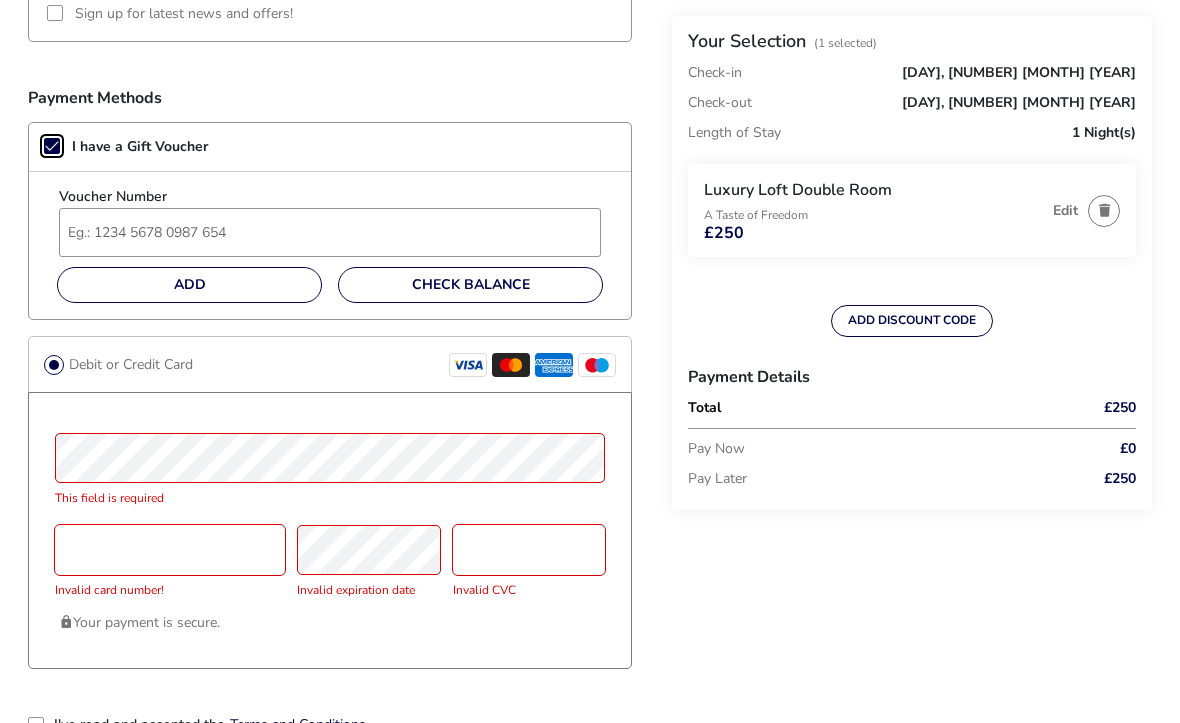 click on "Check Balance" at bounding box center (471, 284) 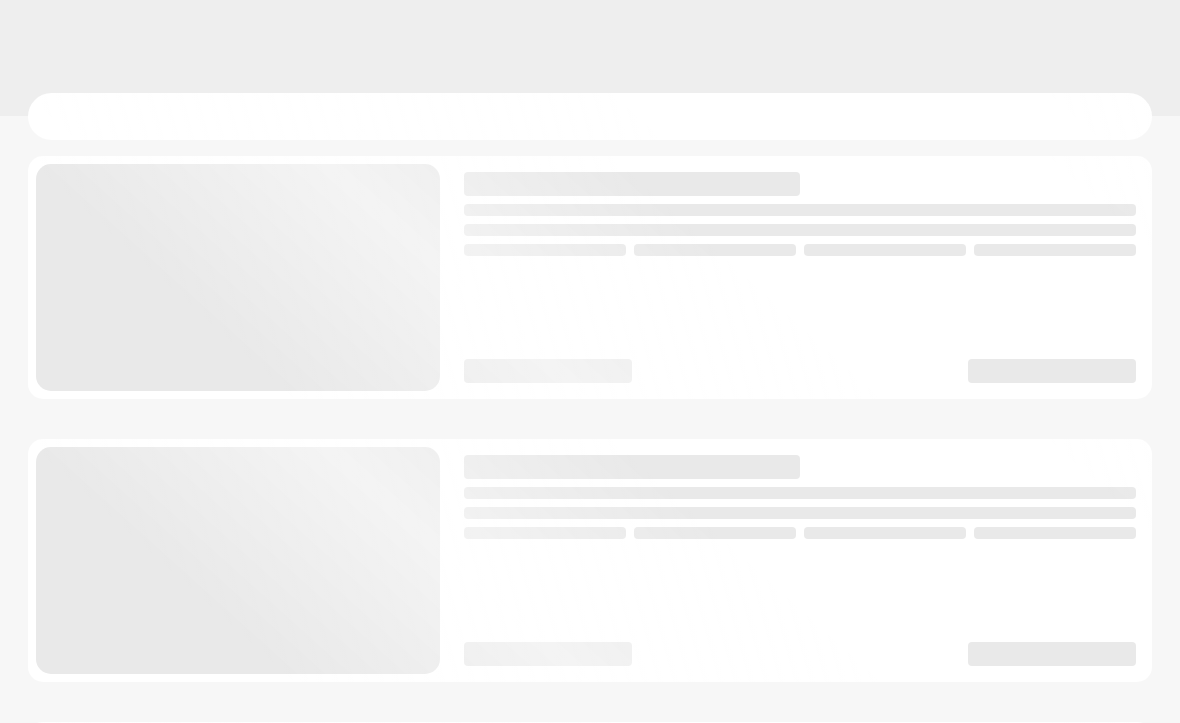 scroll, scrollTop: 0, scrollLeft: 0, axis: both 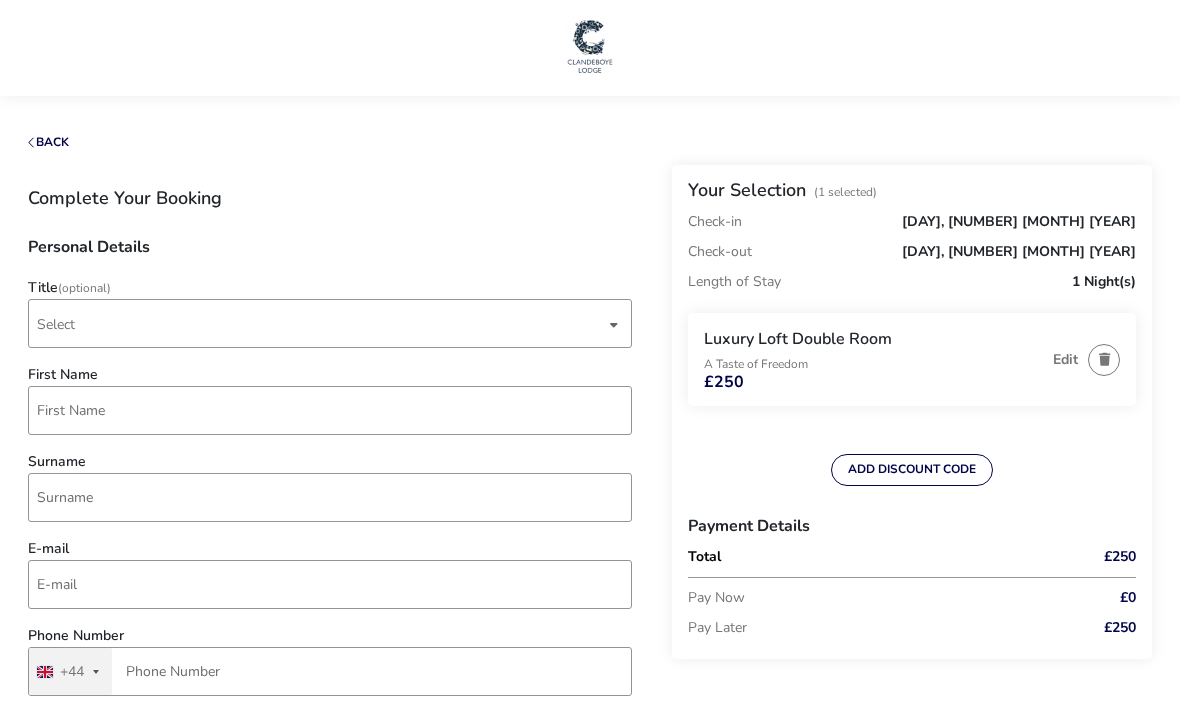 click on "Select" at bounding box center [321, 323] 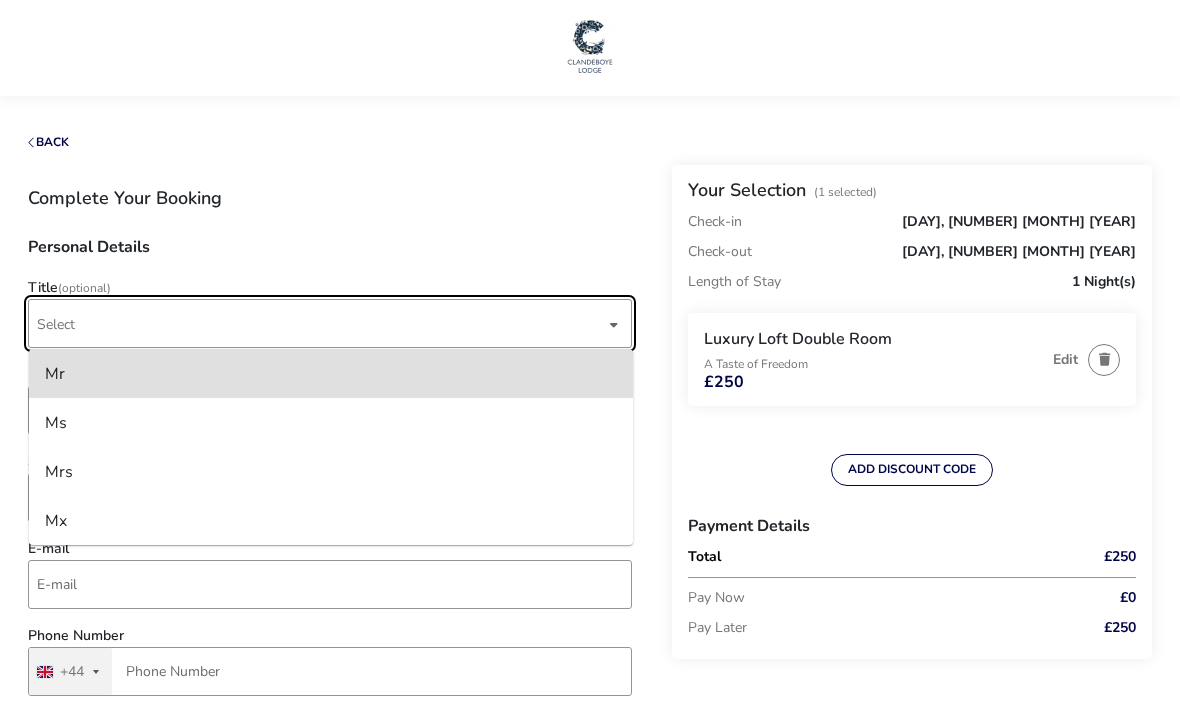 click on "Mr" at bounding box center (331, 373) 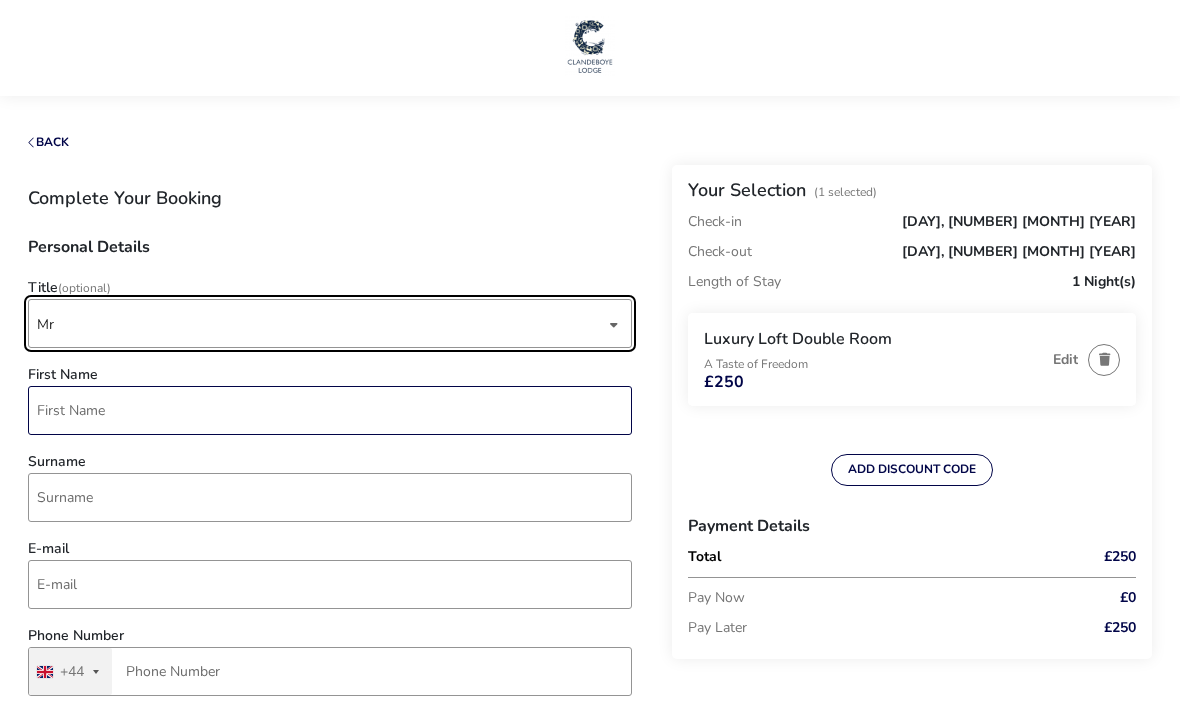 click on "First Name" at bounding box center (330, 410) 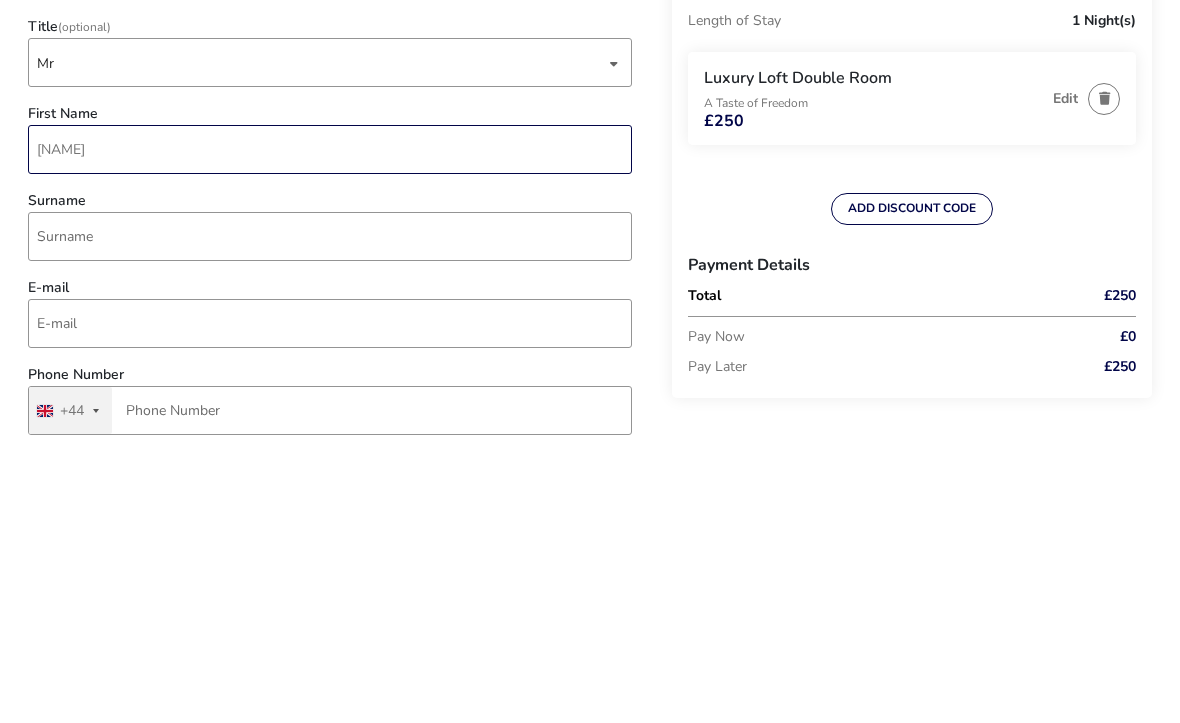 type on "Colin" 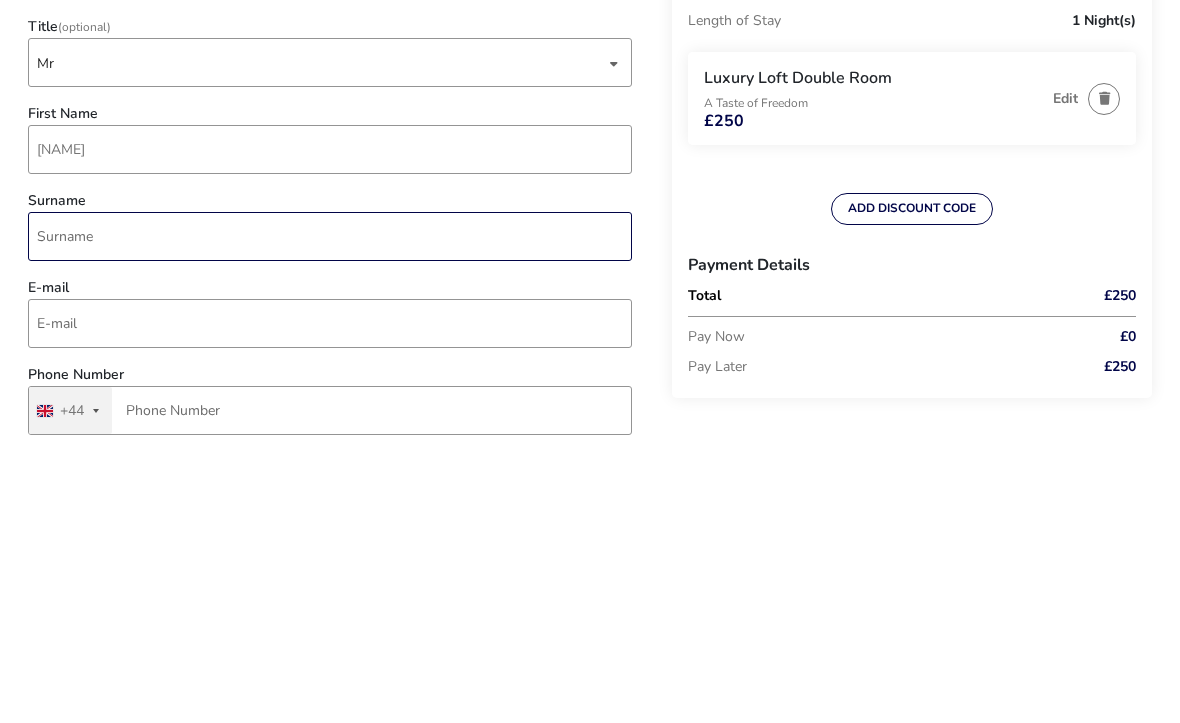 click on "Surname" at bounding box center (330, 497) 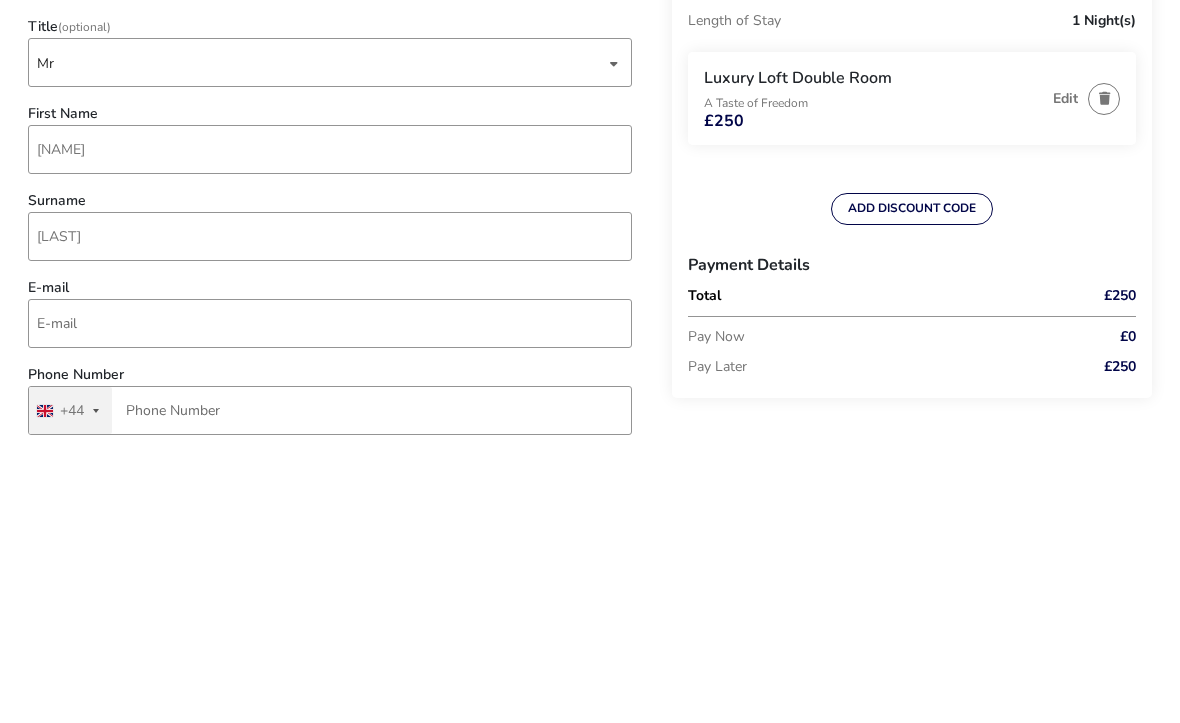 scroll, scrollTop: 261, scrollLeft: 0, axis: vertical 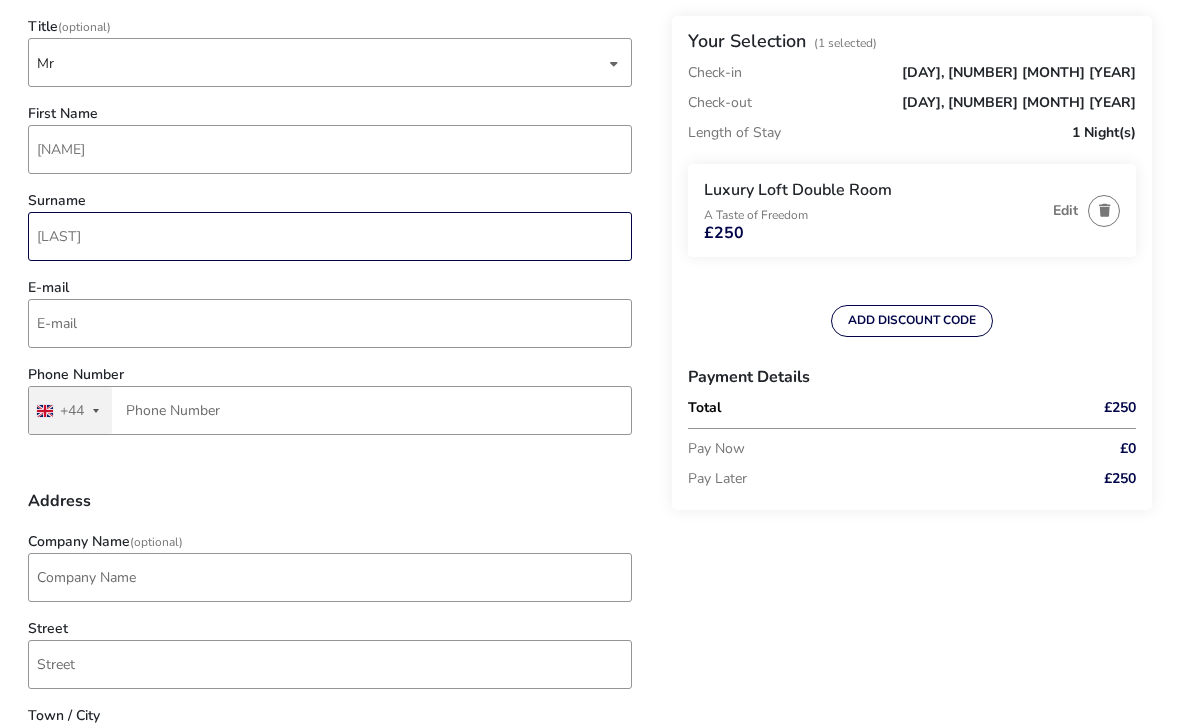 type on "Payne" 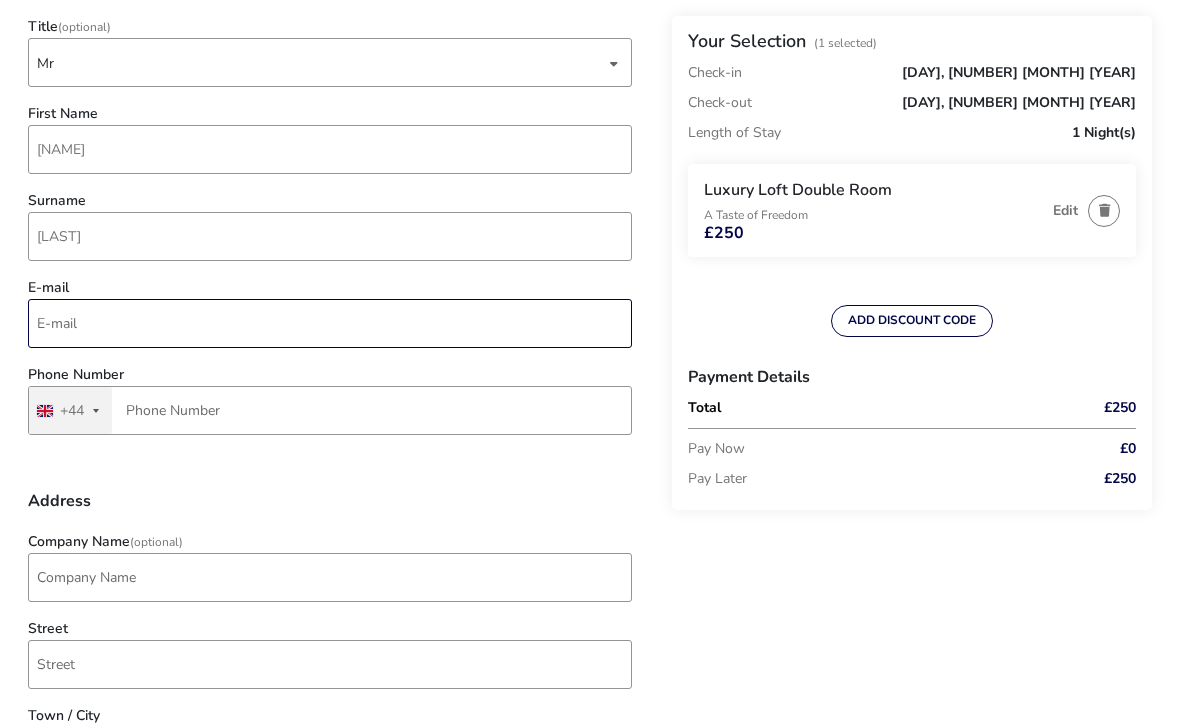 click on "E-mail" at bounding box center [330, 323] 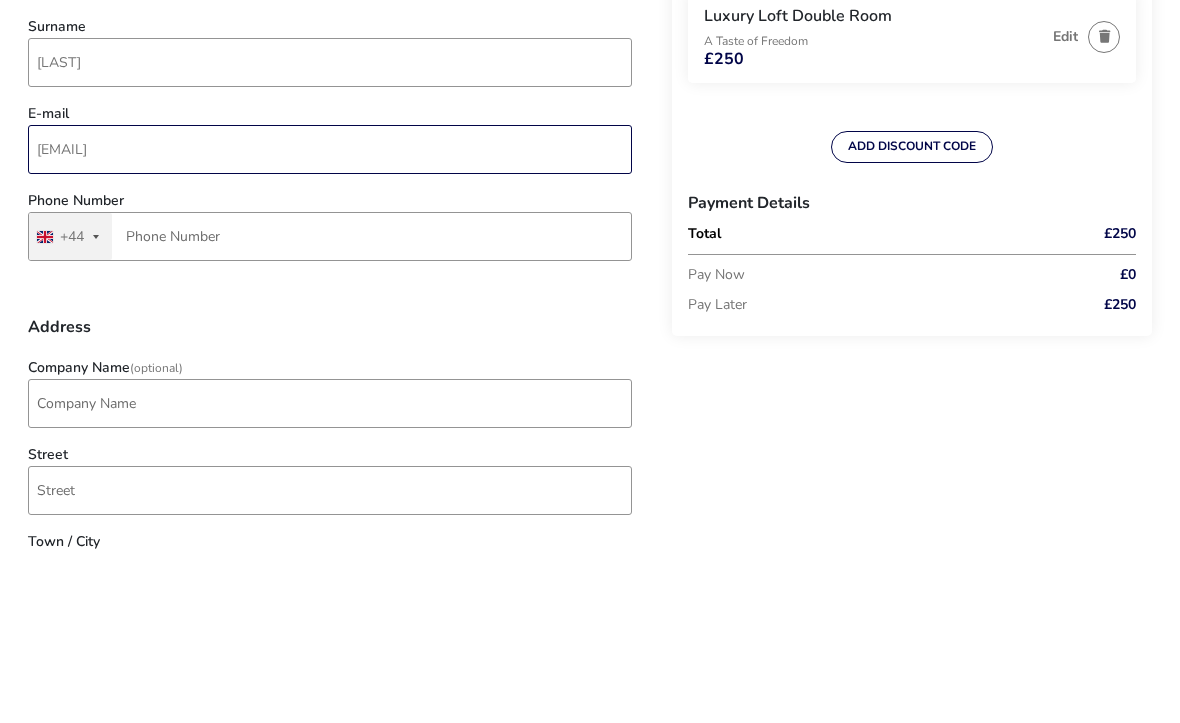 type on "colinpayne204@btinternet.com" 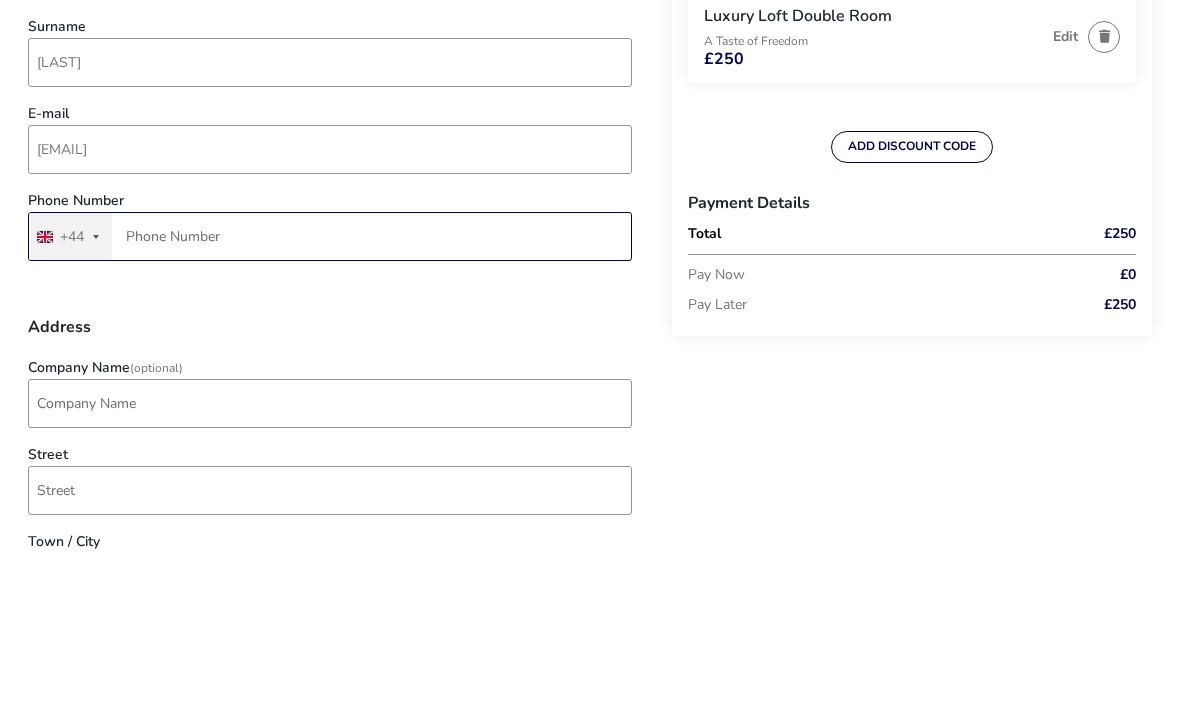 click on "Phone Number" at bounding box center [330, 410] 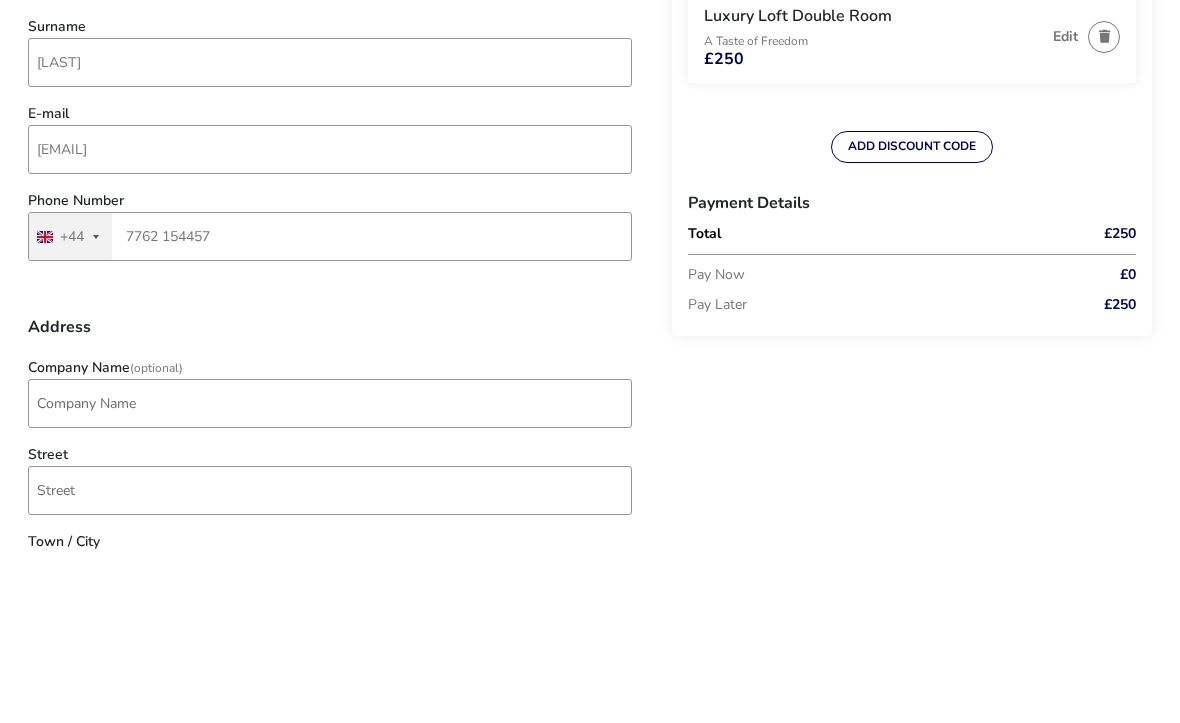 scroll, scrollTop: 435, scrollLeft: 0, axis: vertical 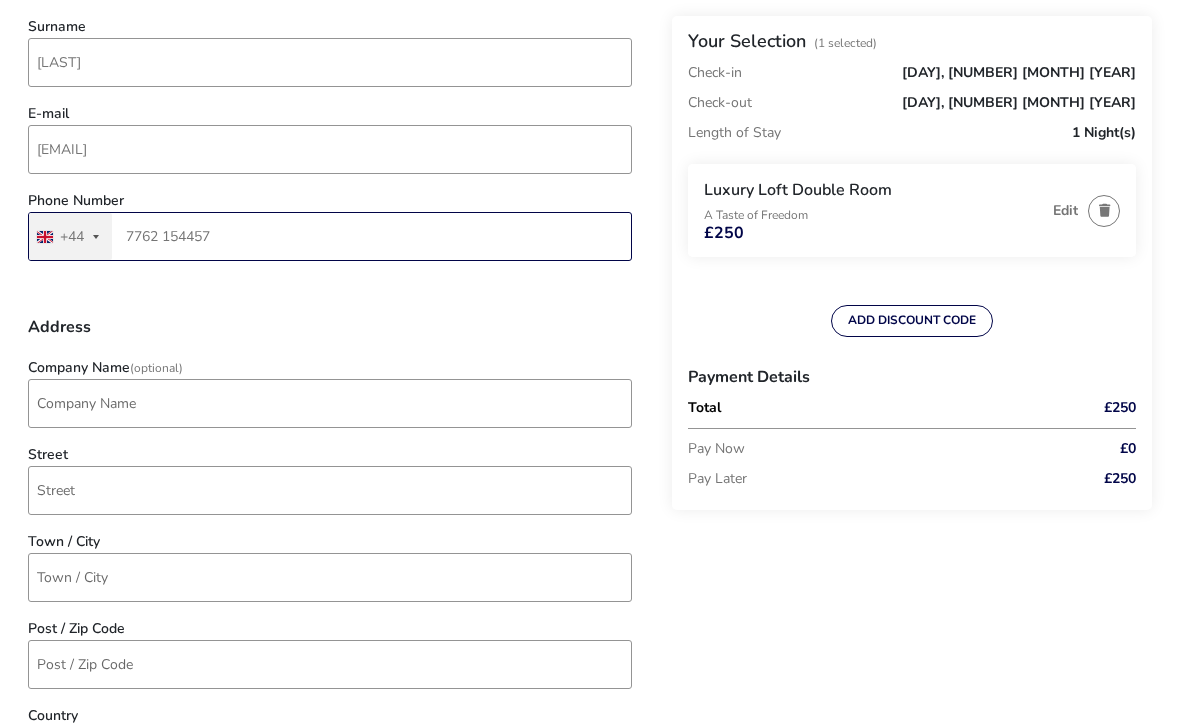 type on "7762 154457" 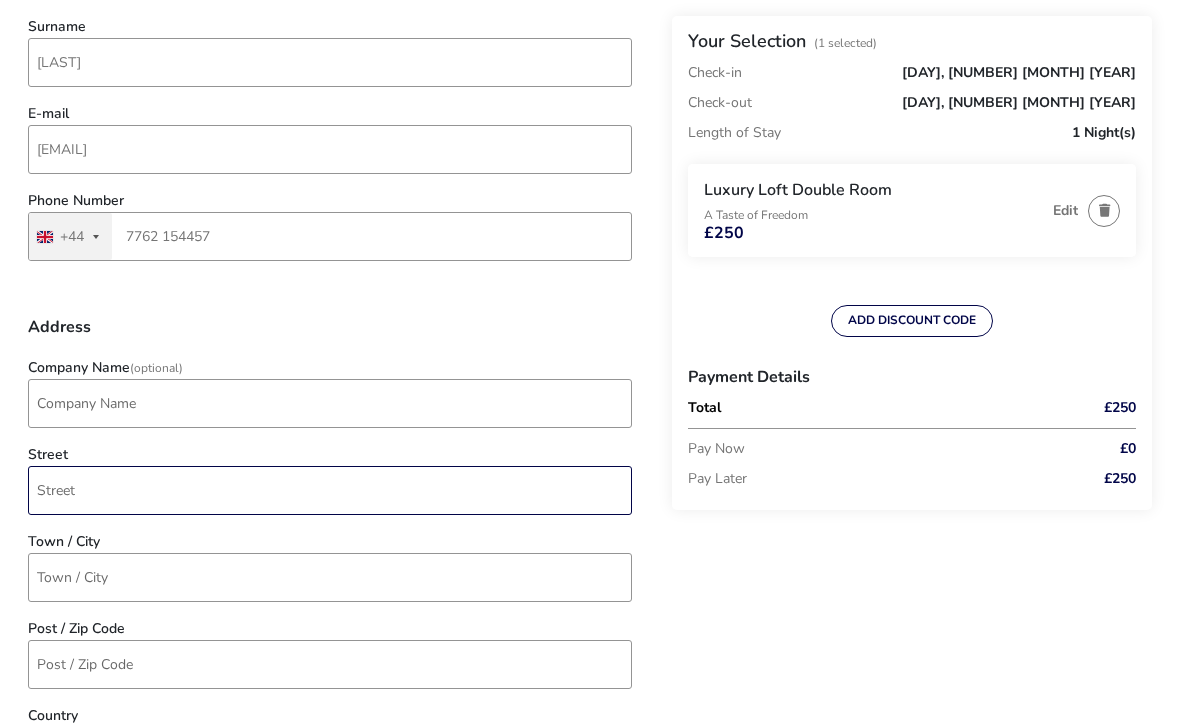 click on "Street" at bounding box center (330, 490) 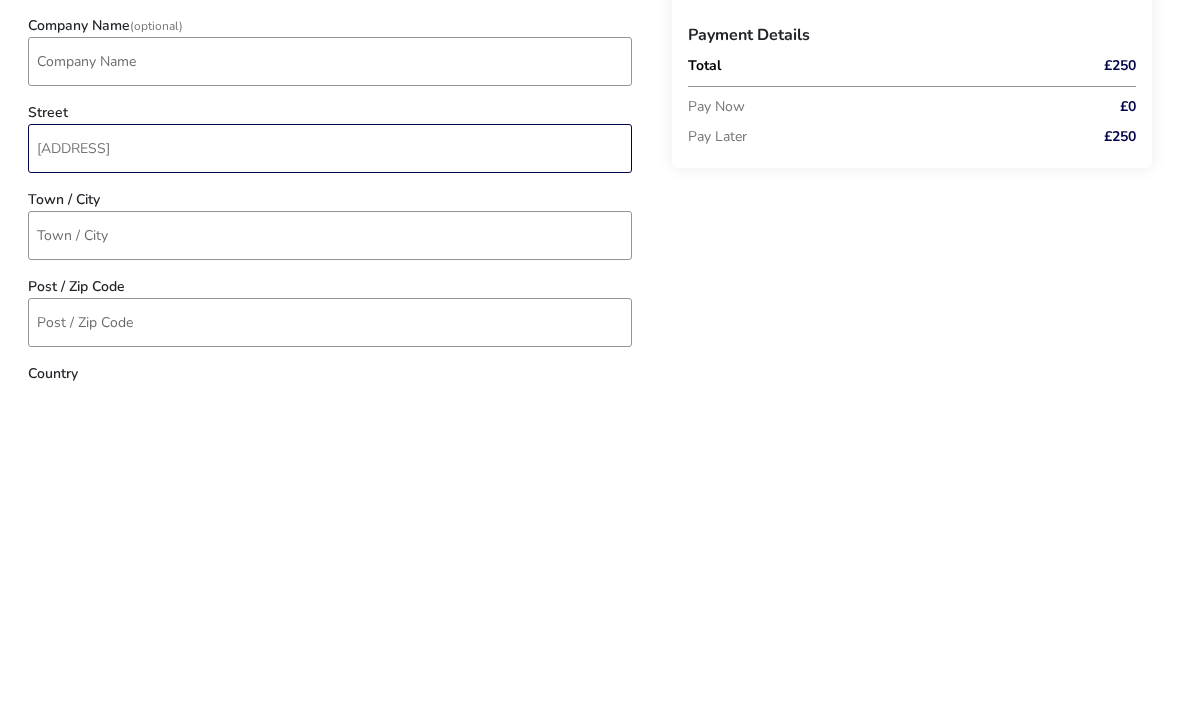 type on "[NUMBER][STREET]" 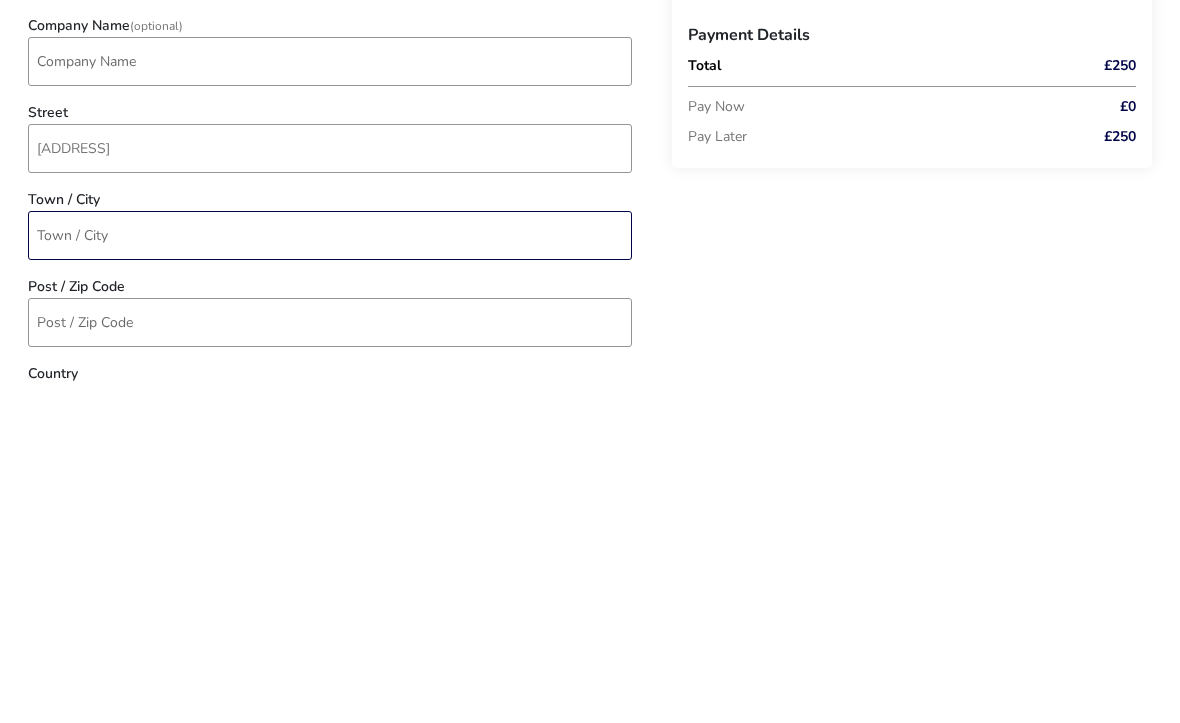 click on "Town / City" at bounding box center (330, 577) 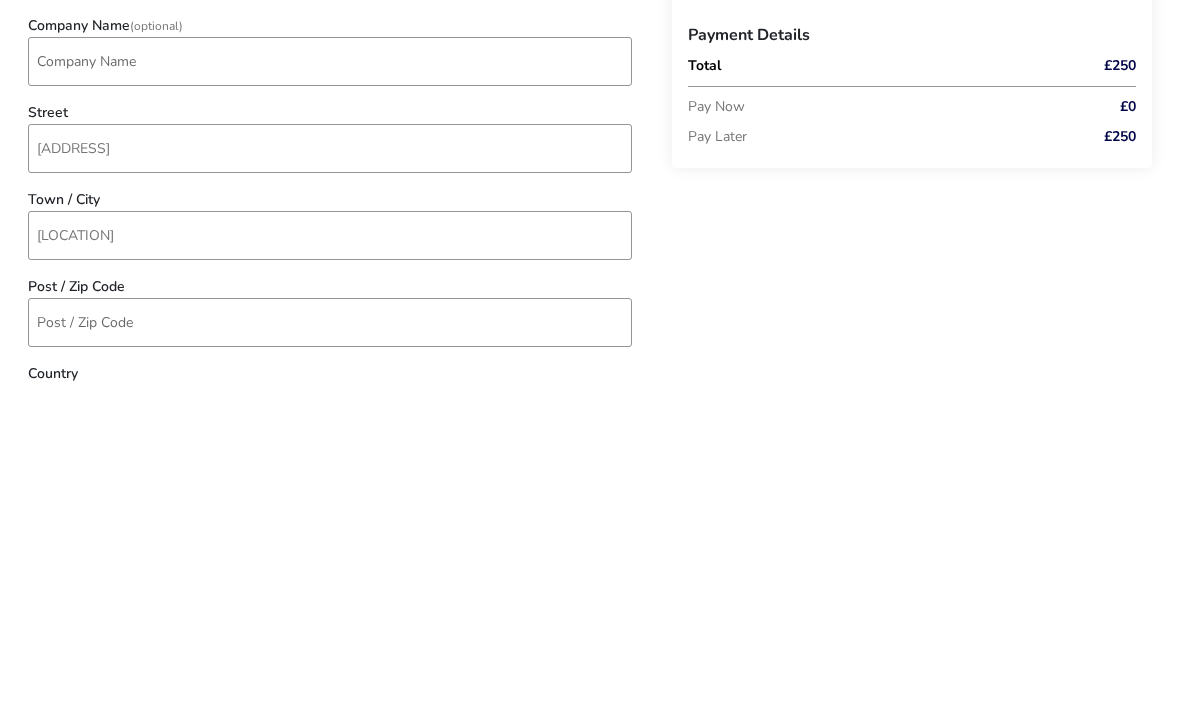 scroll, scrollTop: 777, scrollLeft: 0, axis: vertical 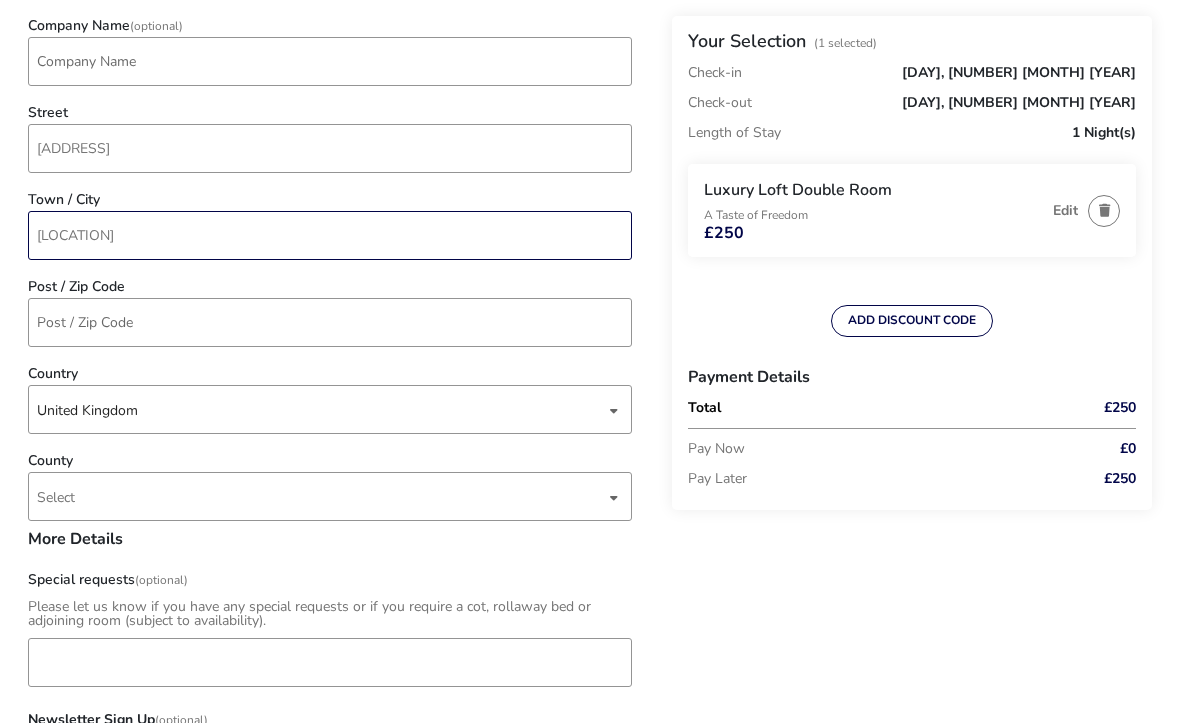type on "Bessbrook" 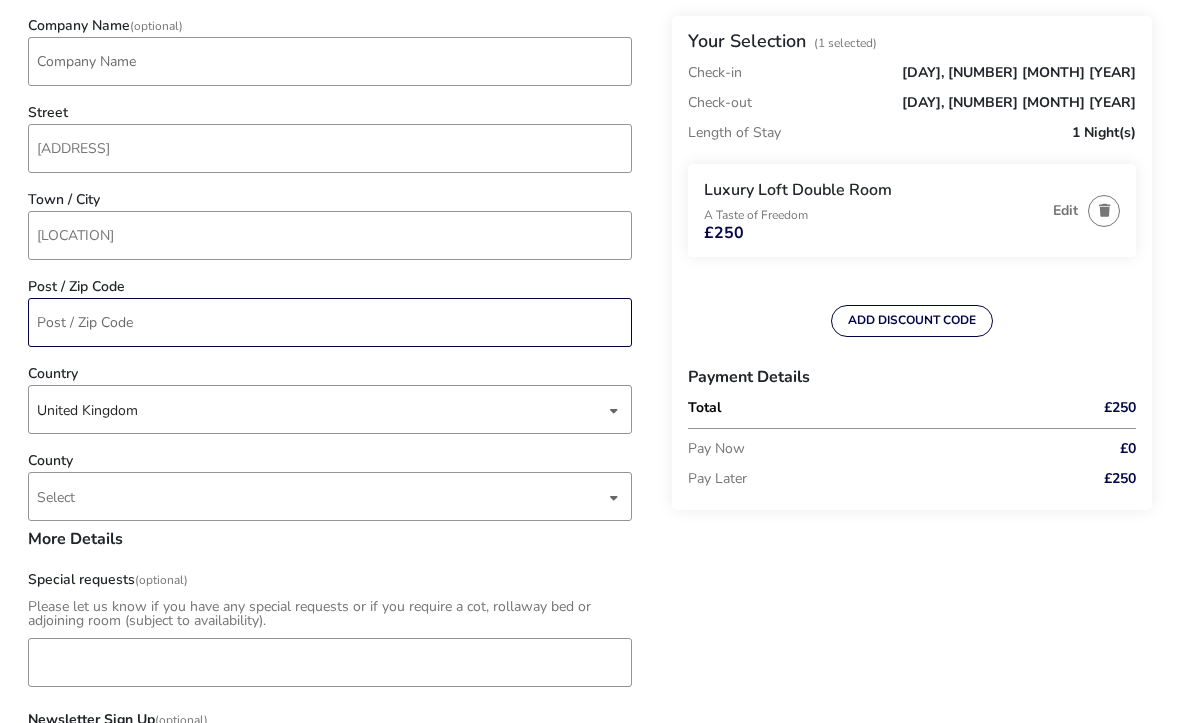 click on "Post / Zip Code" at bounding box center [330, 322] 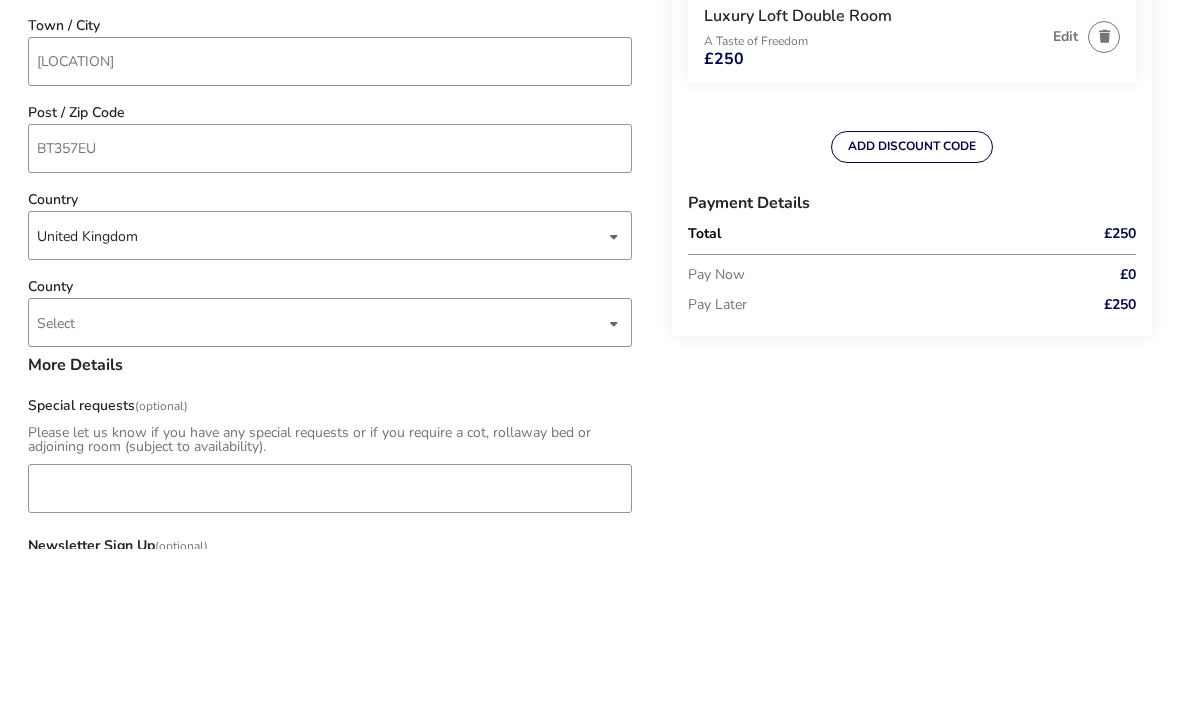scroll, scrollTop: 951, scrollLeft: 0, axis: vertical 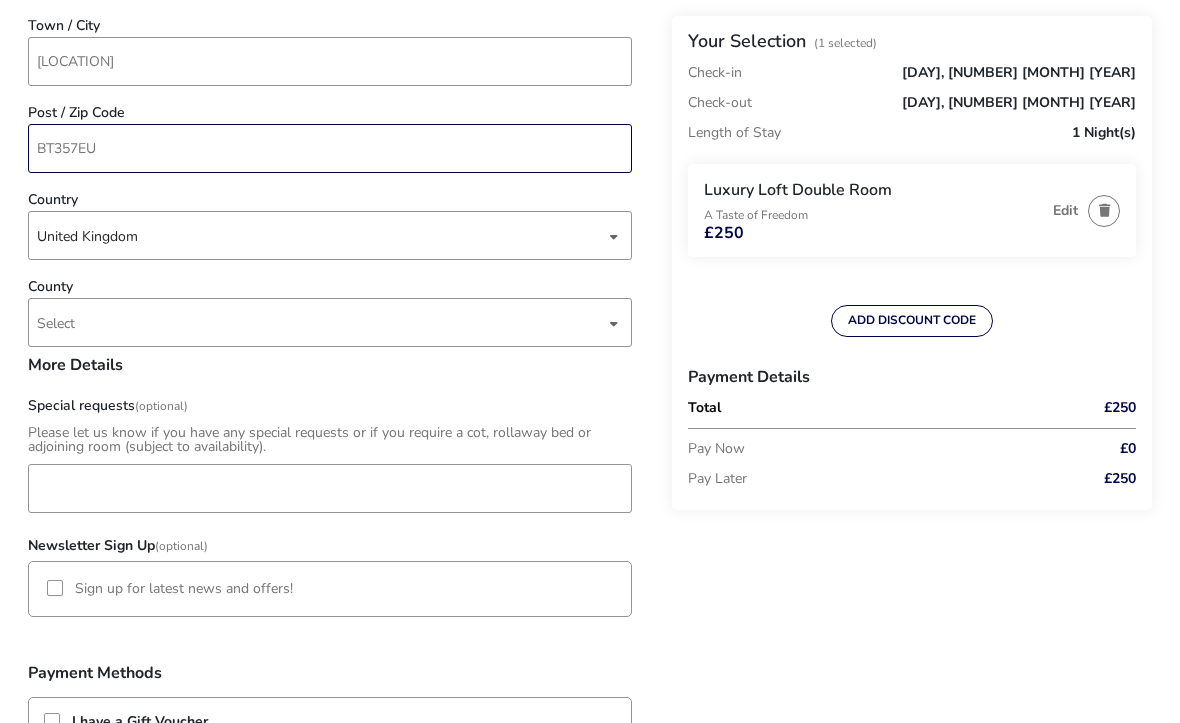 type on "BT357EU" 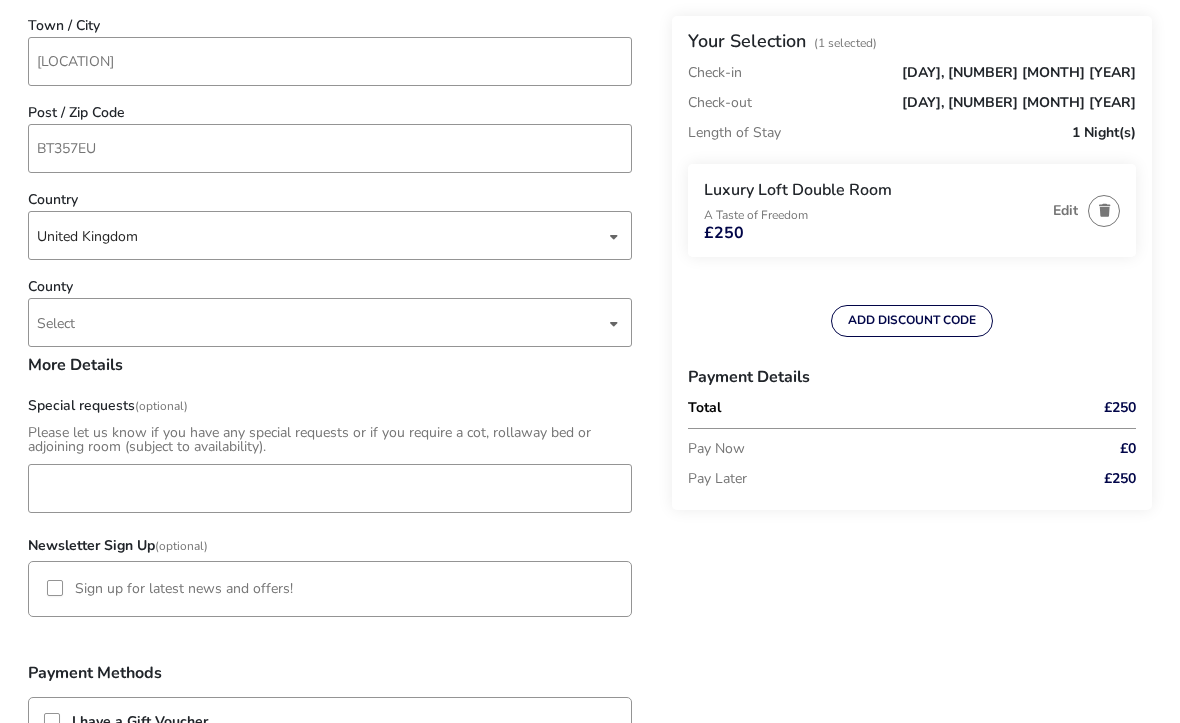 click on "Select" at bounding box center [321, 322] 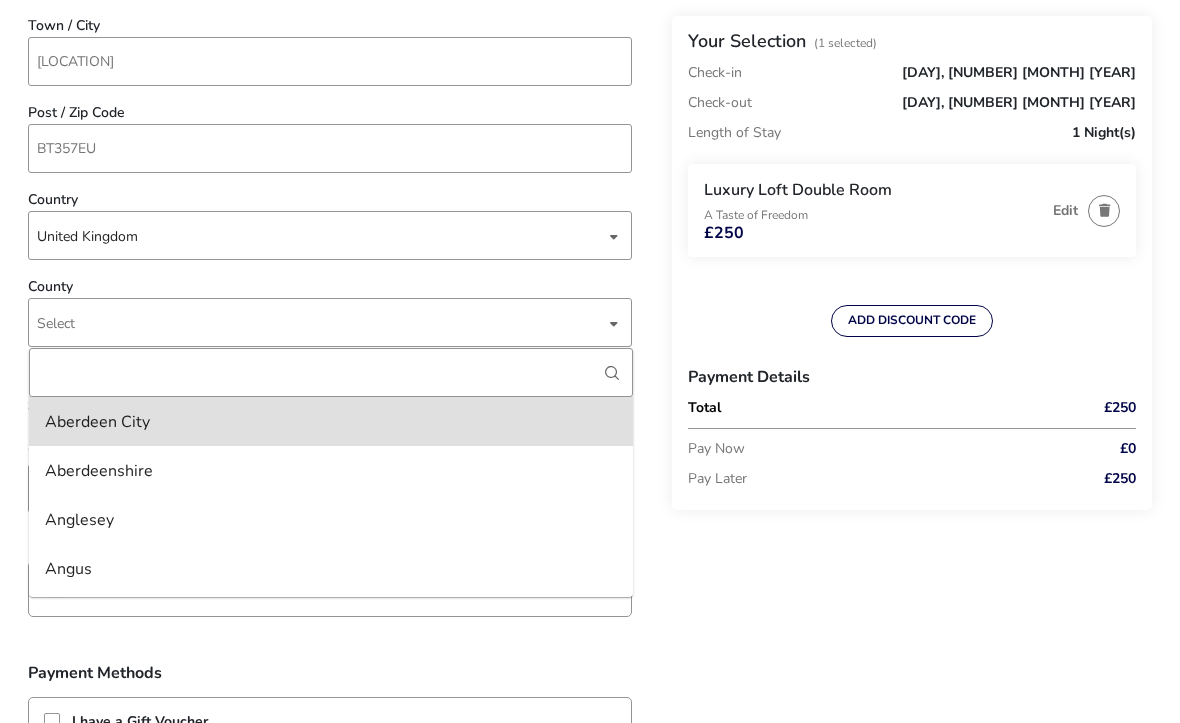 type on "A" 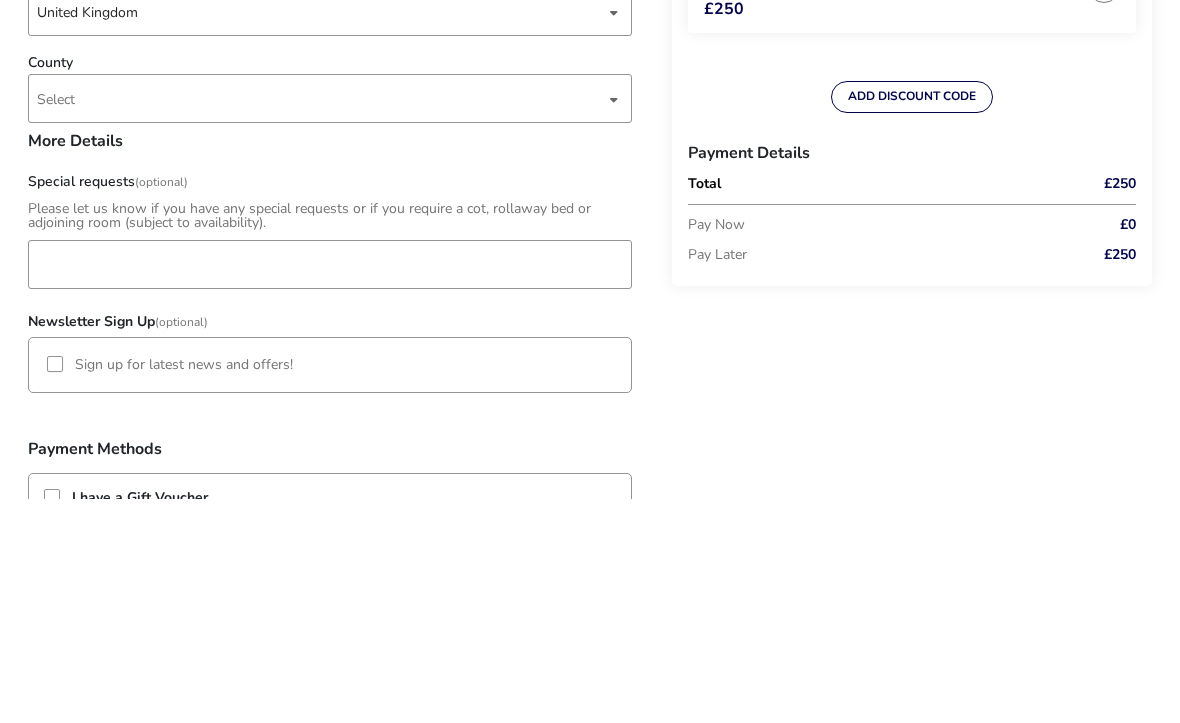 scroll, scrollTop: 1175, scrollLeft: 0, axis: vertical 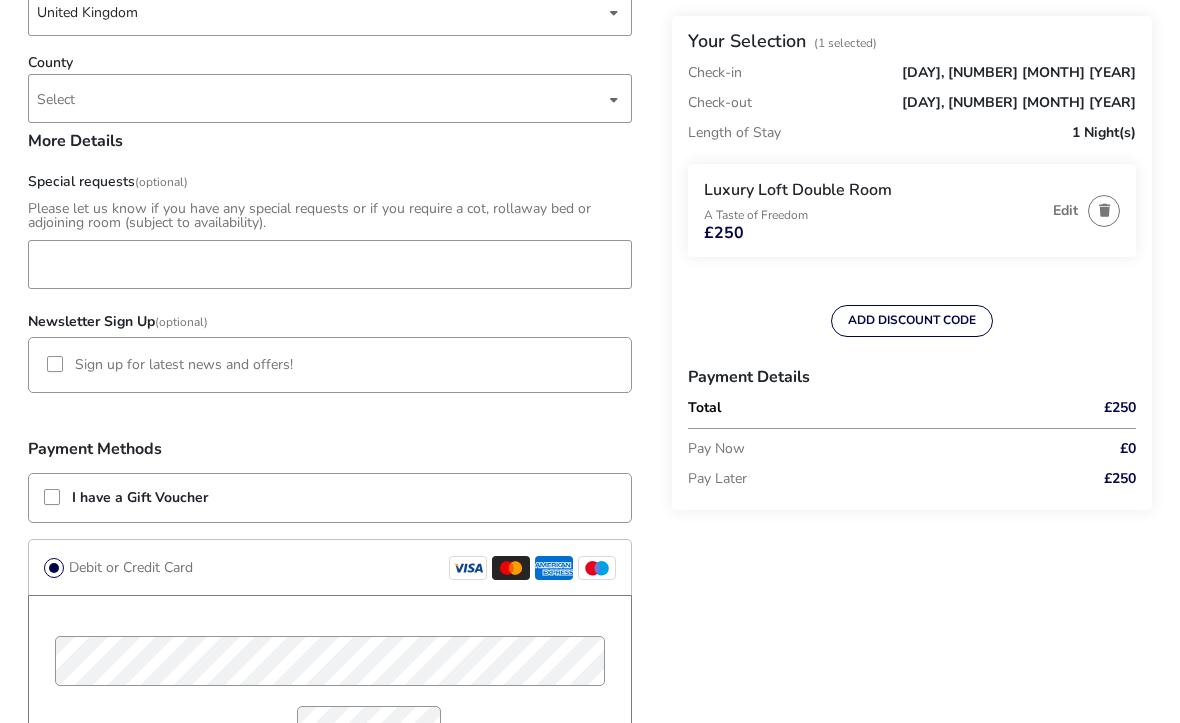click on "Select" at bounding box center (321, 98) 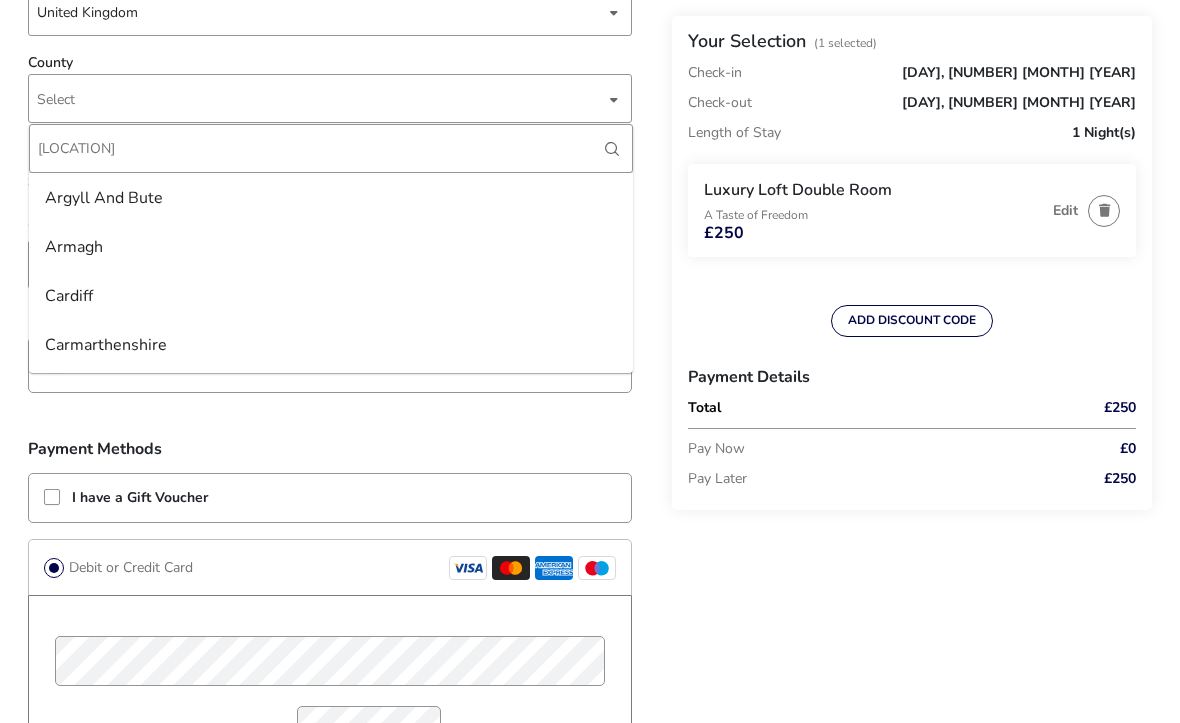 type on "Ary" 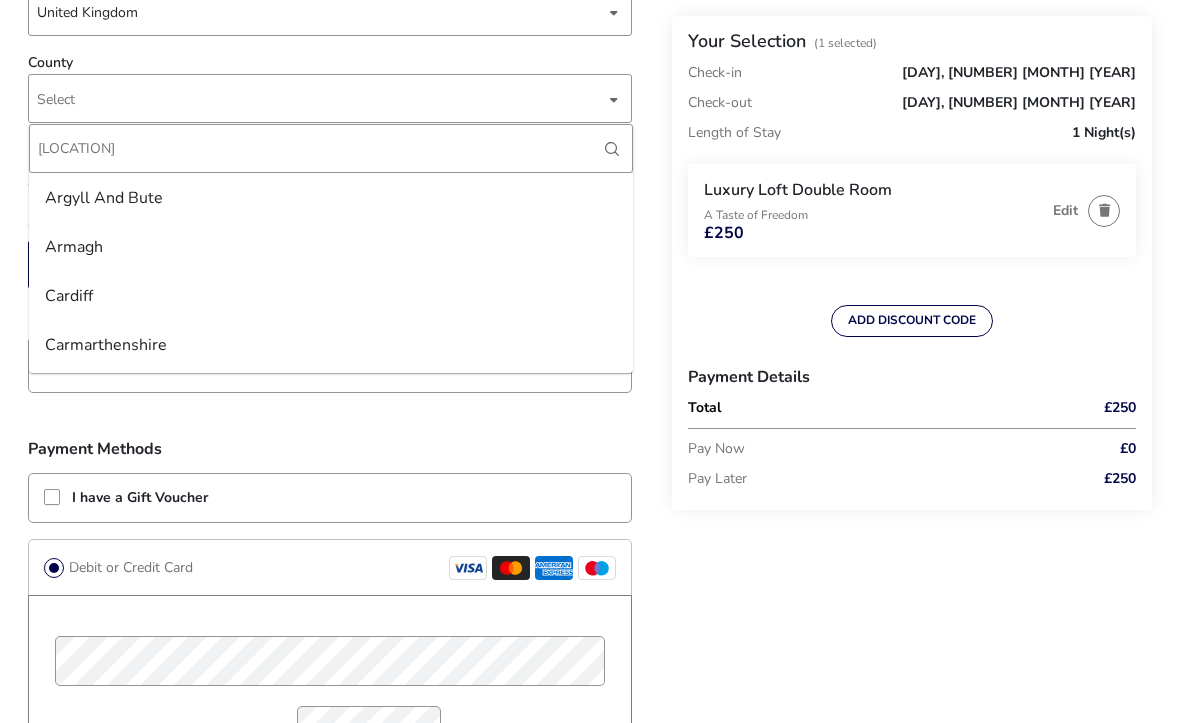 click on "Special requests  (Optional)" at bounding box center [330, 264] 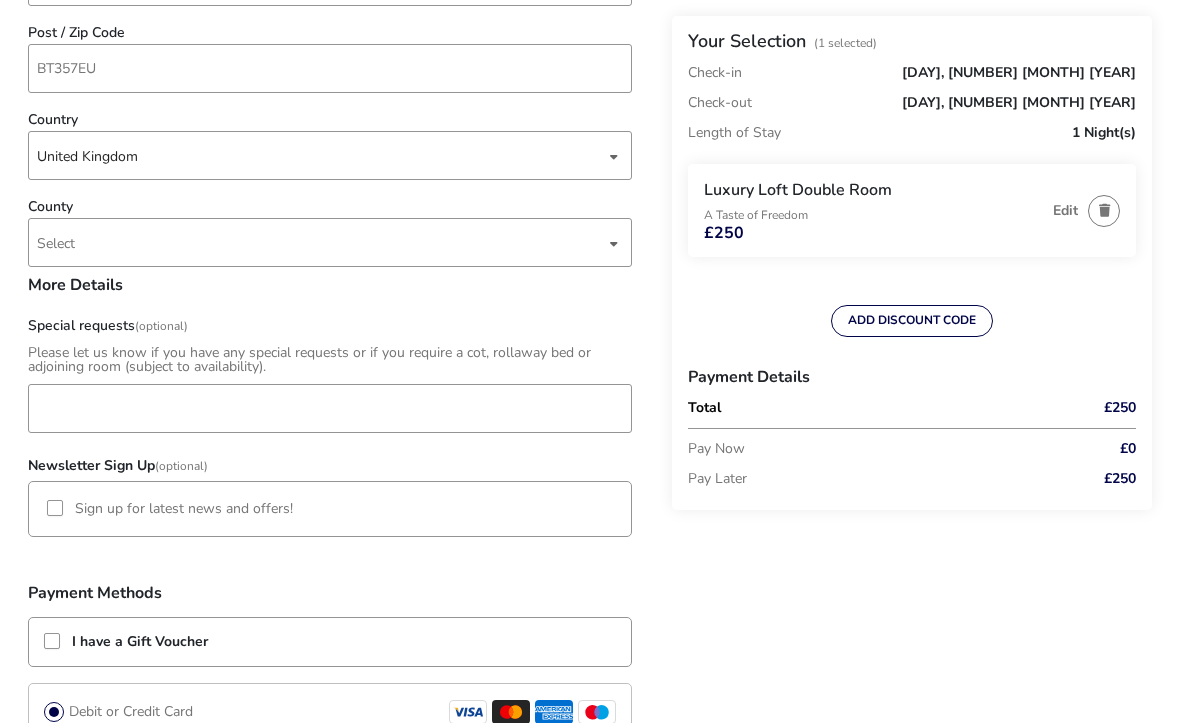 scroll, scrollTop: 1033, scrollLeft: 0, axis: vertical 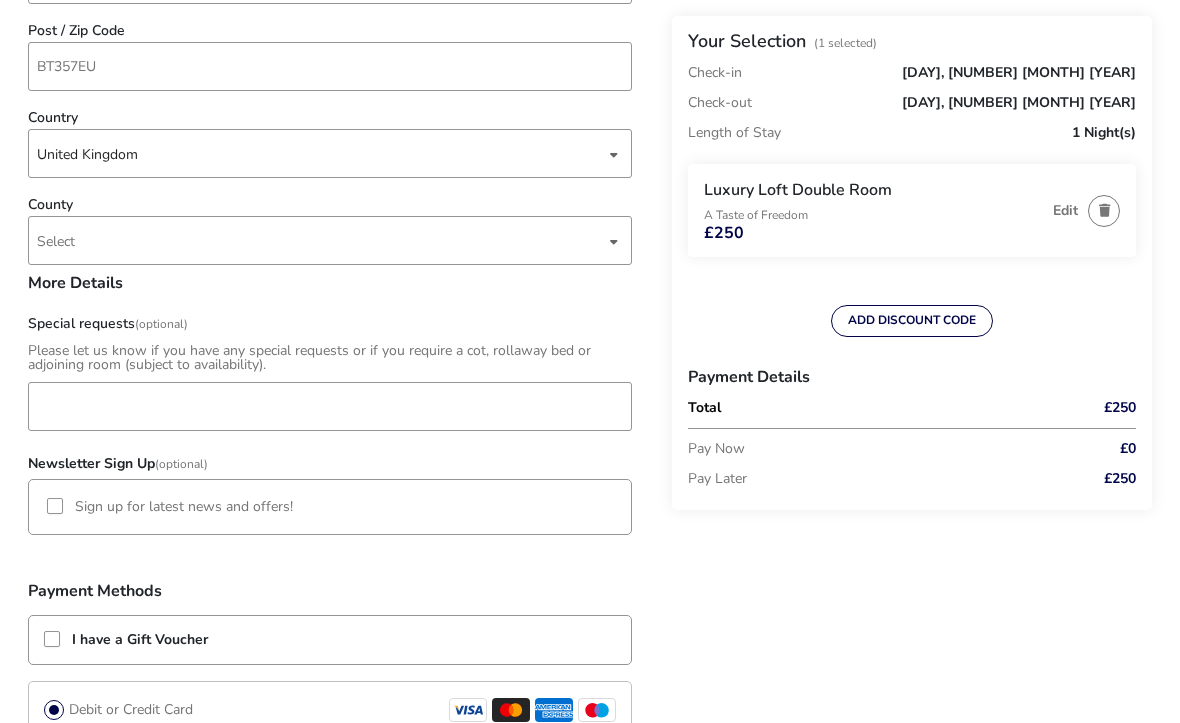 click on "Select" at bounding box center (321, 240) 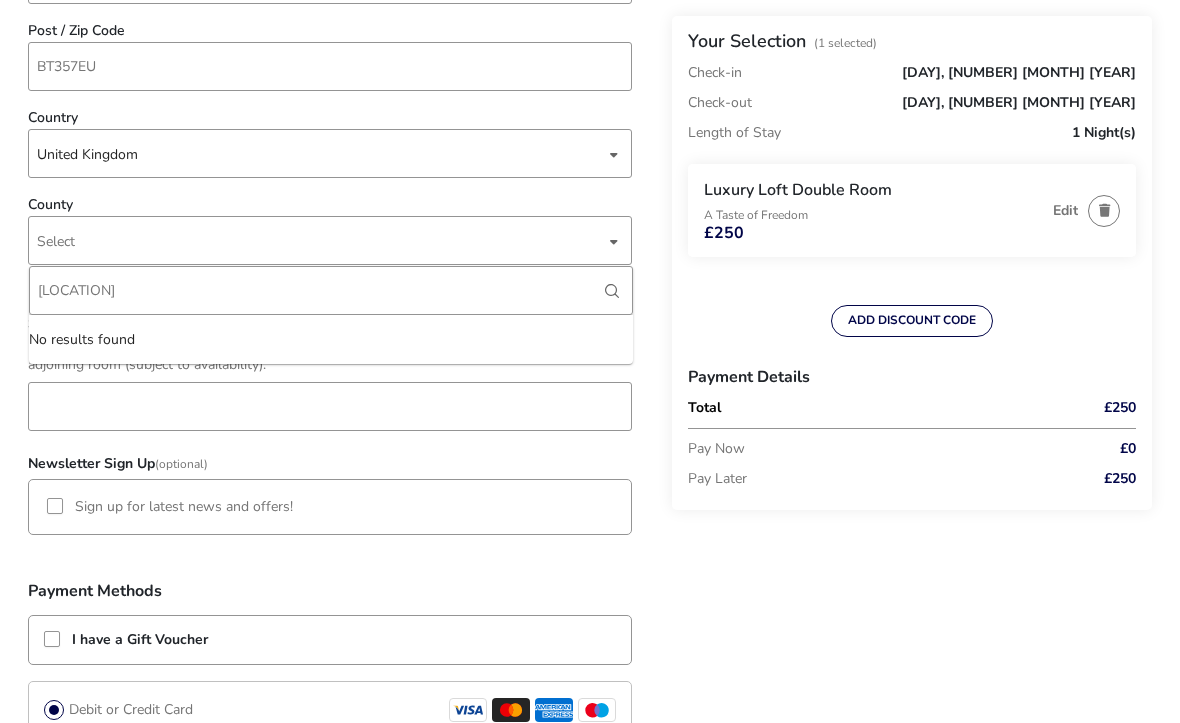 type on "Arya" 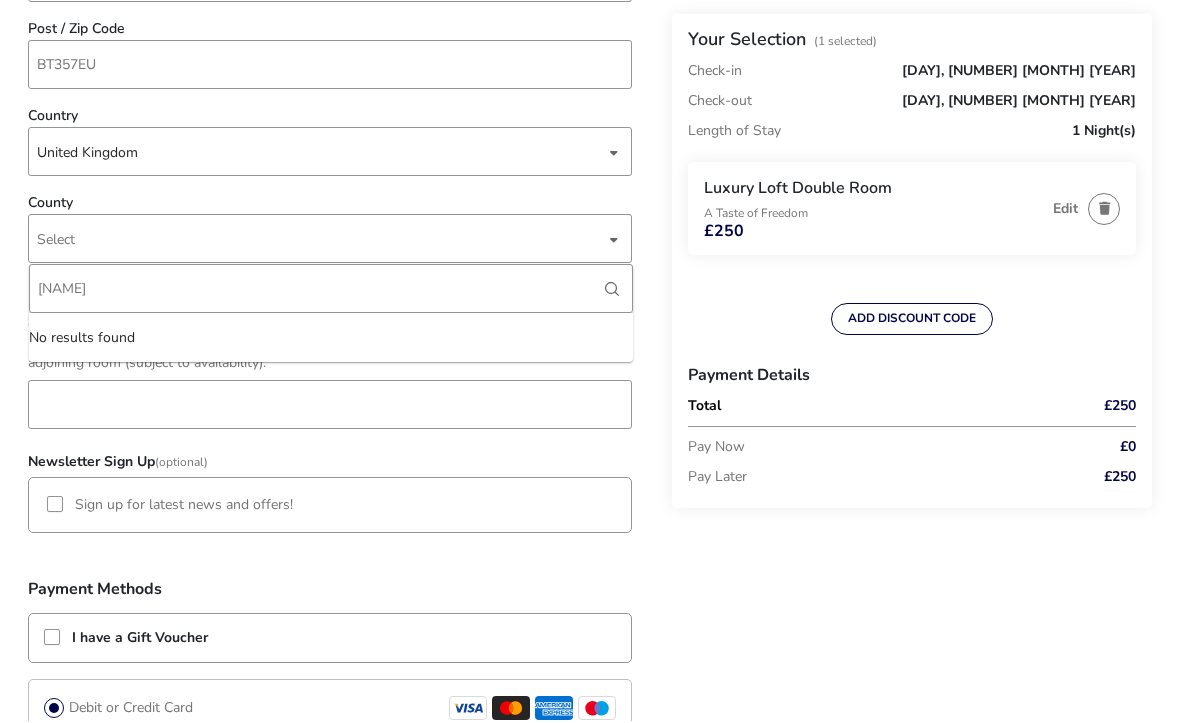 scroll, scrollTop: 1035, scrollLeft: 0, axis: vertical 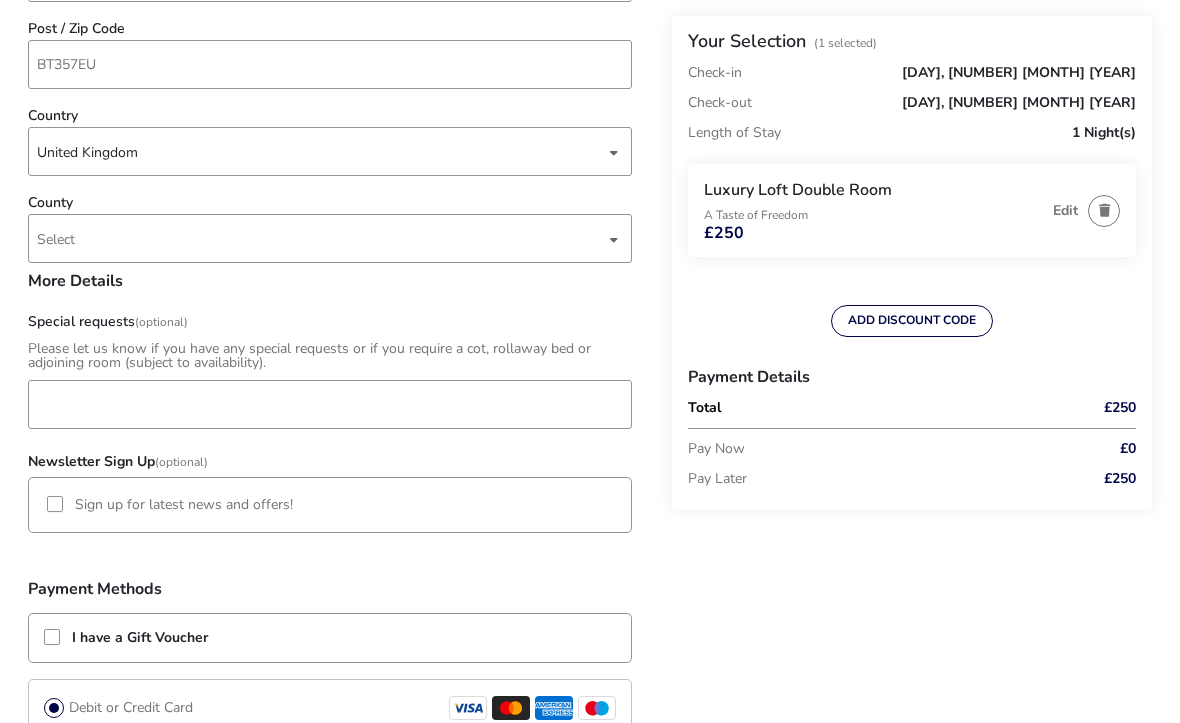 click on "Select" at bounding box center (321, 238) 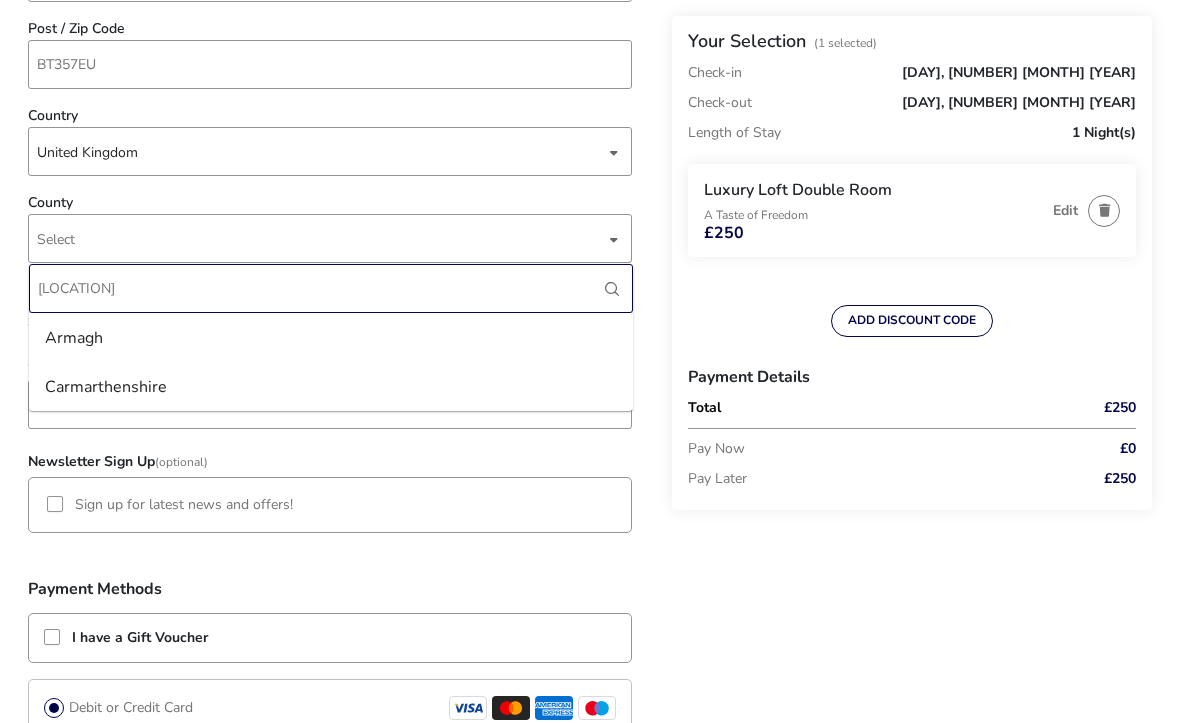 type on "Arm" 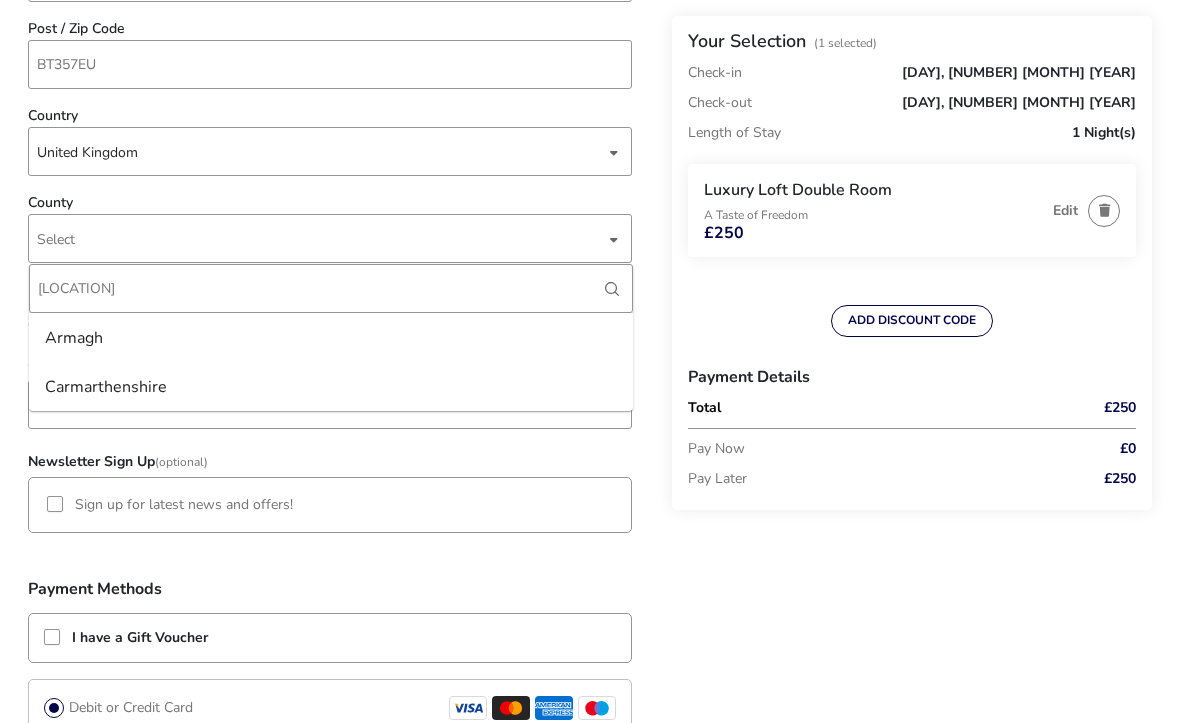 click on "Armagh" at bounding box center (74, 338) 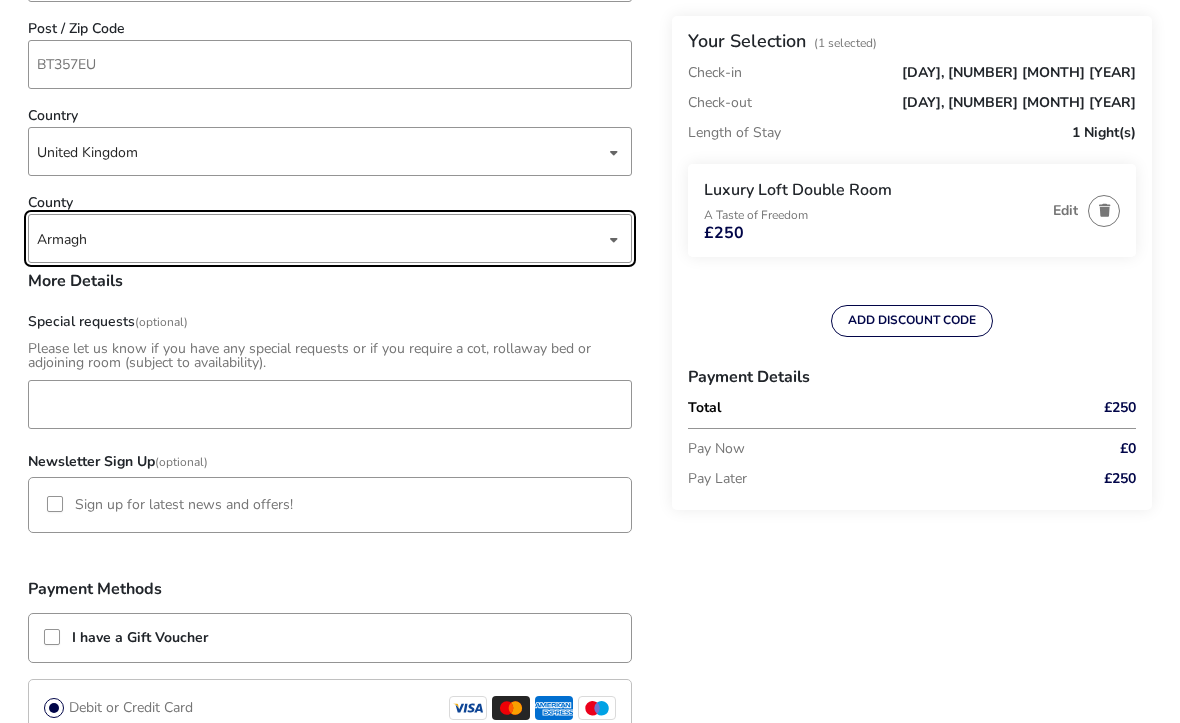 type 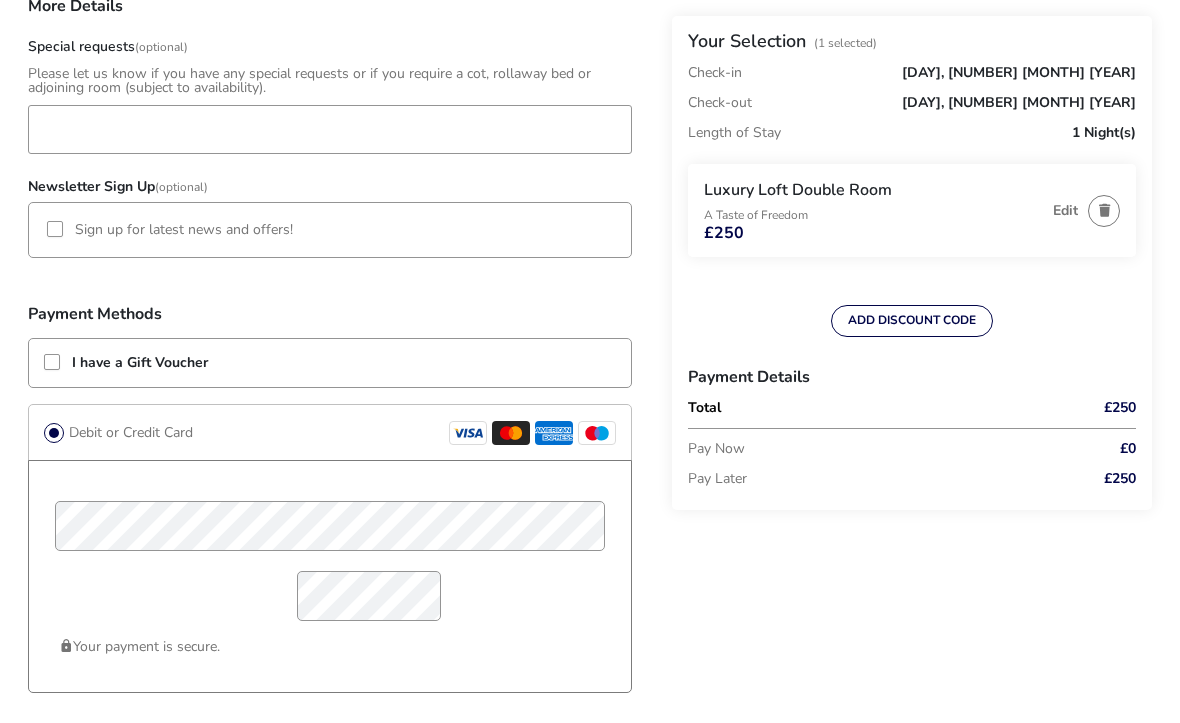 scroll, scrollTop: 1310, scrollLeft: 0, axis: vertical 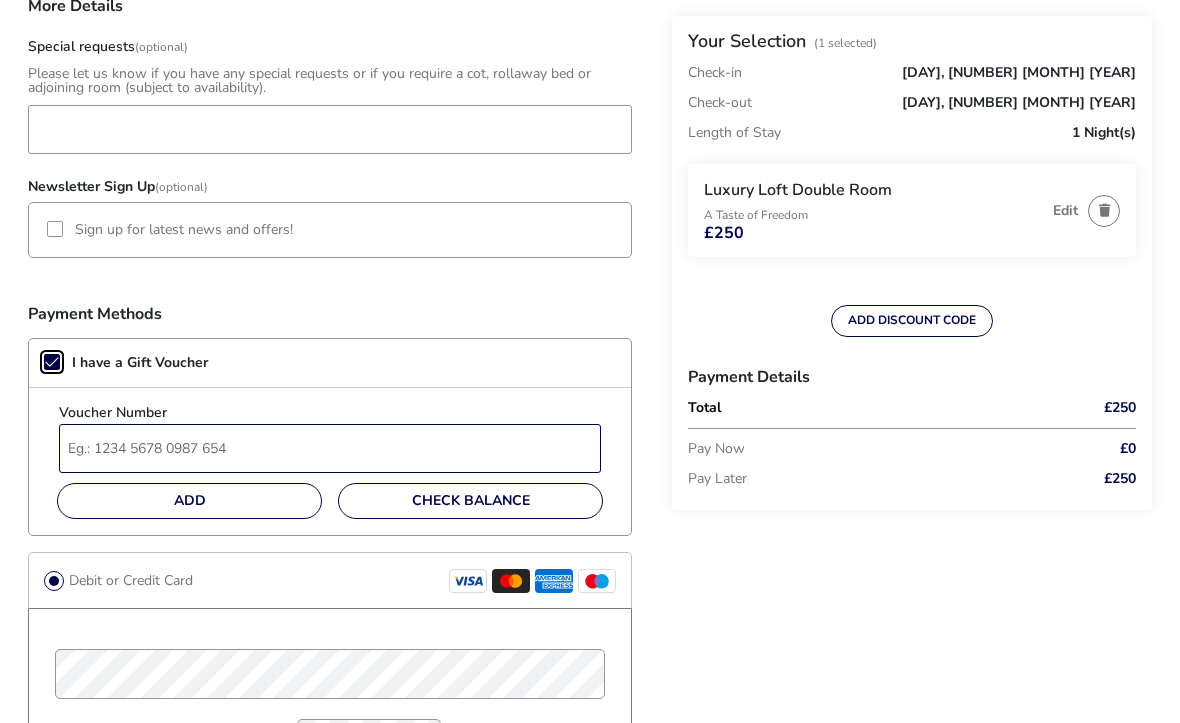 click on "Voucher Number" at bounding box center (330, 448) 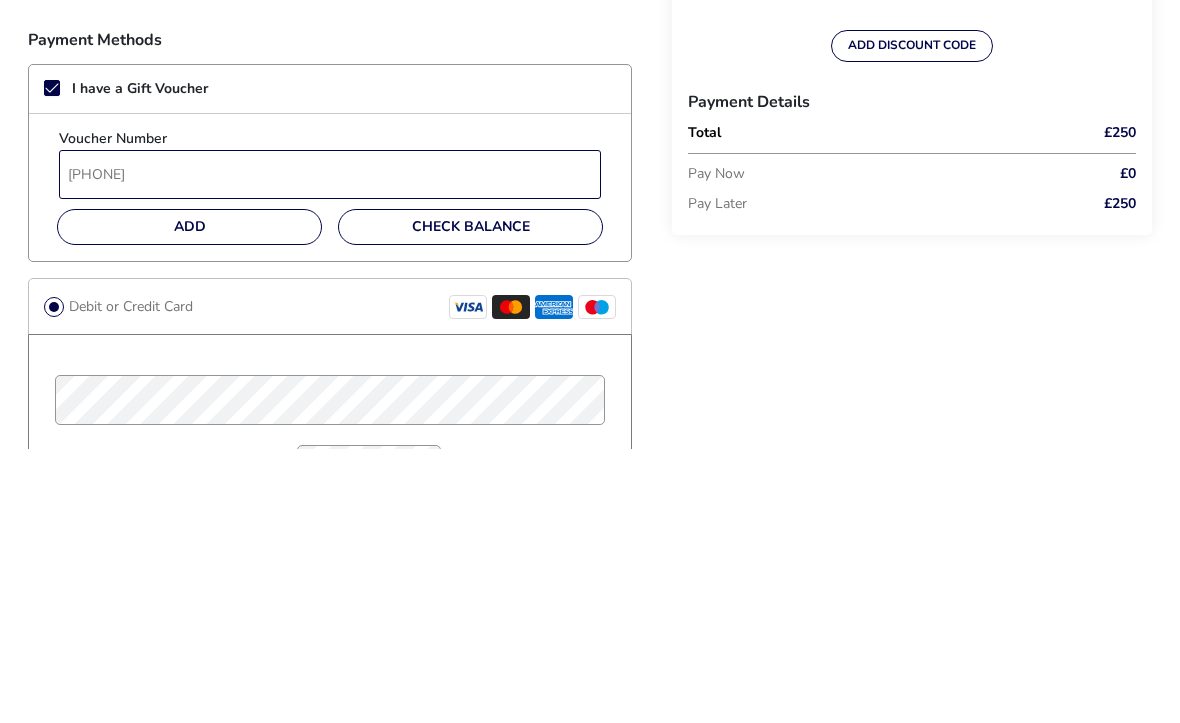 type on "6170155797634720" 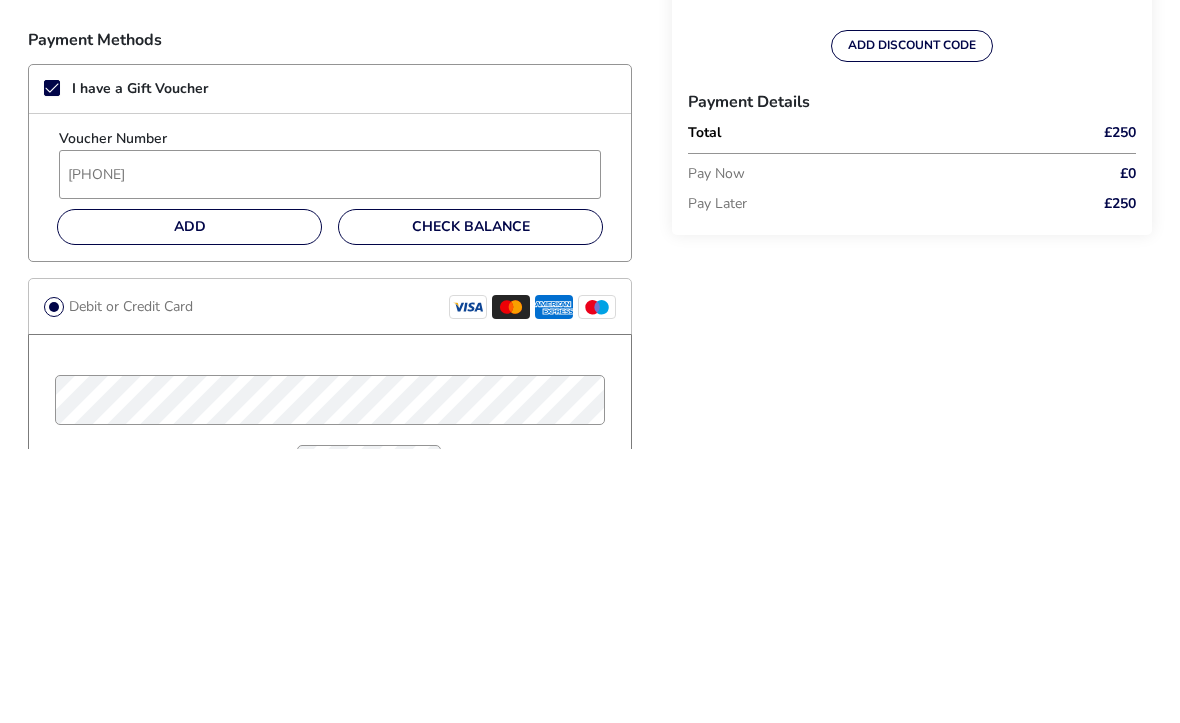 click on "Check Balance" at bounding box center (470, 502) 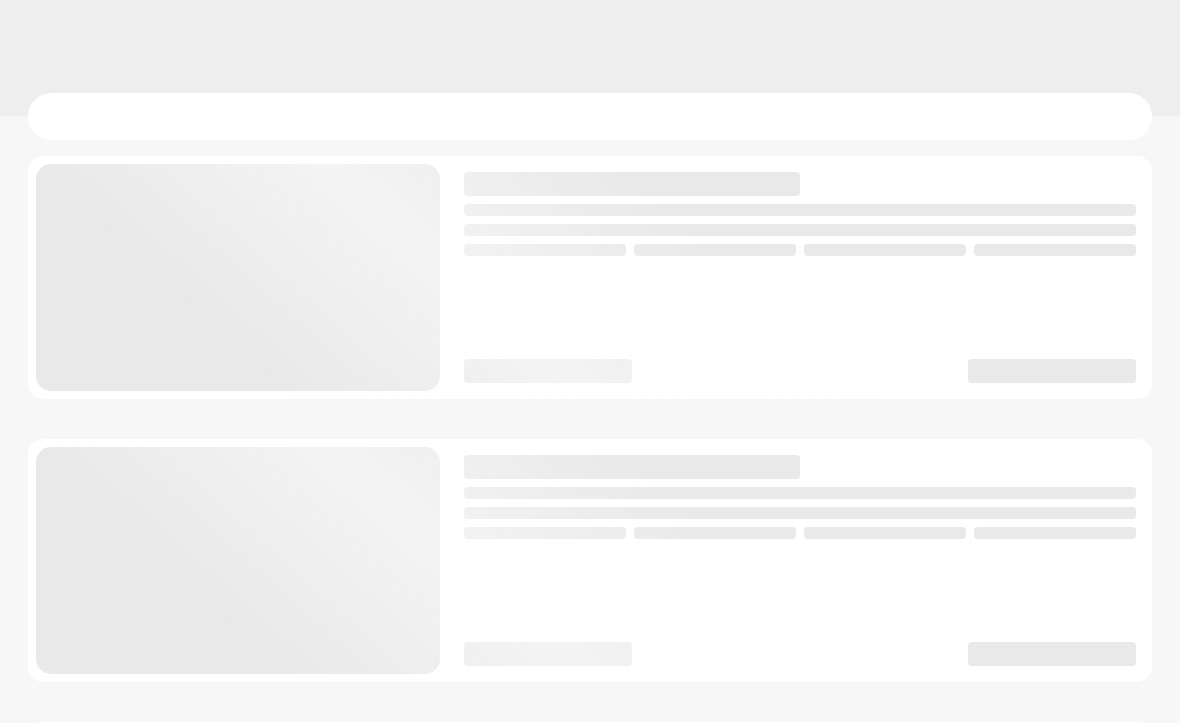 scroll, scrollTop: 0, scrollLeft: 0, axis: both 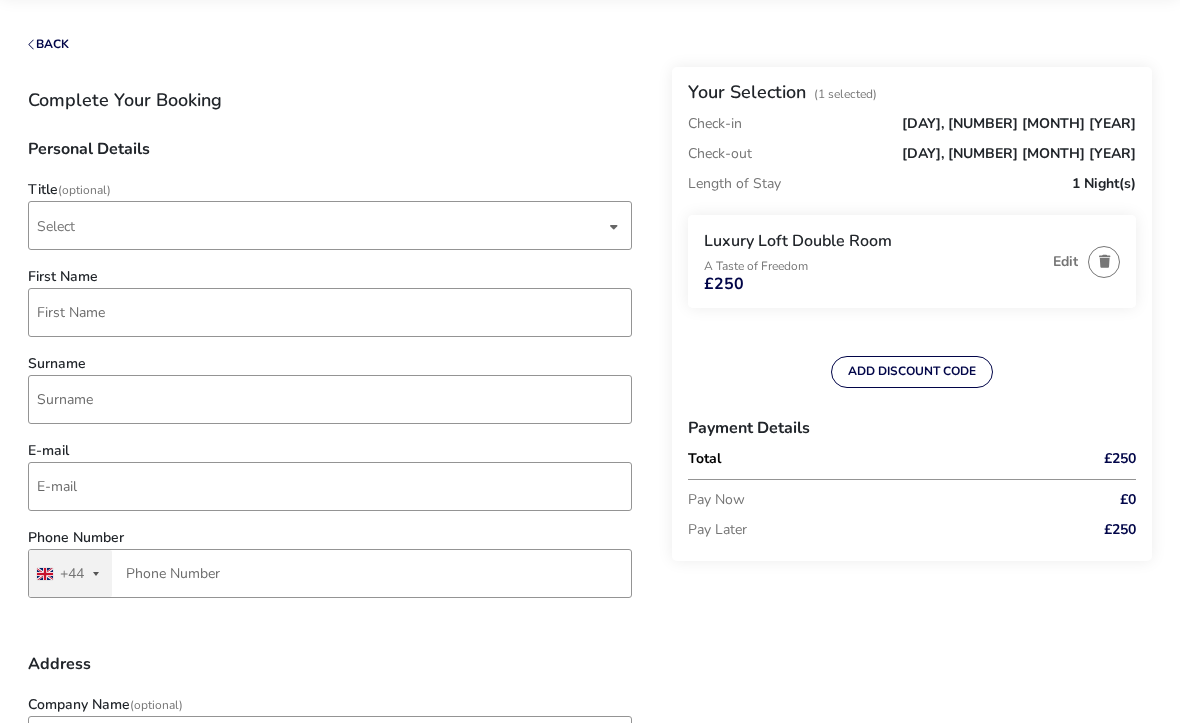 click on "ADD DISCOUNT CODE" at bounding box center (912, 373) 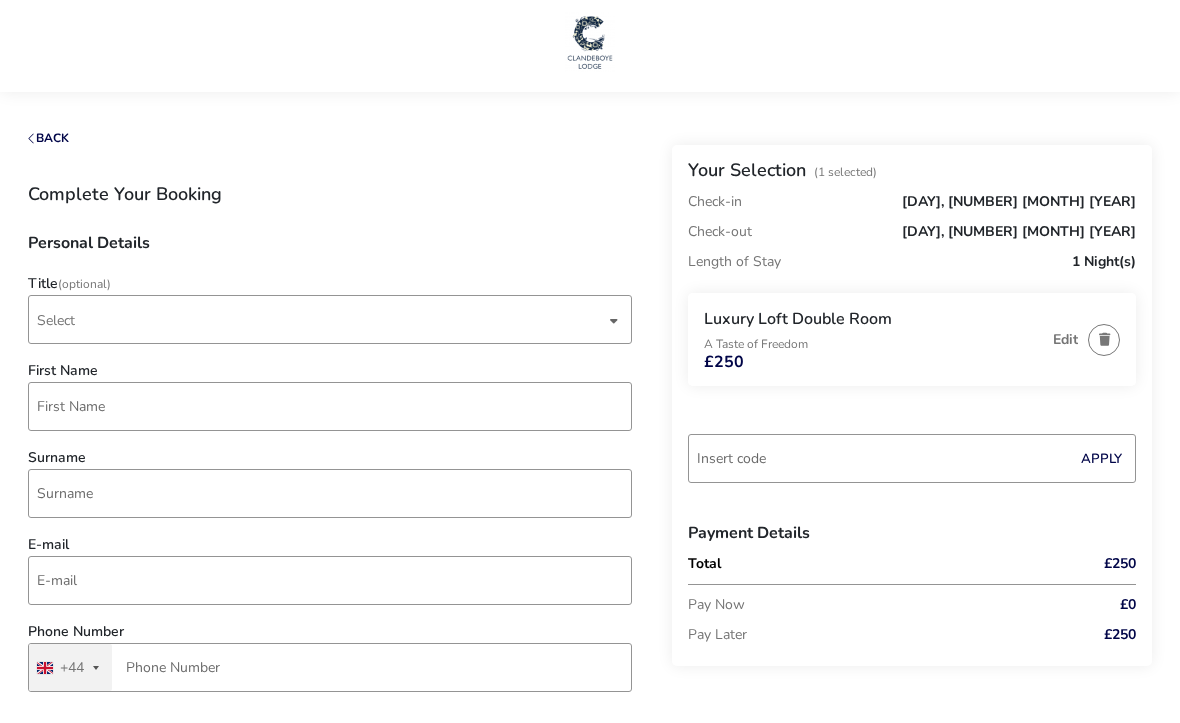 scroll, scrollTop: 0, scrollLeft: 0, axis: both 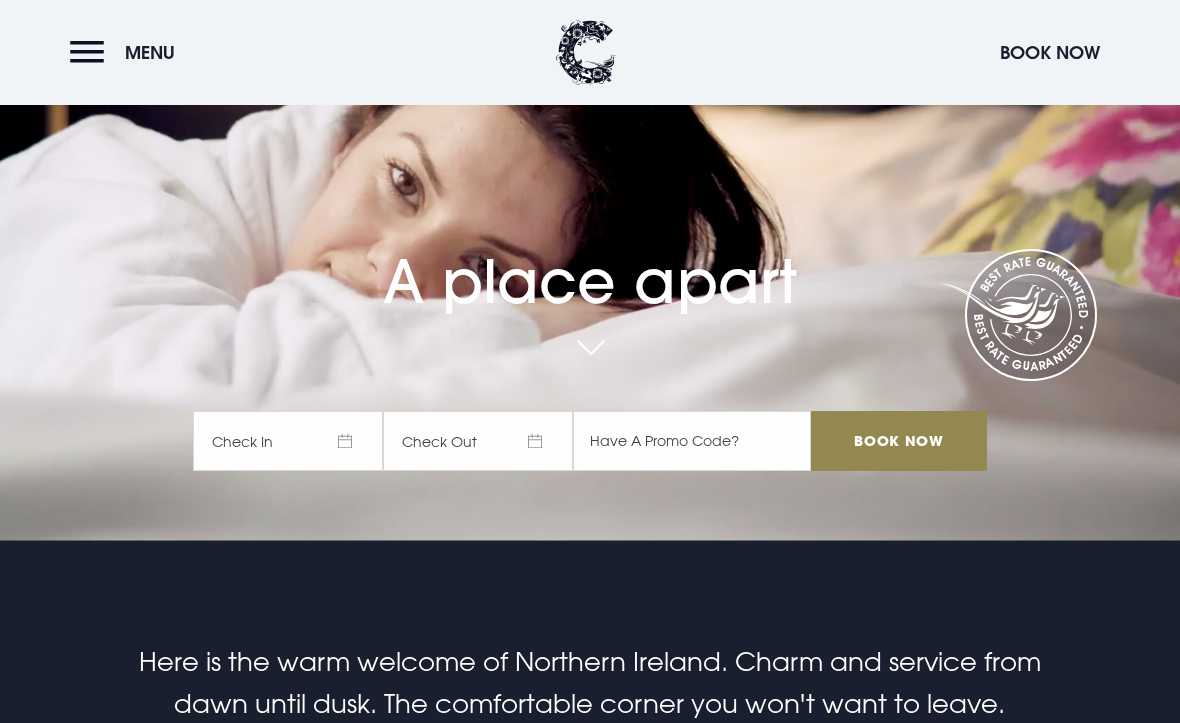 click on "Check In" at bounding box center (288, 441) 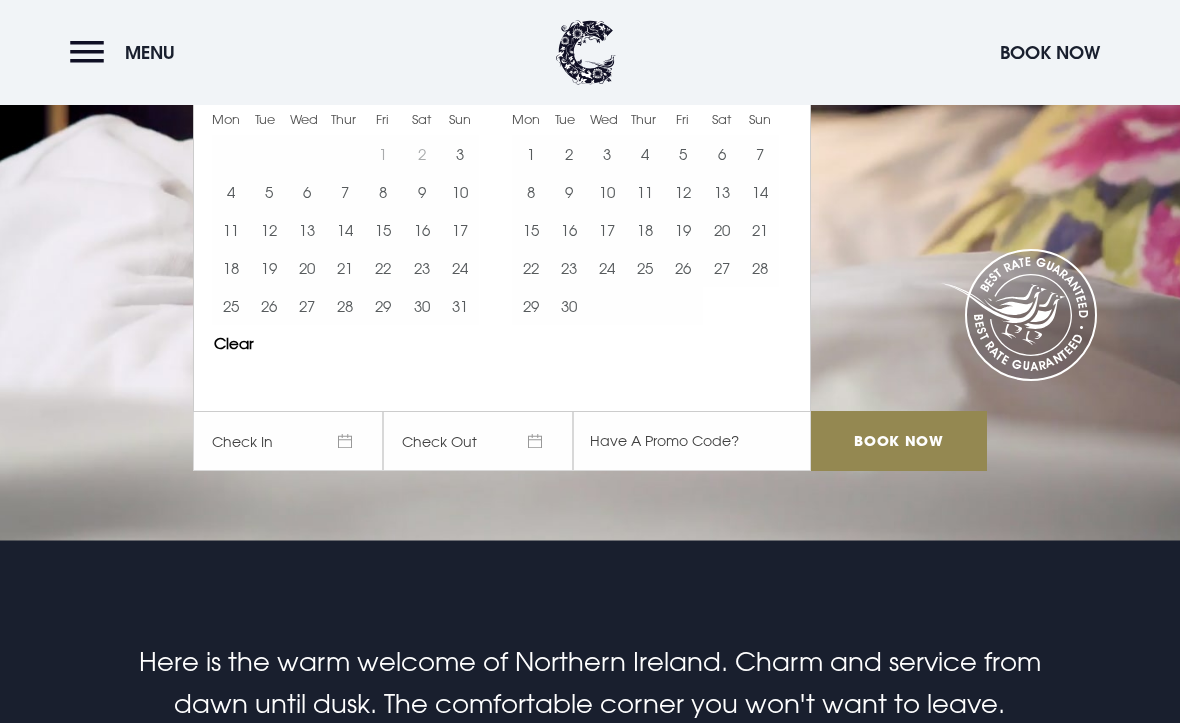 click on "11" at bounding box center [645, 192] 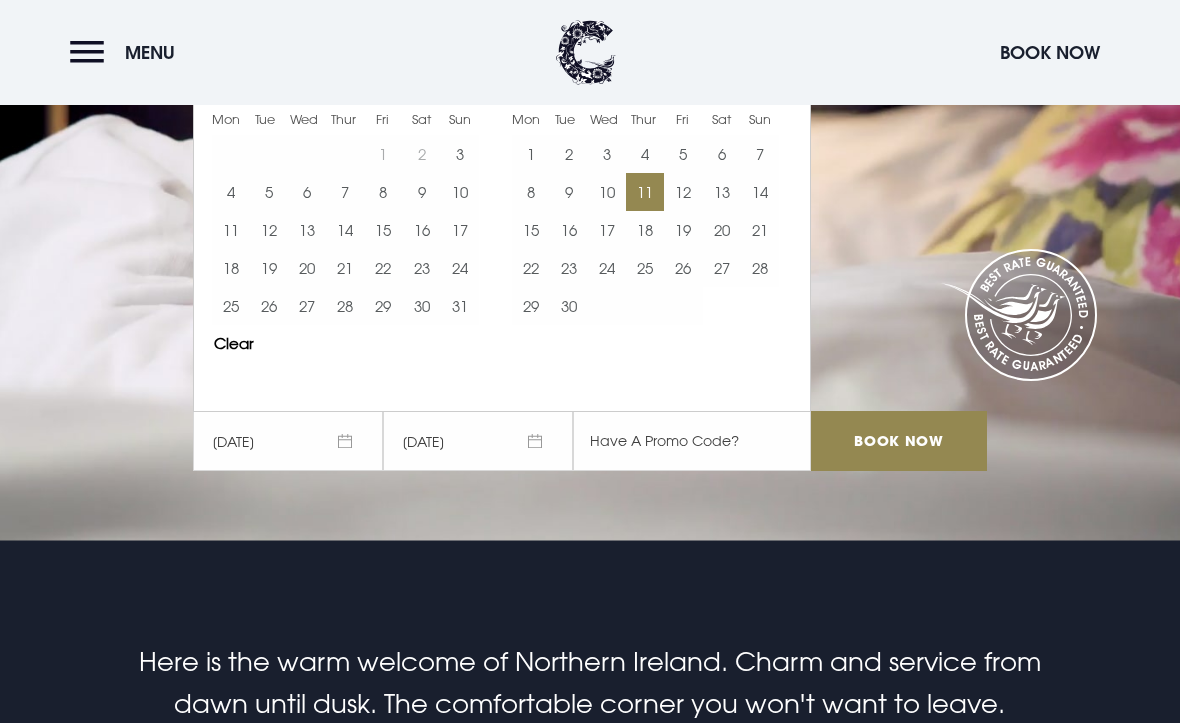 click on "12" at bounding box center [683, 192] 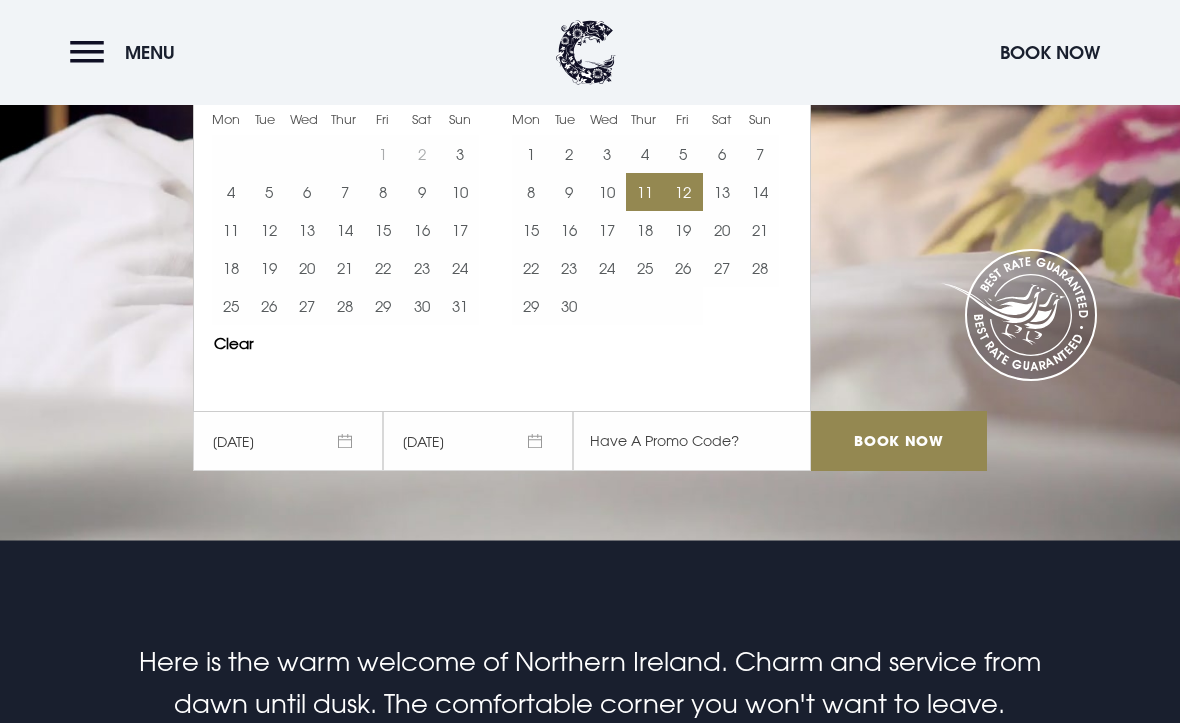 click on "Book Now" at bounding box center [899, 441] 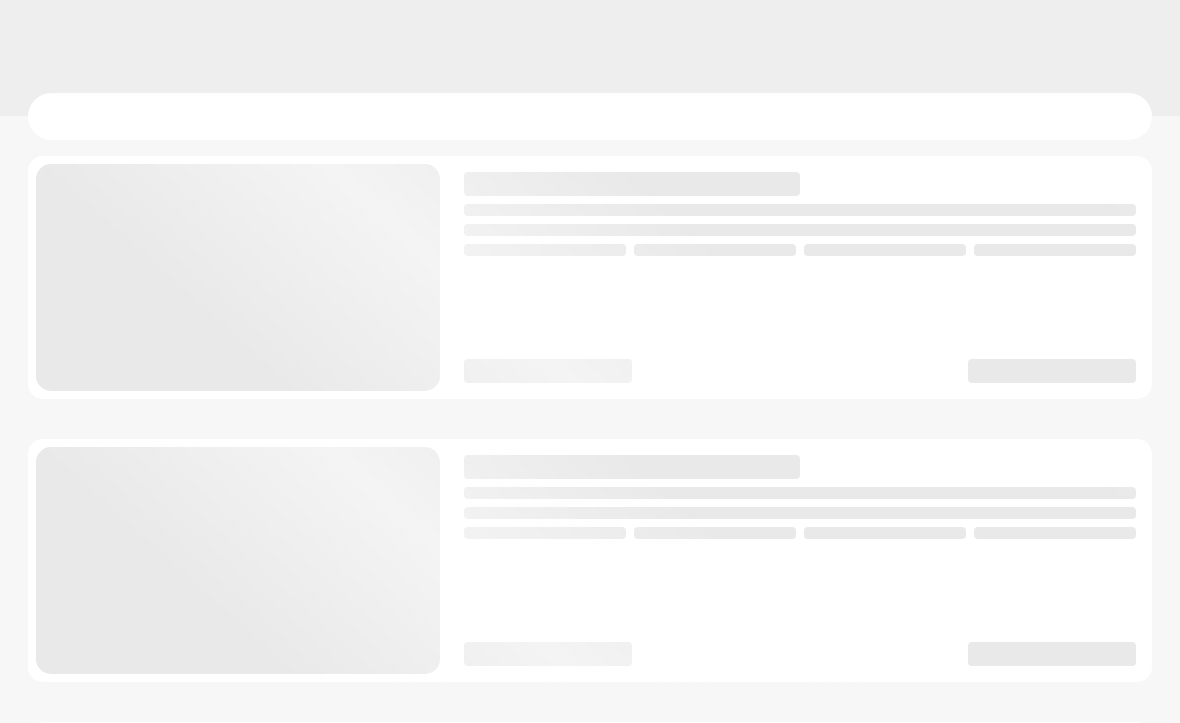 scroll, scrollTop: 0, scrollLeft: 0, axis: both 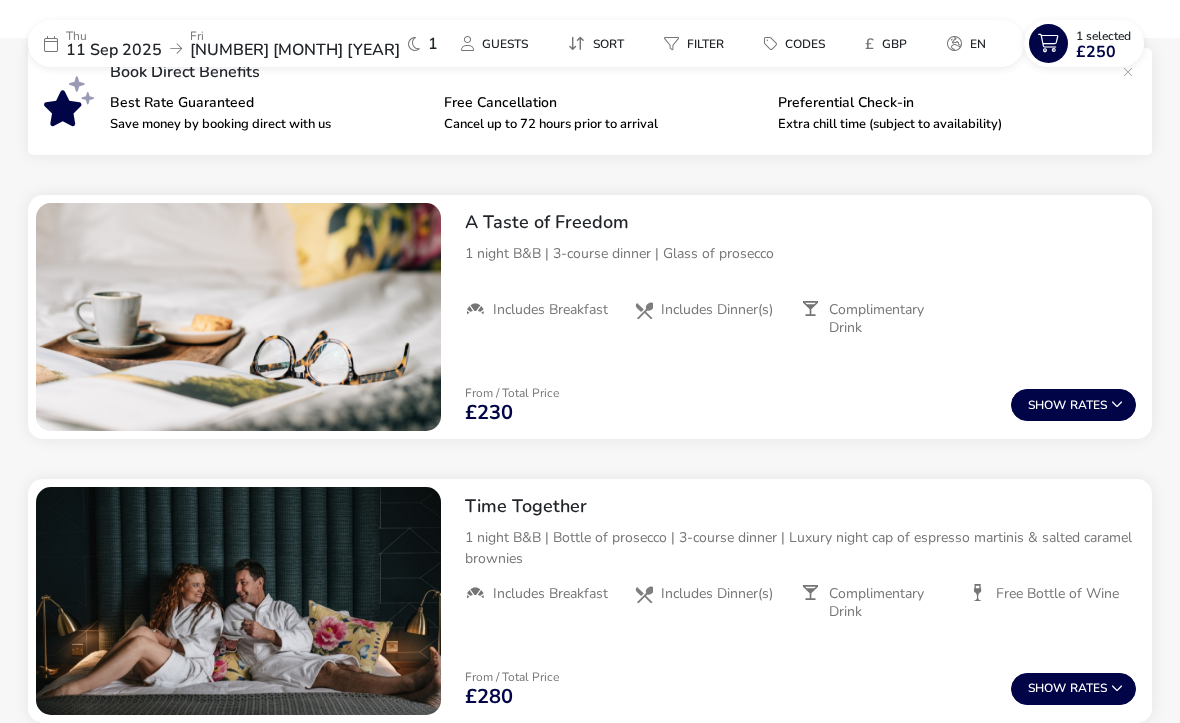click on "Show   Rates" at bounding box center [1073, 405] 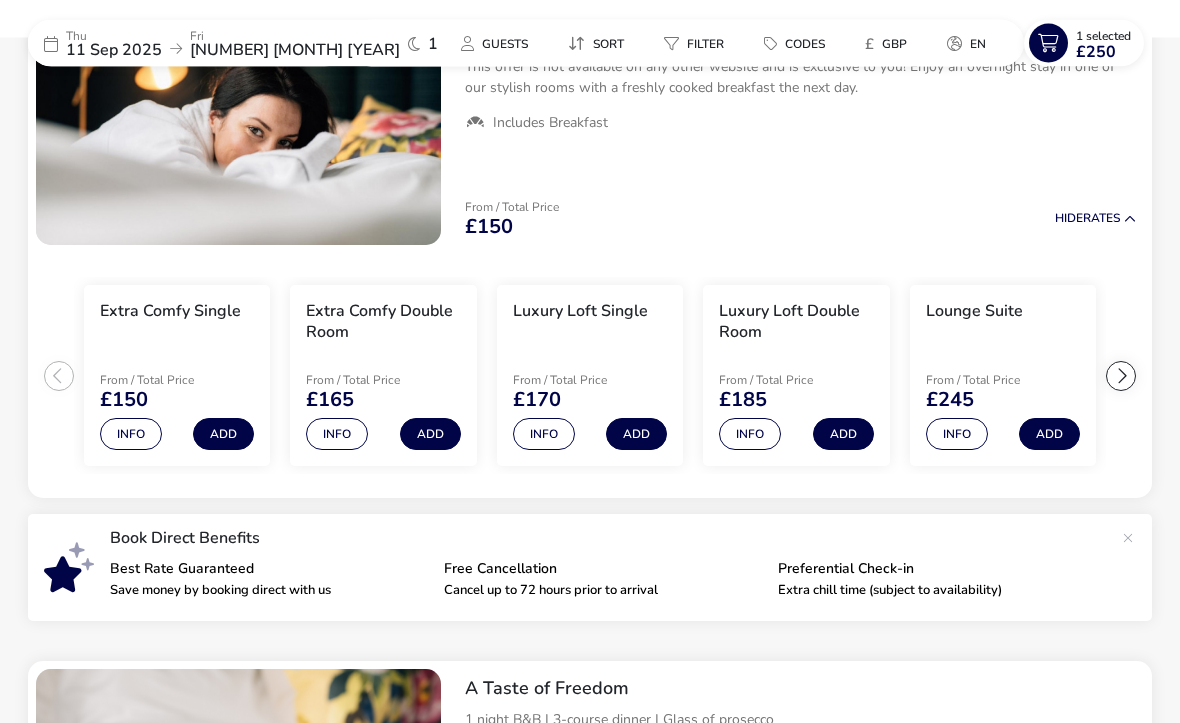 scroll, scrollTop: 185, scrollLeft: 0, axis: vertical 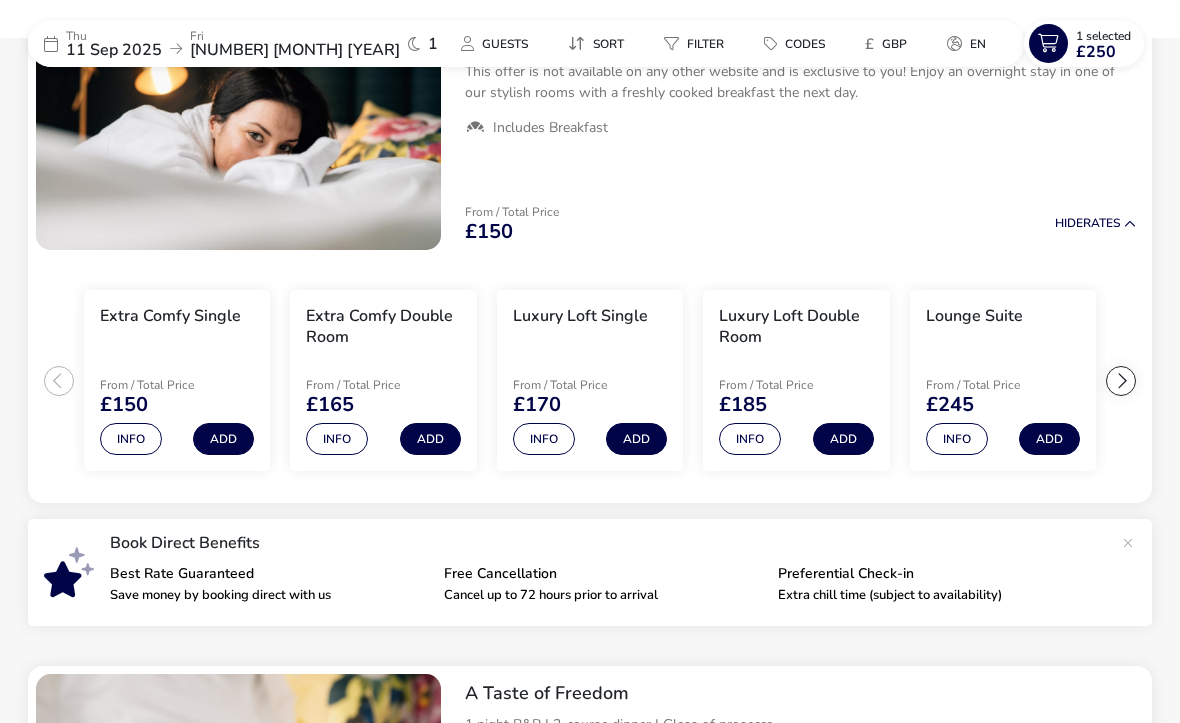 click on "£250" at bounding box center (1096, 52) 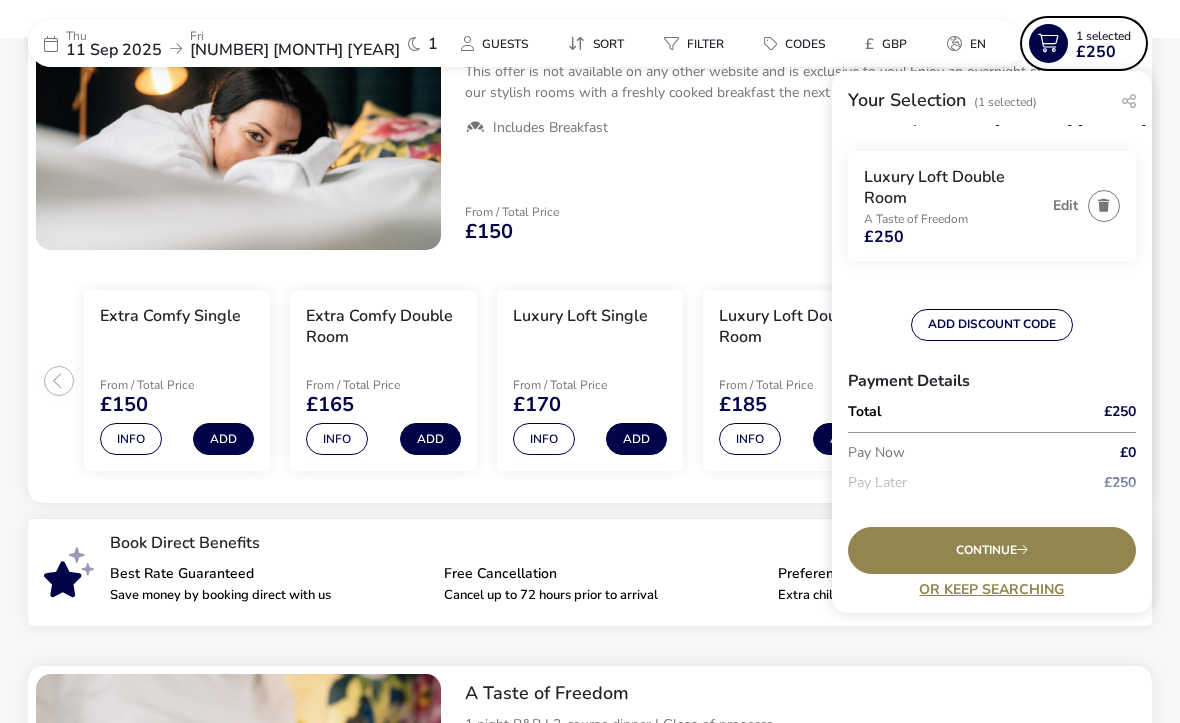 scroll, scrollTop: 41, scrollLeft: 0, axis: vertical 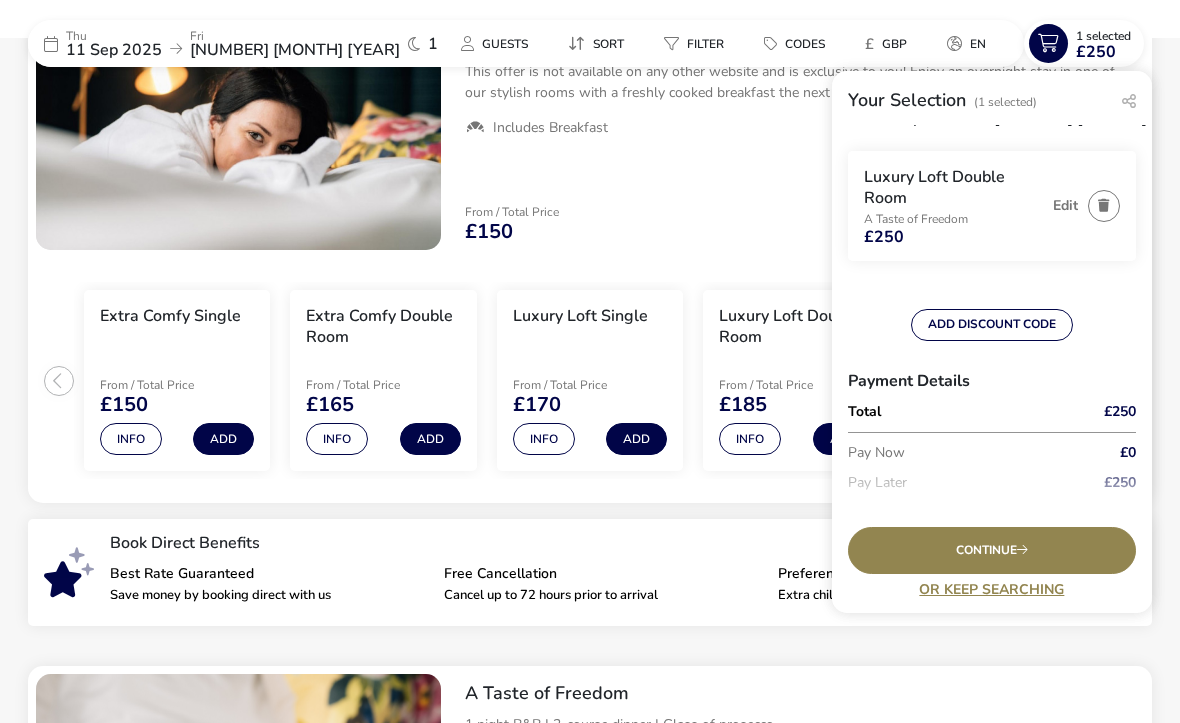 click on "Continue" at bounding box center (992, 550) 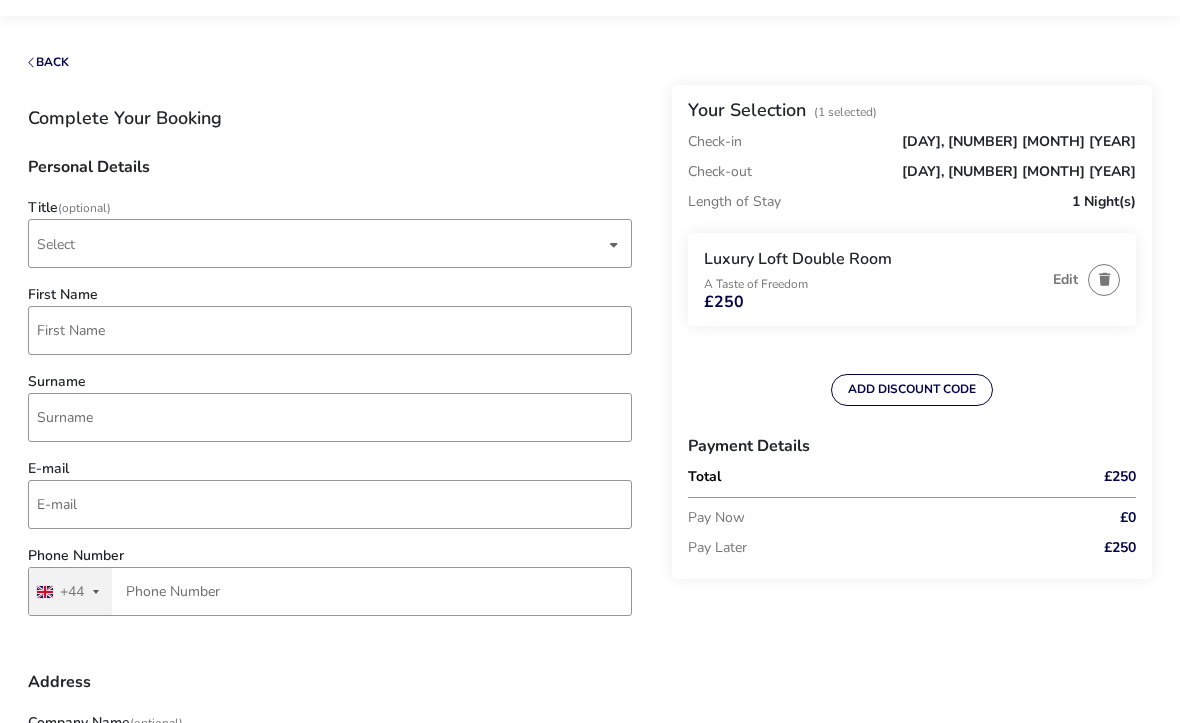 scroll, scrollTop: 80, scrollLeft: 0, axis: vertical 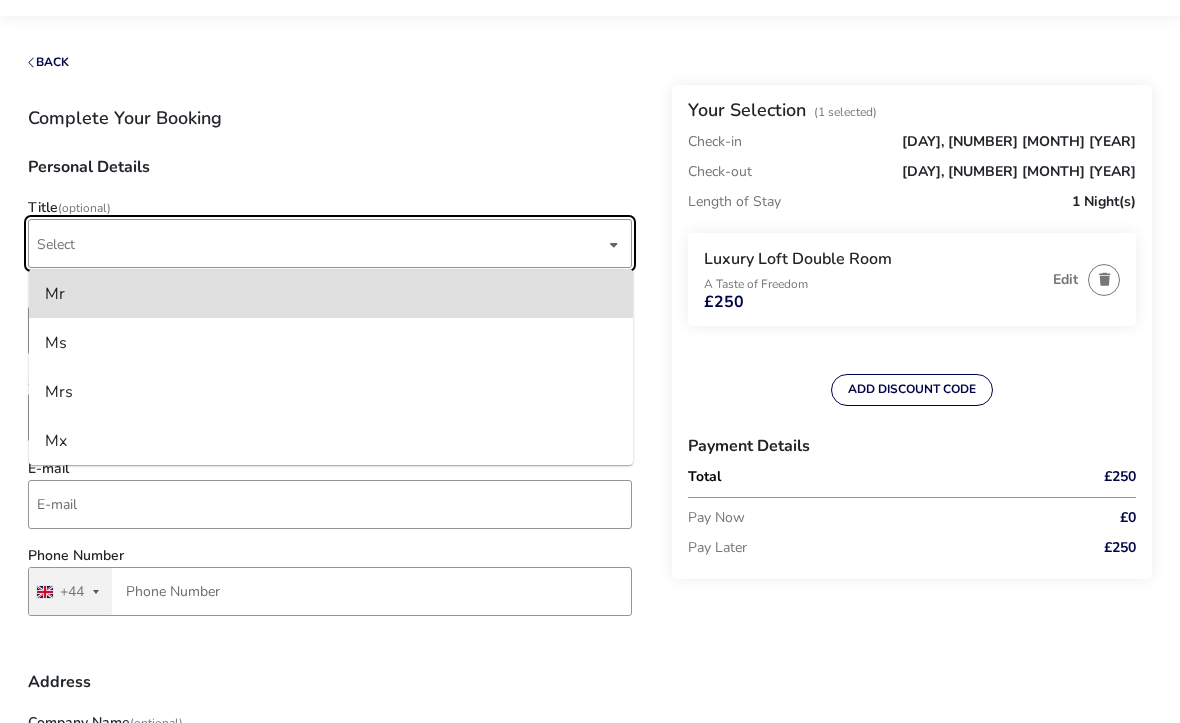 click on "Mr" at bounding box center [331, 293] 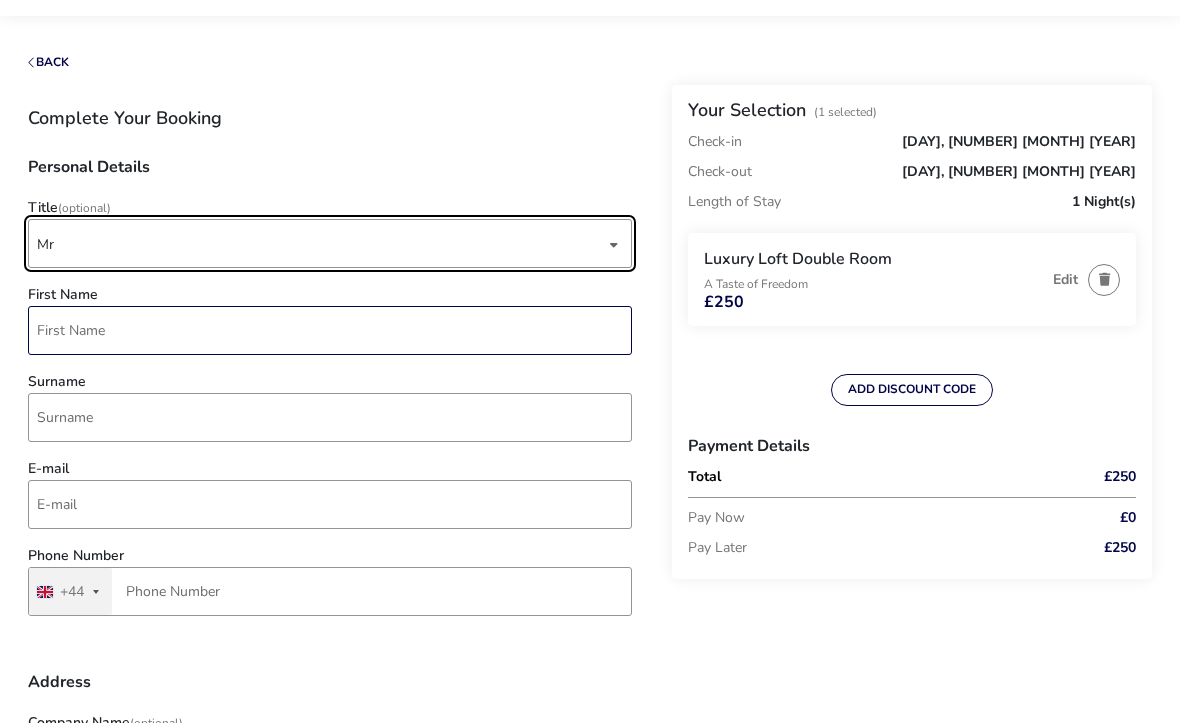 click on "First Name" at bounding box center (330, 330) 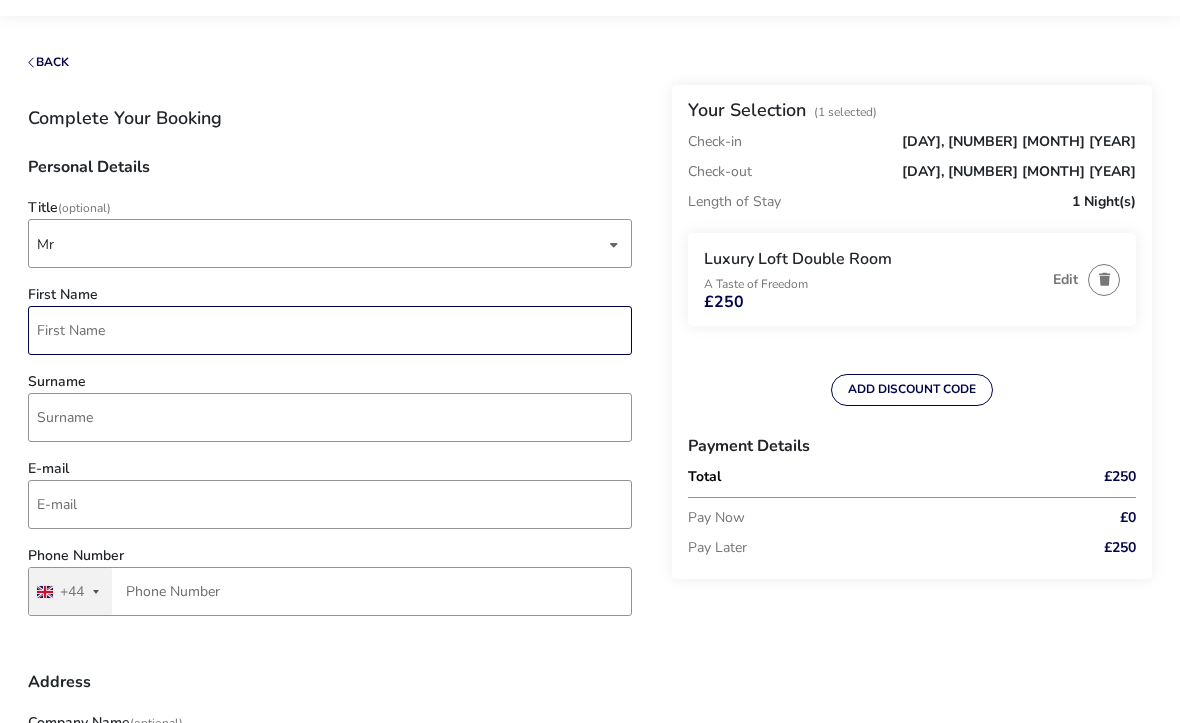 scroll, scrollTop: 79, scrollLeft: 0, axis: vertical 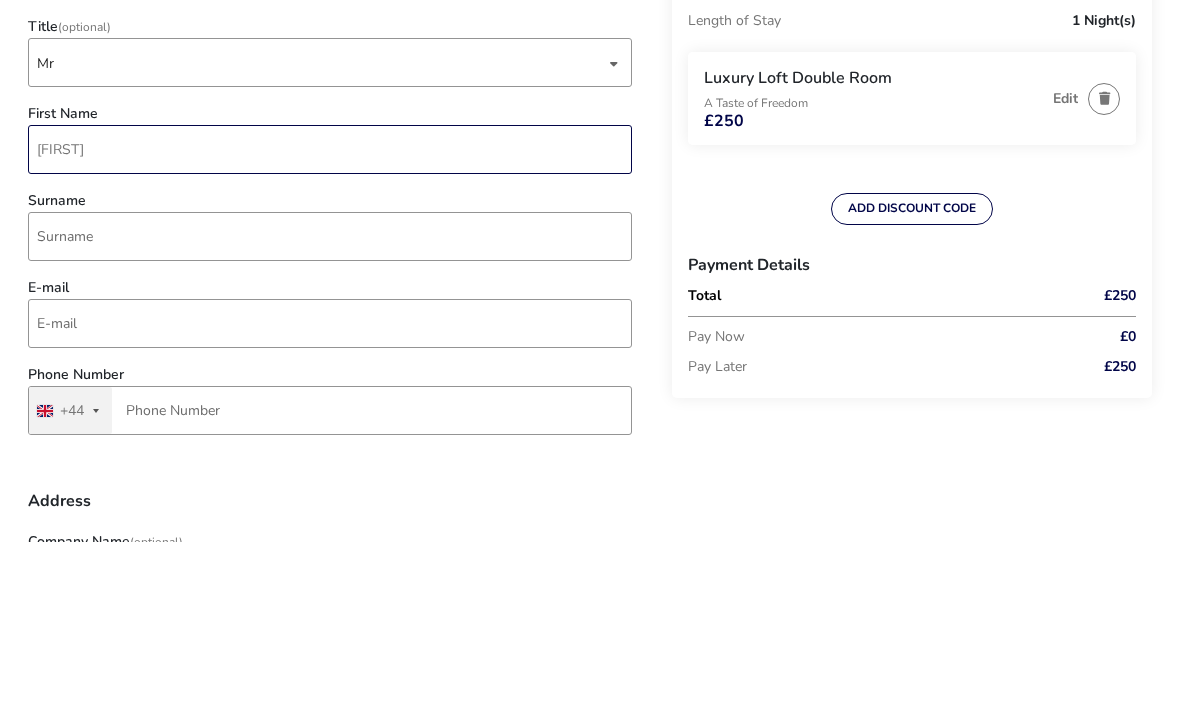 type on "[FIRST]" 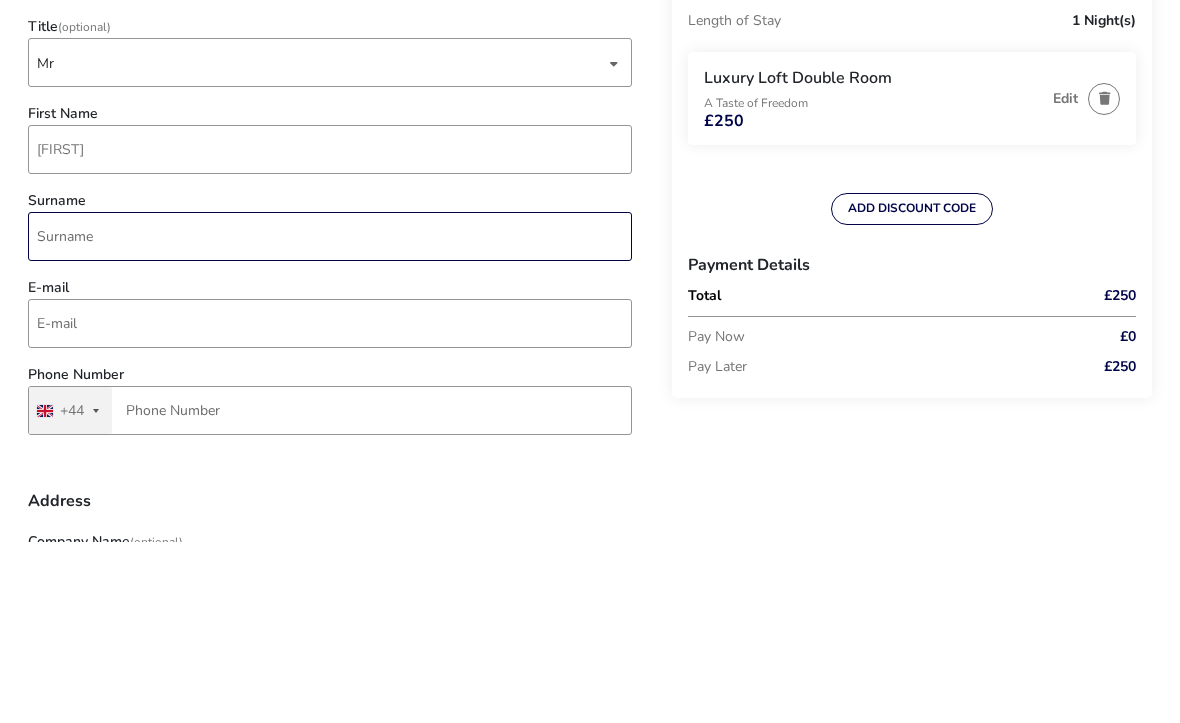 click on "Surname" at bounding box center [330, 418] 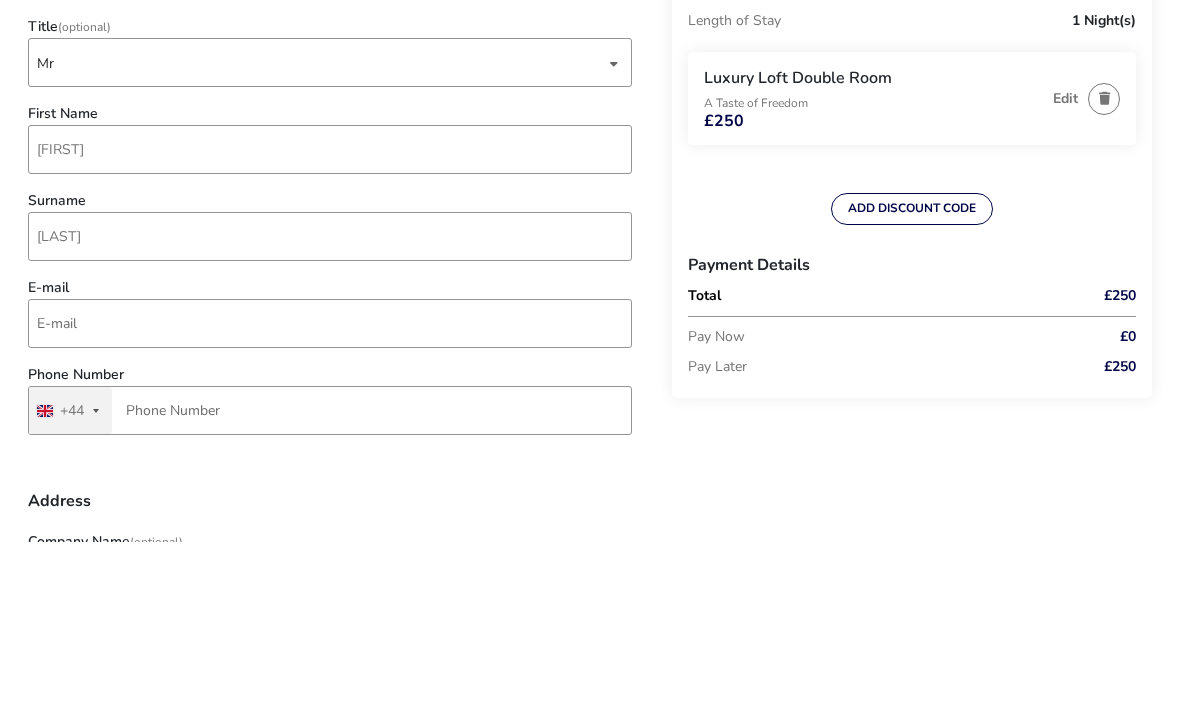 scroll, scrollTop: 261, scrollLeft: 0, axis: vertical 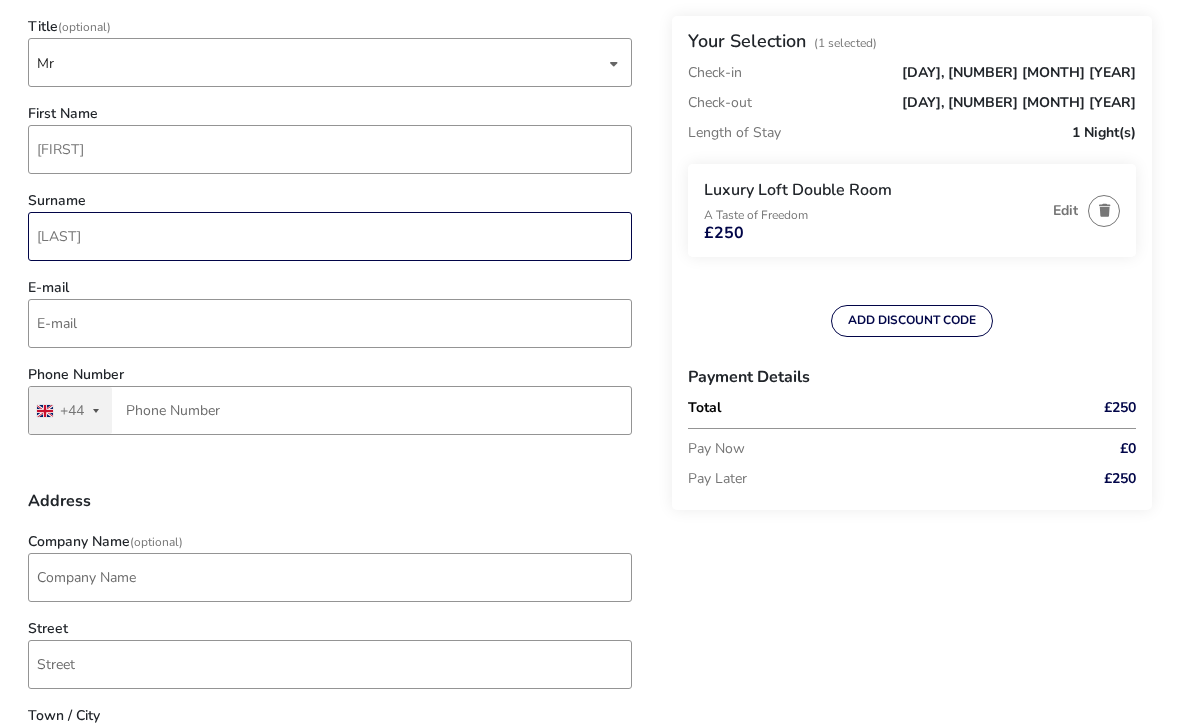 type on "Payne" 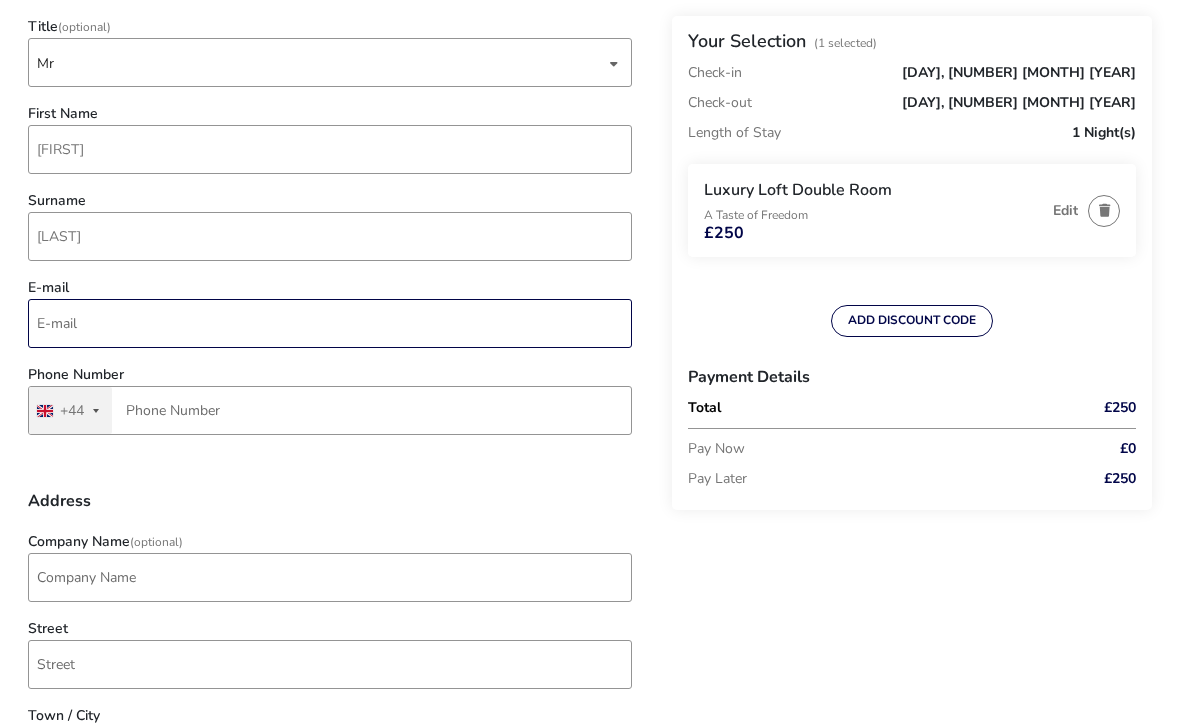 click on "E-mail" at bounding box center (330, 323) 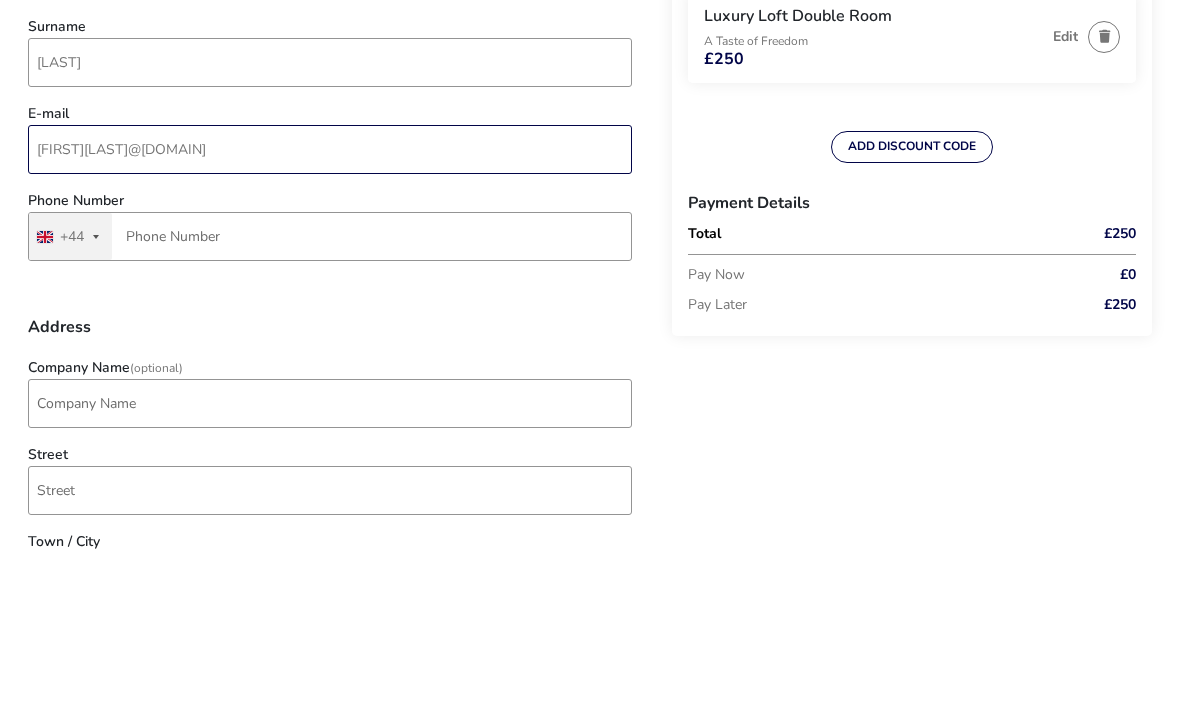type on "colinpayne204@btinternet.com" 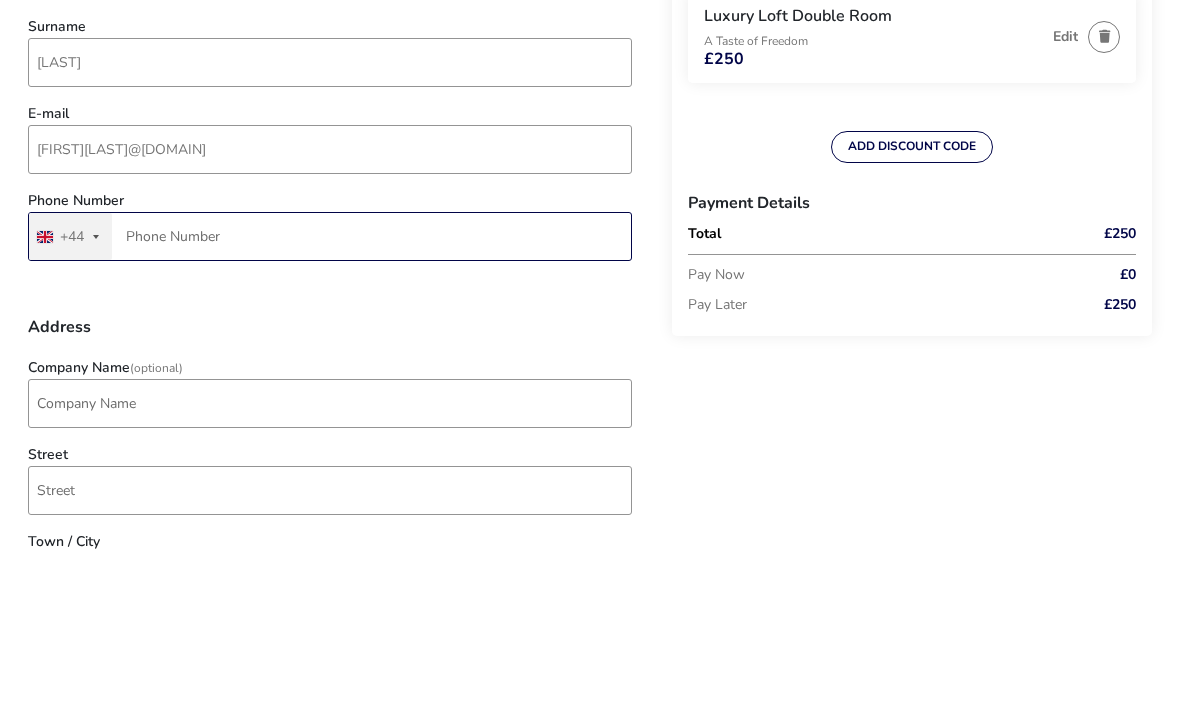 click on "Phone Number" at bounding box center (330, 410) 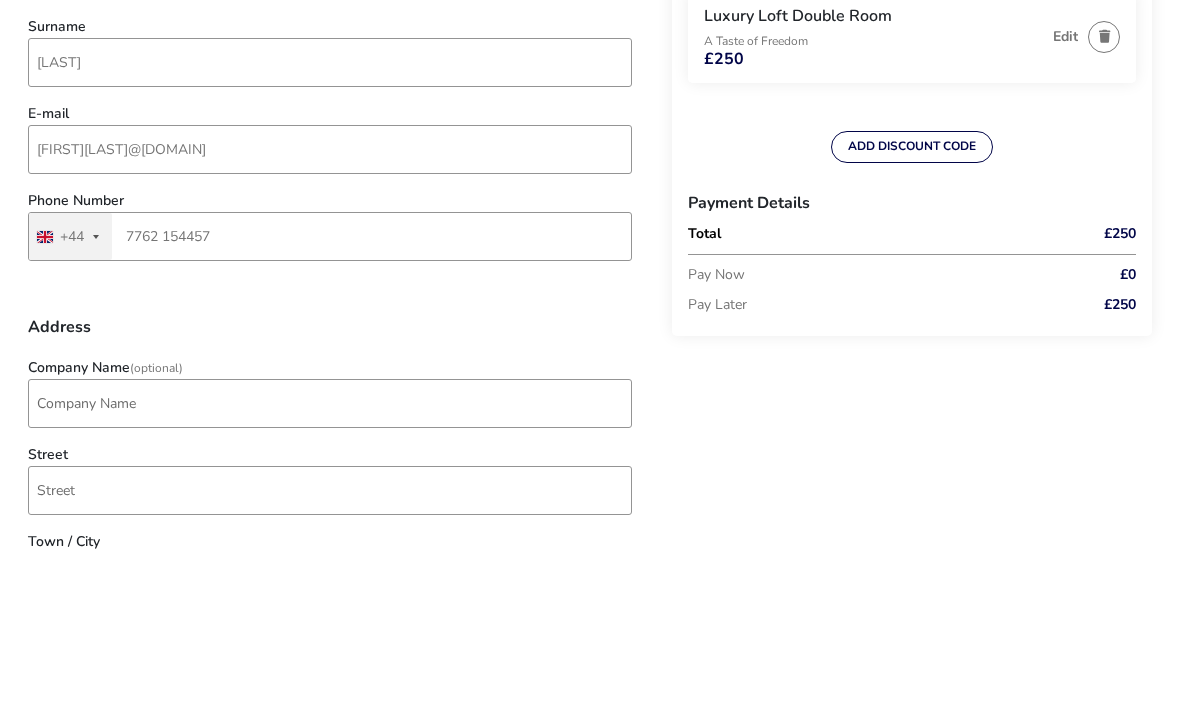 scroll, scrollTop: 435, scrollLeft: 0, axis: vertical 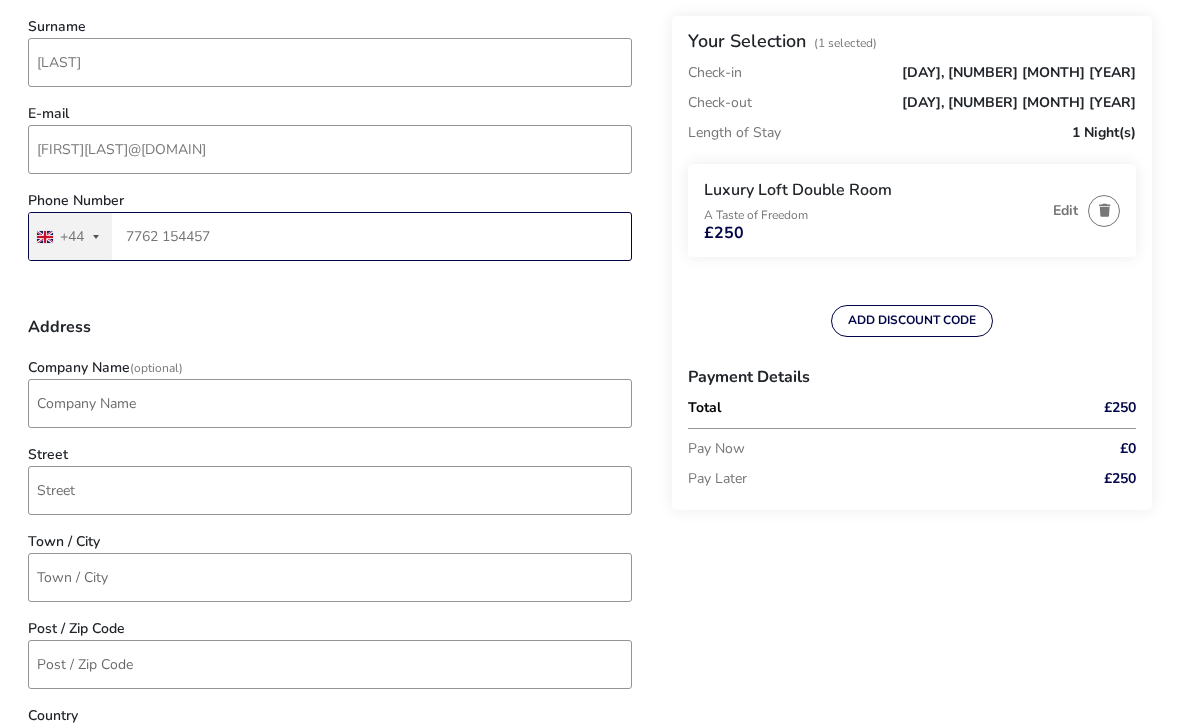 type on "7762 154457" 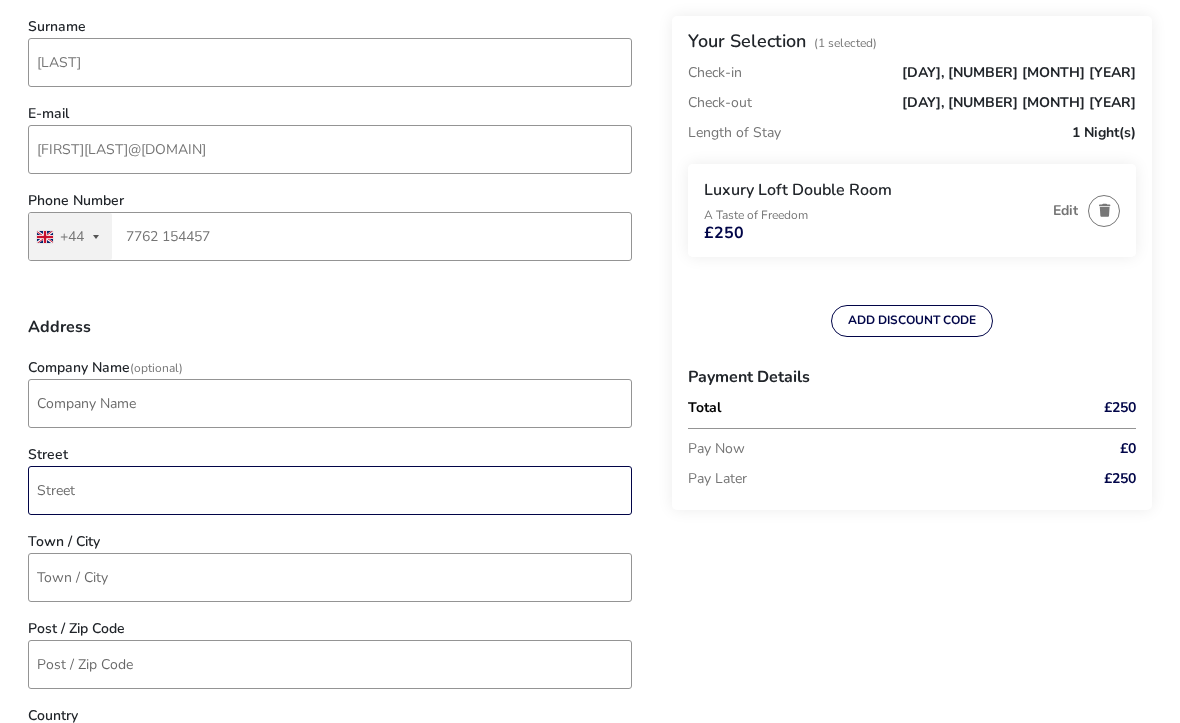 click on "Street" at bounding box center [330, 490] 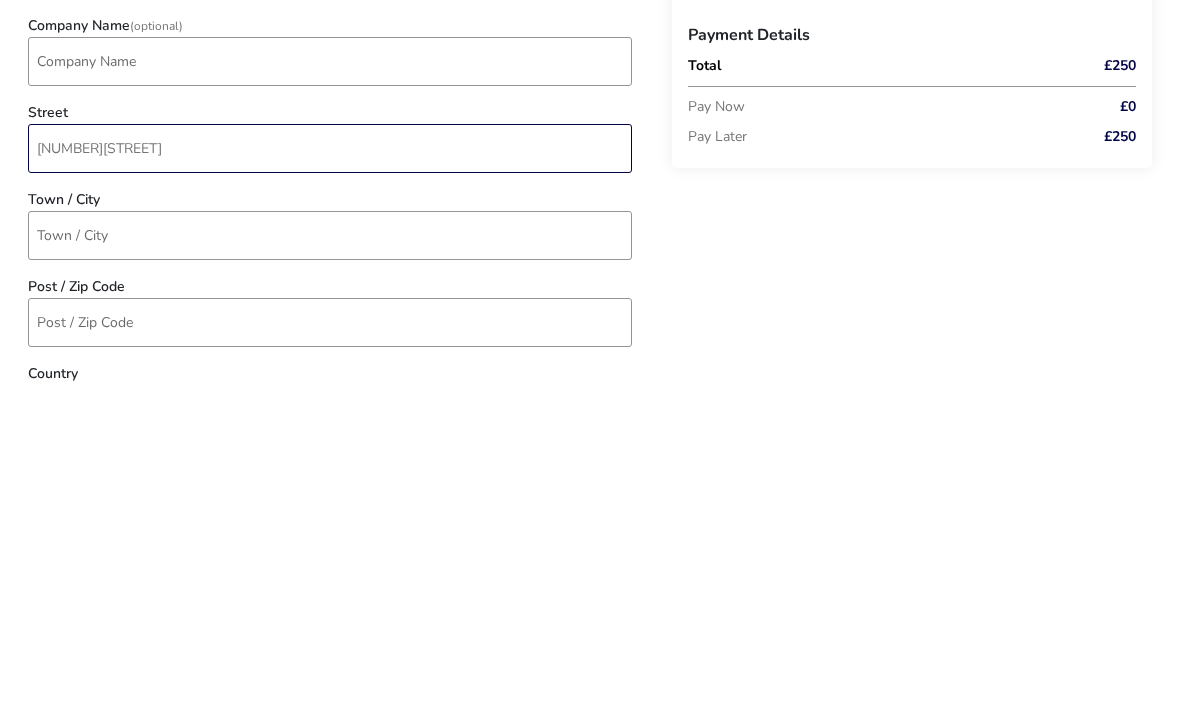 type on "12a Wilton Grove" 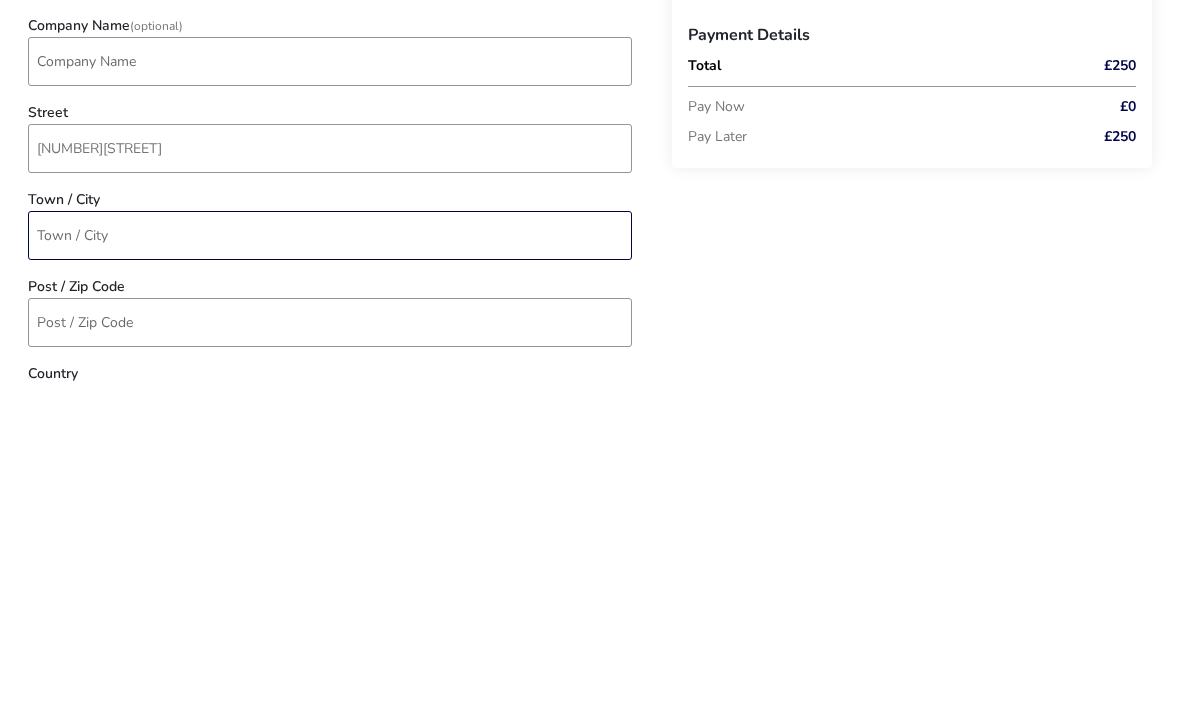 click on "Town / City" at bounding box center (330, 577) 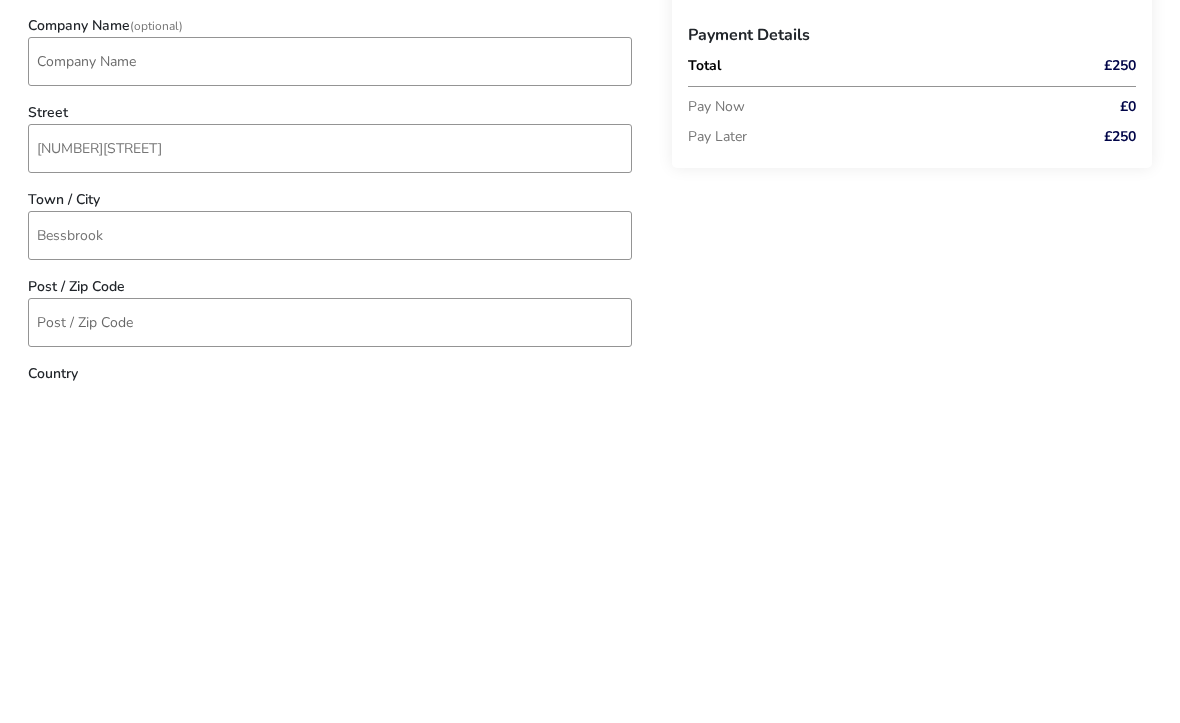 scroll, scrollTop: 777, scrollLeft: 0, axis: vertical 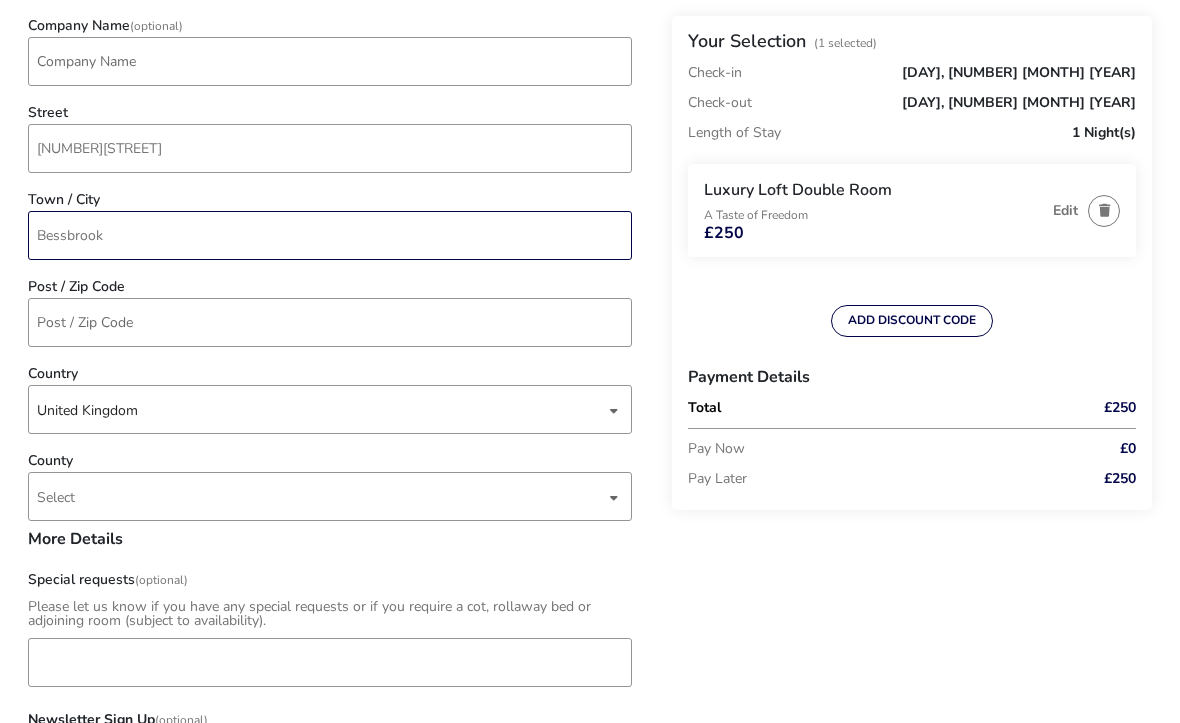 type on "Bessbrook" 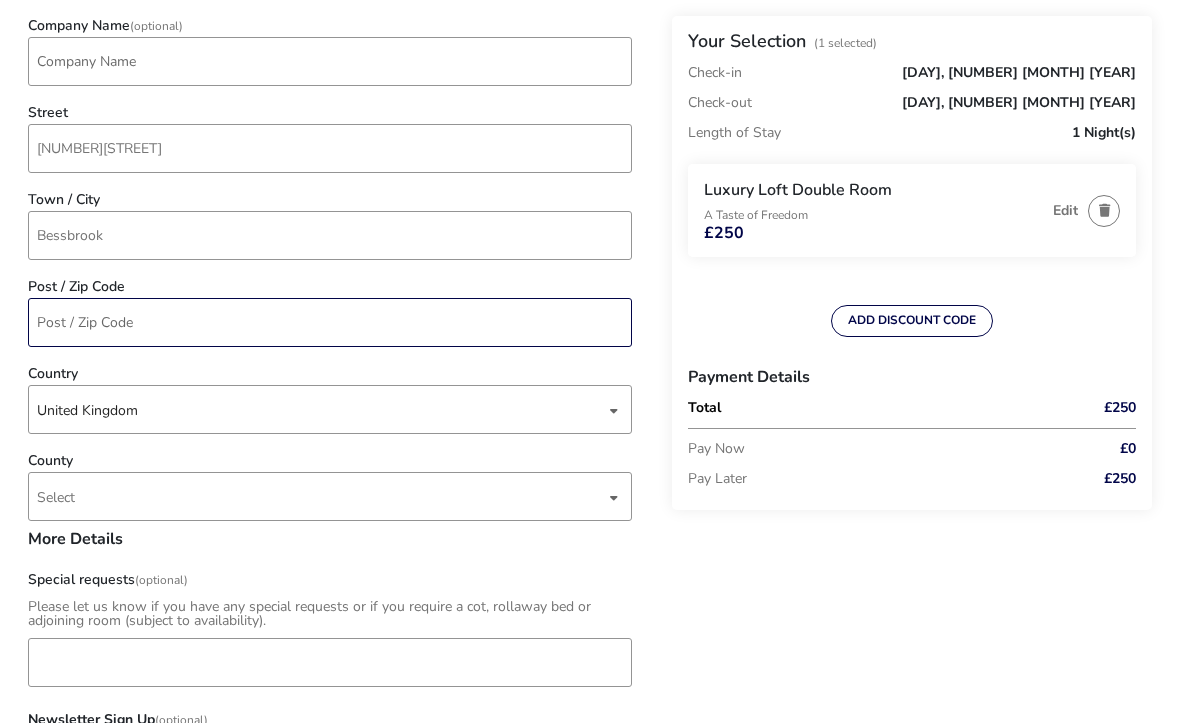 click on "Post / Zip Code" at bounding box center (330, 322) 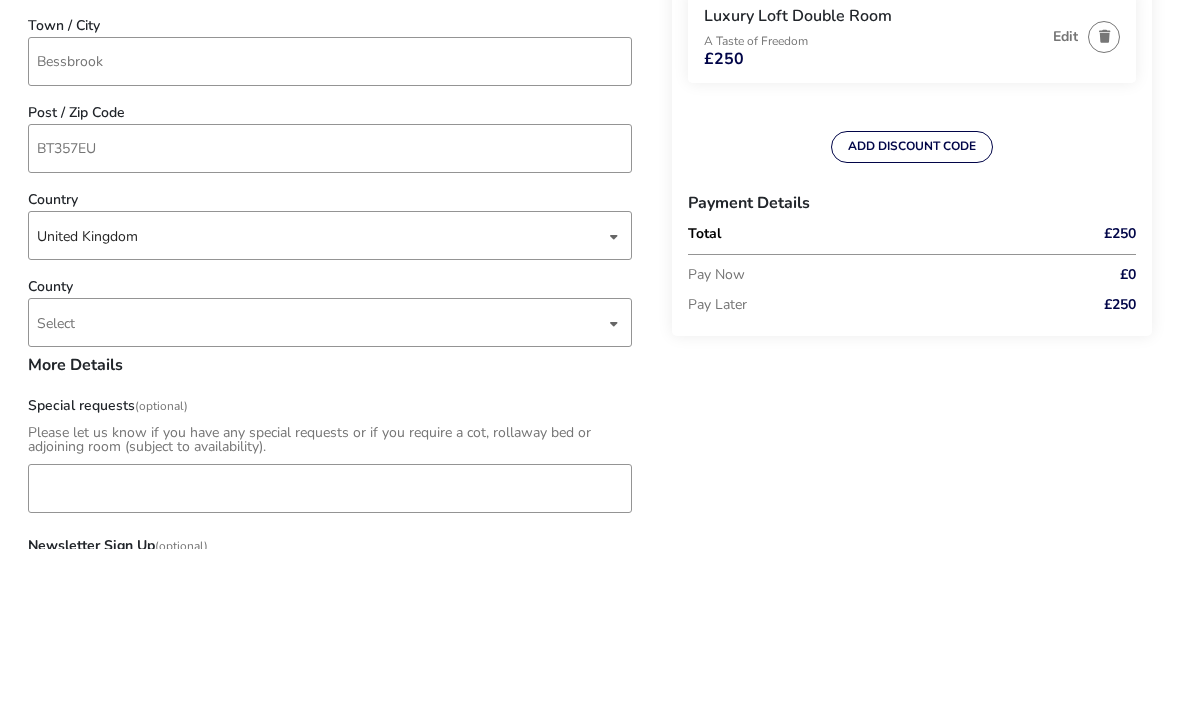 scroll, scrollTop: 951, scrollLeft: 0, axis: vertical 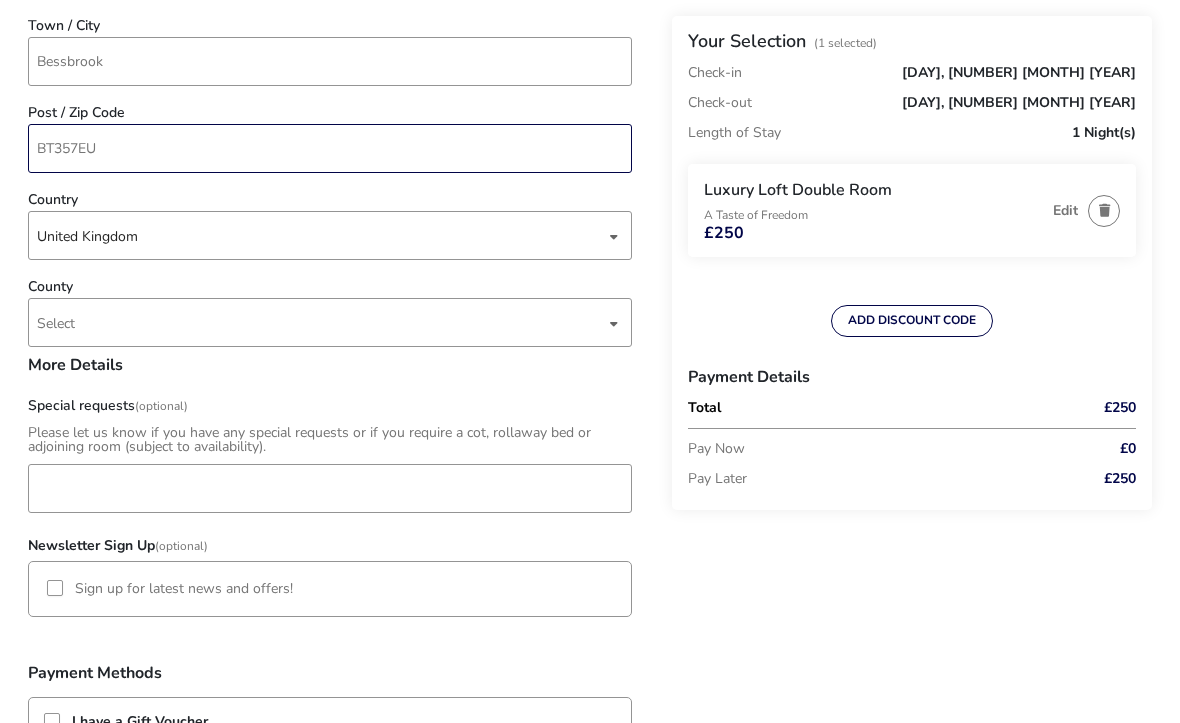 type on "BT357EU" 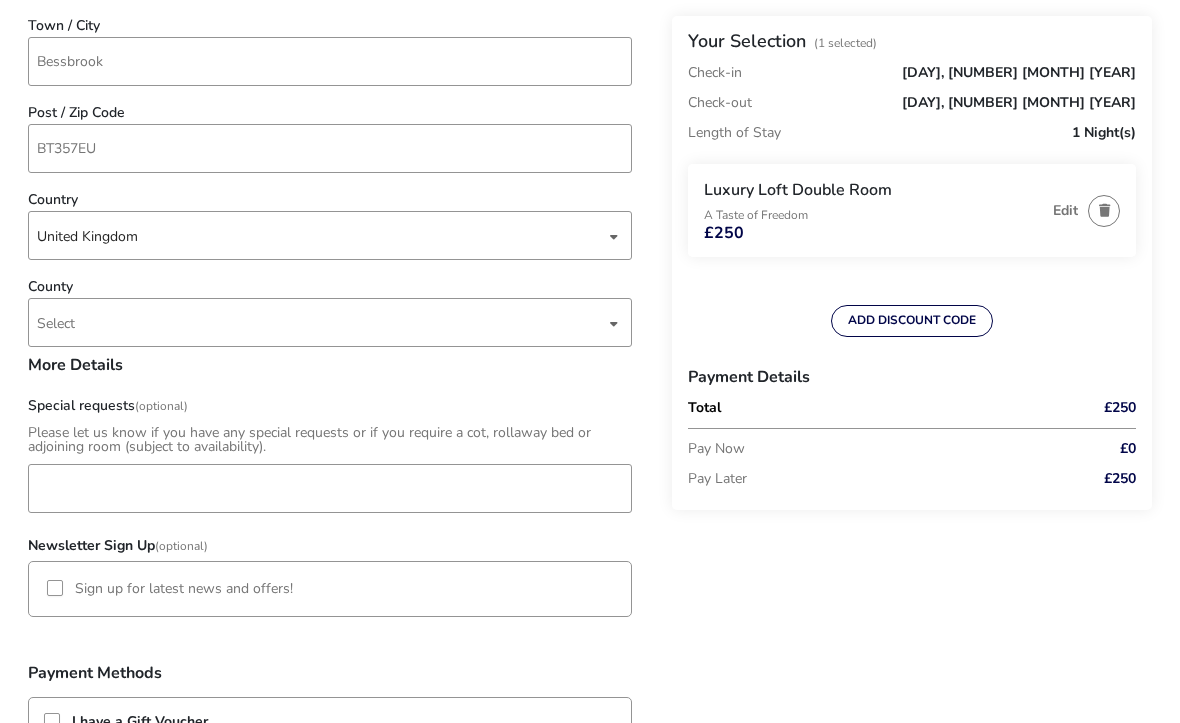 click on "United Kingdom" at bounding box center [321, 236] 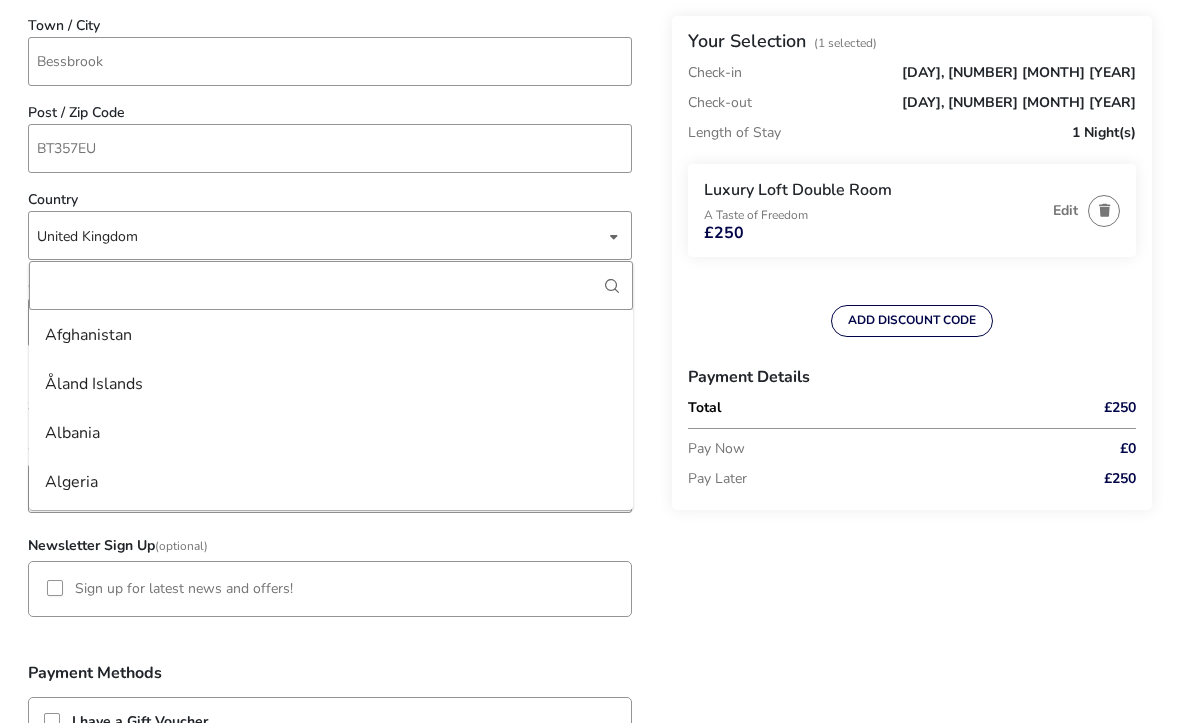scroll, scrollTop: 11364, scrollLeft: 0, axis: vertical 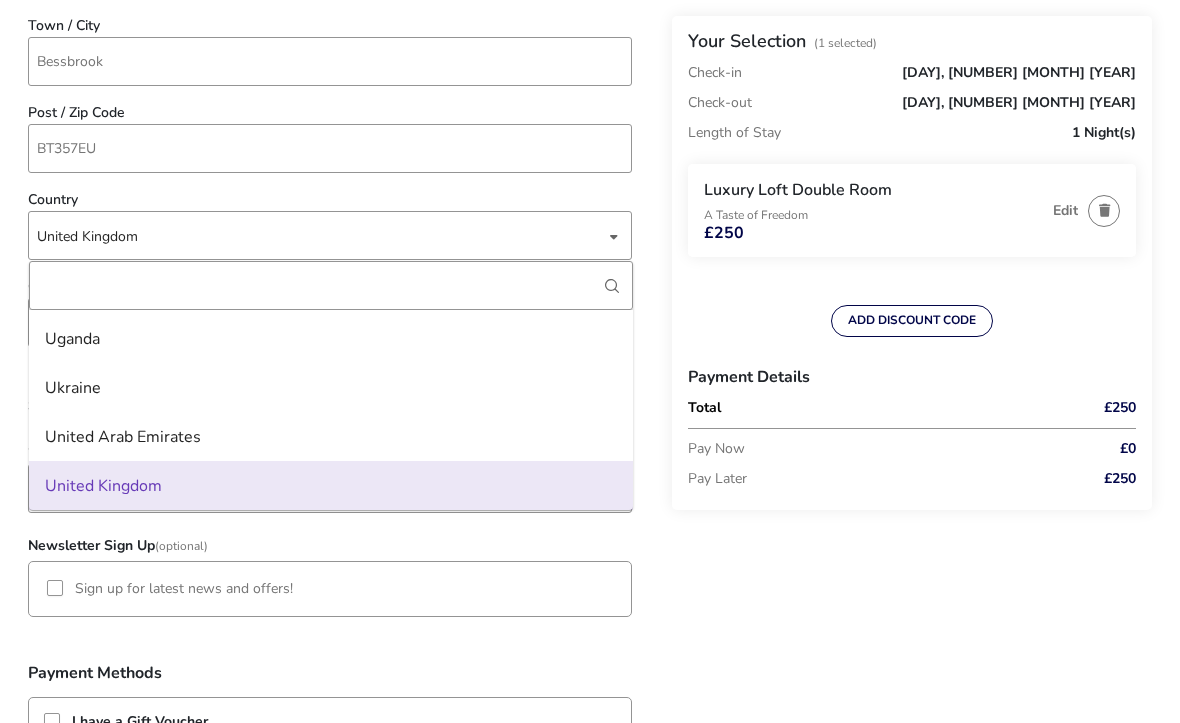 click on "Newsletter Sign Up  (Optional)" at bounding box center [330, 542] 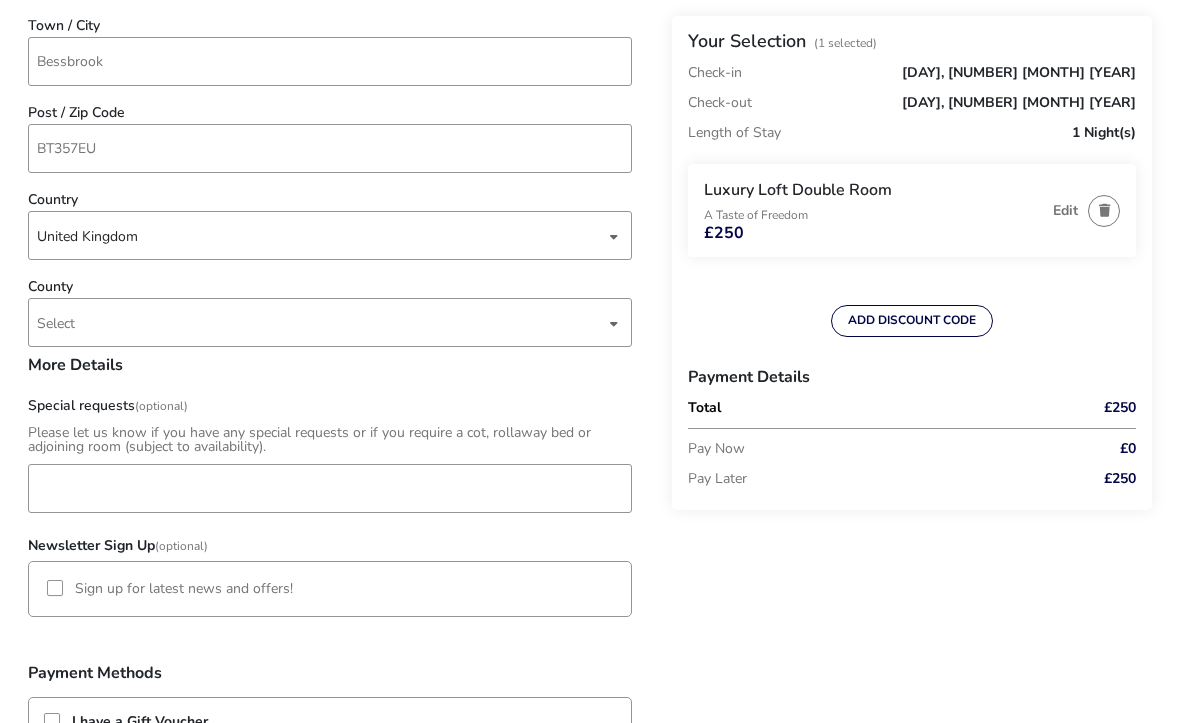 click on "Select" at bounding box center [321, 322] 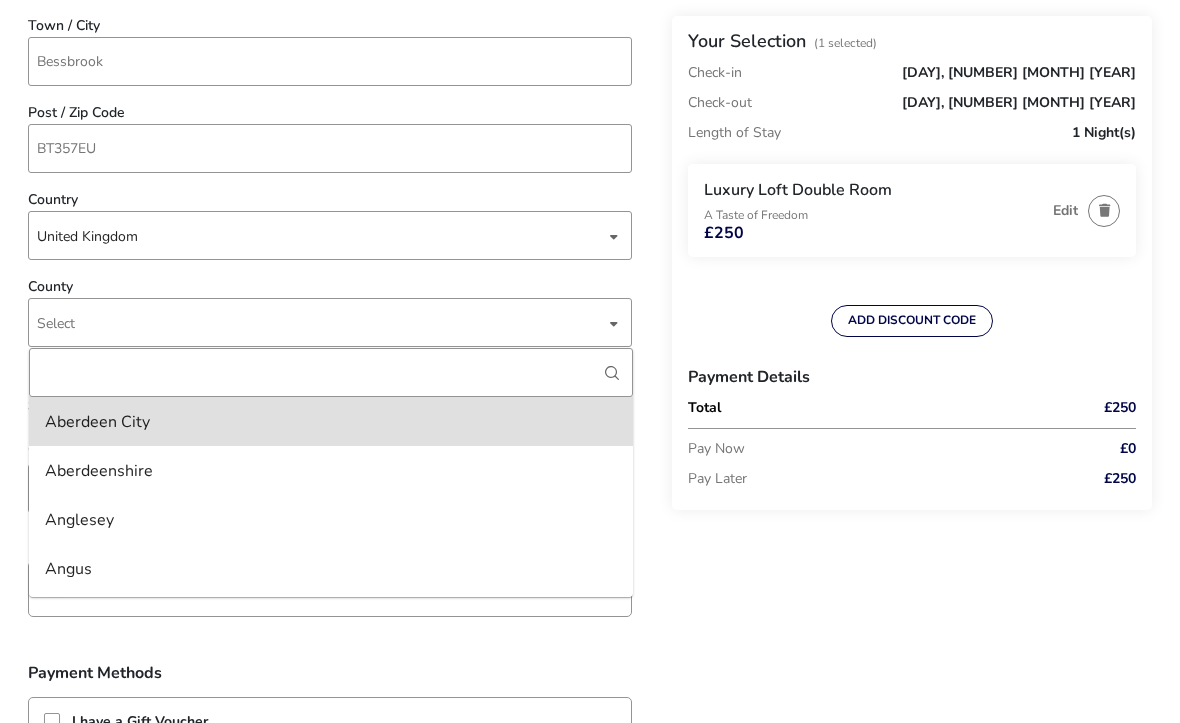 type on "A" 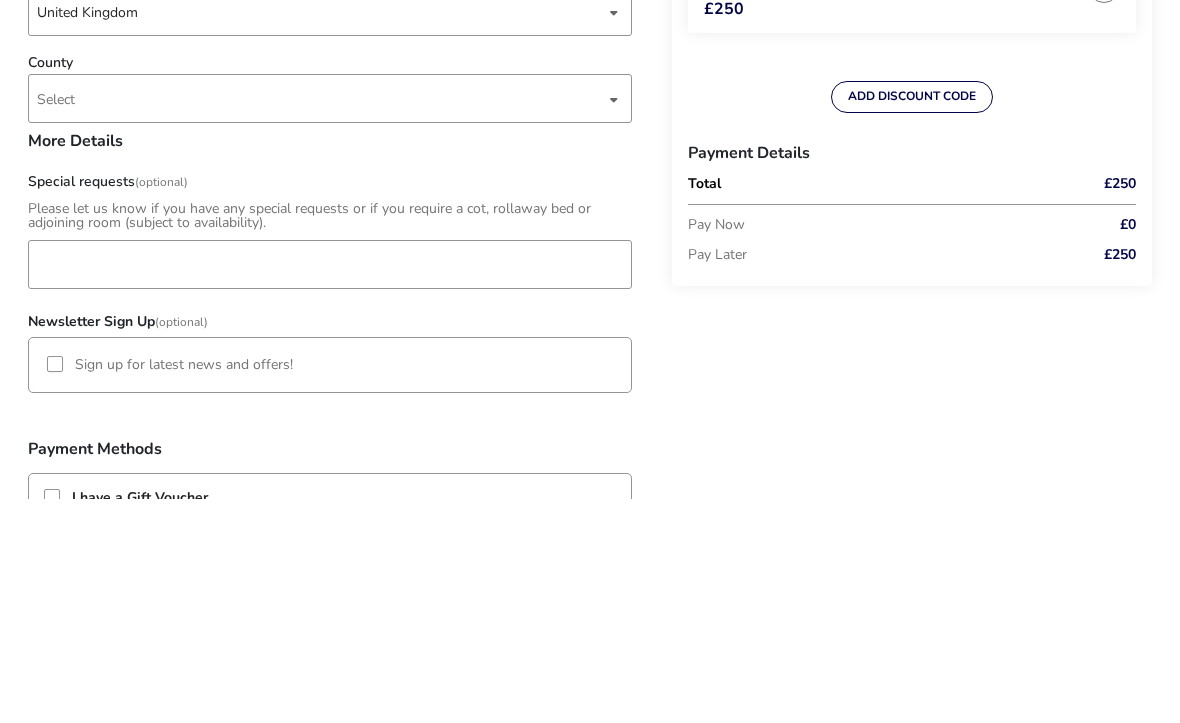 scroll, scrollTop: 1175, scrollLeft: 0, axis: vertical 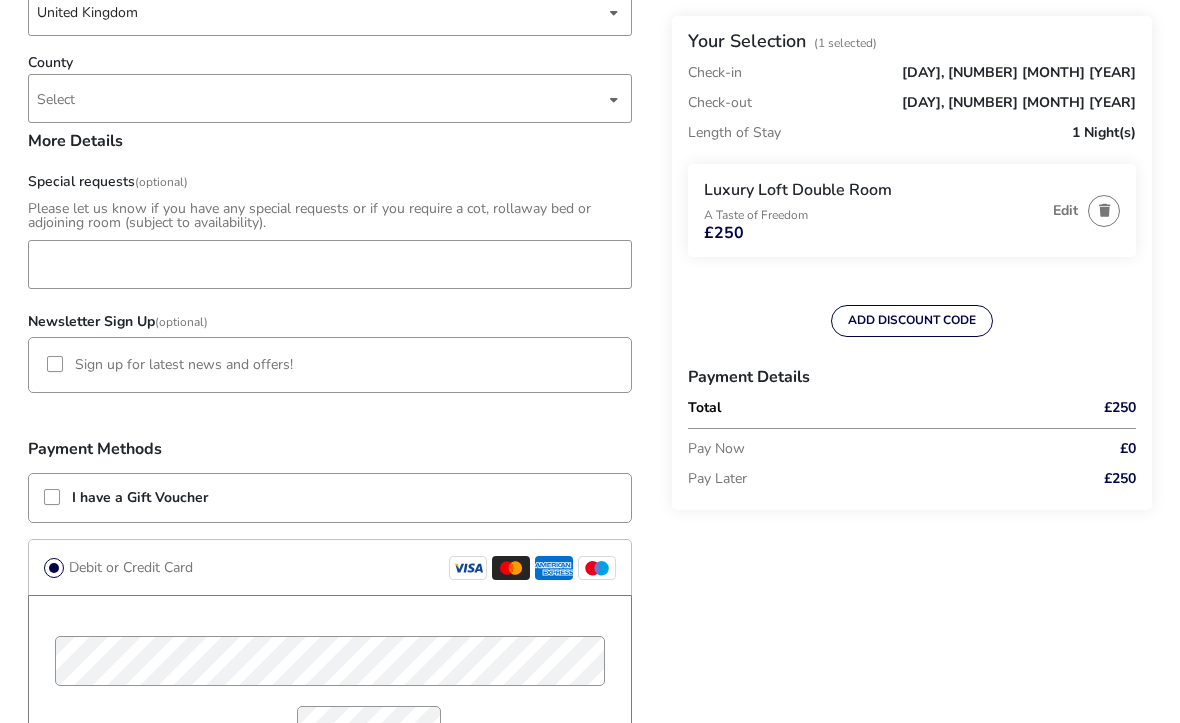 click on "Select" at bounding box center [321, 98] 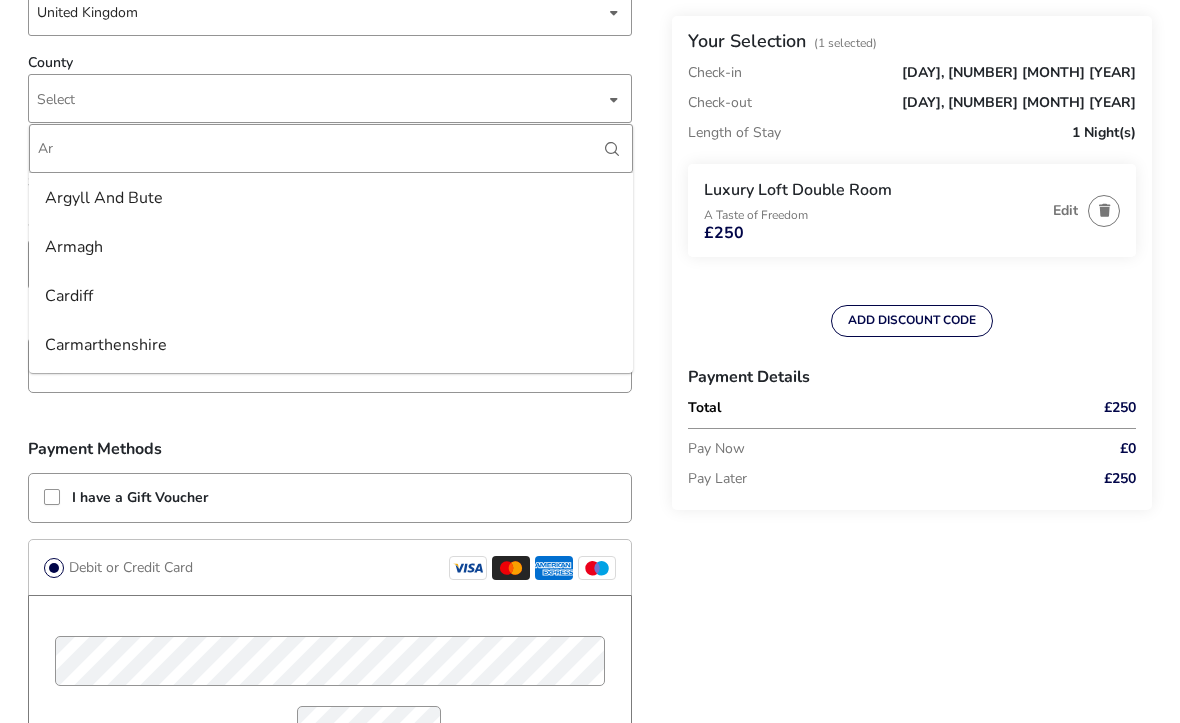 type on "Ar" 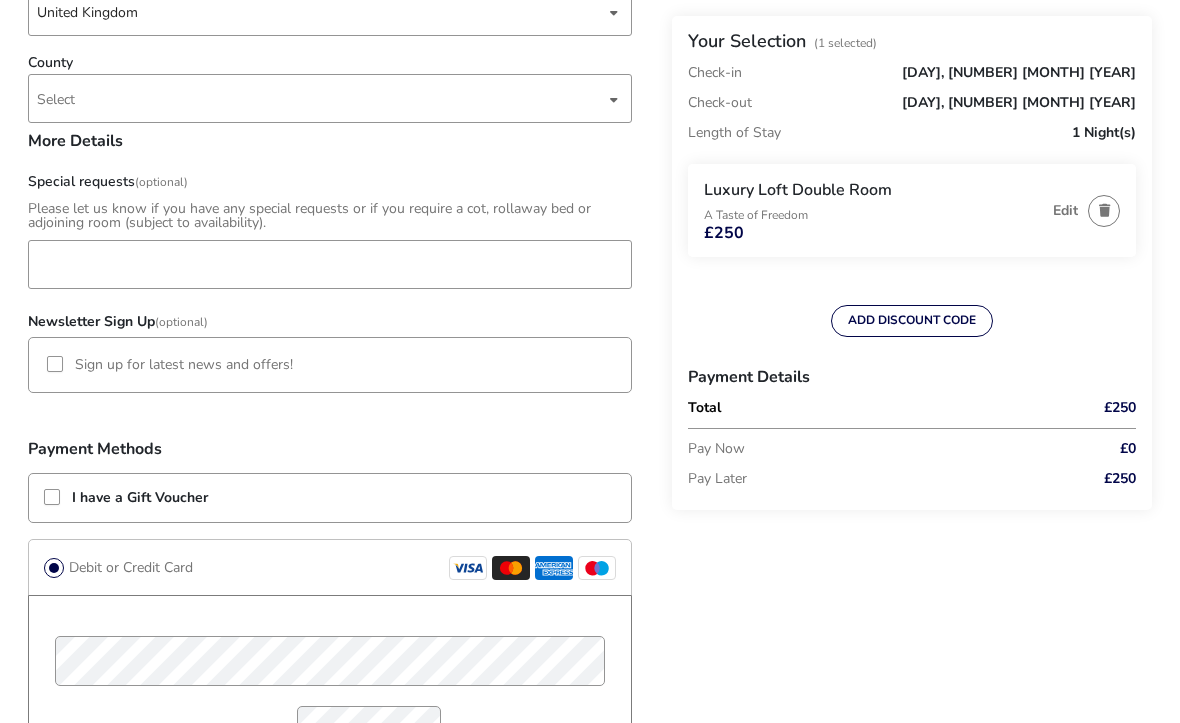 type 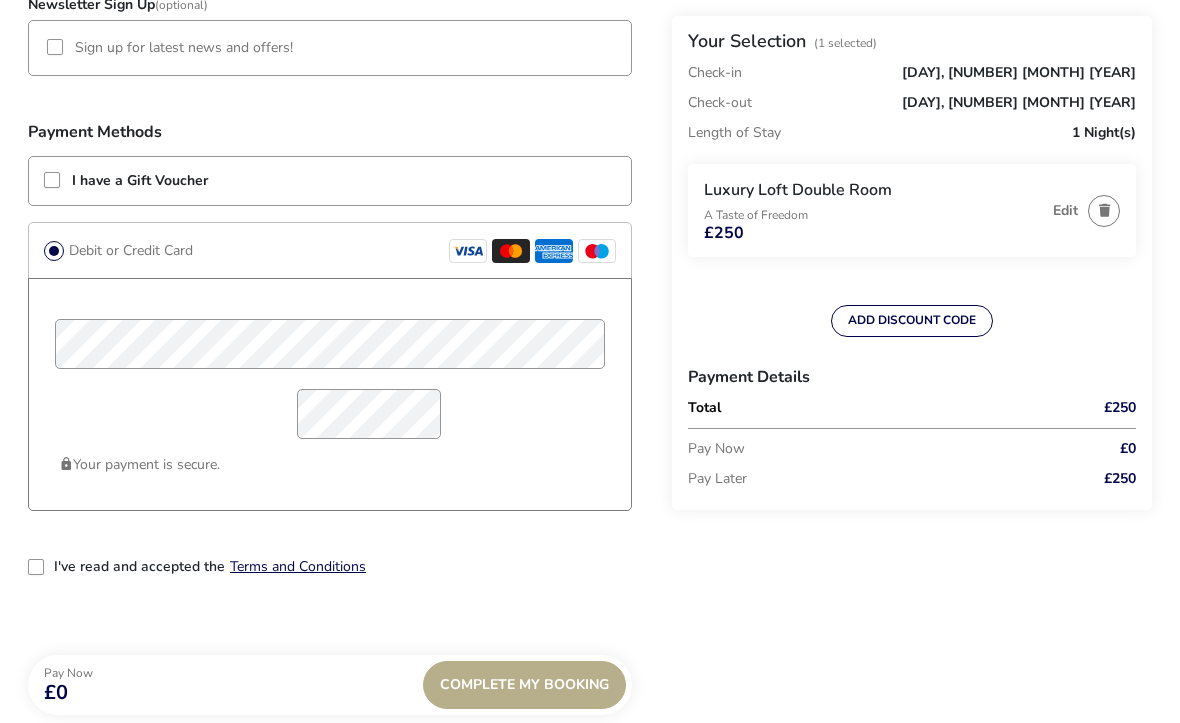 scroll, scrollTop: 1517, scrollLeft: 0, axis: vertical 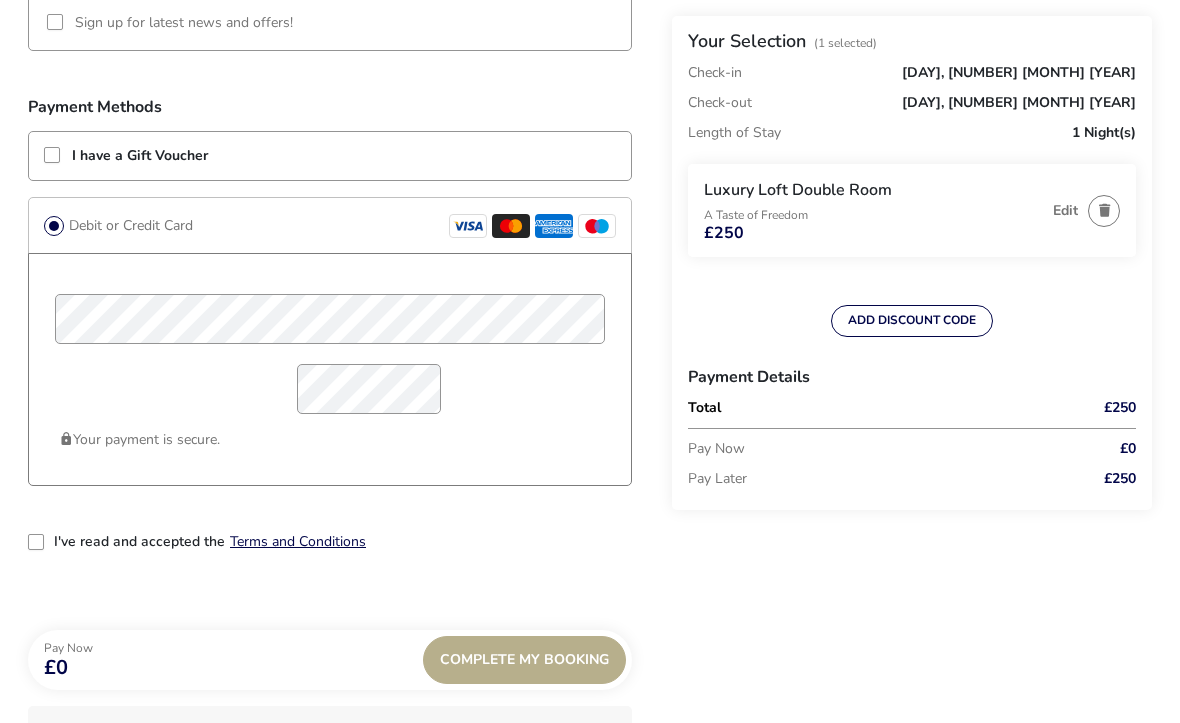 click at bounding box center [52, 155] 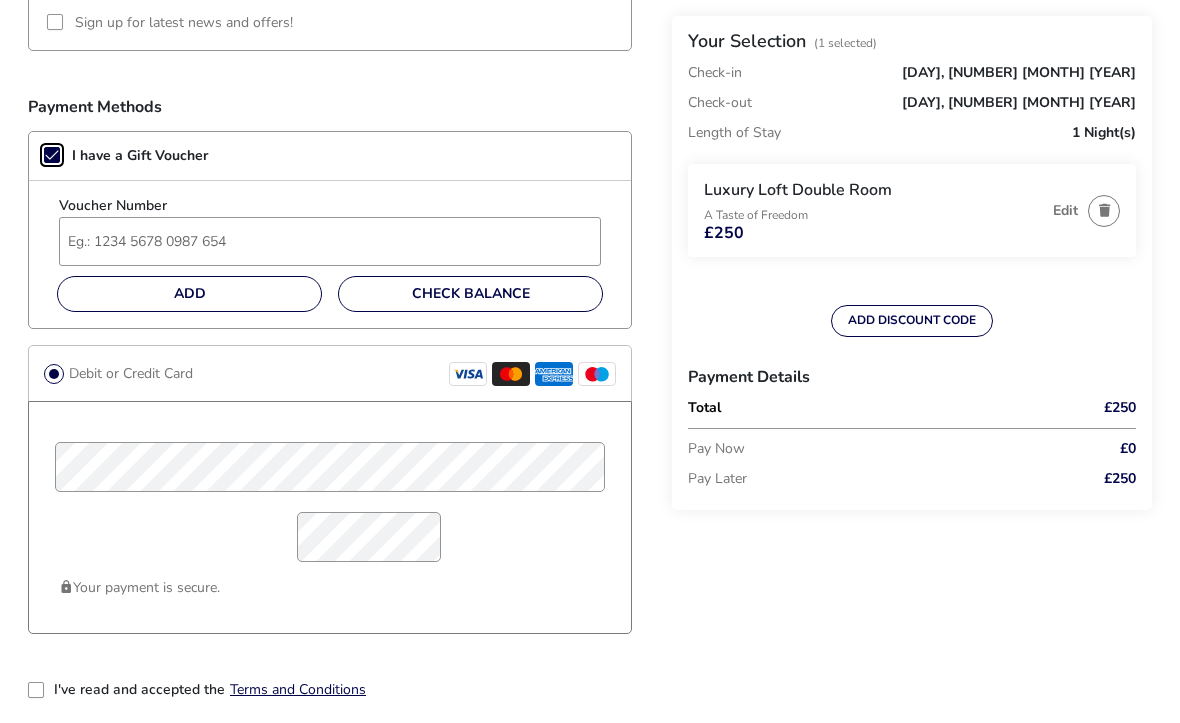 scroll, scrollTop: 11, scrollLeft: 10, axis: both 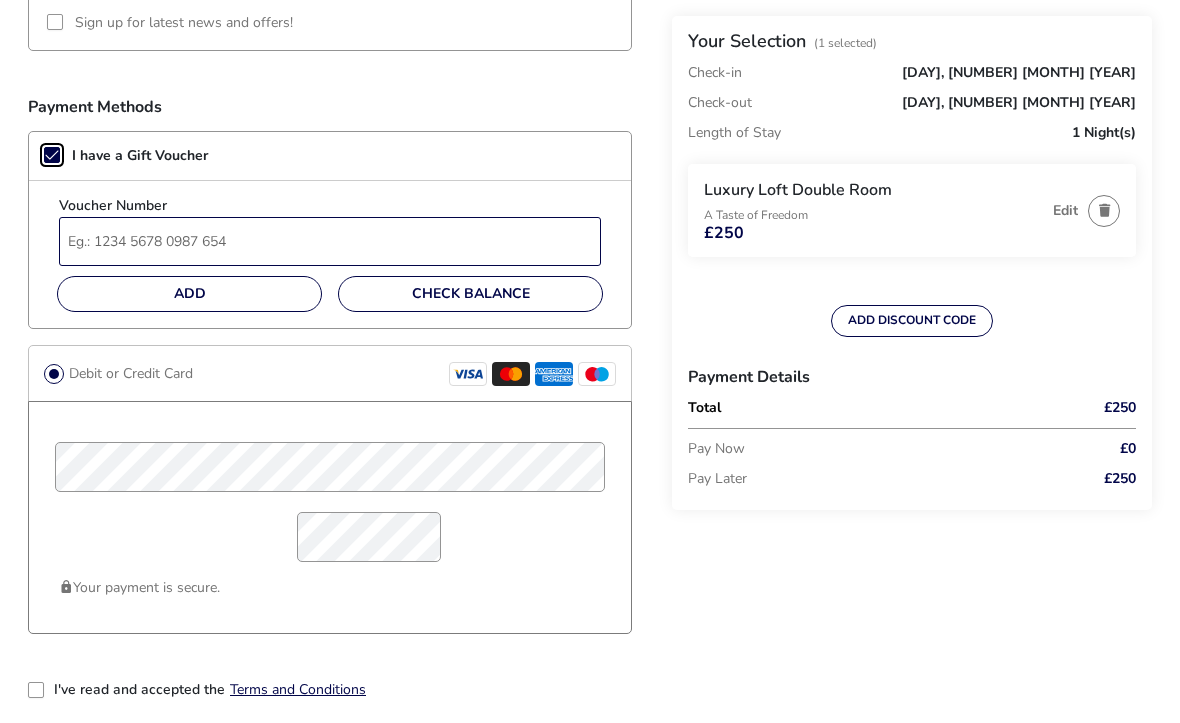 click on "Voucher Number" at bounding box center [330, 241] 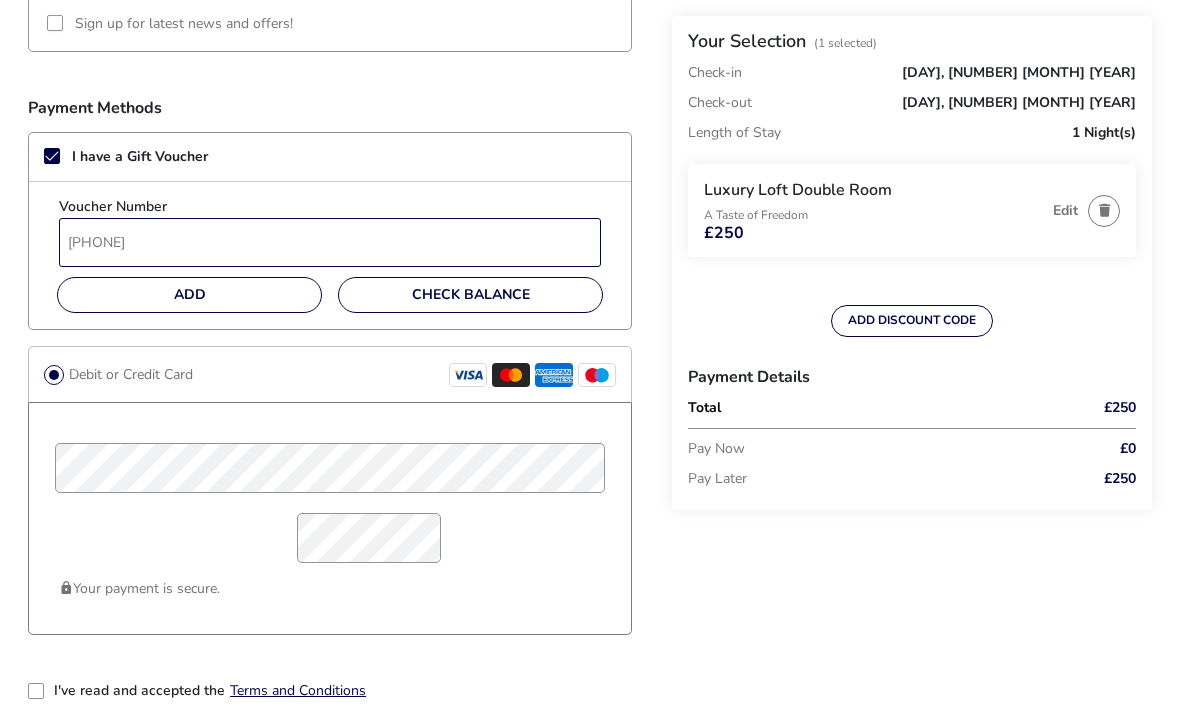type on "6170155797634720" 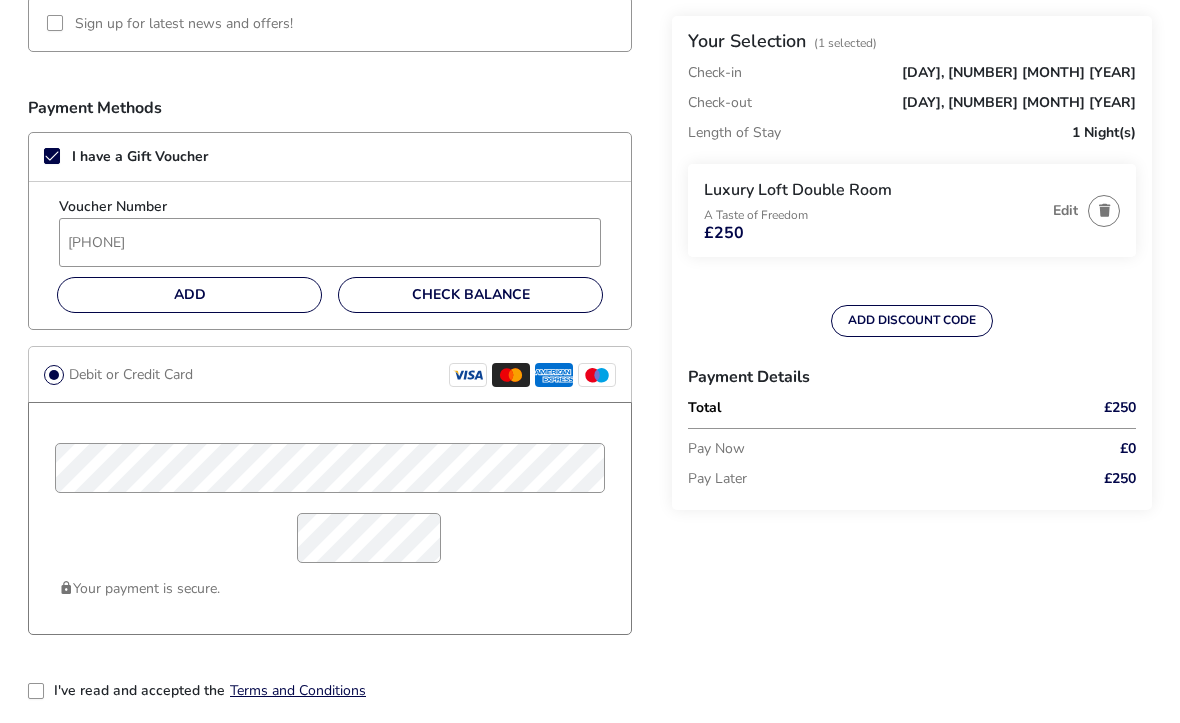click on "Add" at bounding box center (189, 295) 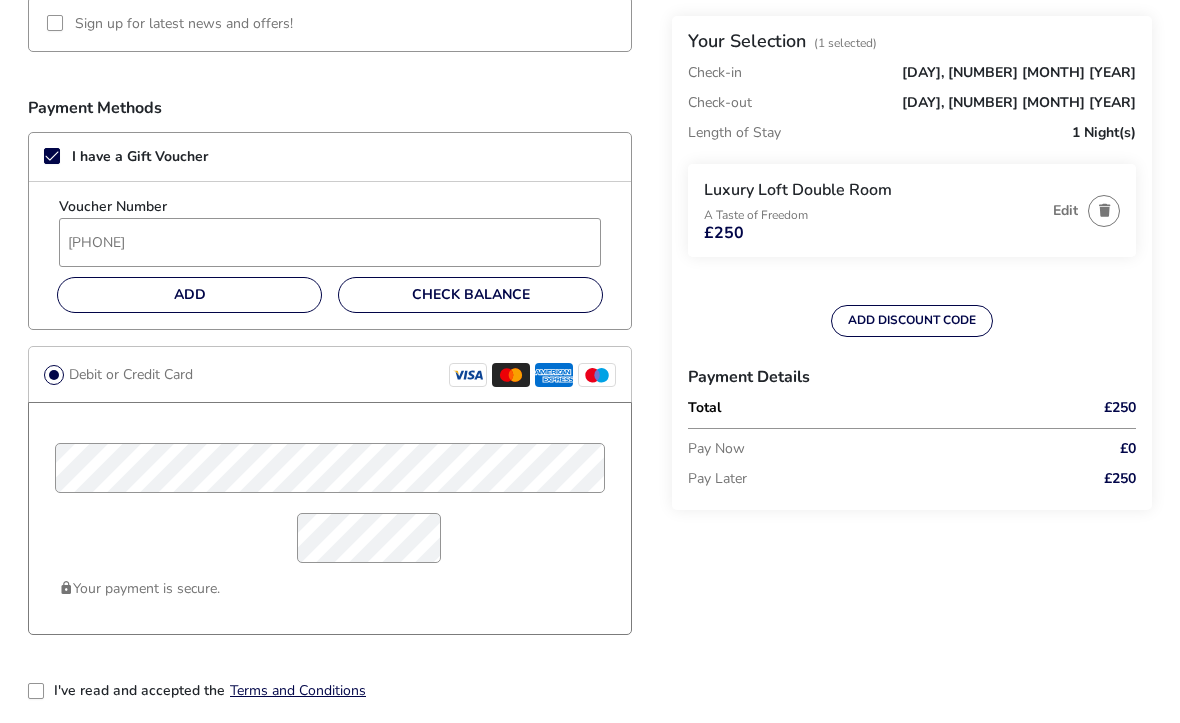 scroll, scrollTop: 1571, scrollLeft: 0, axis: vertical 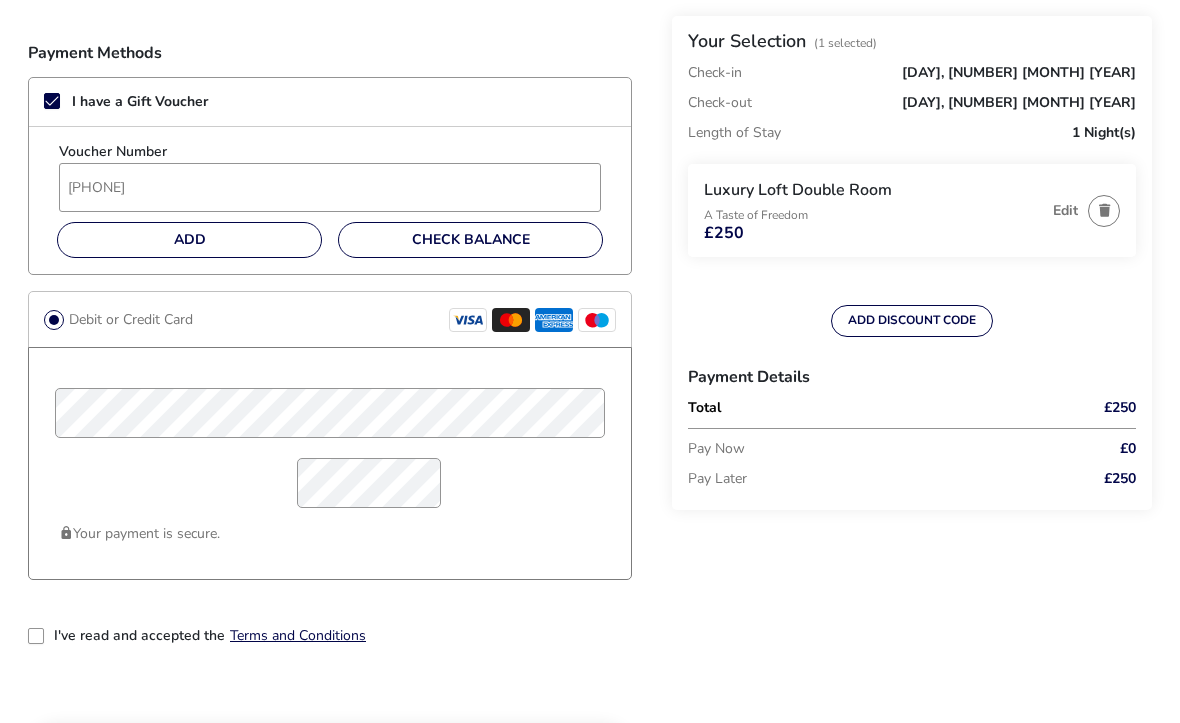 click at bounding box center [1104, 210] 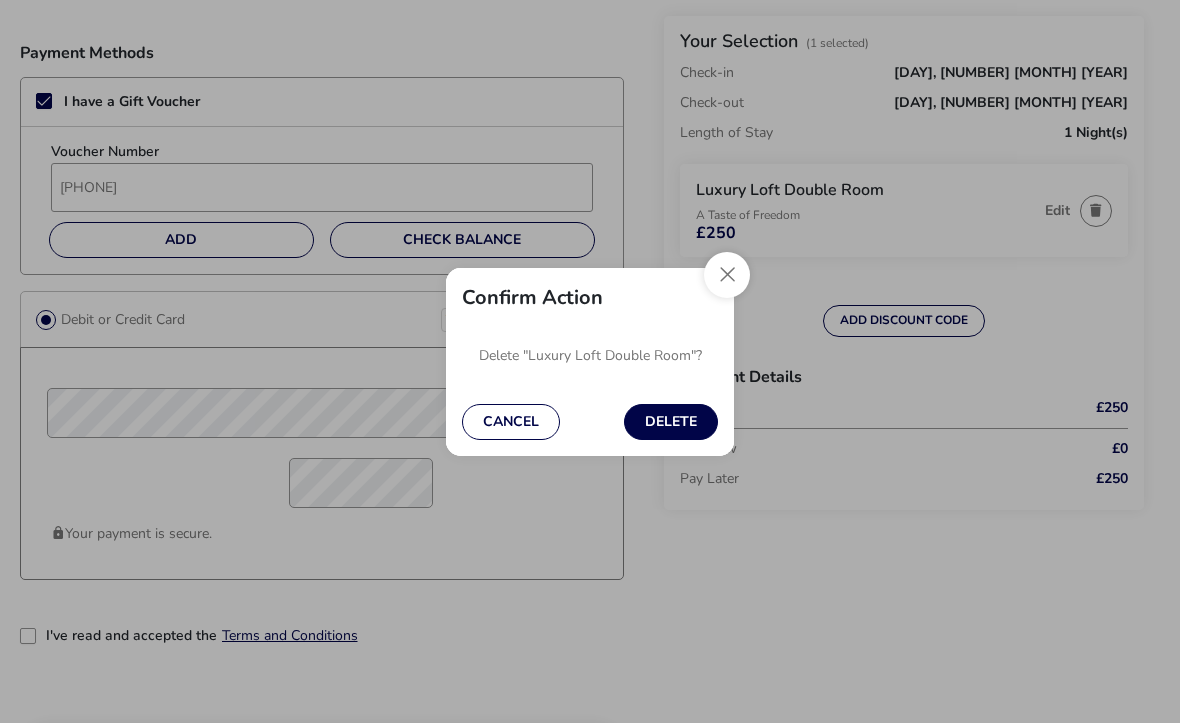 click on "Delete" at bounding box center [671, 422] 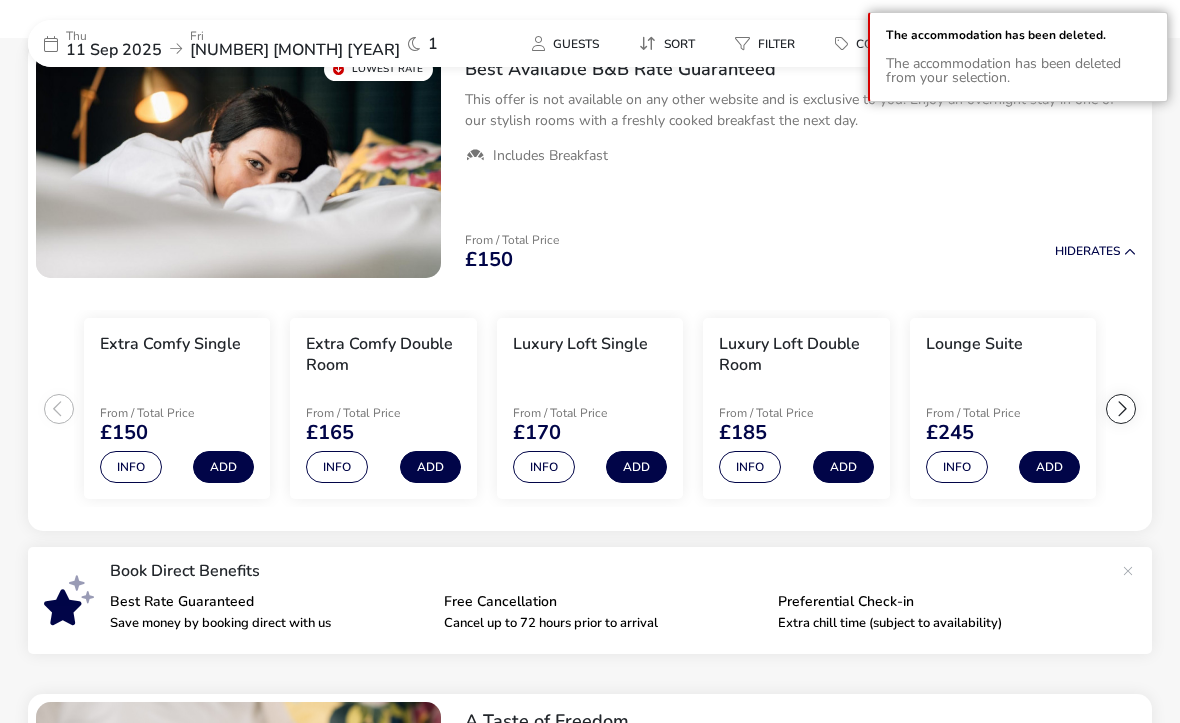 scroll, scrollTop: 165, scrollLeft: 0, axis: vertical 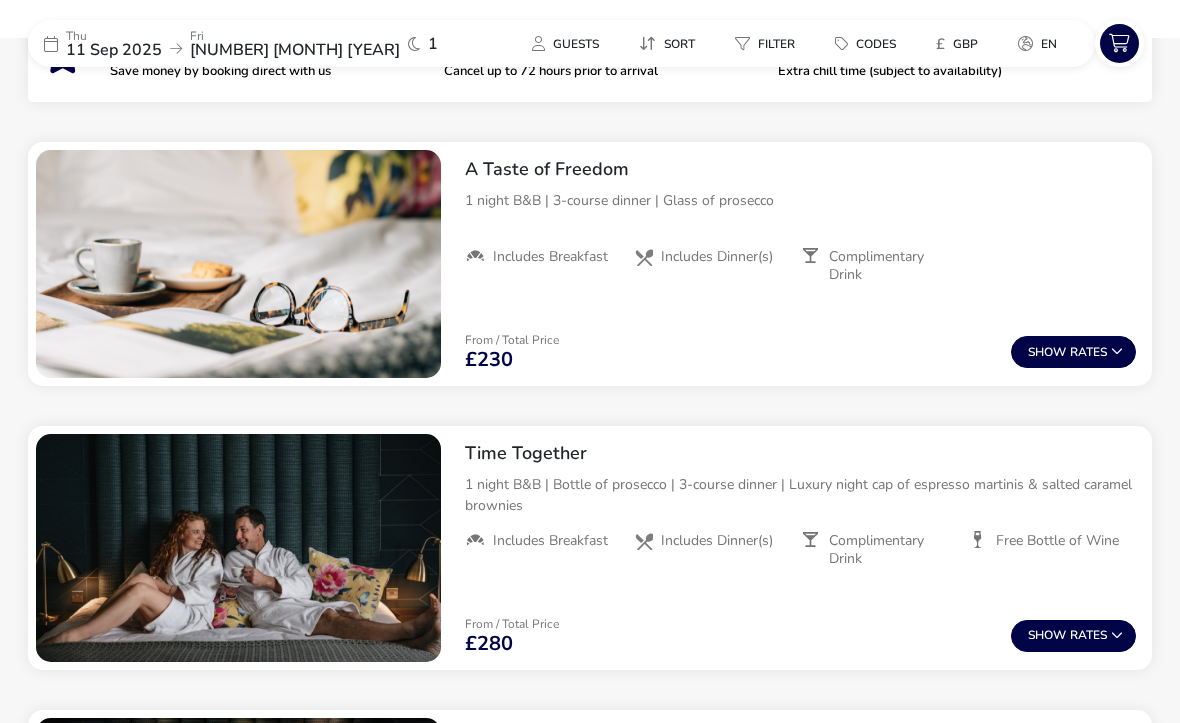 click on "Show   Rates" at bounding box center (1073, 352) 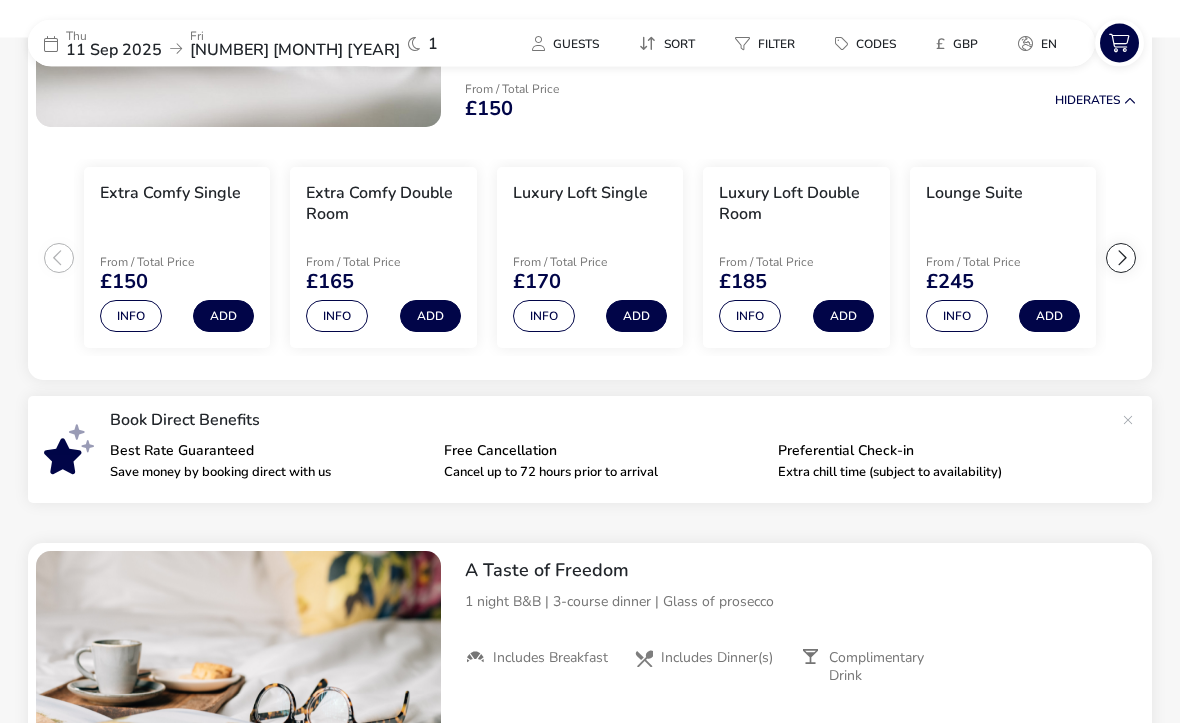 scroll, scrollTop: 0, scrollLeft: 0, axis: both 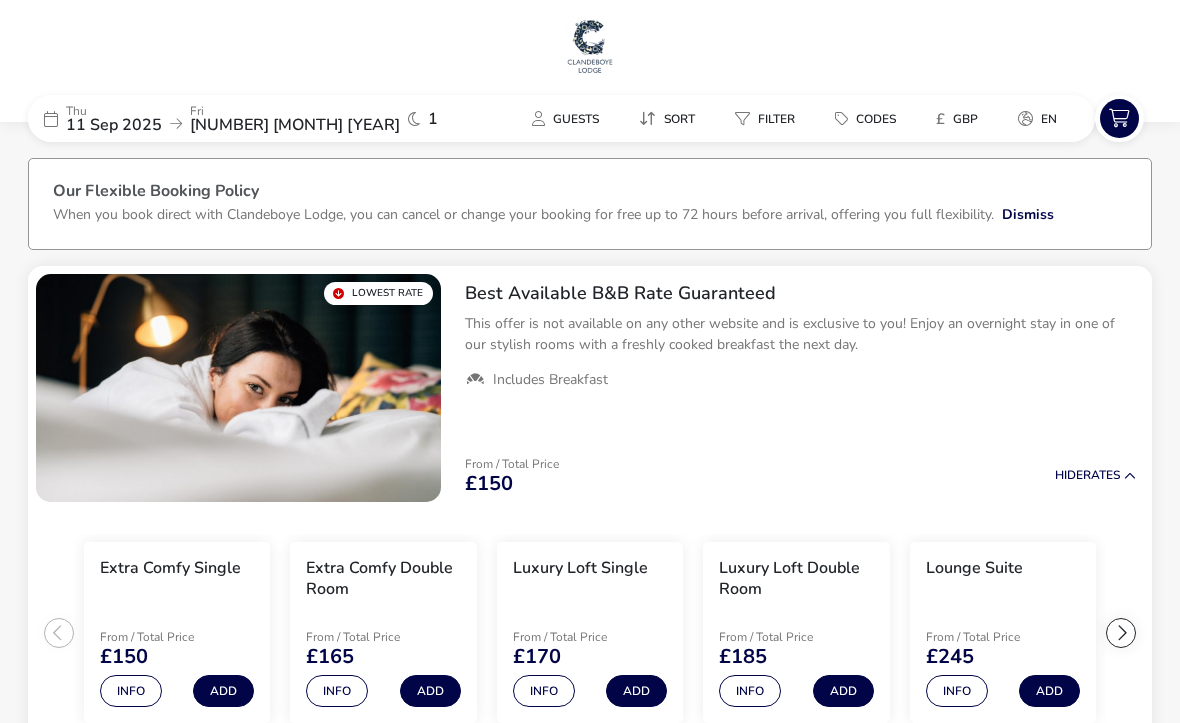 click at bounding box center (590, 46) 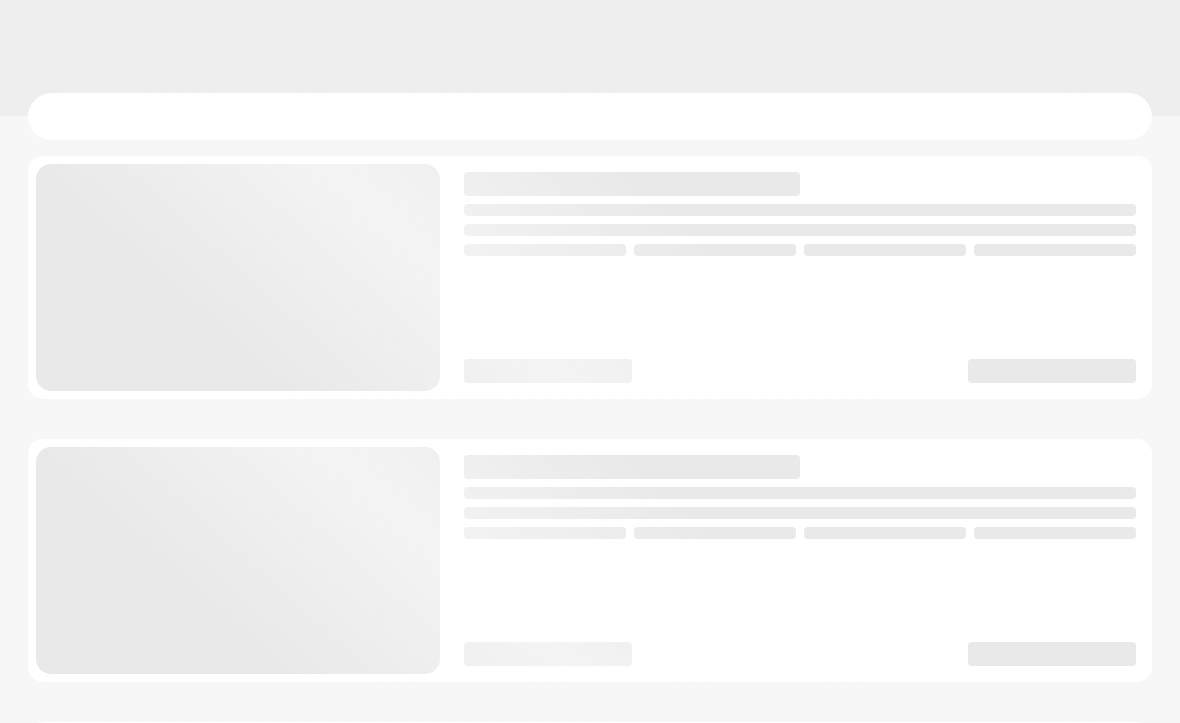 scroll, scrollTop: 0, scrollLeft: 0, axis: both 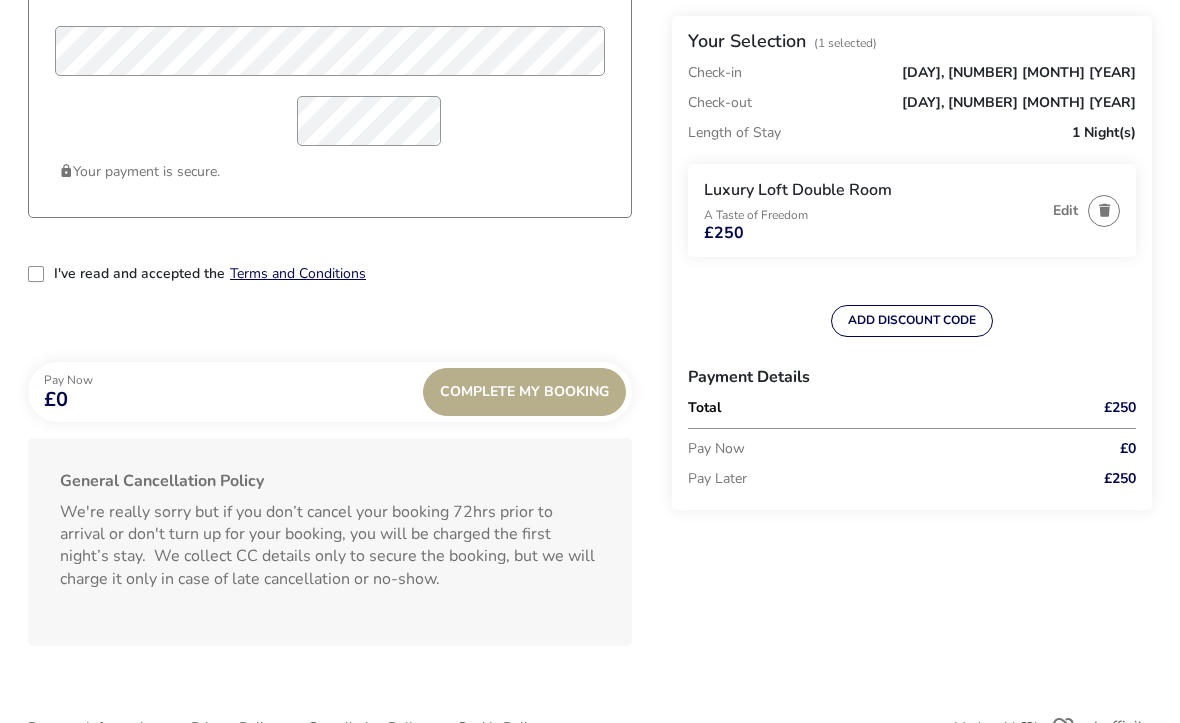 click on "Complete My Booking" at bounding box center [524, 392] 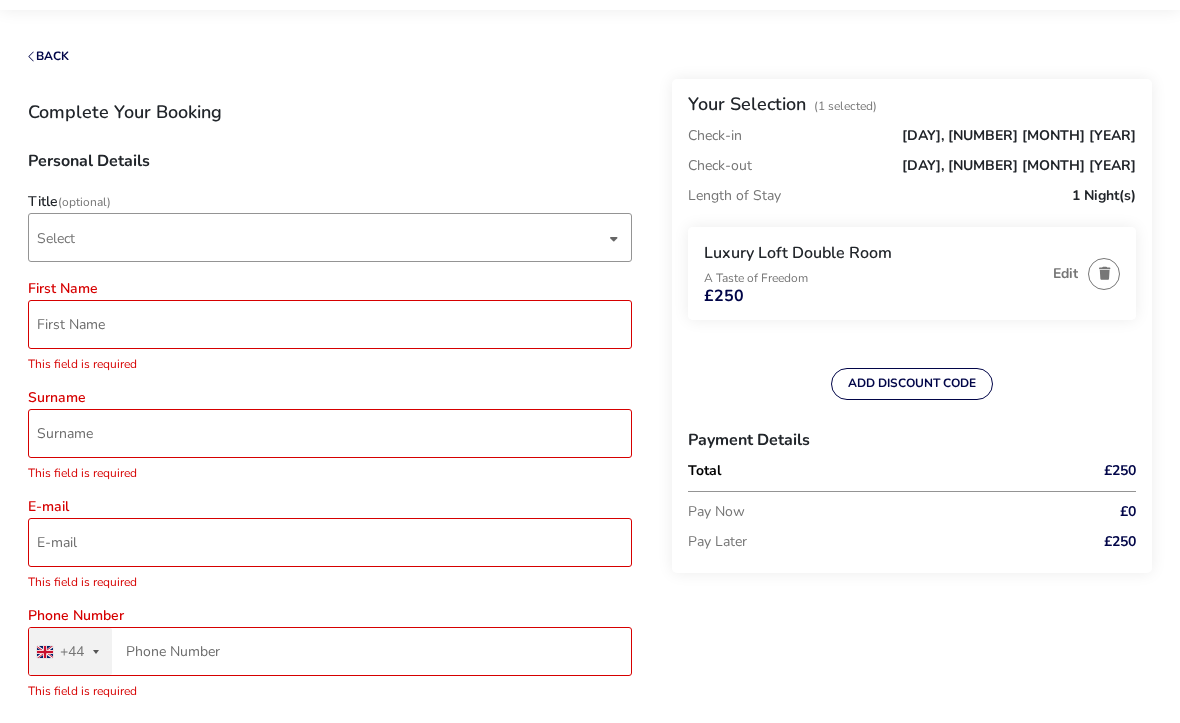 scroll, scrollTop: 23, scrollLeft: 0, axis: vertical 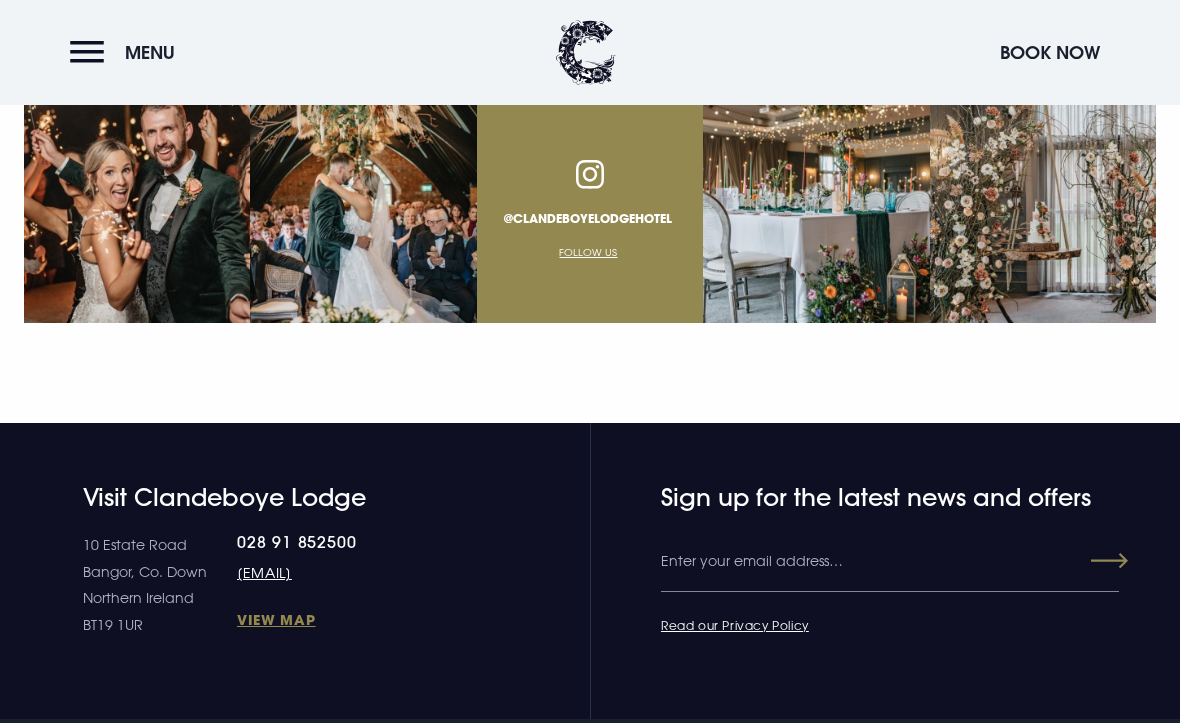 click on "Menu" at bounding box center (127, 52) 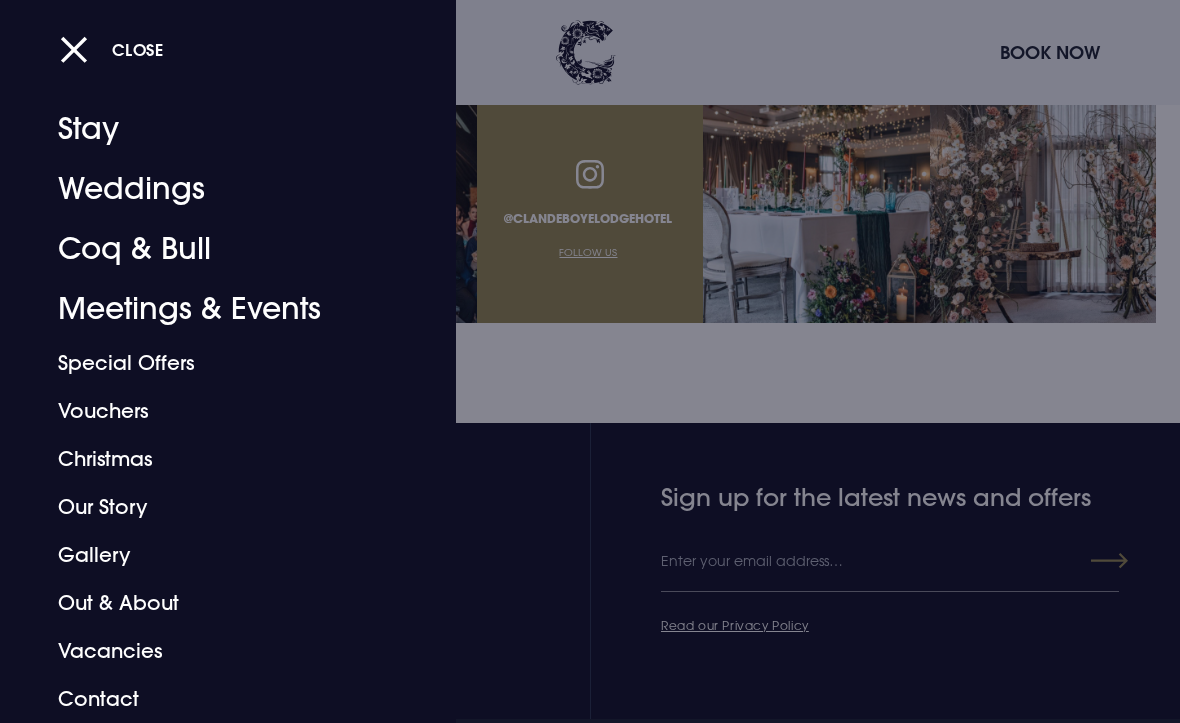 scroll, scrollTop: 29, scrollLeft: 0, axis: vertical 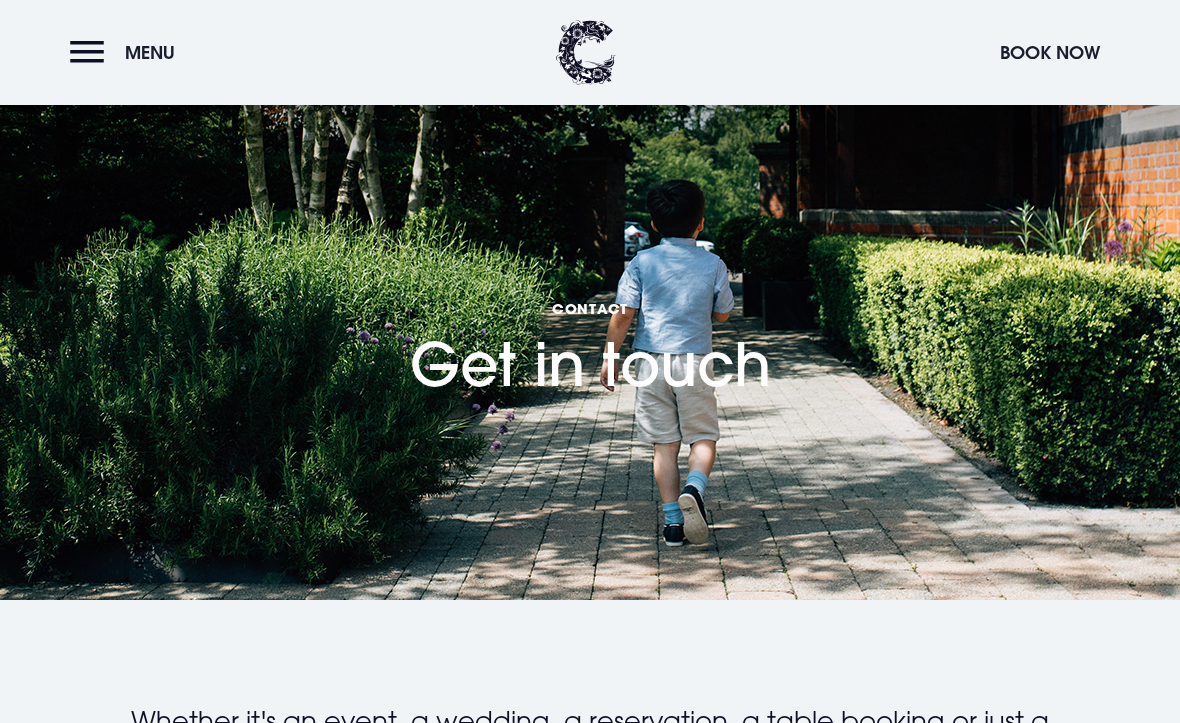 click on "Book Now" at bounding box center (1050, 52) 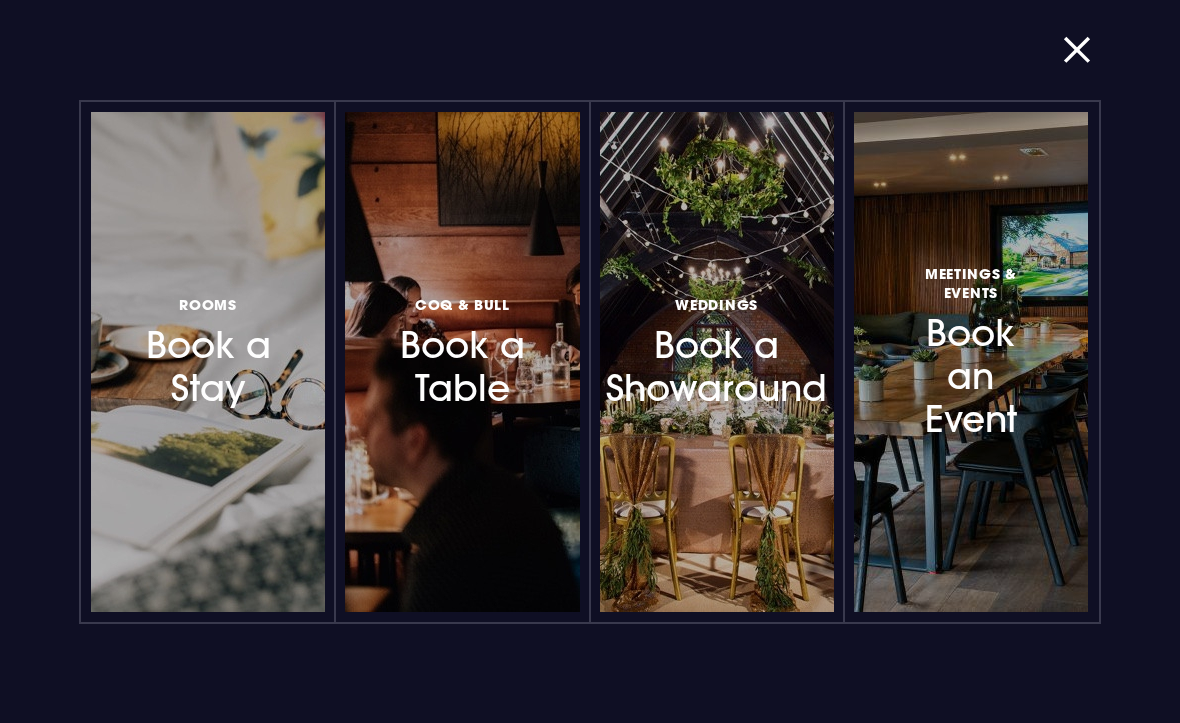 click at bounding box center (301, 362) 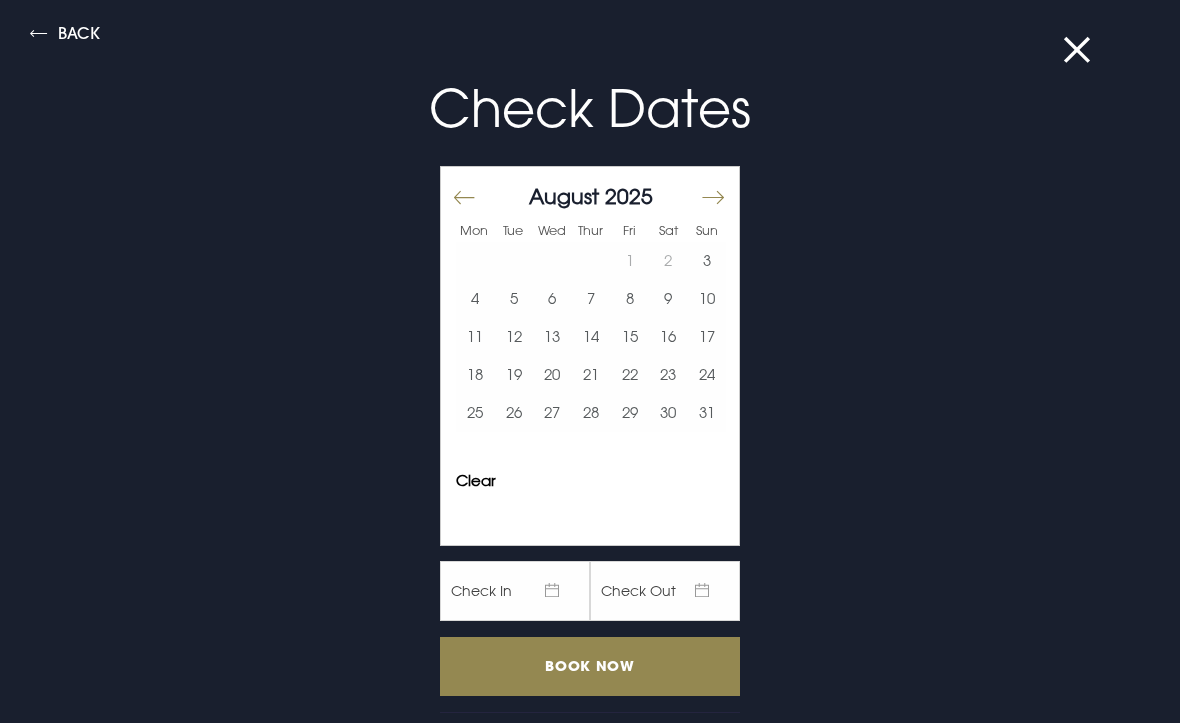 click at bounding box center [712, 198] 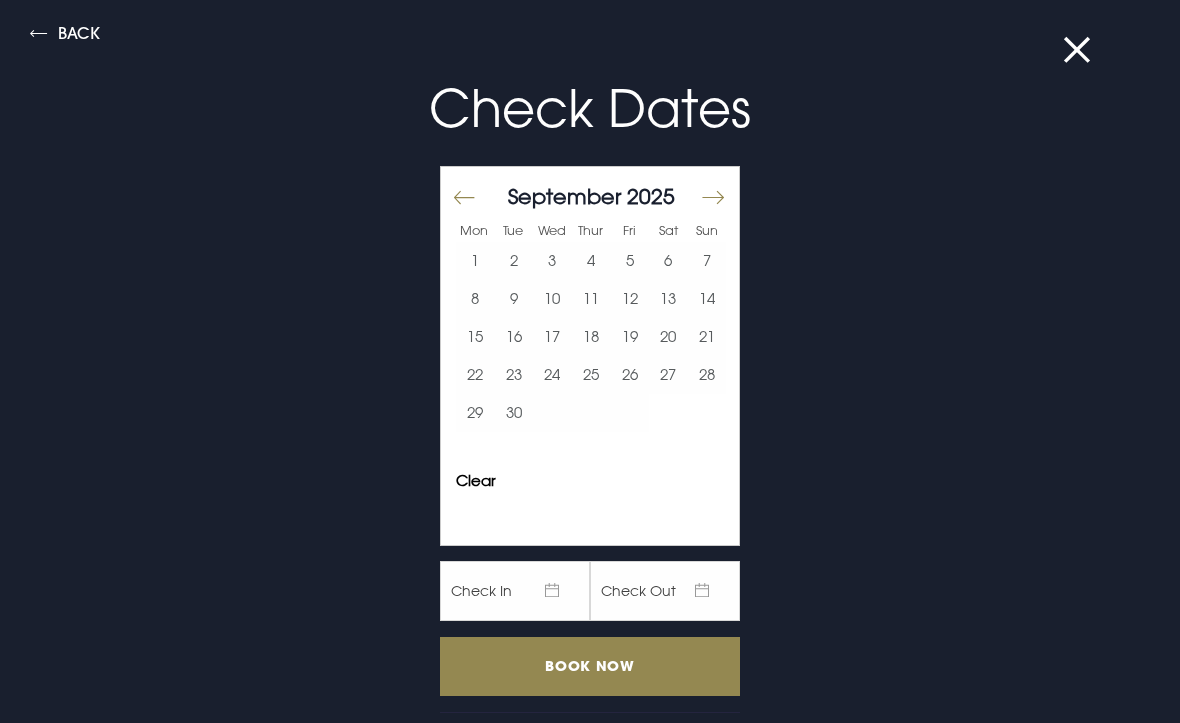 click on "11" at bounding box center [591, 299] 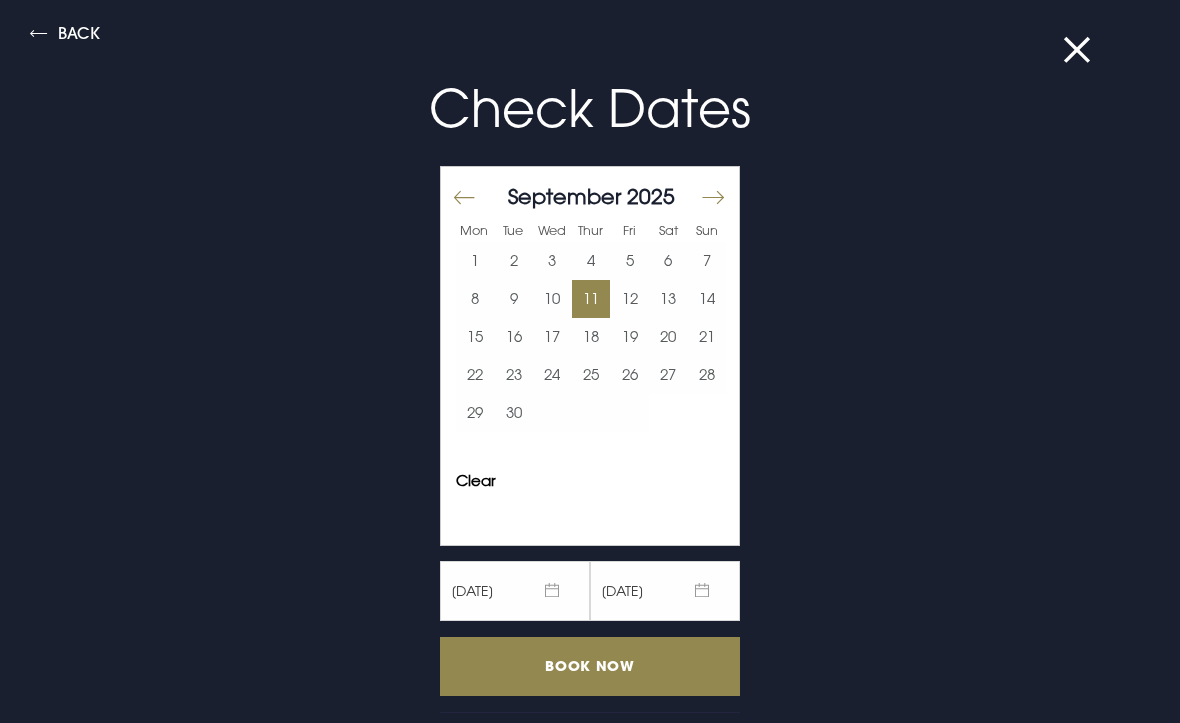click on "12" at bounding box center (629, 299) 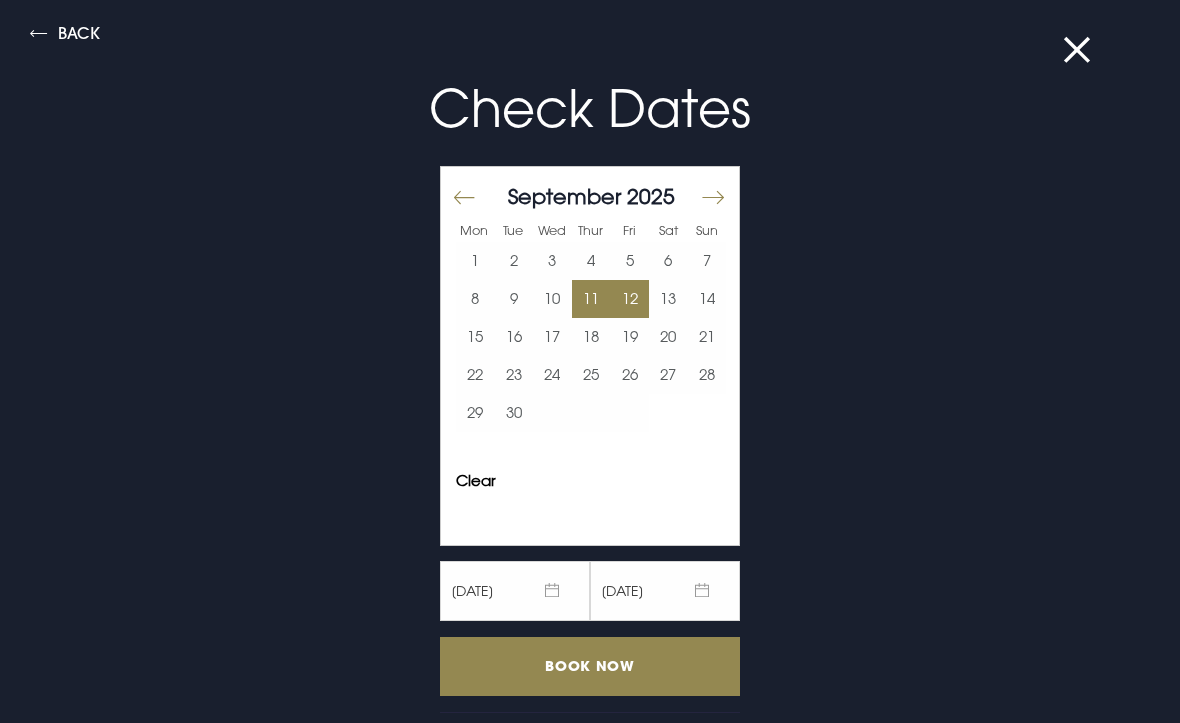click on "Book Now" at bounding box center [590, 666] 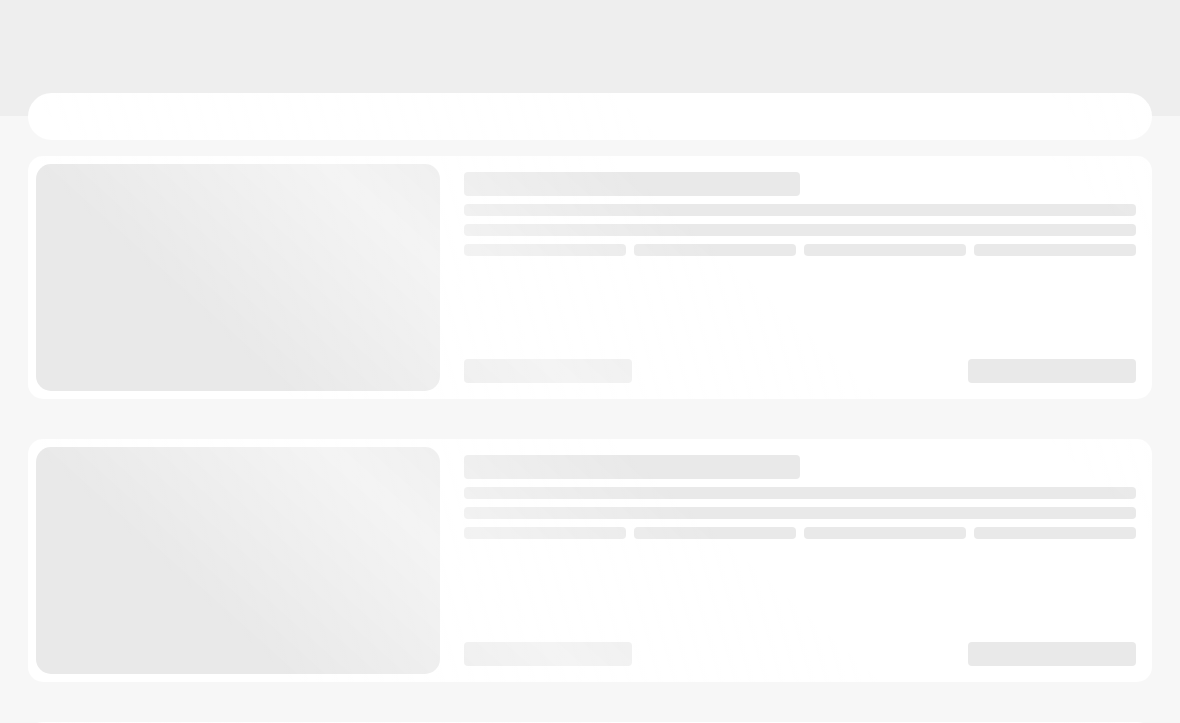 scroll, scrollTop: 0, scrollLeft: 0, axis: both 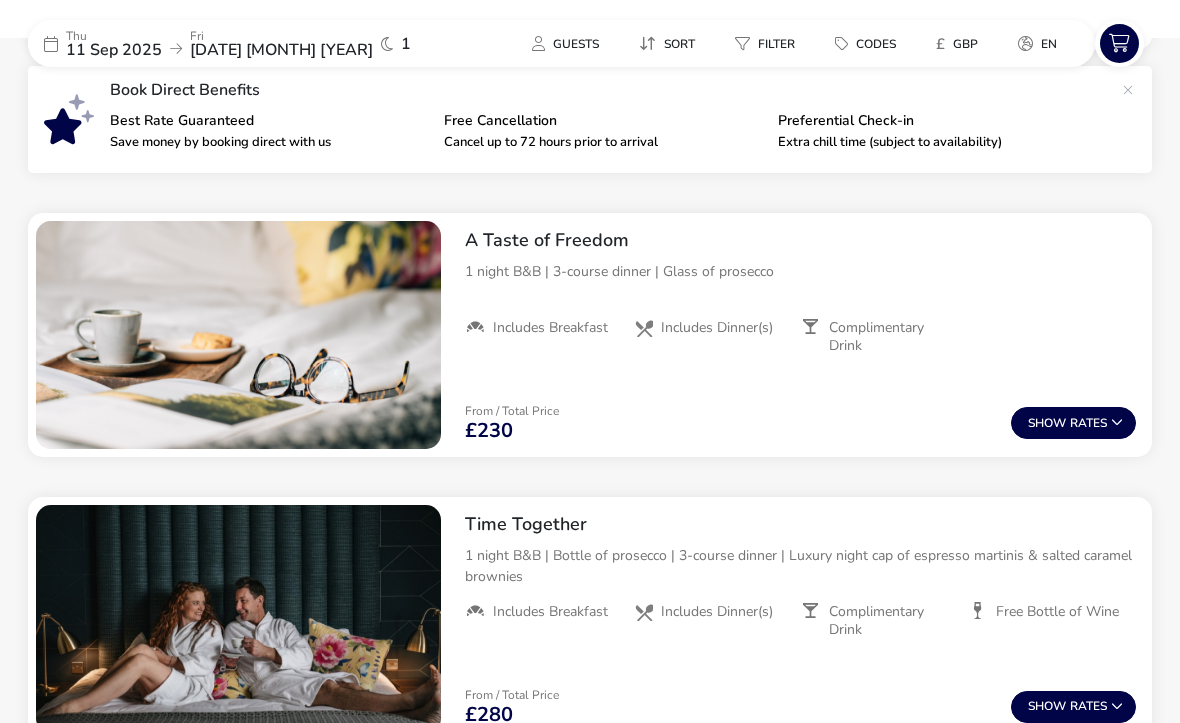 click on "Show   Rates" at bounding box center [1073, 423] 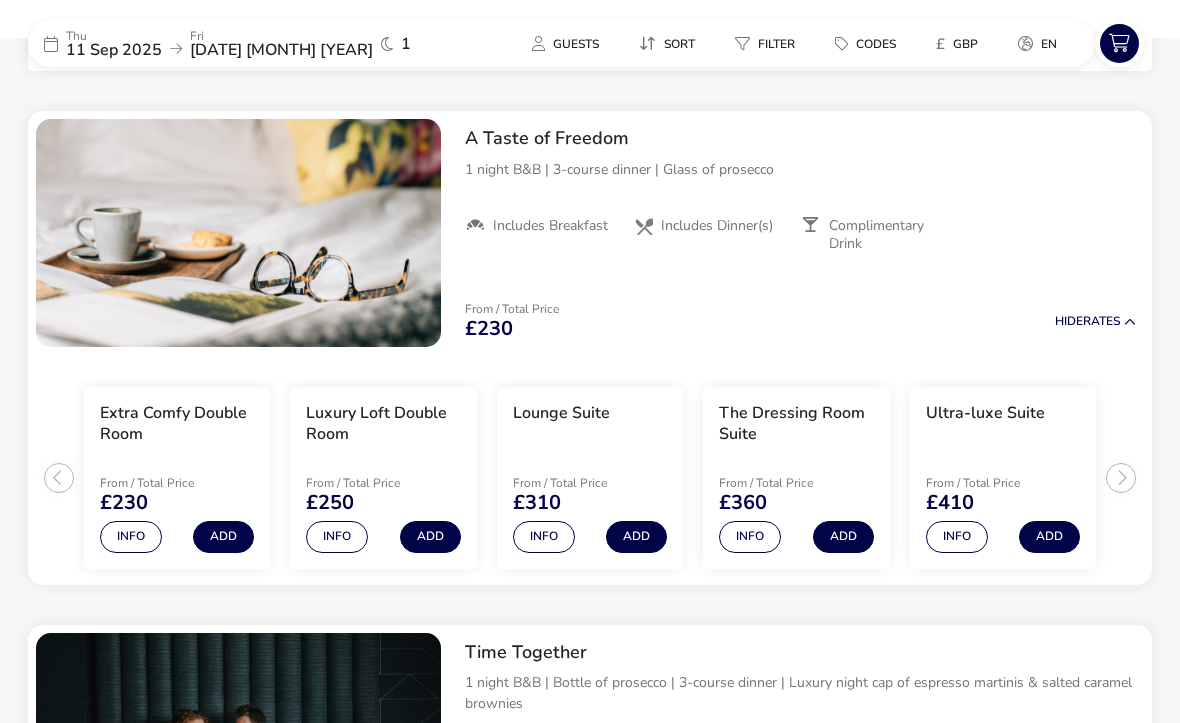 scroll, scrollTop: 749, scrollLeft: 0, axis: vertical 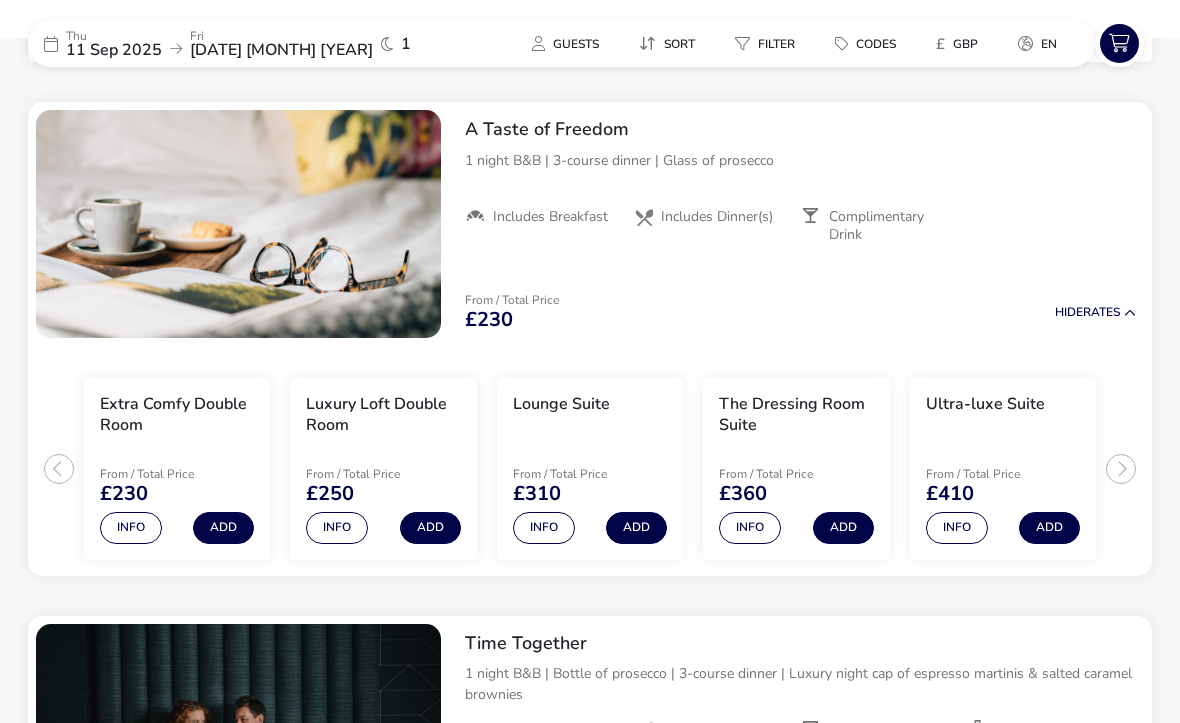 click on "Add" at bounding box center (430, 528) 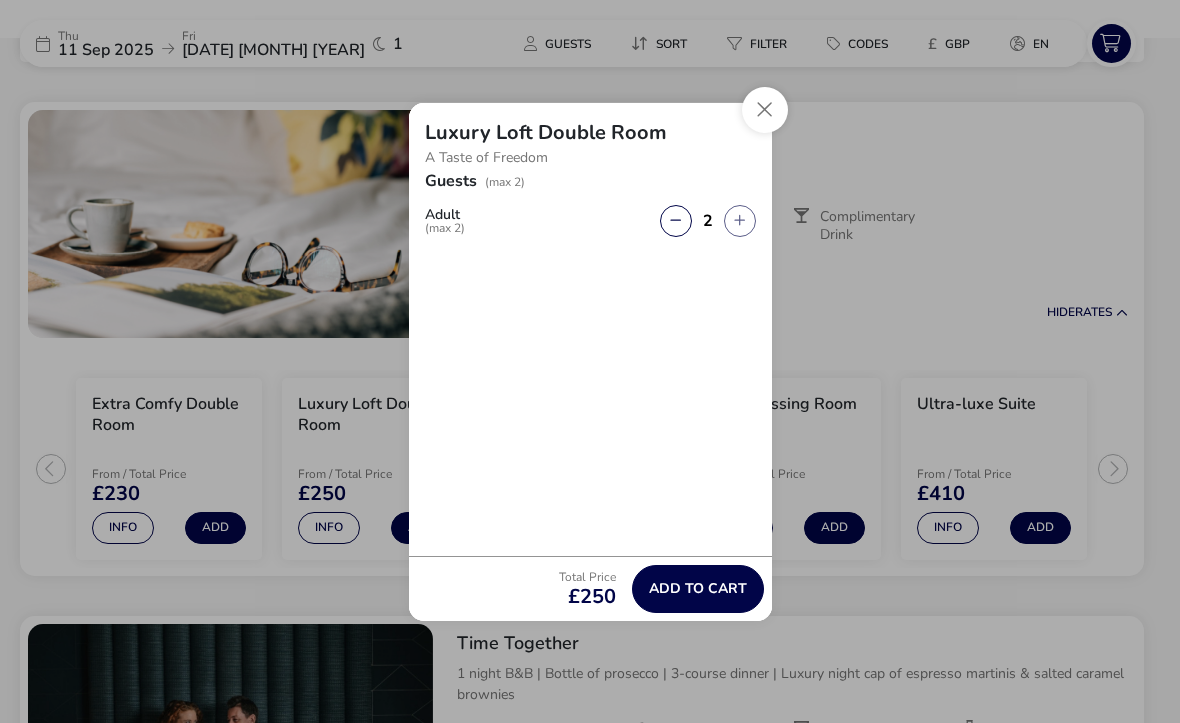 click at bounding box center (765, 110) 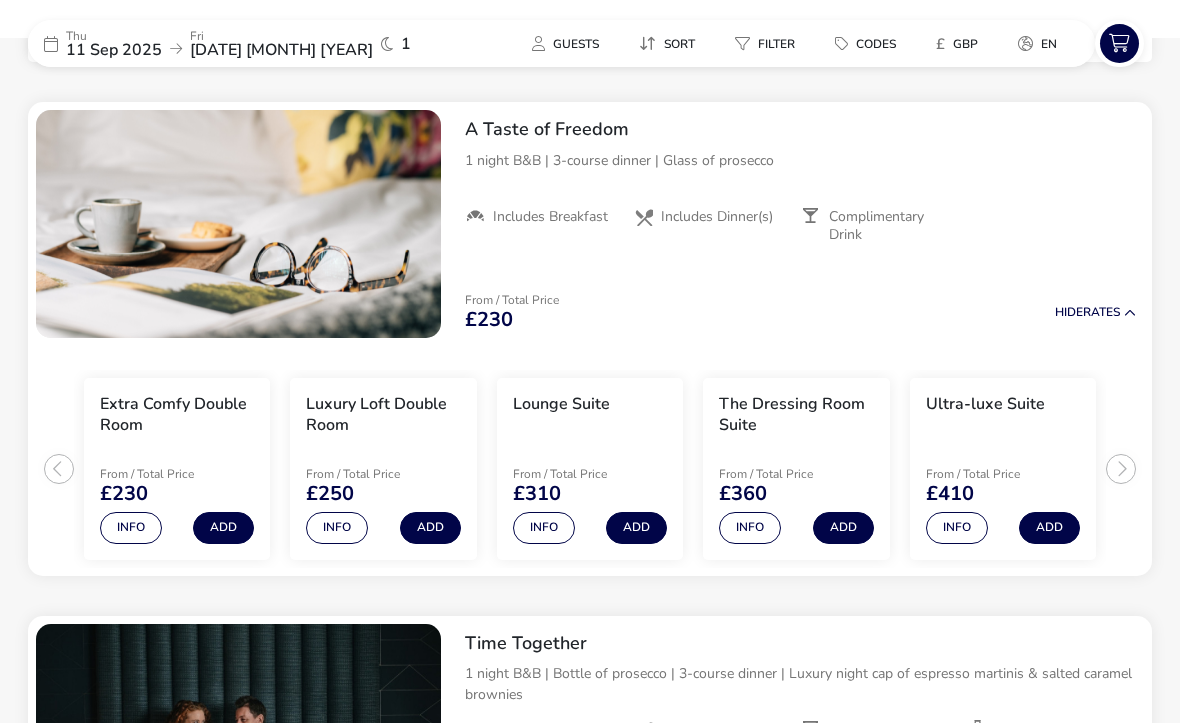 click on "Add" at bounding box center [430, 528] 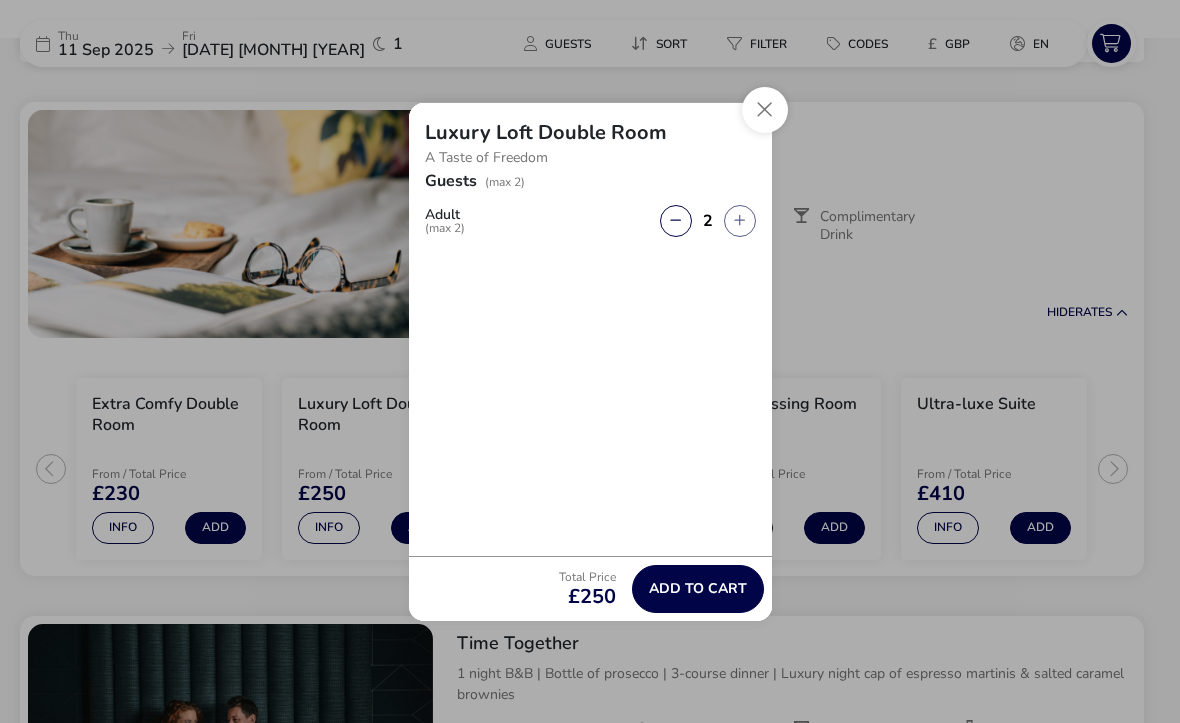 click on "Add to cart" at bounding box center (698, 588) 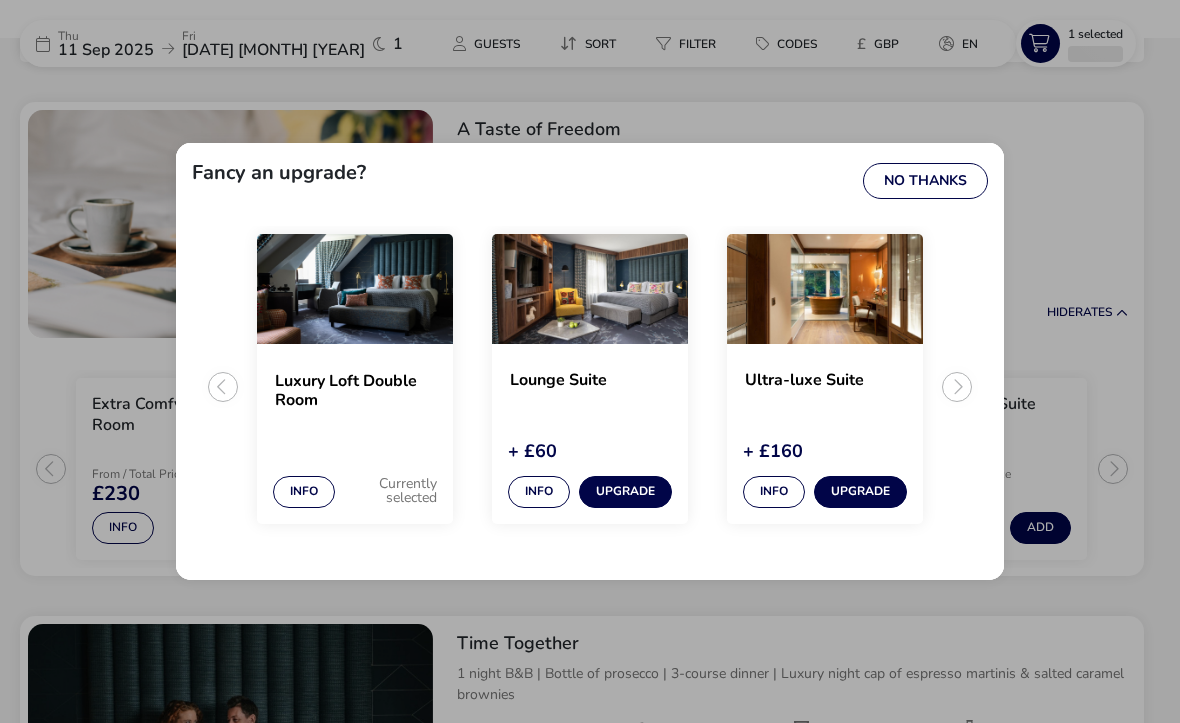 click on "No Thanks" at bounding box center [925, 181] 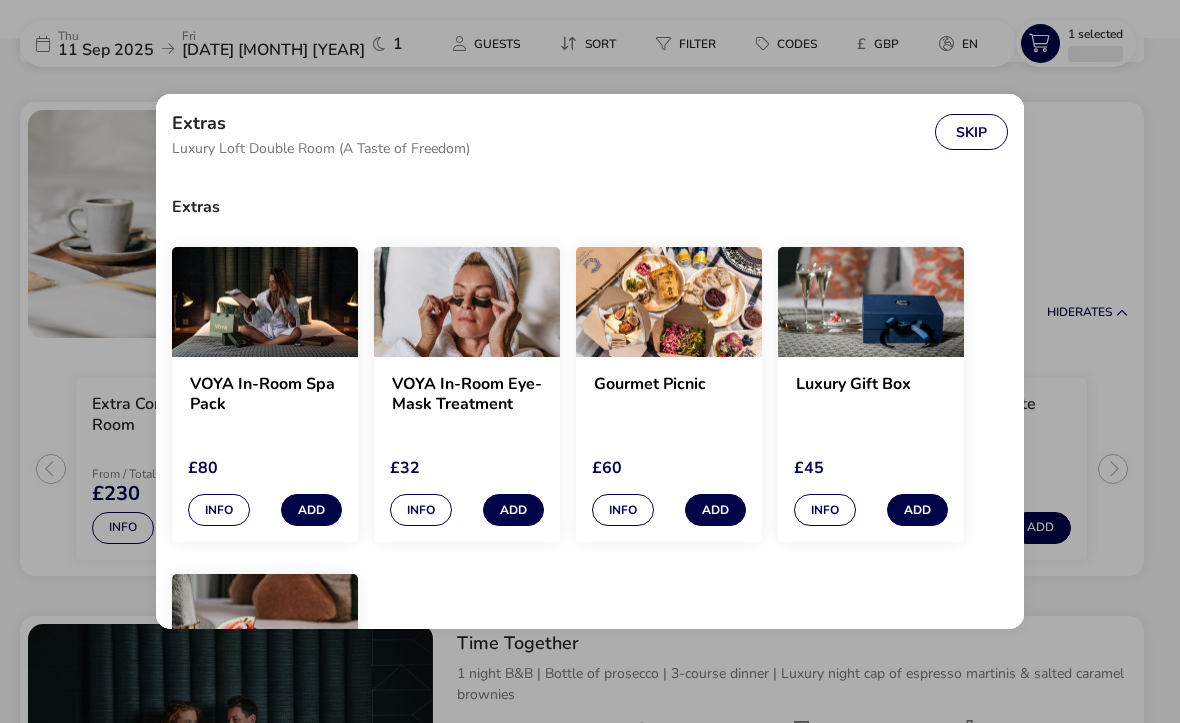 click on "Skip" at bounding box center (971, 132) 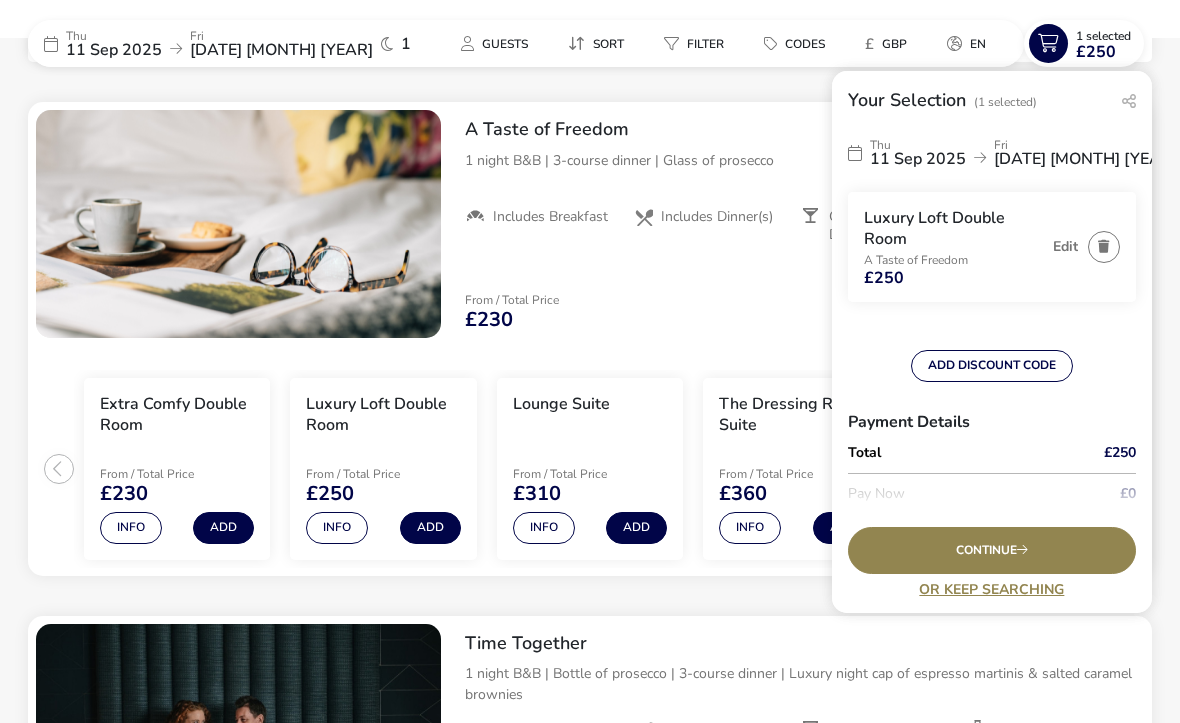 click on "Continue" at bounding box center [992, 550] 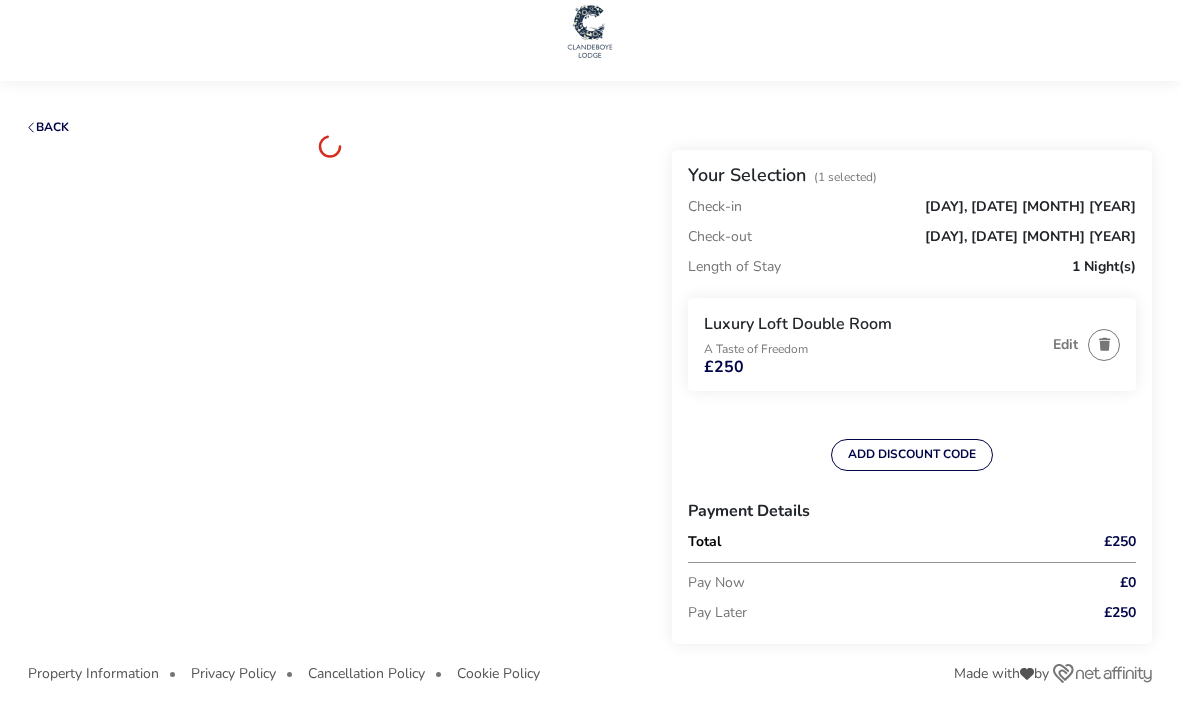scroll, scrollTop: 15, scrollLeft: 0, axis: vertical 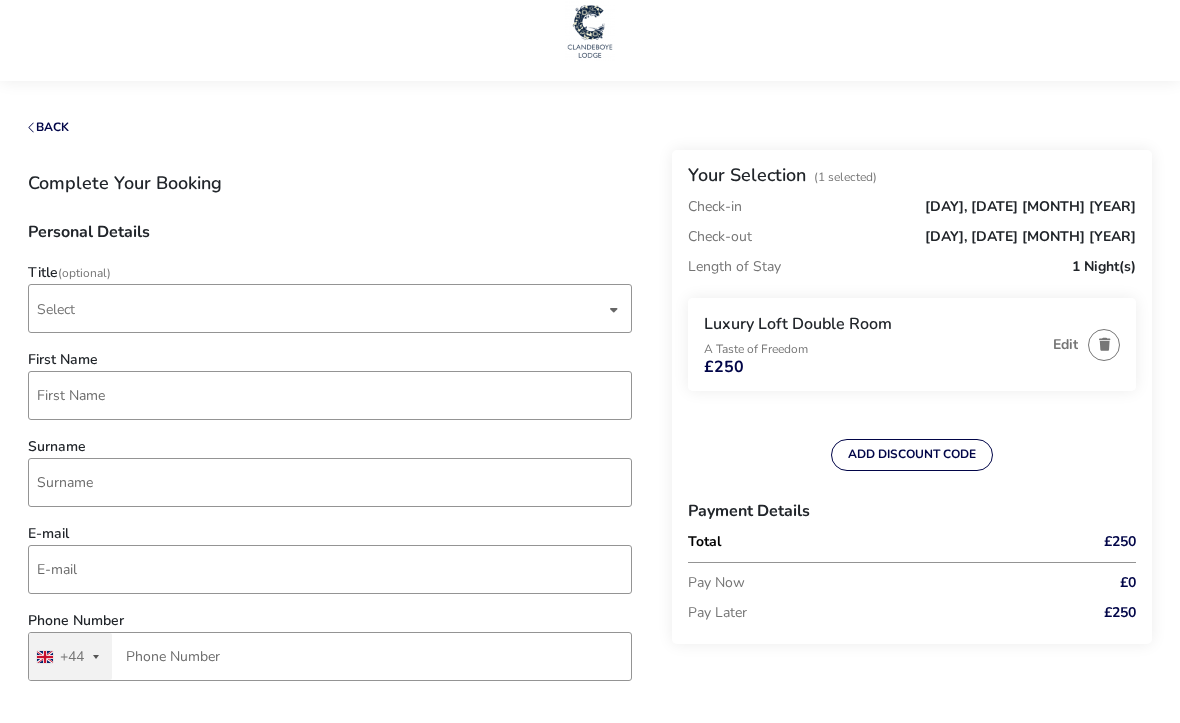 click on "Select" at bounding box center [321, 308] 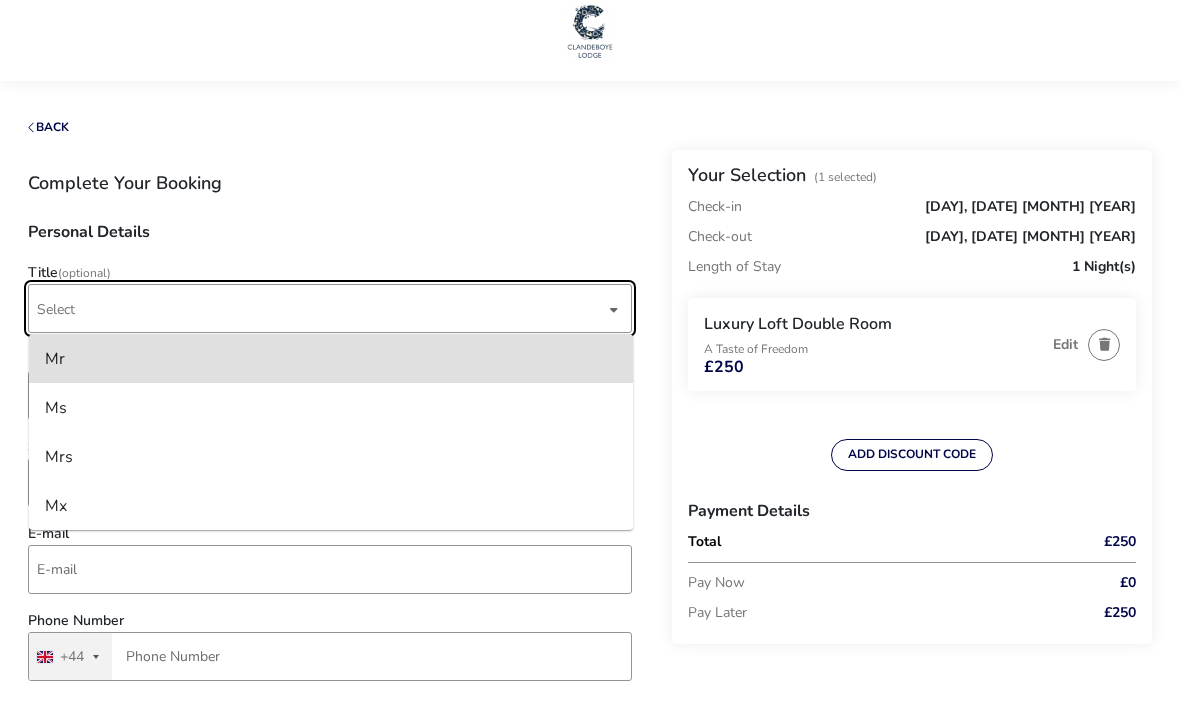 click on "Mr" at bounding box center (331, 358) 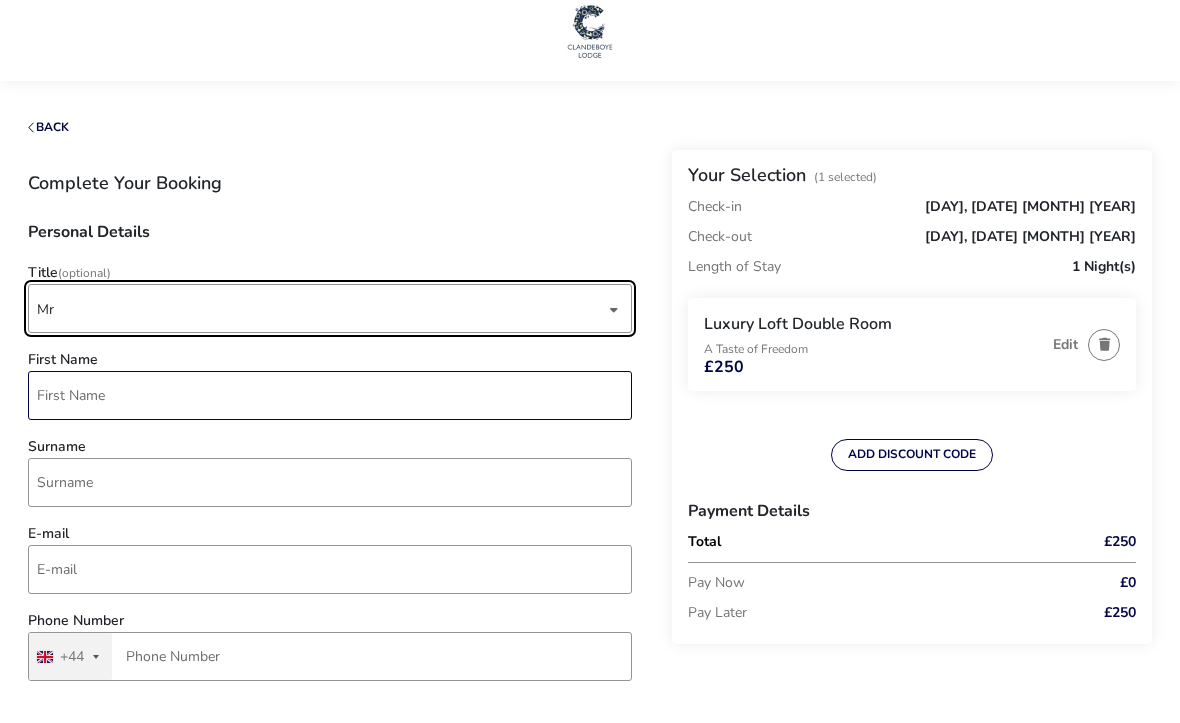 click on "First Name" at bounding box center (330, 395) 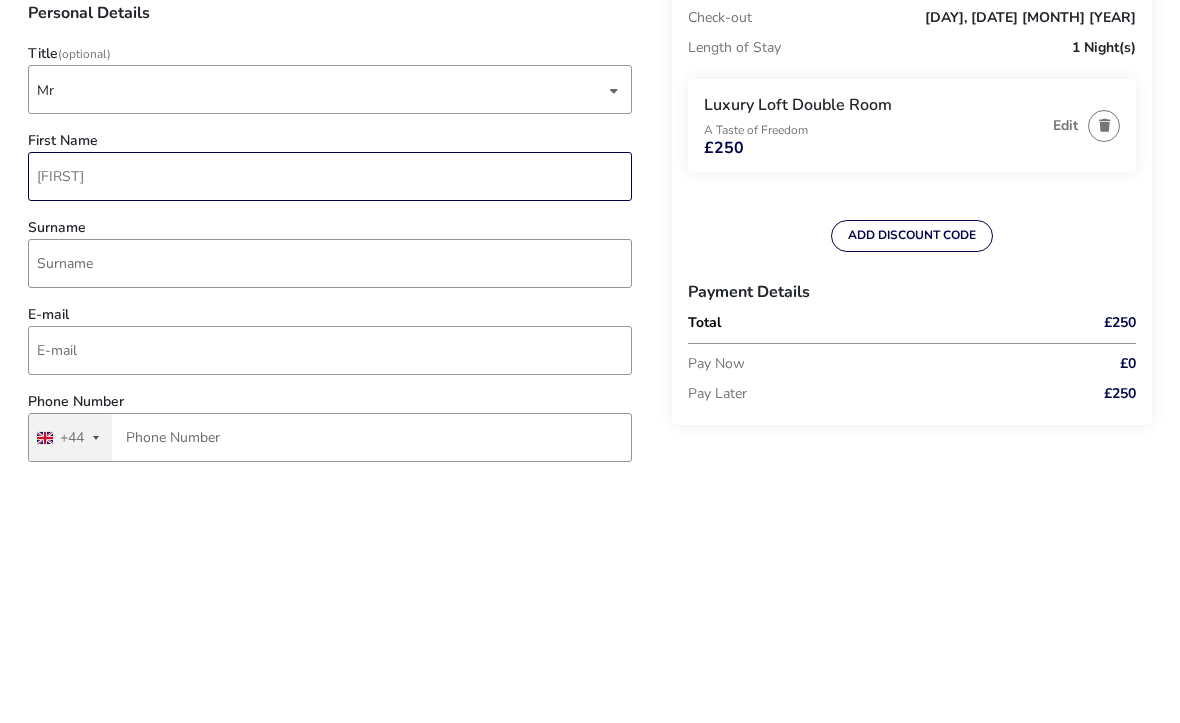 type on "[FIRST]" 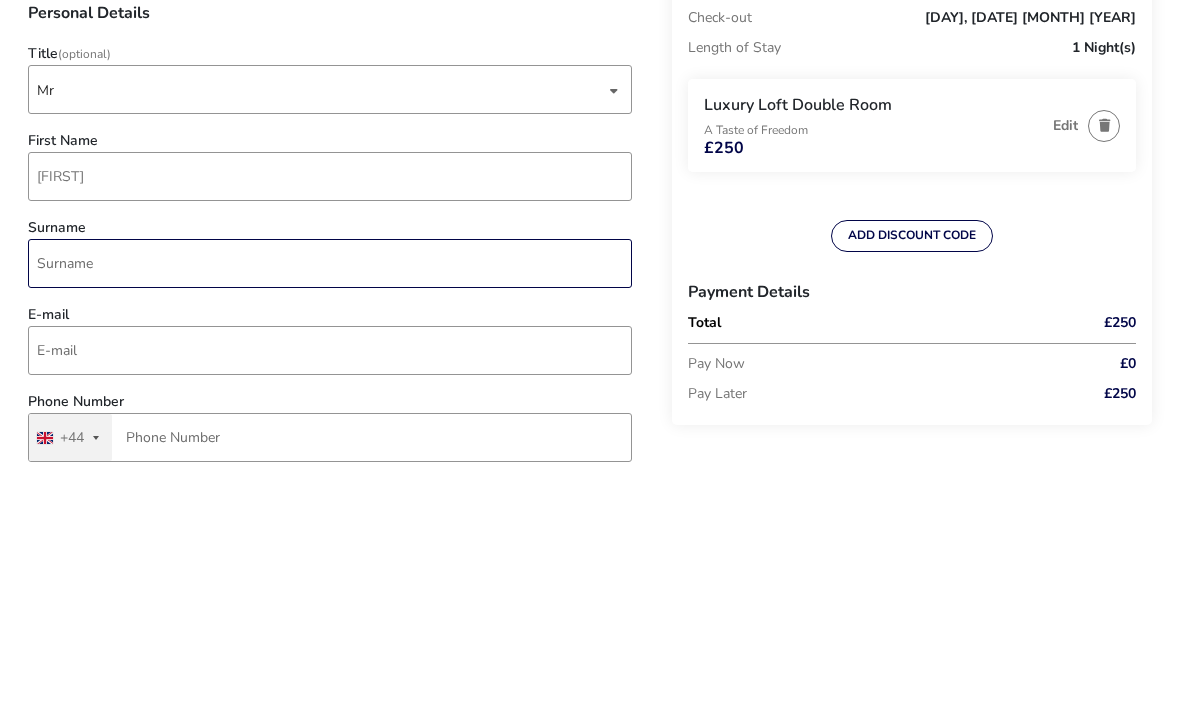 click on "Surname" at bounding box center [330, 482] 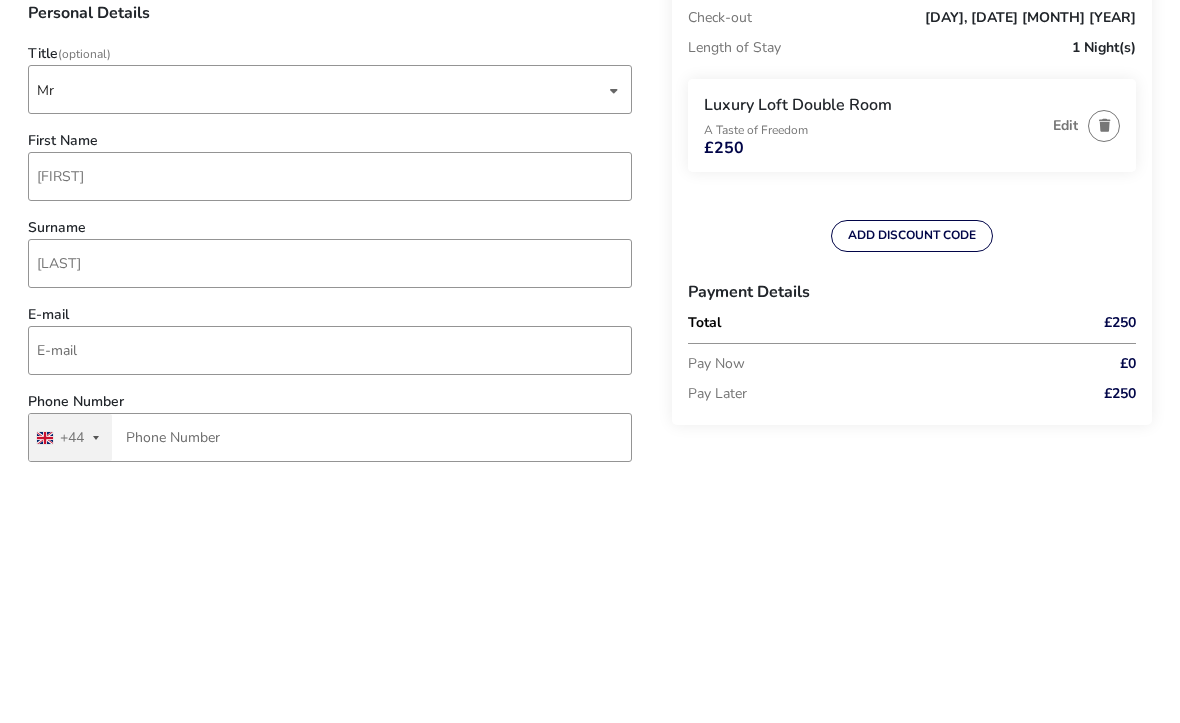 scroll, scrollTop: 234, scrollLeft: 0, axis: vertical 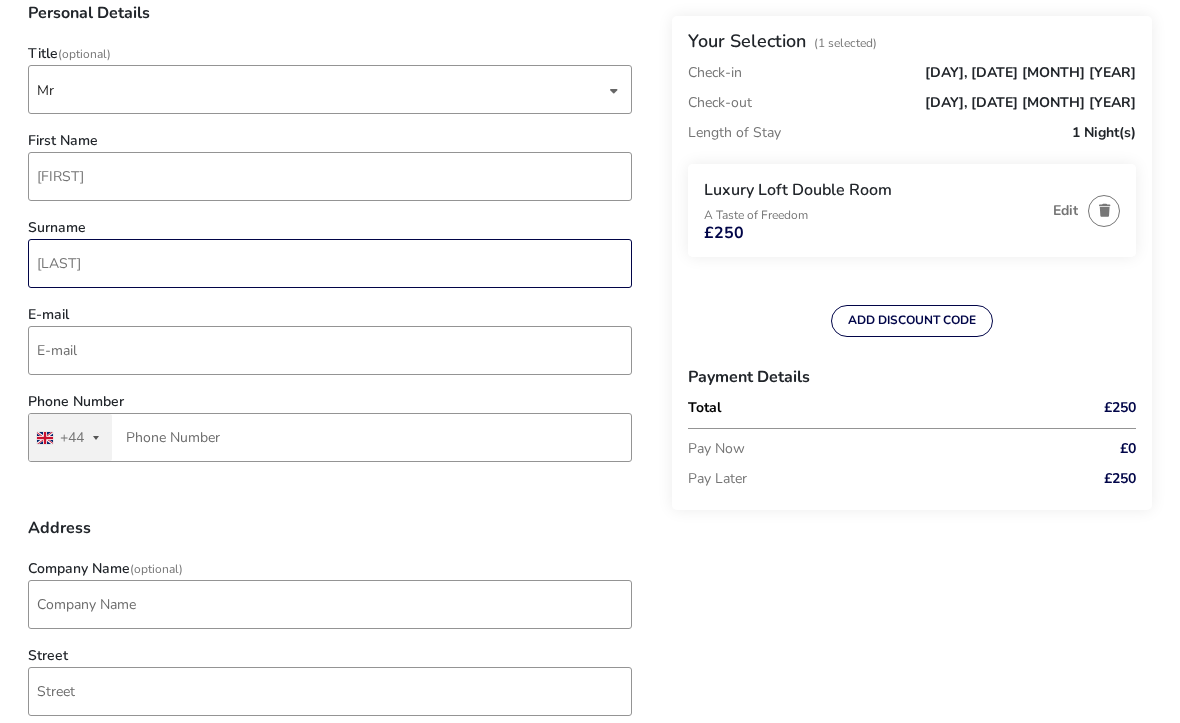 type on "[LAST]" 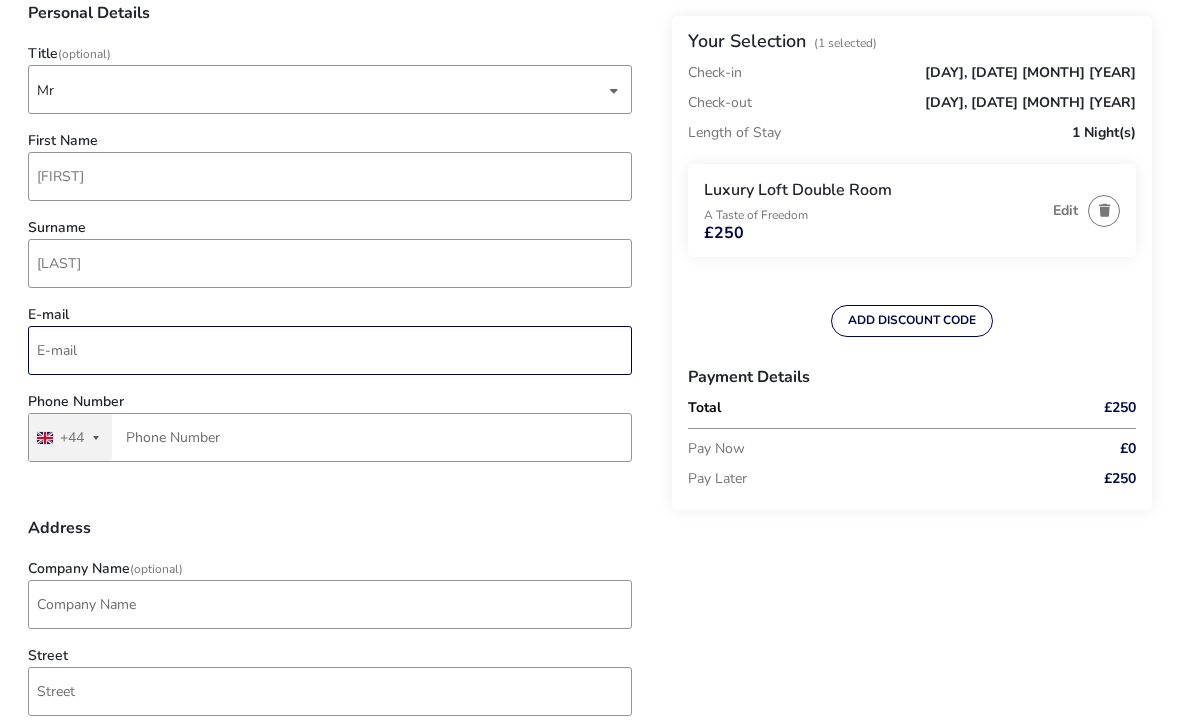 click on "E-mail" at bounding box center [330, 350] 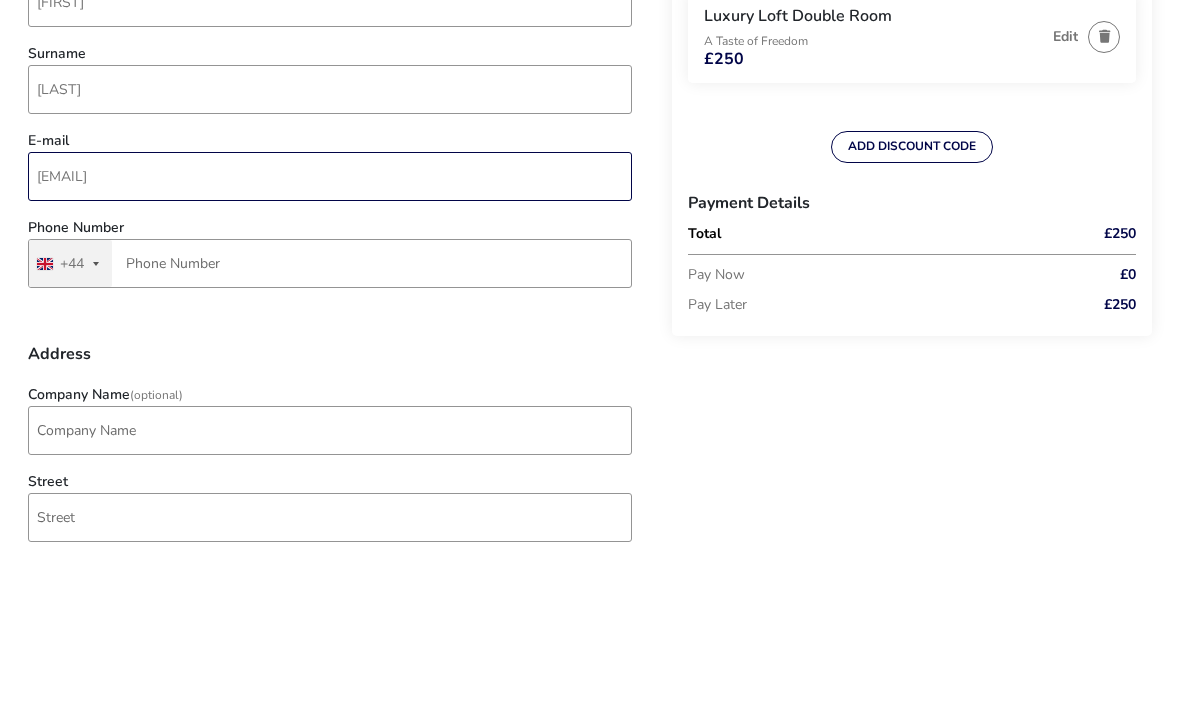 type on "[EMAIL]" 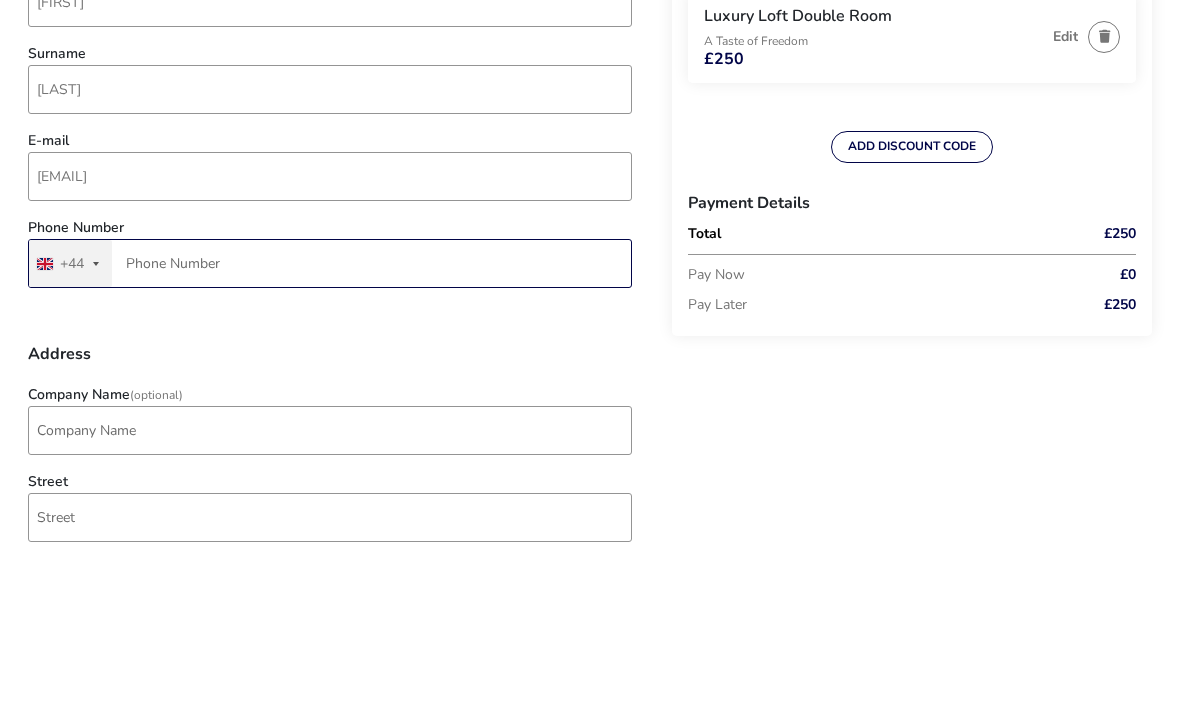 click on "Phone Number" at bounding box center [330, 437] 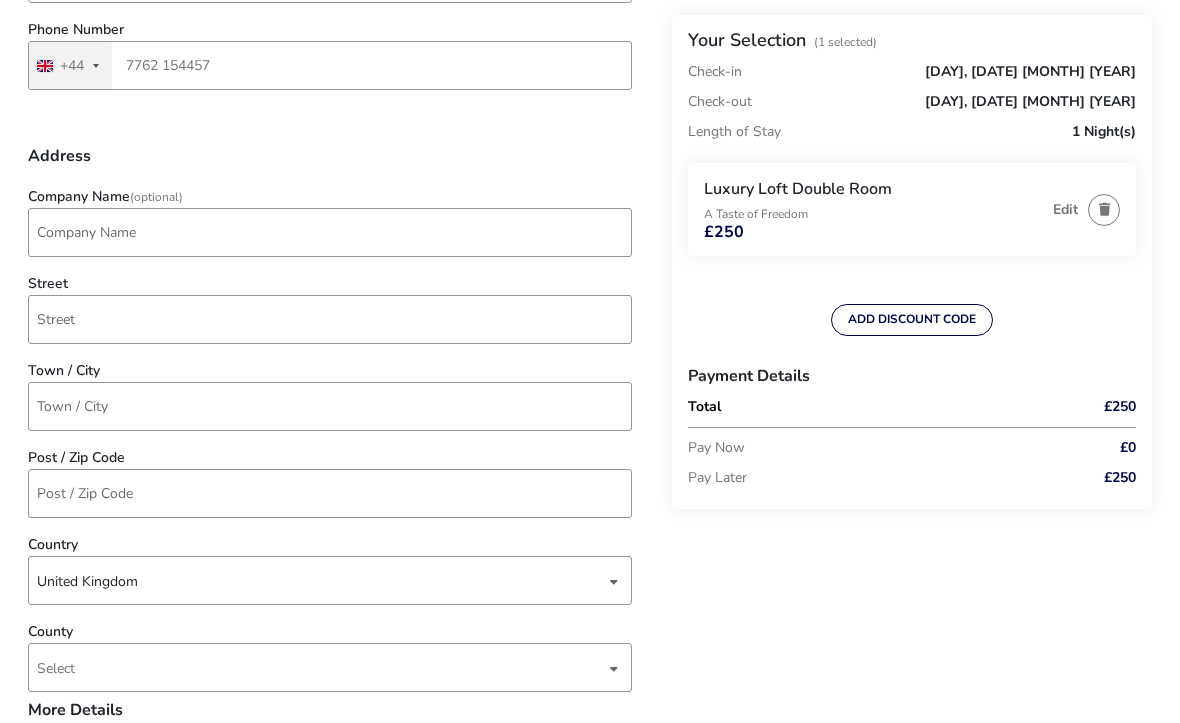 scroll, scrollTop: 604, scrollLeft: 0, axis: vertical 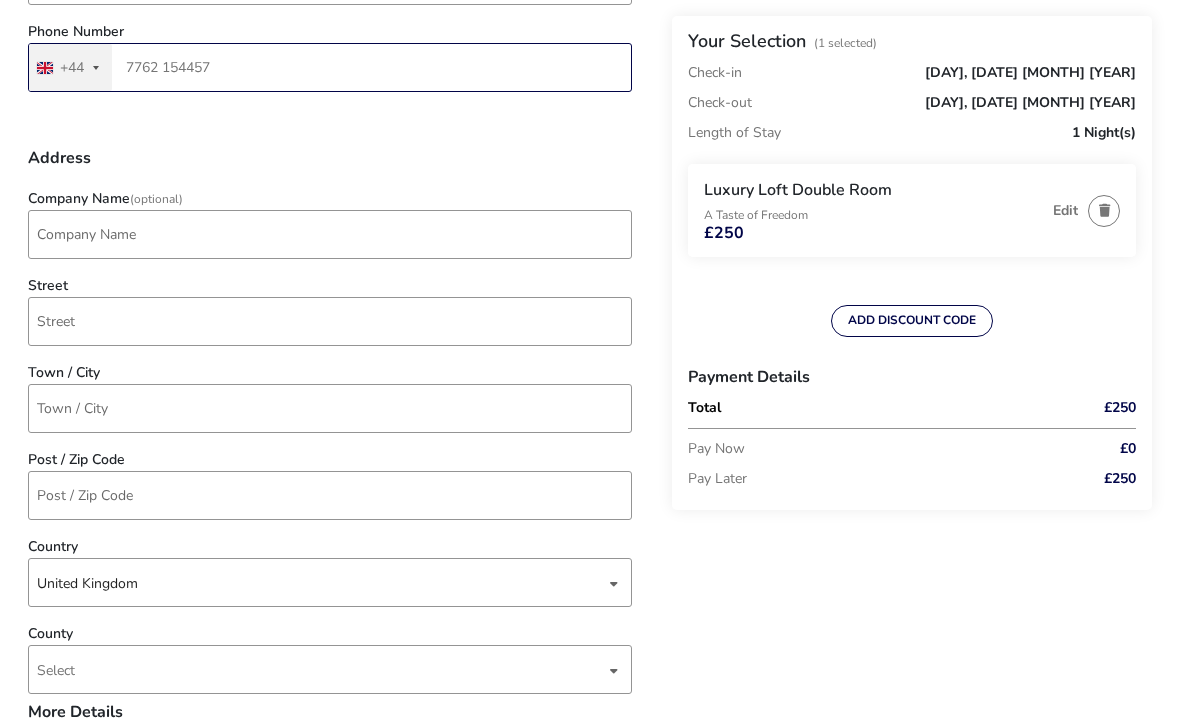 type on "7762 154457" 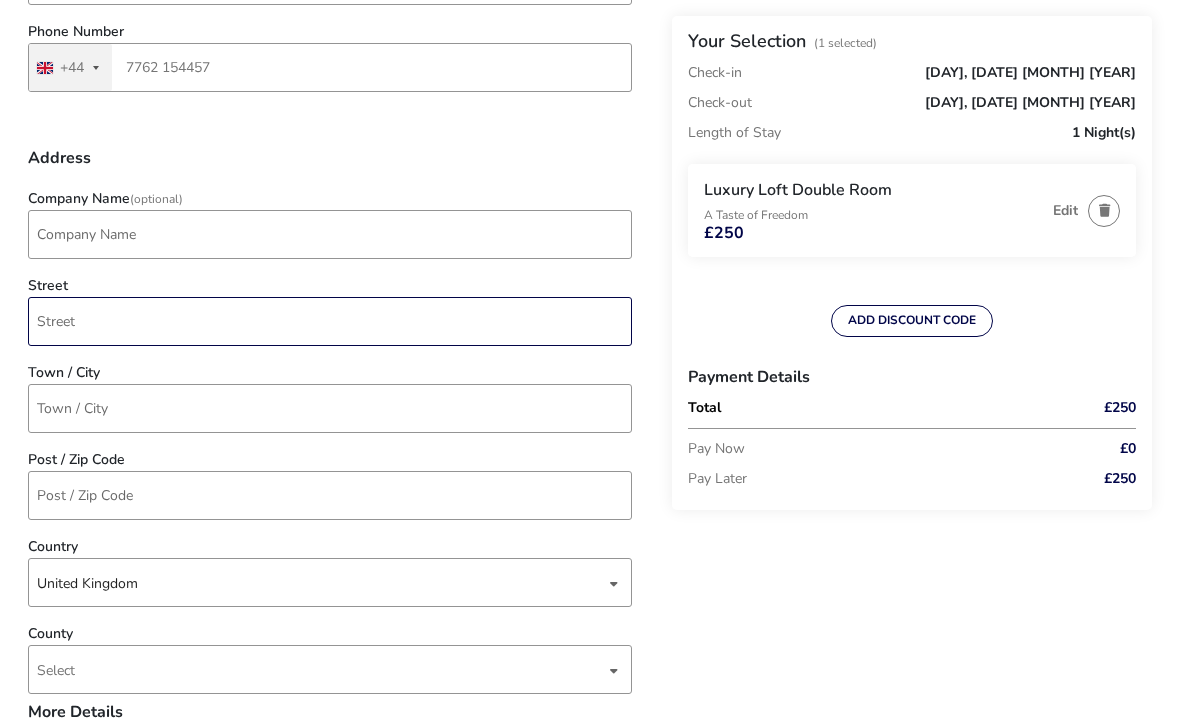 click on "Street" at bounding box center [330, 321] 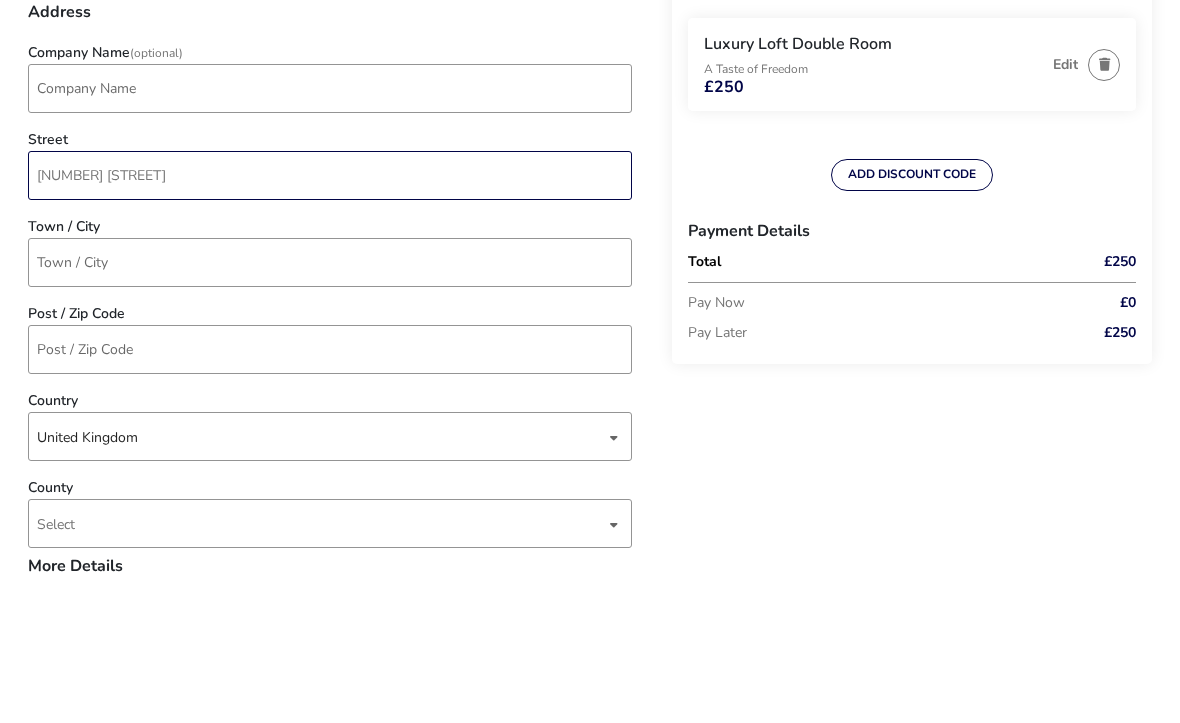 type on "[NUMBER] [STREET]" 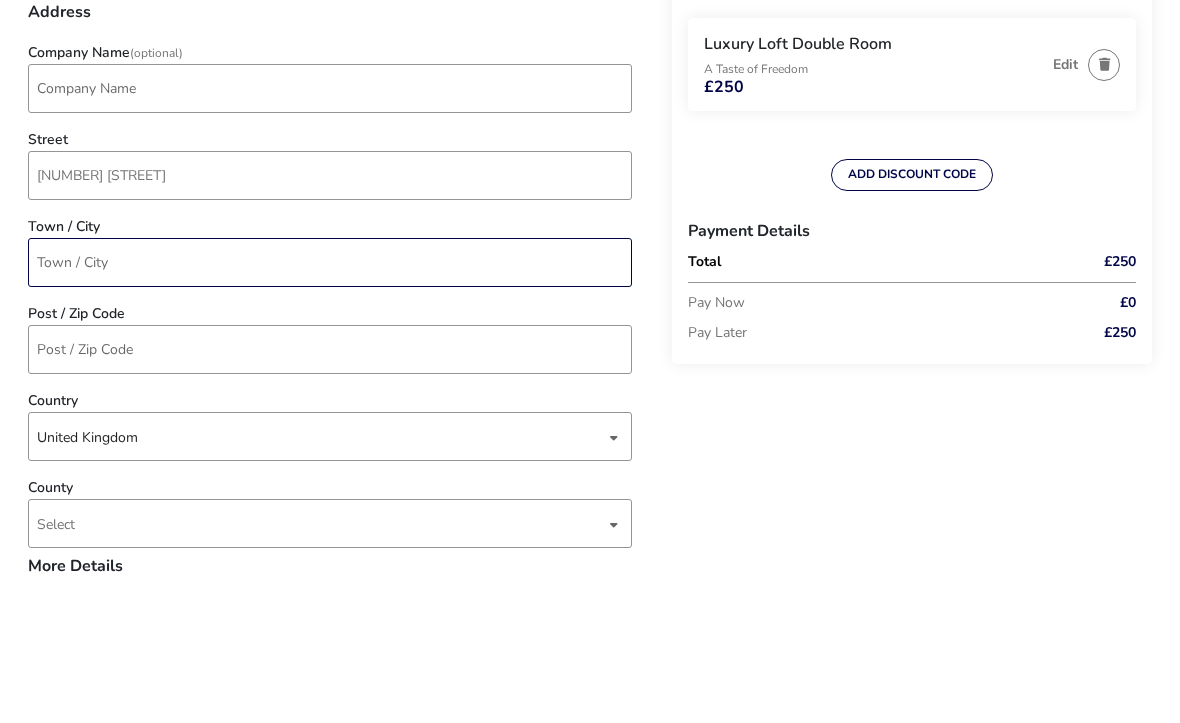 click on "Town / City" at bounding box center (330, 408) 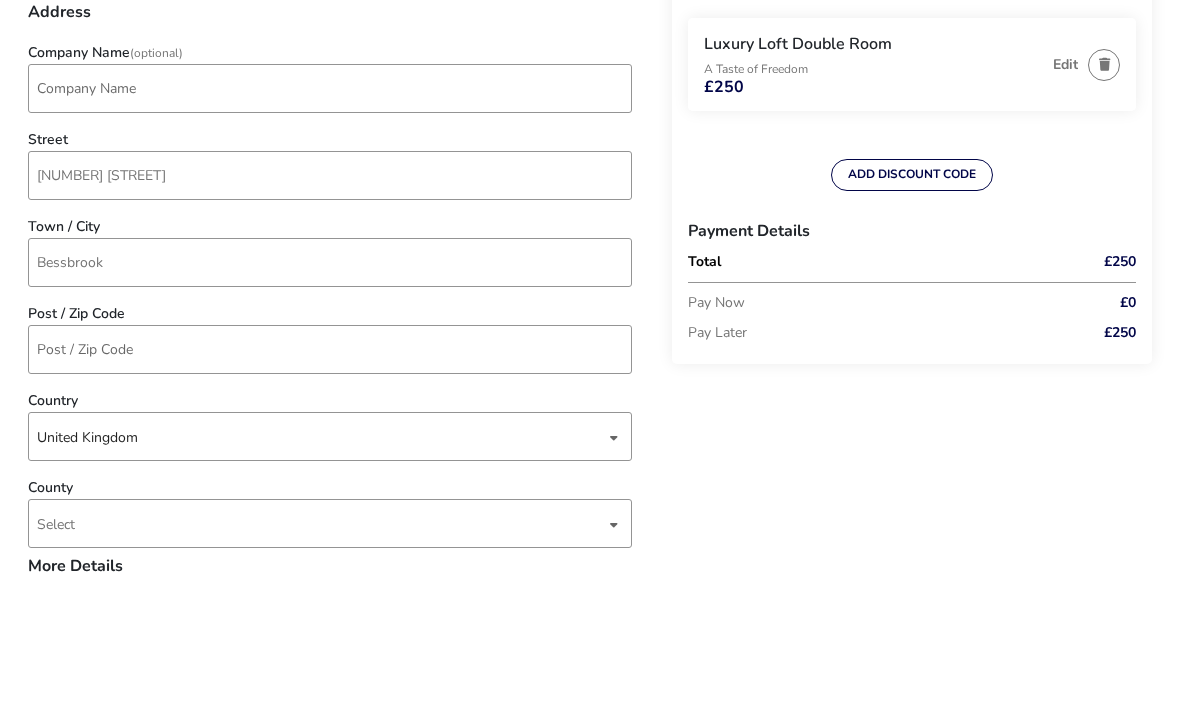 scroll, scrollTop: 750, scrollLeft: 0, axis: vertical 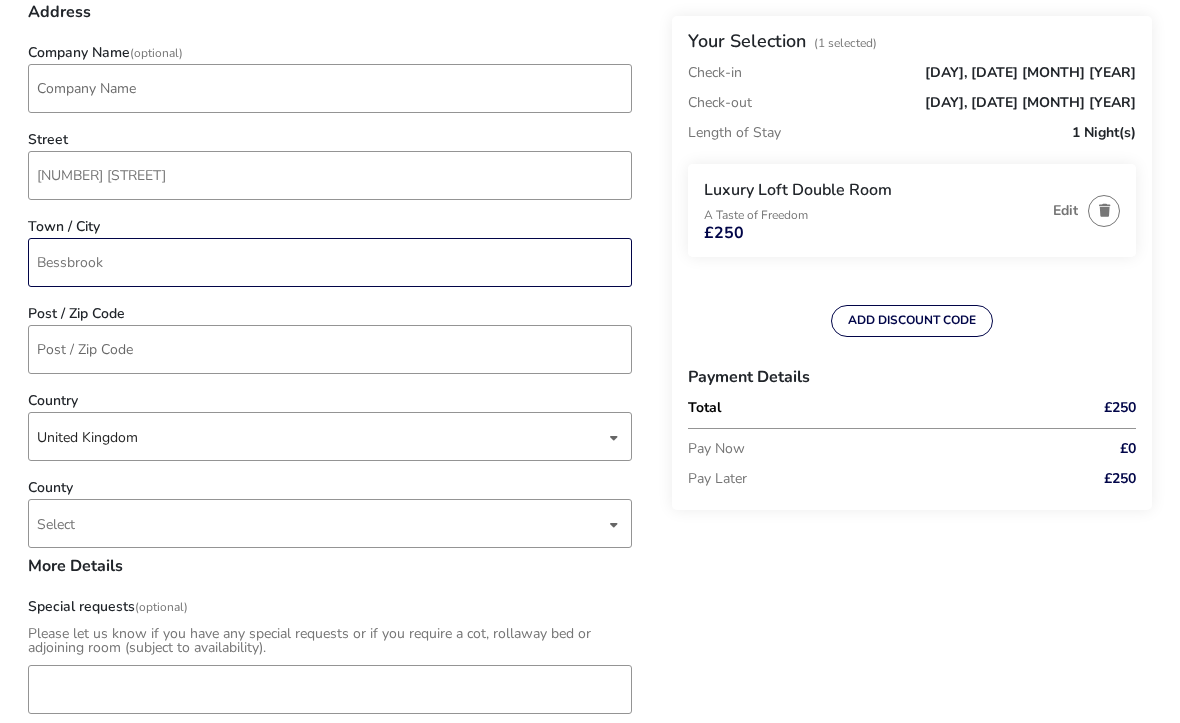 type on "Bessbrook" 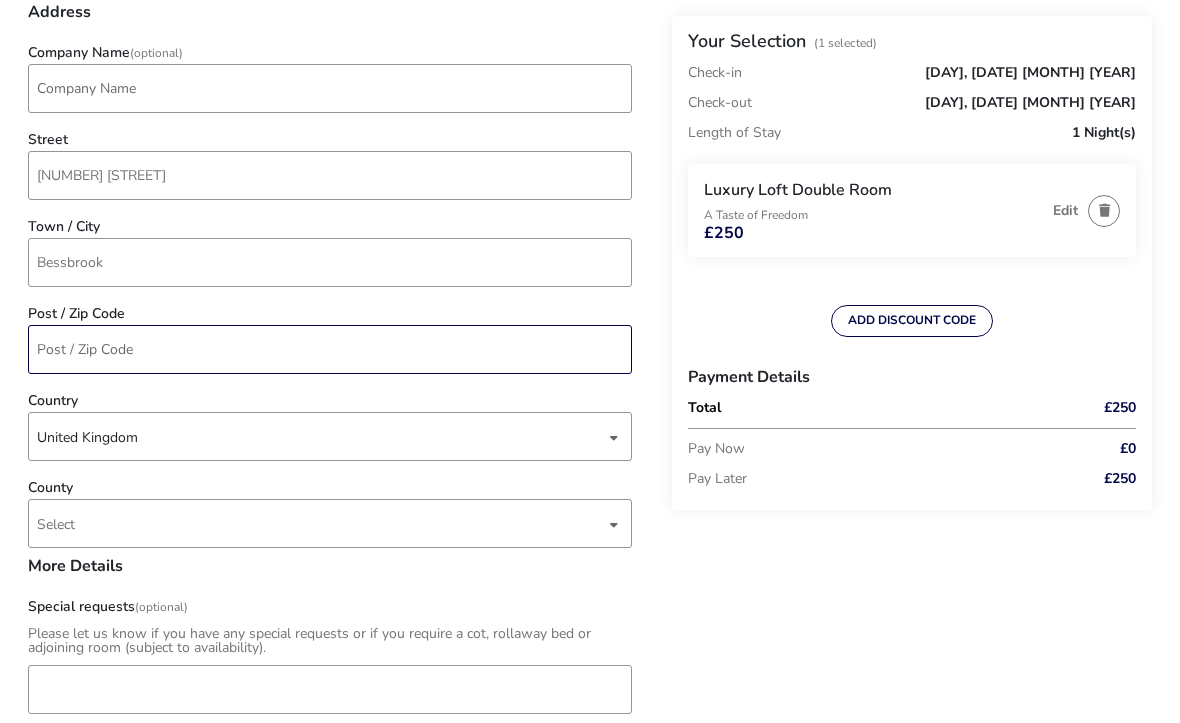 click on "Post / Zip Code" at bounding box center (330, 349) 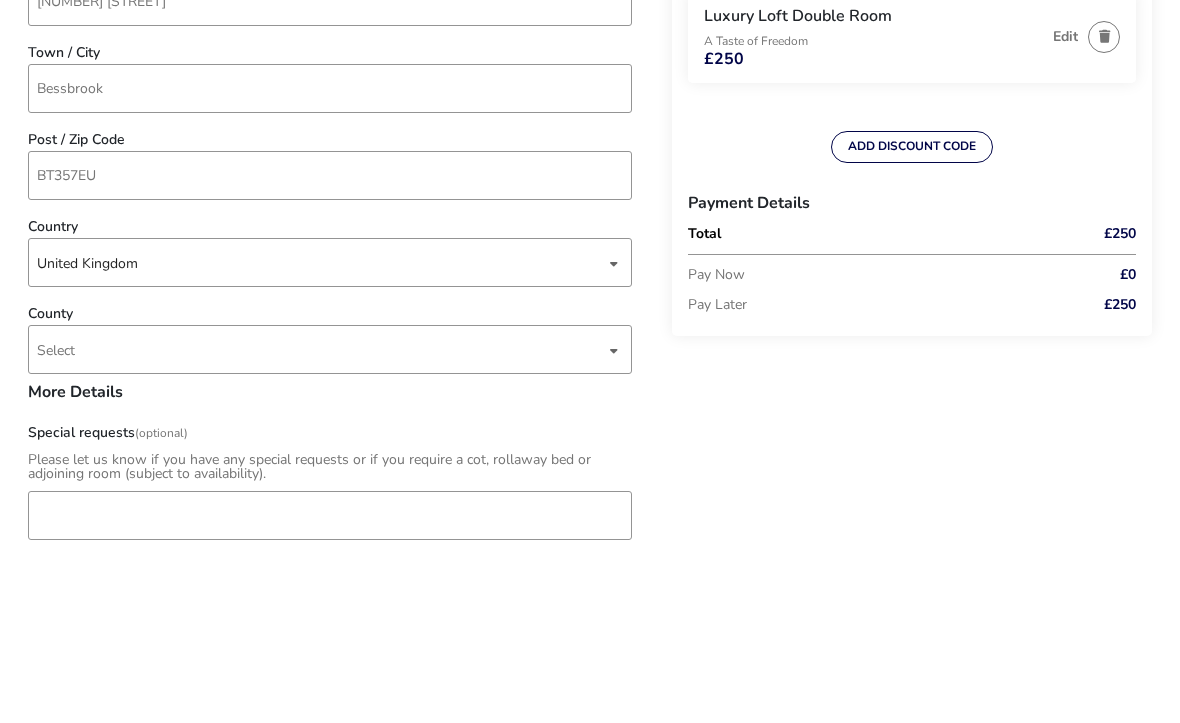 scroll, scrollTop: 924, scrollLeft: 0, axis: vertical 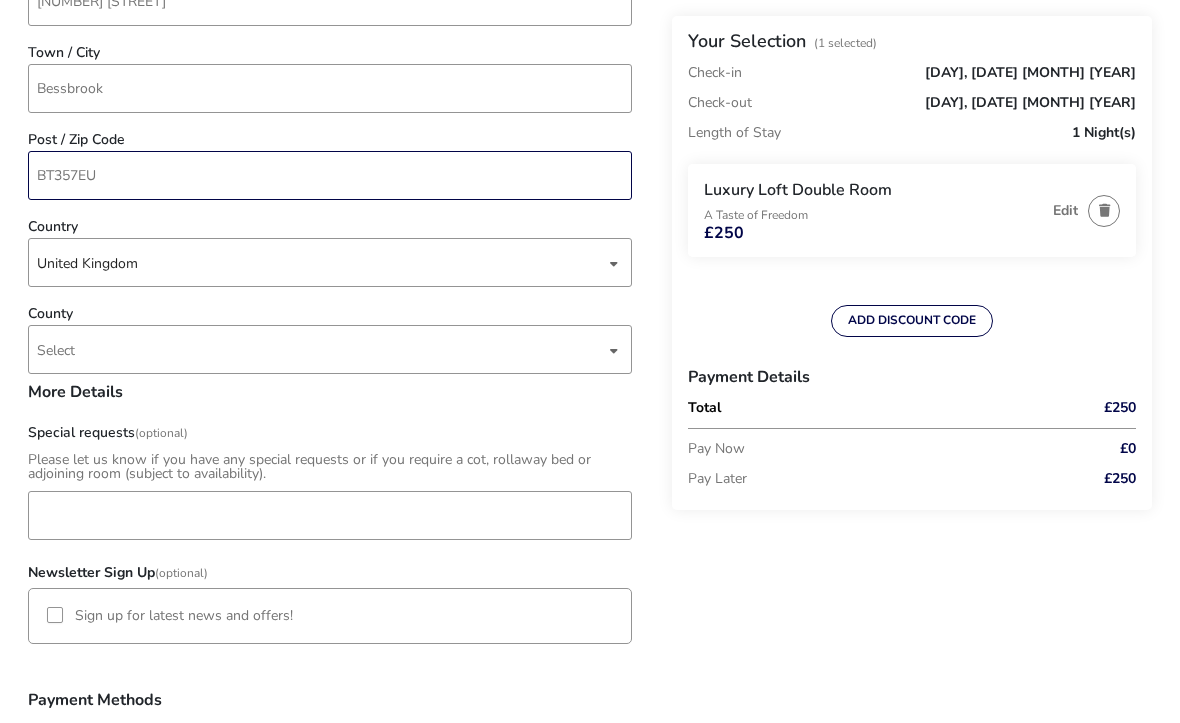 type on "BT357EU" 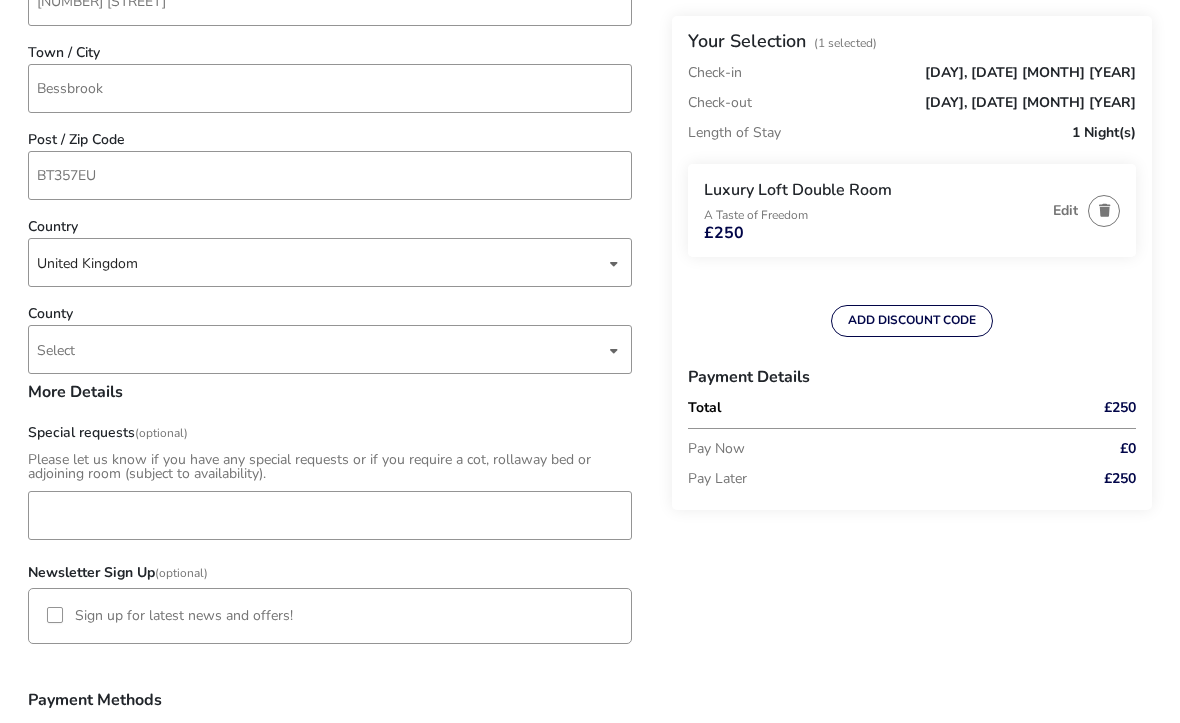 click on "Select" at bounding box center (321, 349) 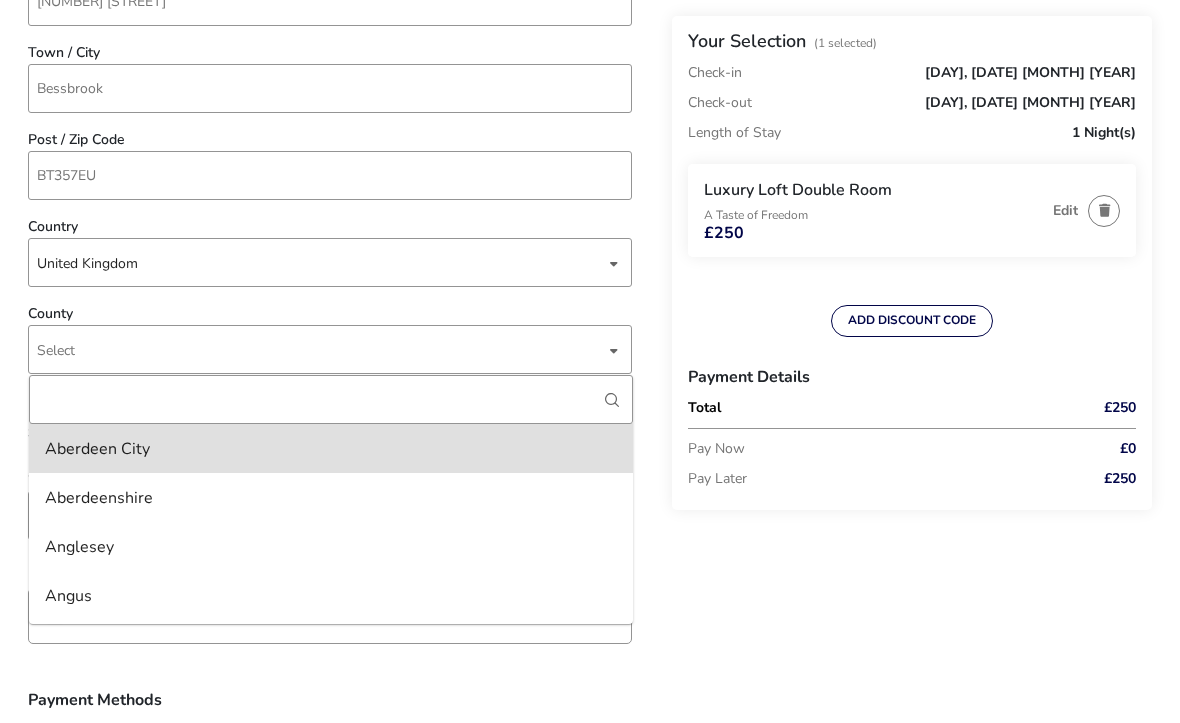 type on "A" 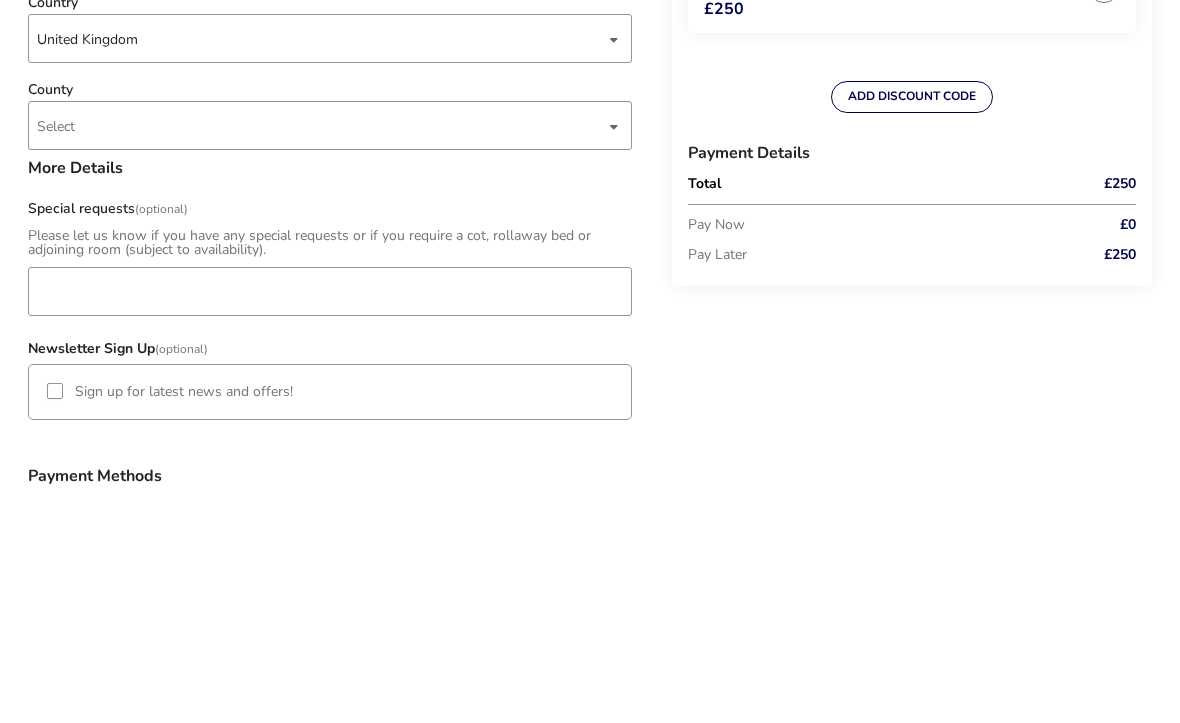 scroll, scrollTop: 1148, scrollLeft: 0, axis: vertical 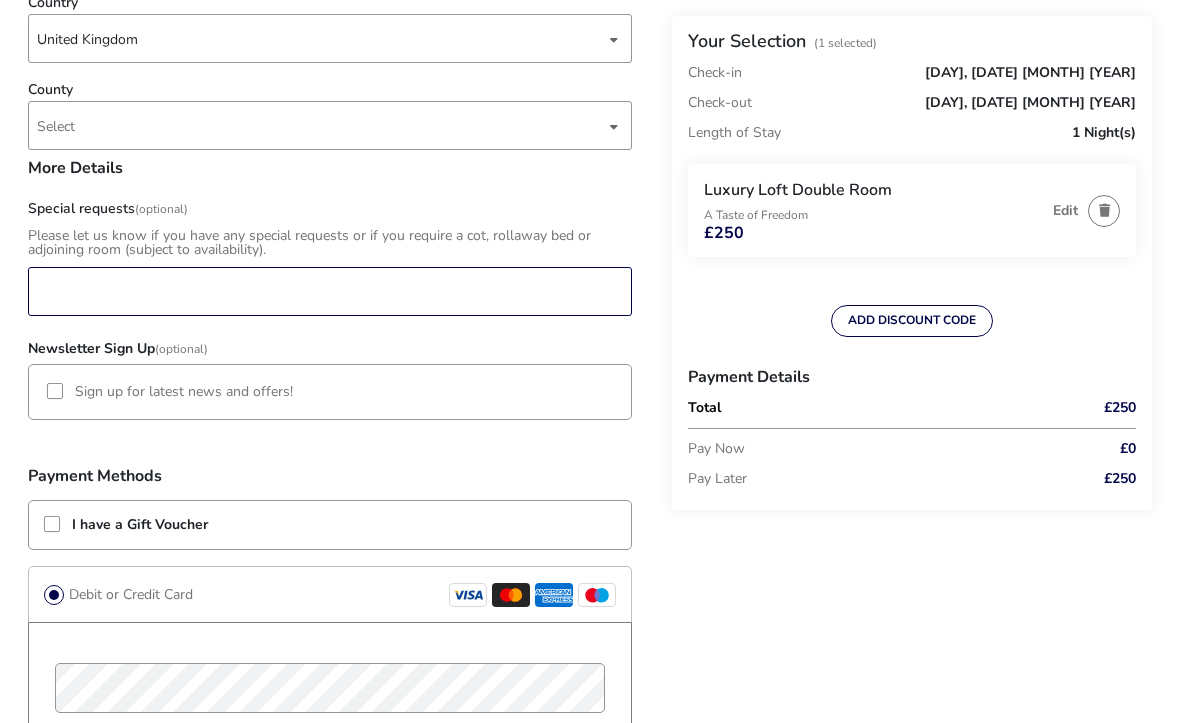 click on "Special requests  (Optional)" at bounding box center [330, 291] 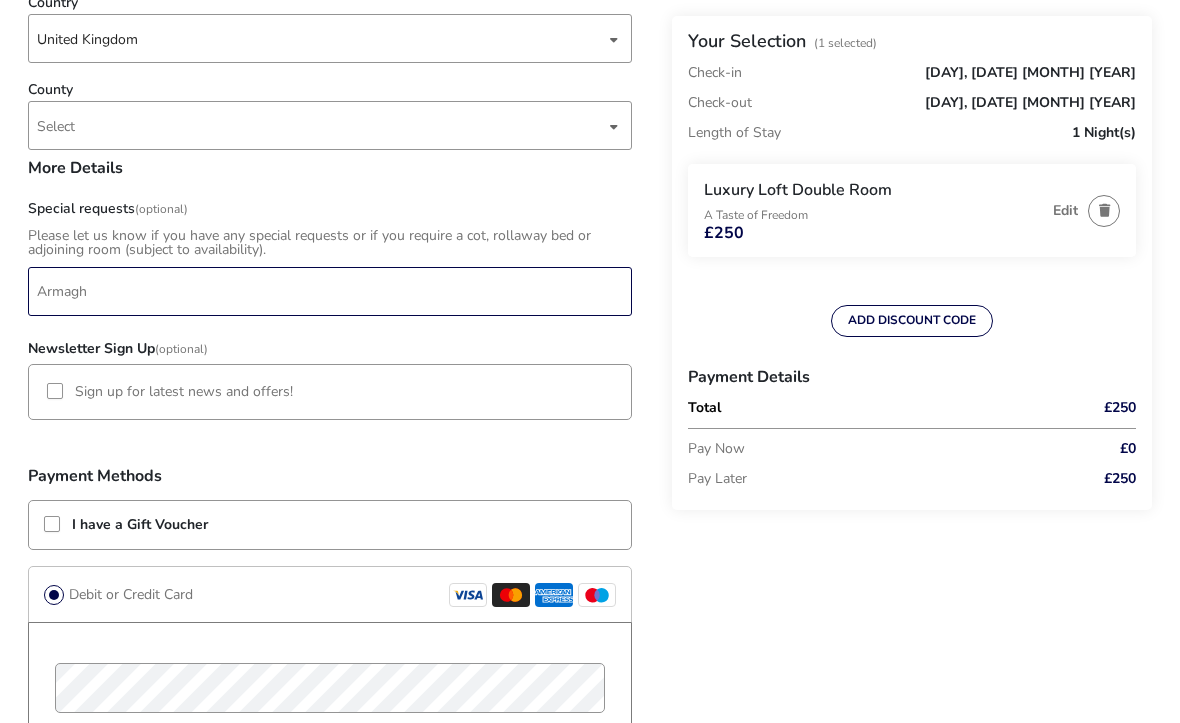 type on "Armagh" 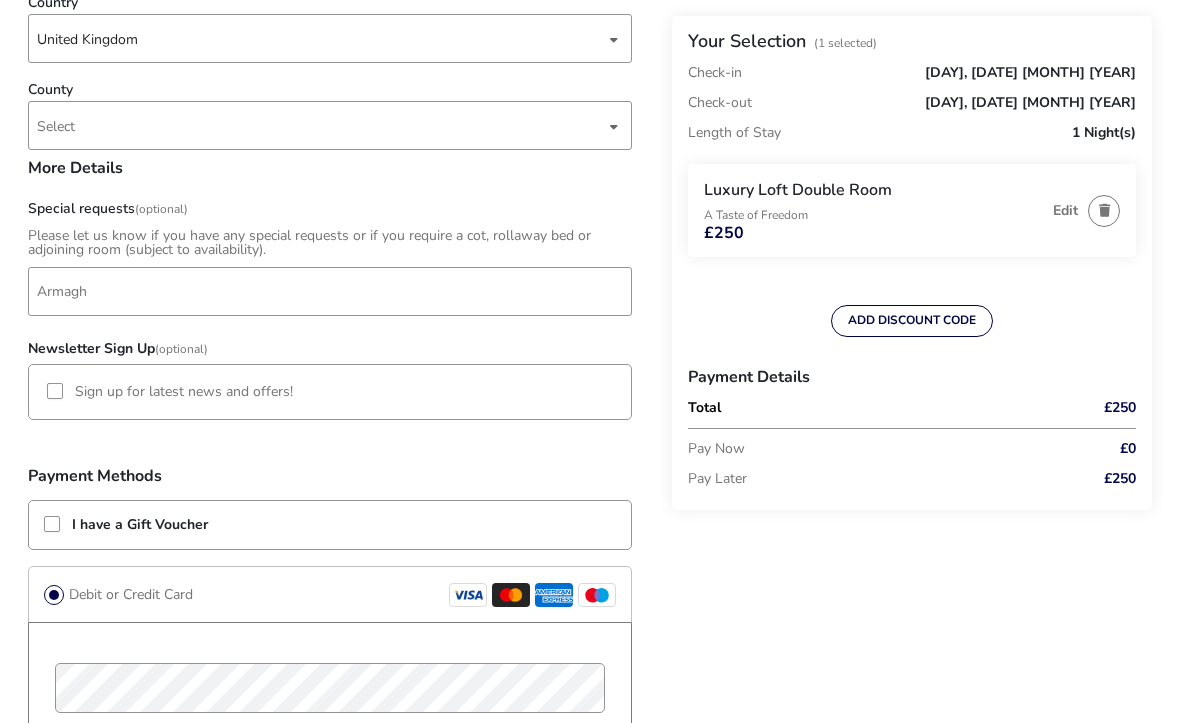 click at bounding box center [52, 524] 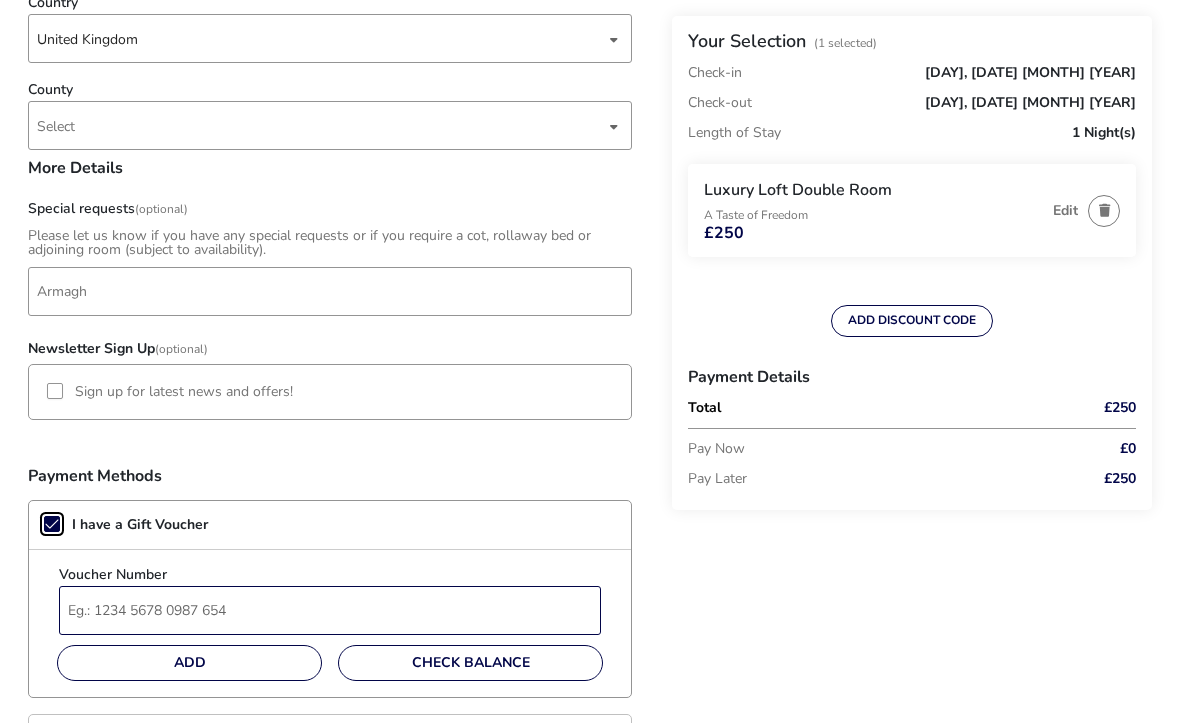 click on "Voucher Number" at bounding box center [330, 610] 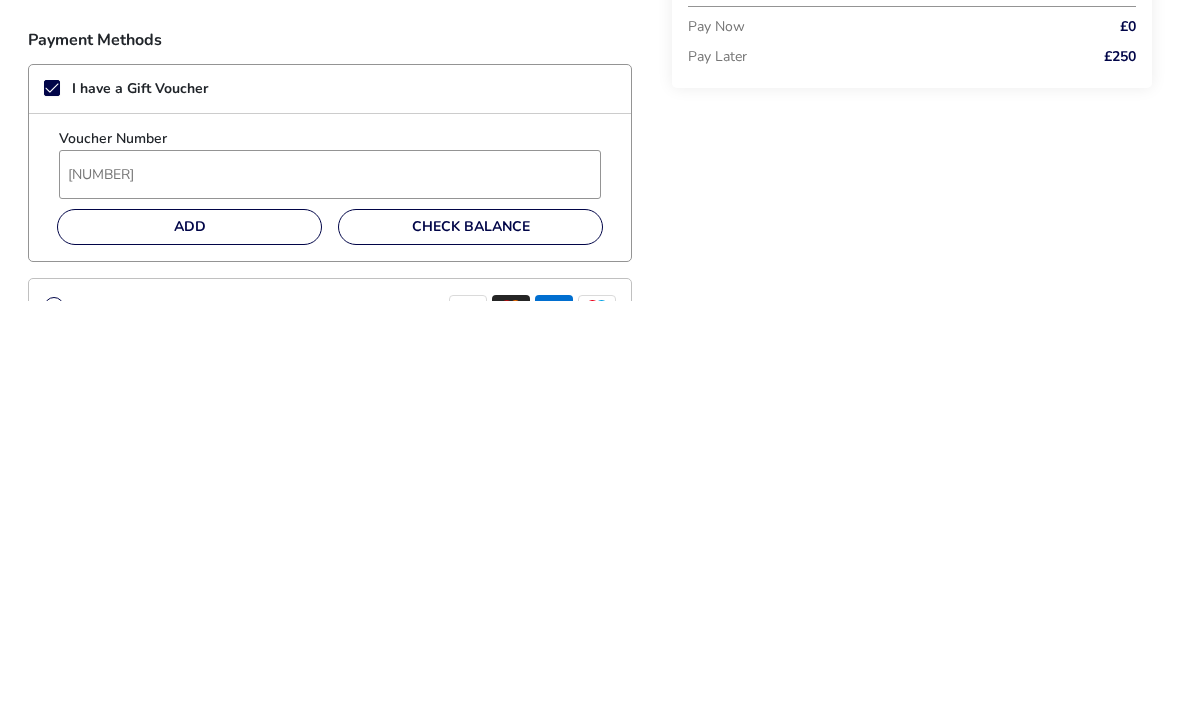 scroll, scrollTop: 1584, scrollLeft: 0, axis: vertical 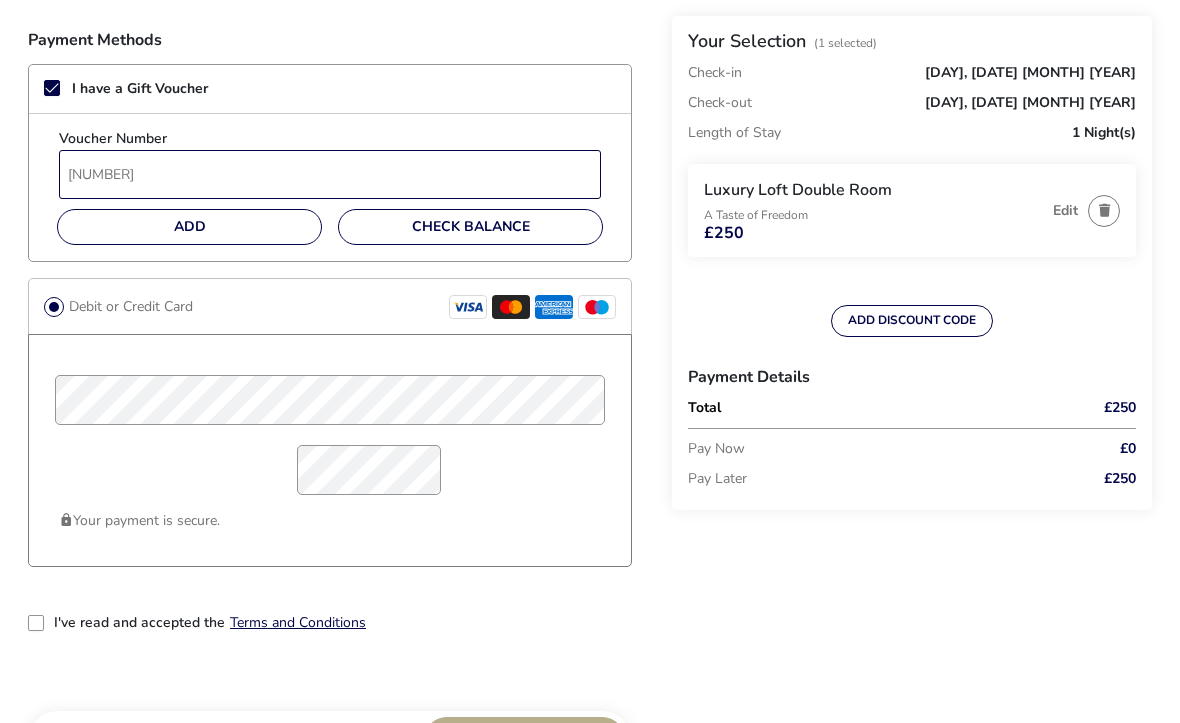 type on "[NUMBER]" 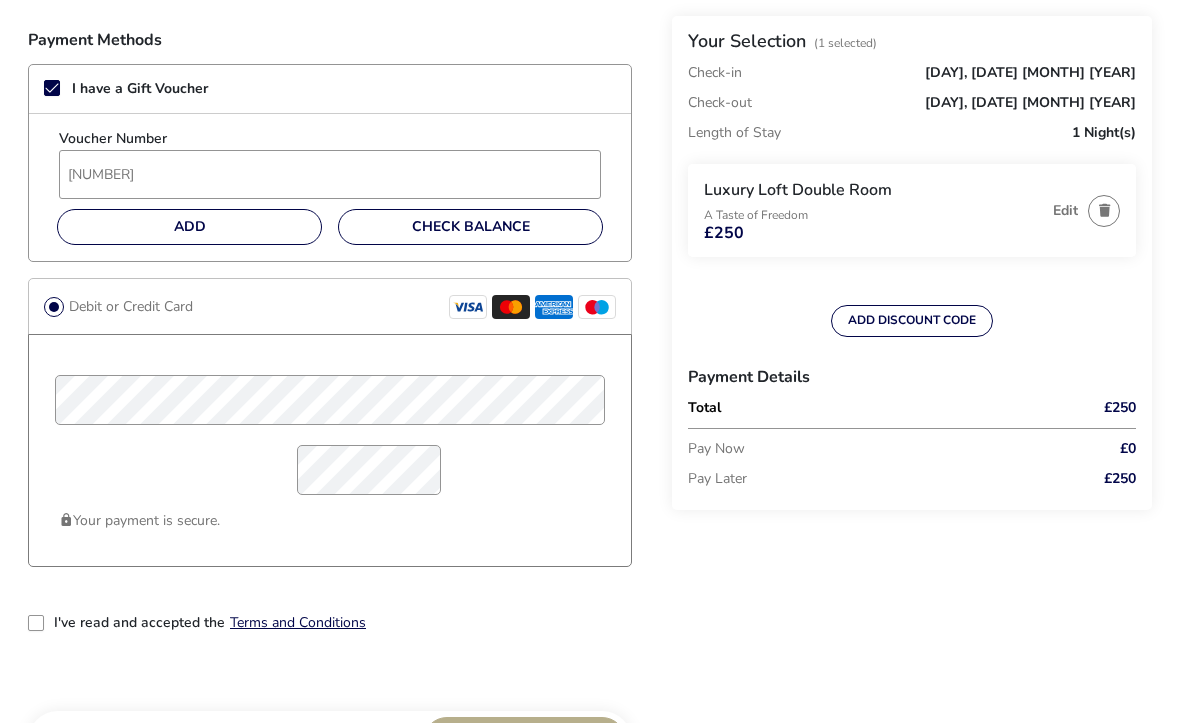 click on "Add" at bounding box center [189, 227] 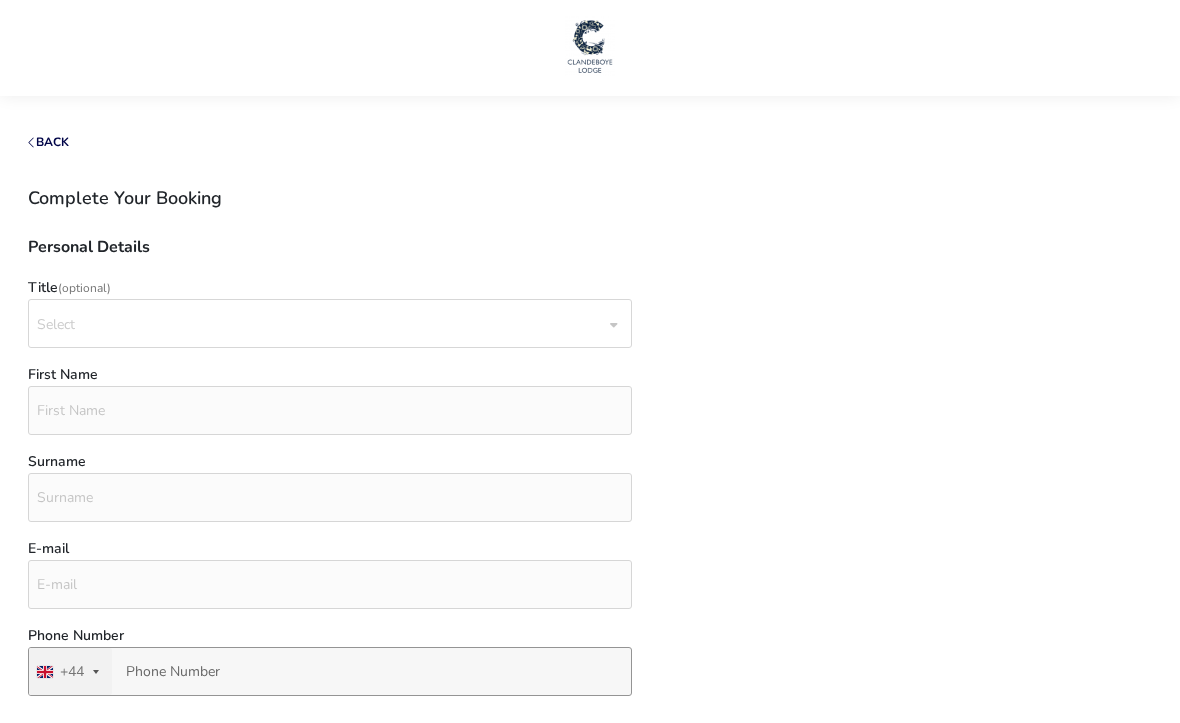 scroll, scrollTop: 0, scrollLeft: 0, axis: both 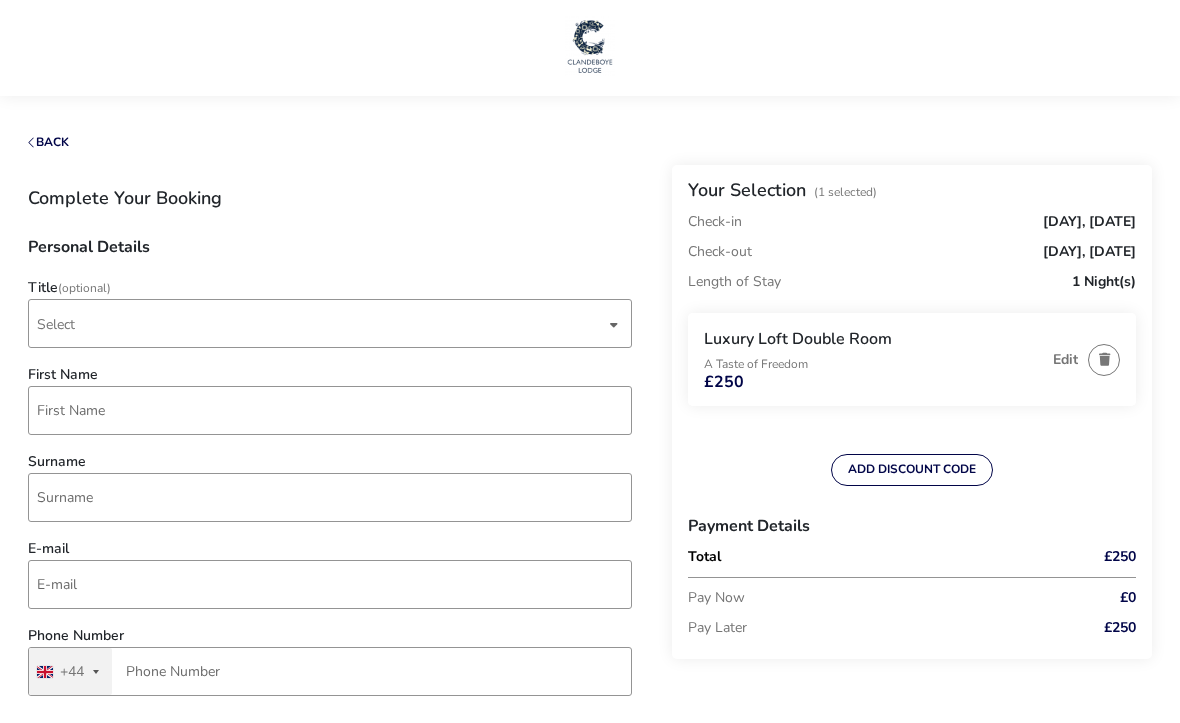 click on "Select" at bounding box center [321, 323] 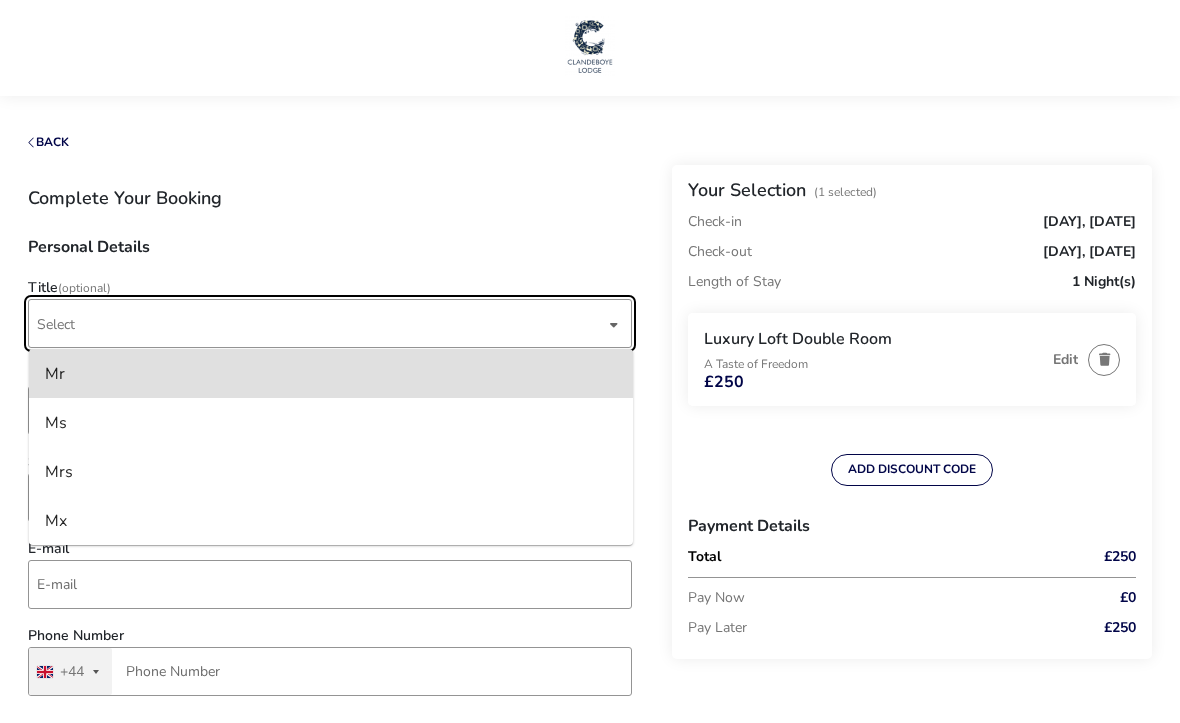 click on "Mr" at bounding box center (331, 373) 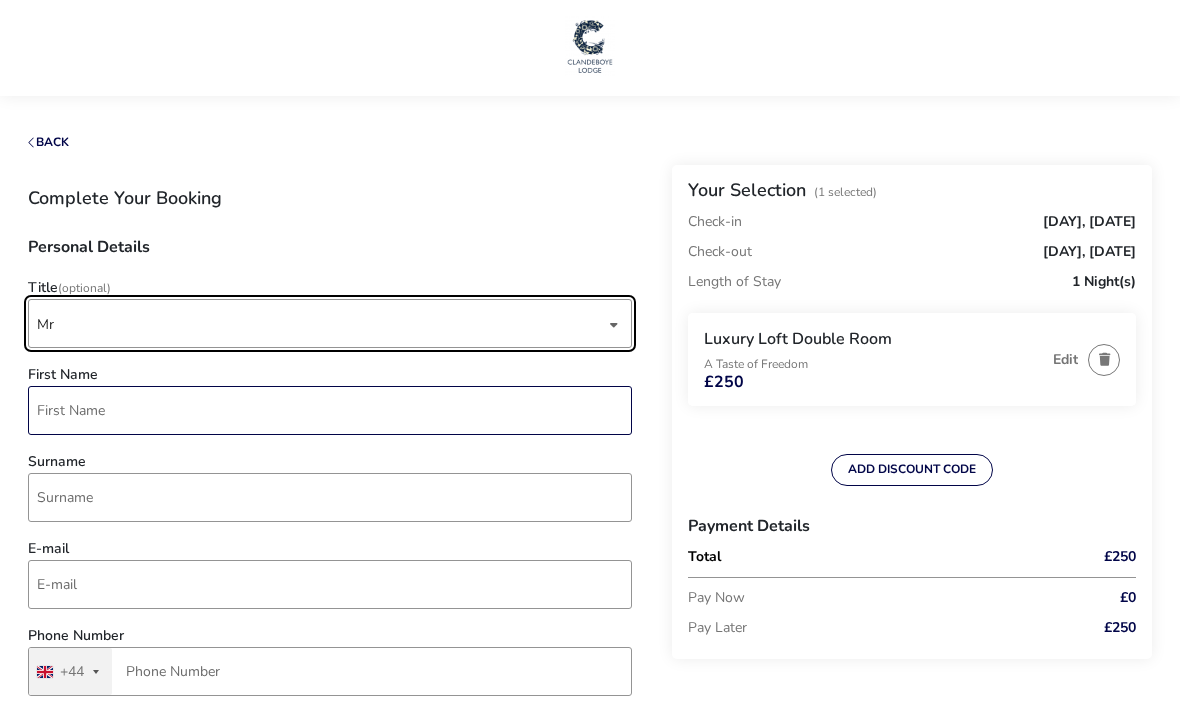 click on "First Name" at bounding box center [330, 410] 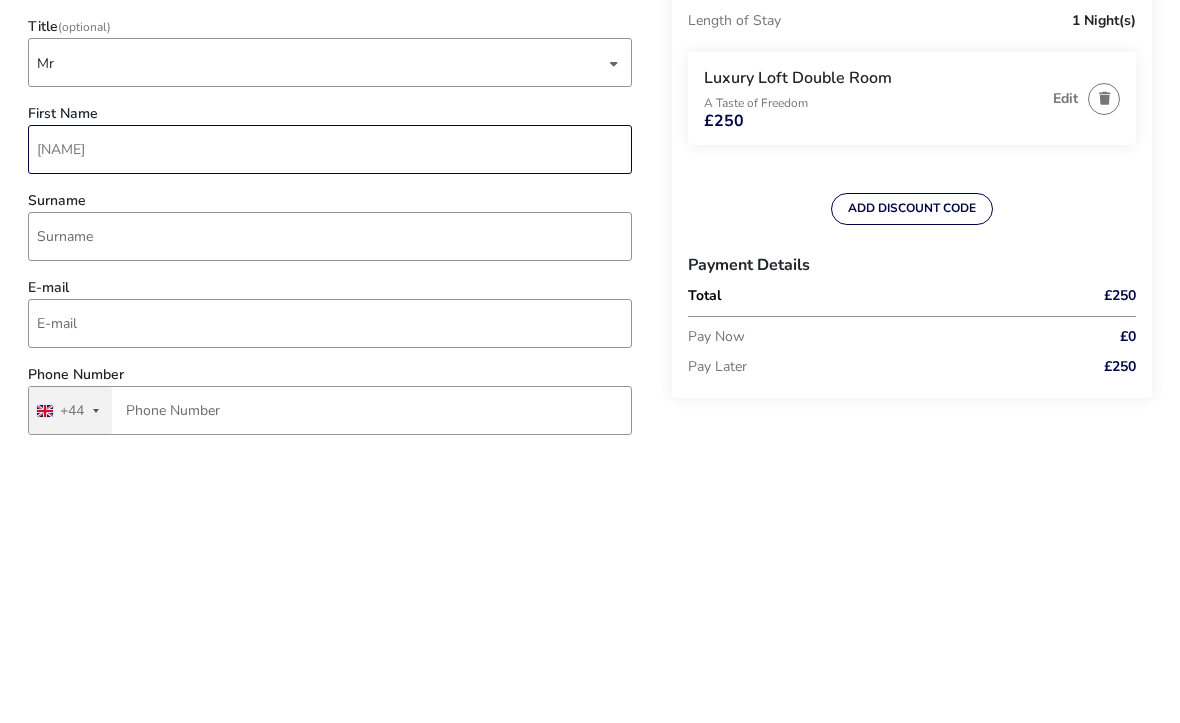 type on "[FIRST]" 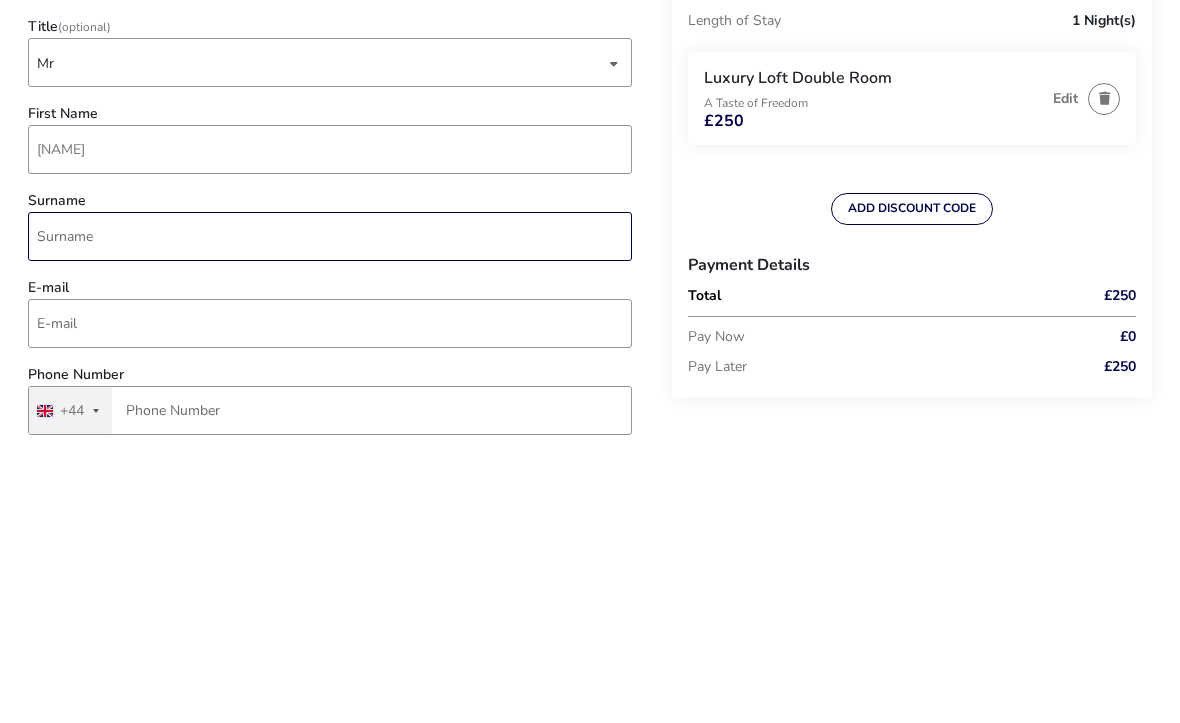 click on "Surname" at bounding box center (330, 497) 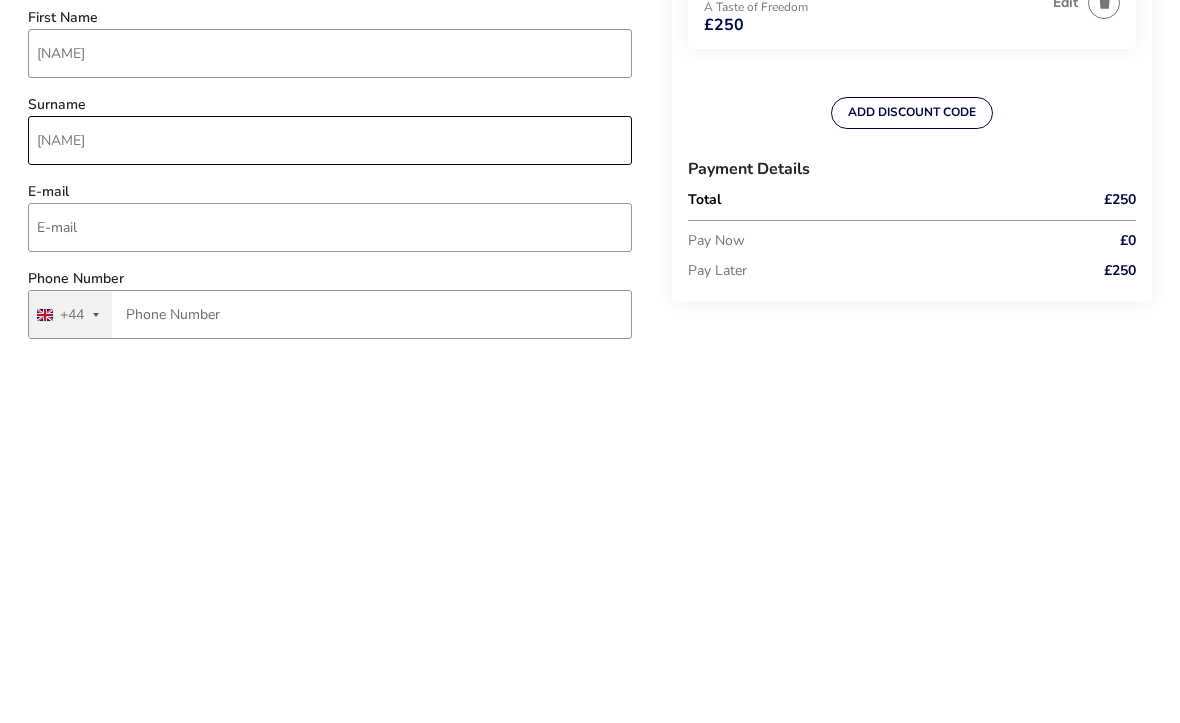 type on "[LAST]" 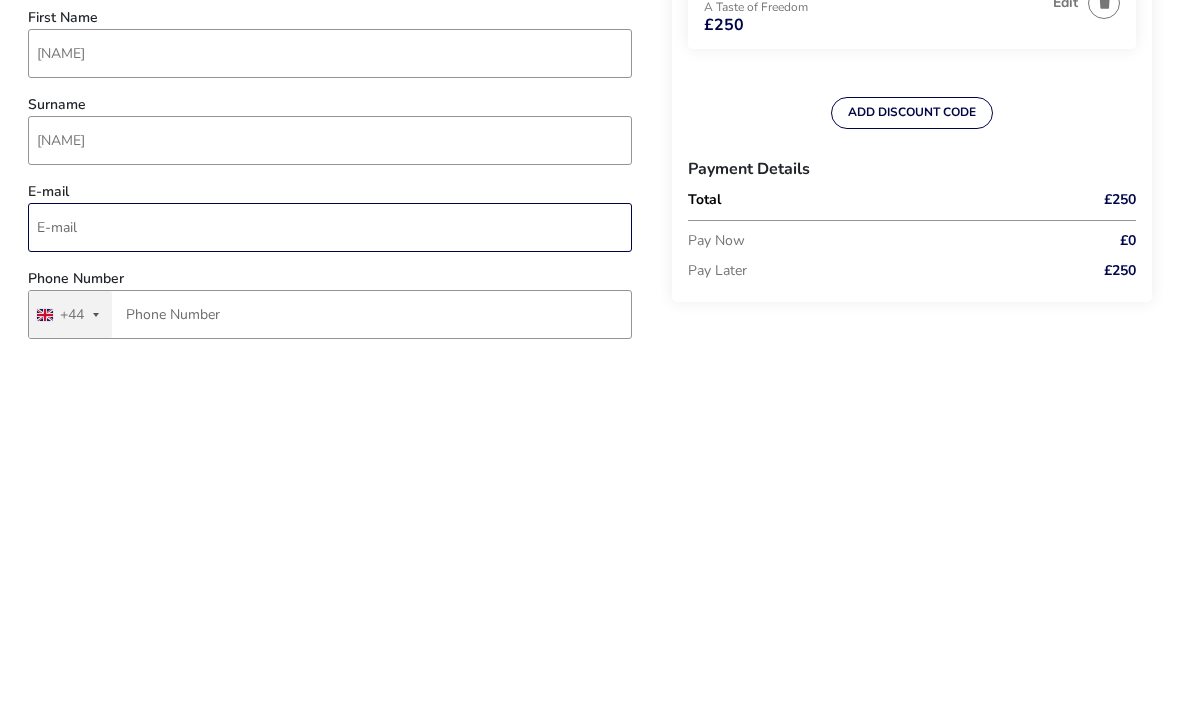 click on "E-mail" at bounding box center (330, 584) 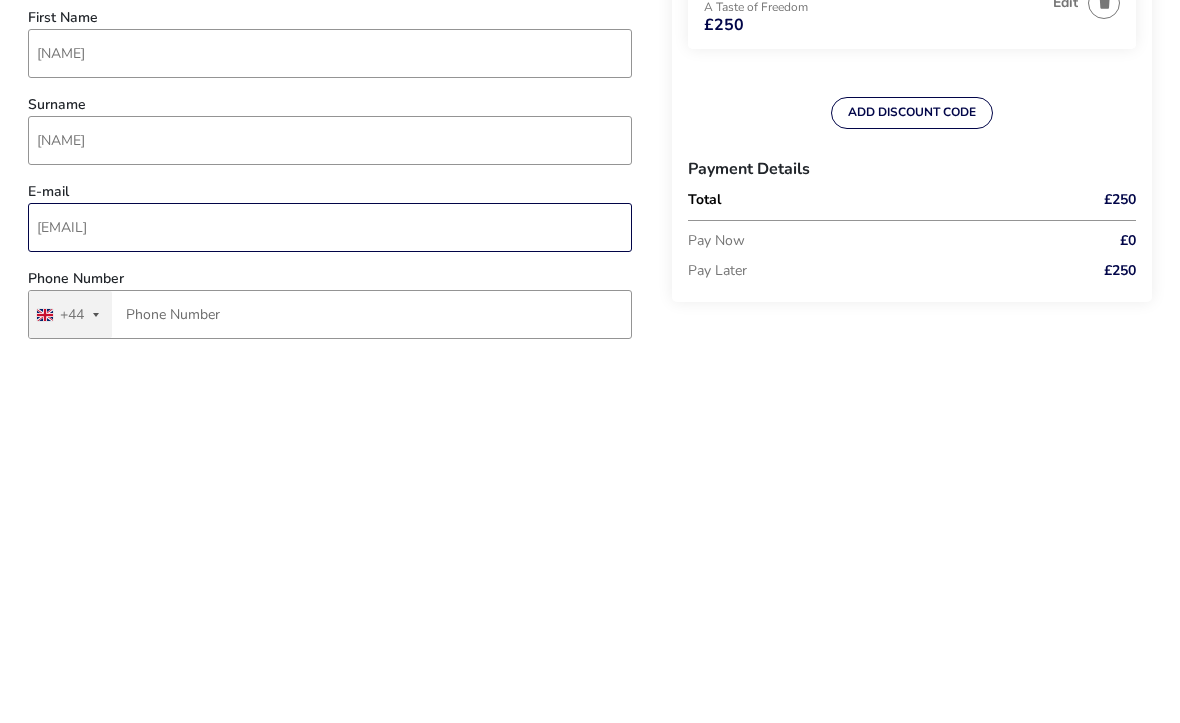 type on "[EMAIL]" 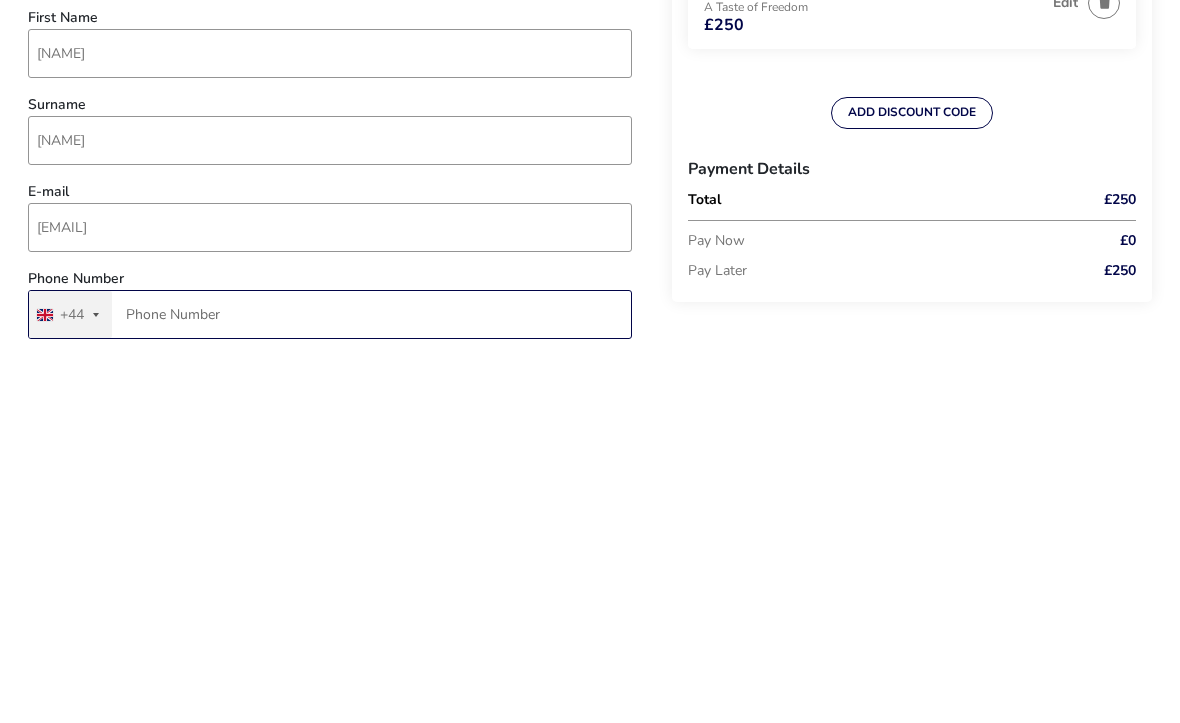 click on "Phone Number" at bounding box center (330, 671) 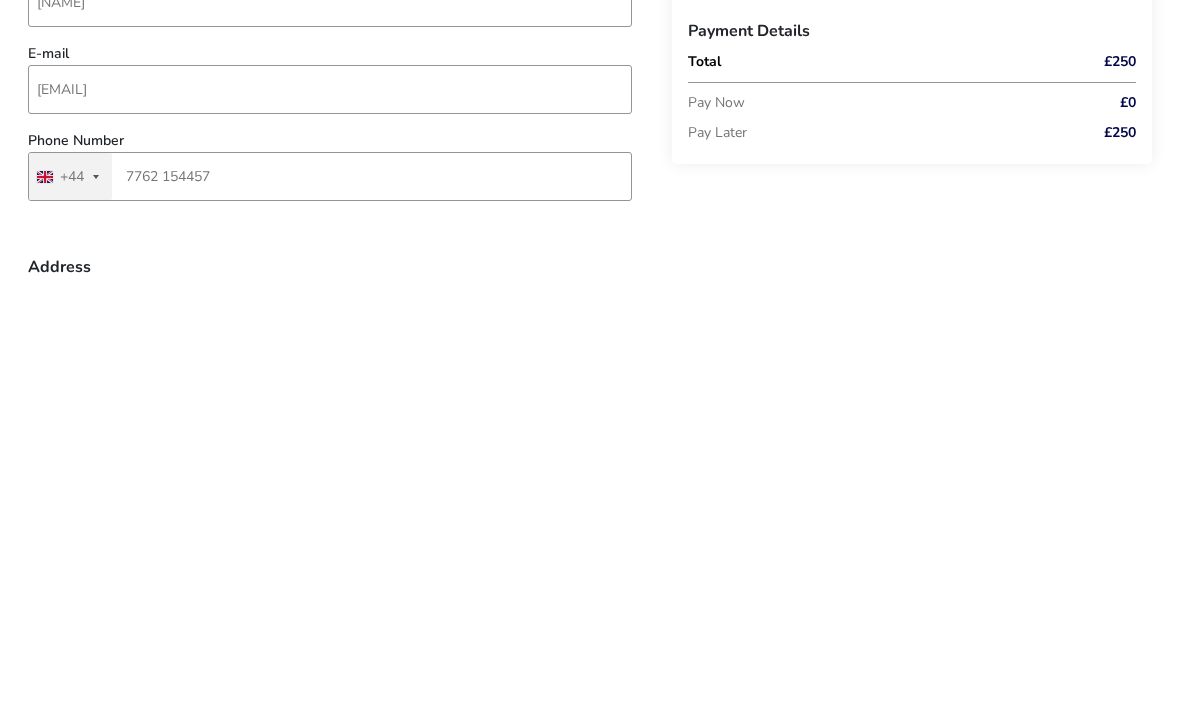 scroll, scrollTop: 495, scrollLeft: 0, axis: vertical 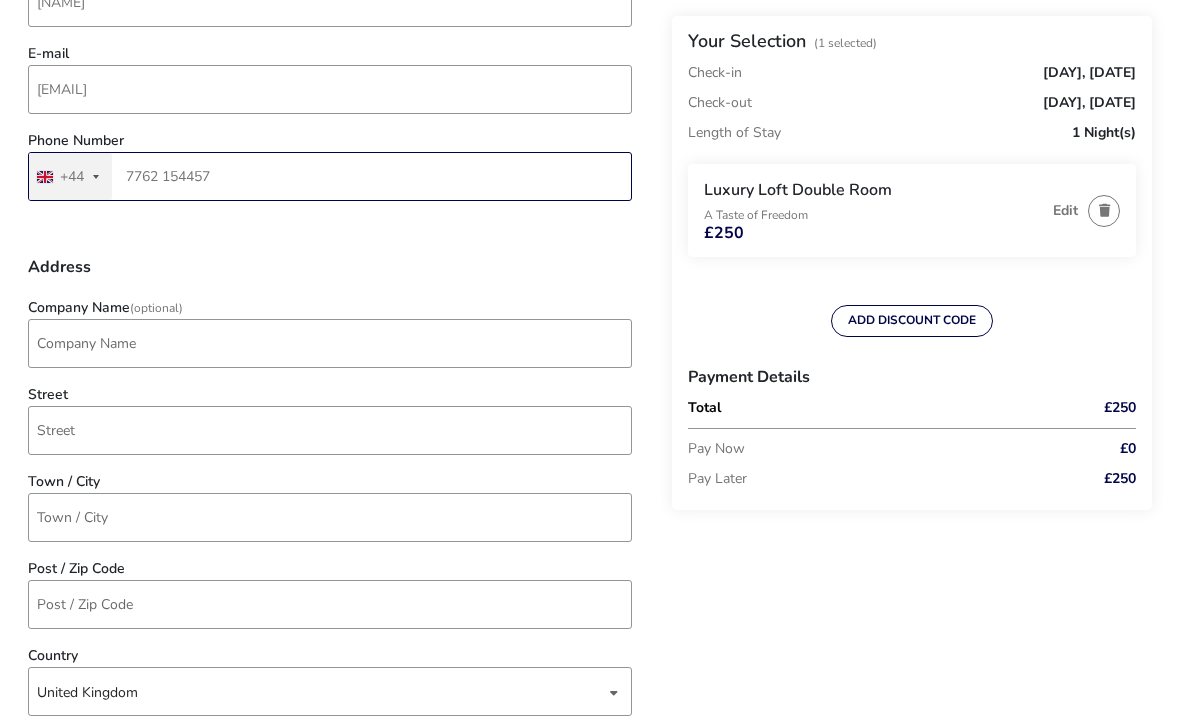 type on "7762 154457" 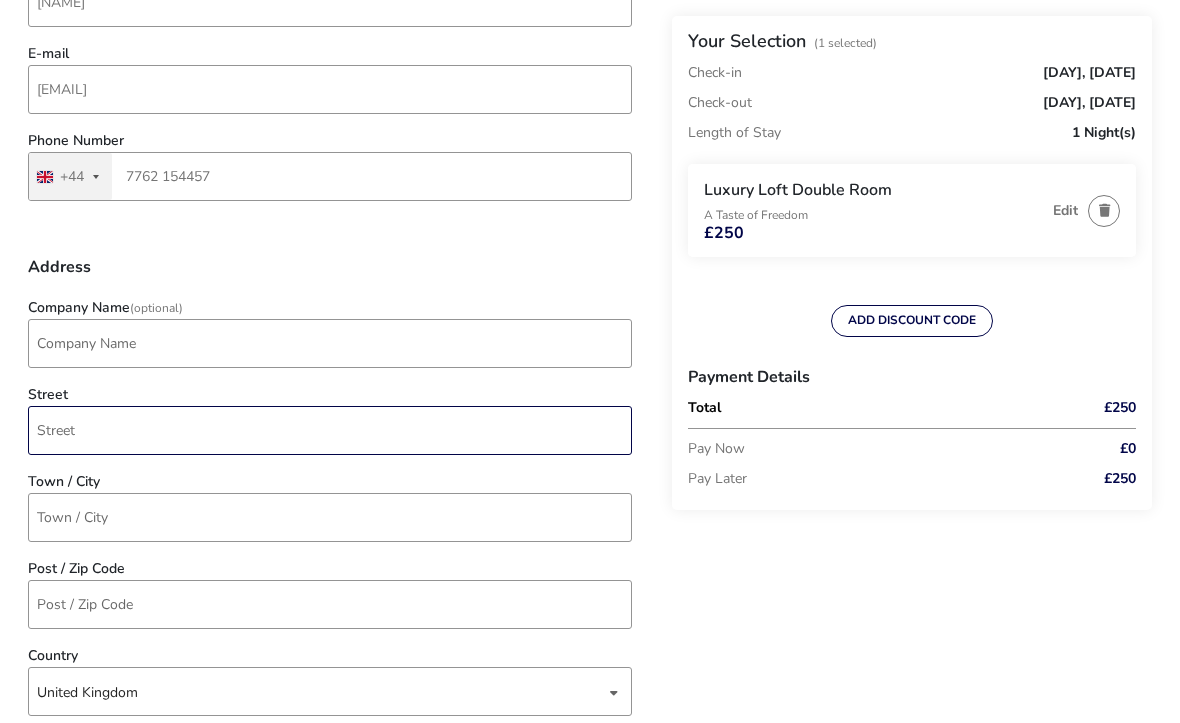 click on "Street" at bounding box center (330, 430) 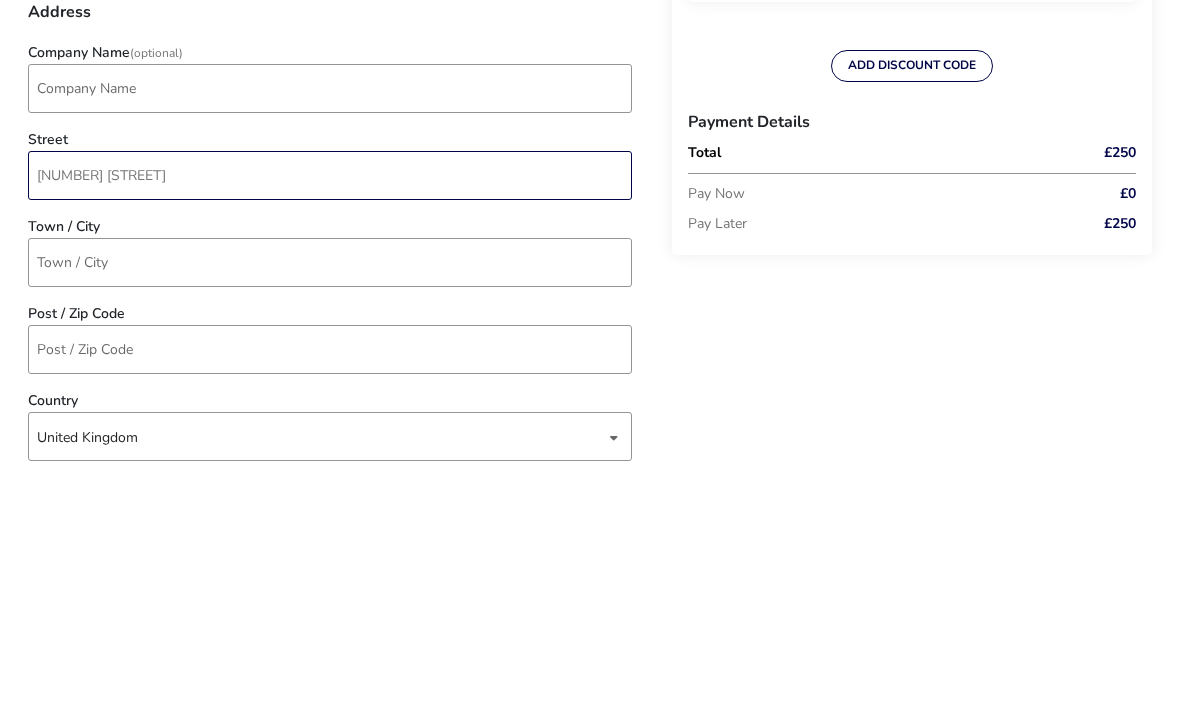 type on "[NUMBER] [STREET]" 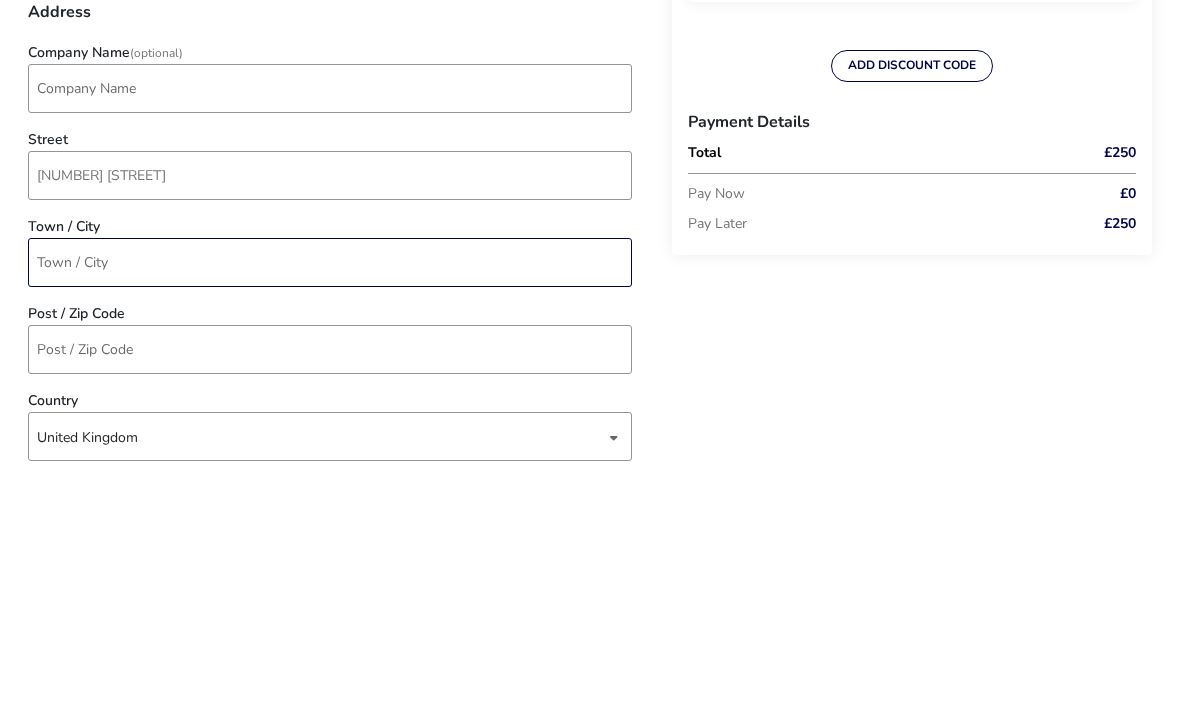 click on "Town / City" at bounding box center (330, 517) 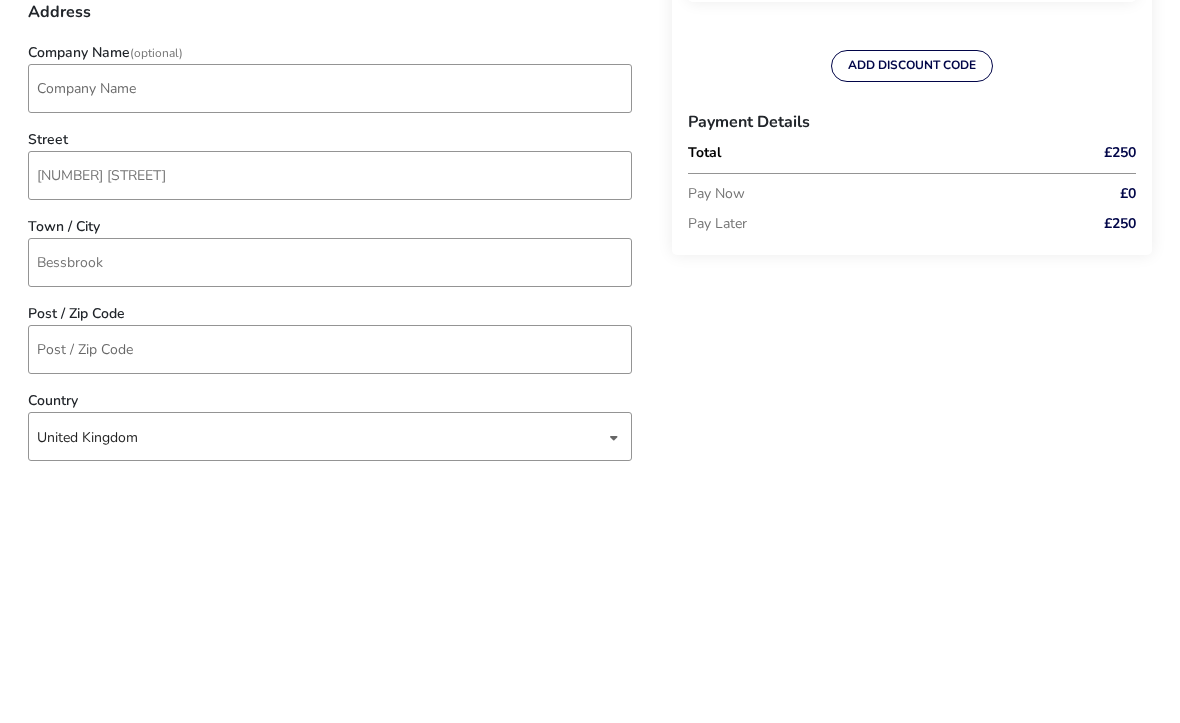 scroll, scrollTop: 750, scrollLeft: 0, axis: vertical 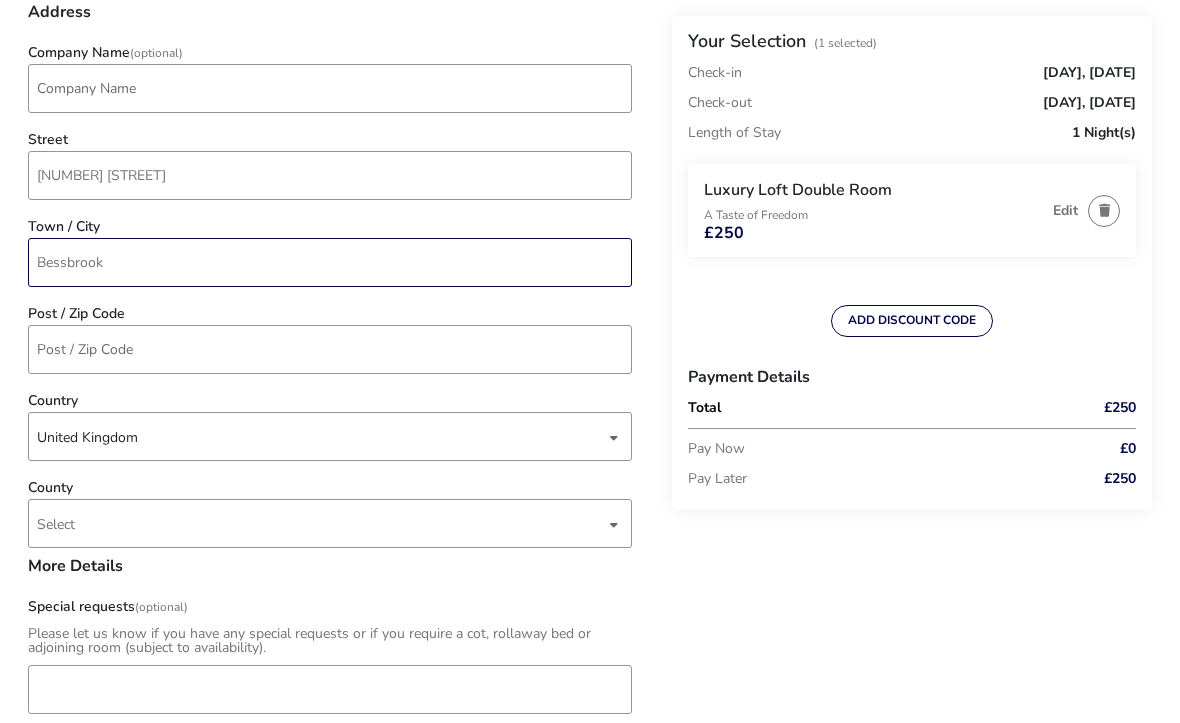 type on "Bessbrook" 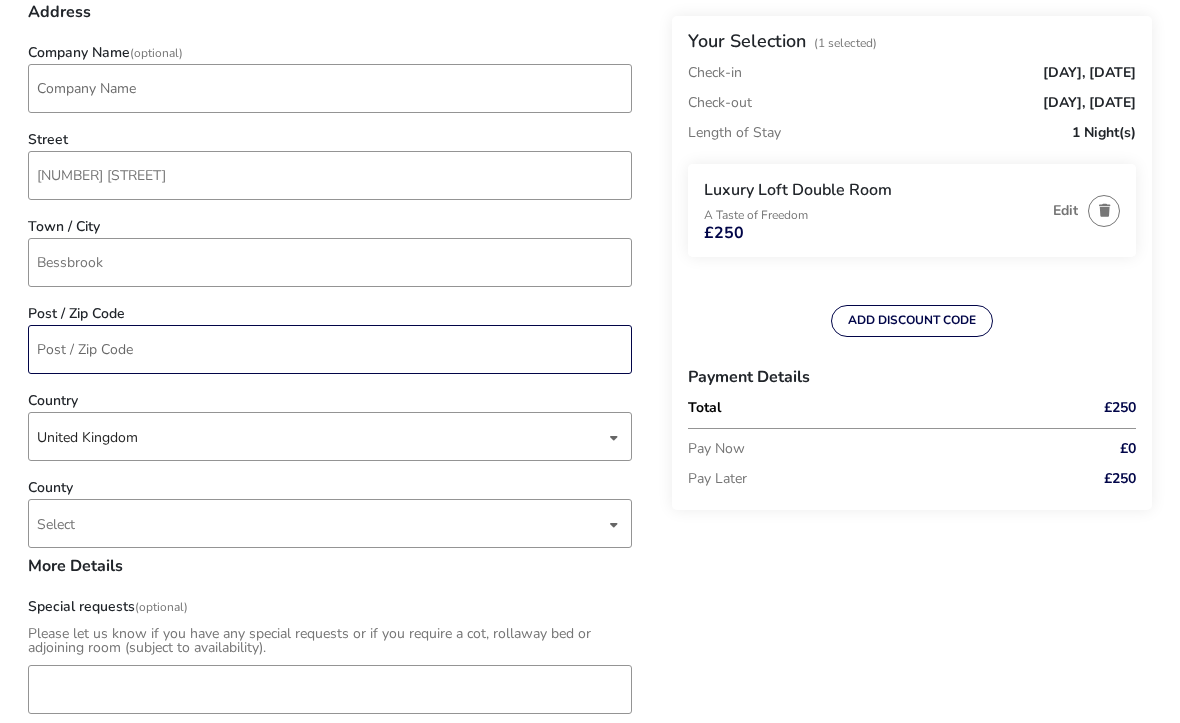 click on "Post / Zip Code" at bounding box center [330, 349] 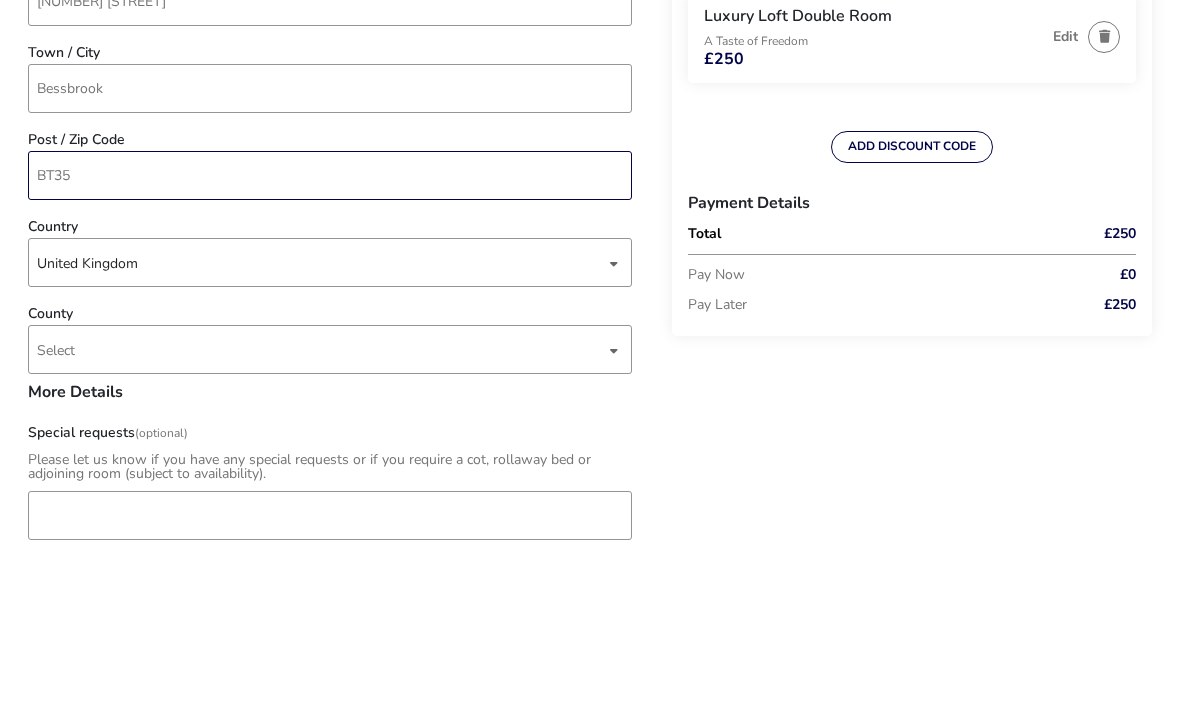 type on "BT357" 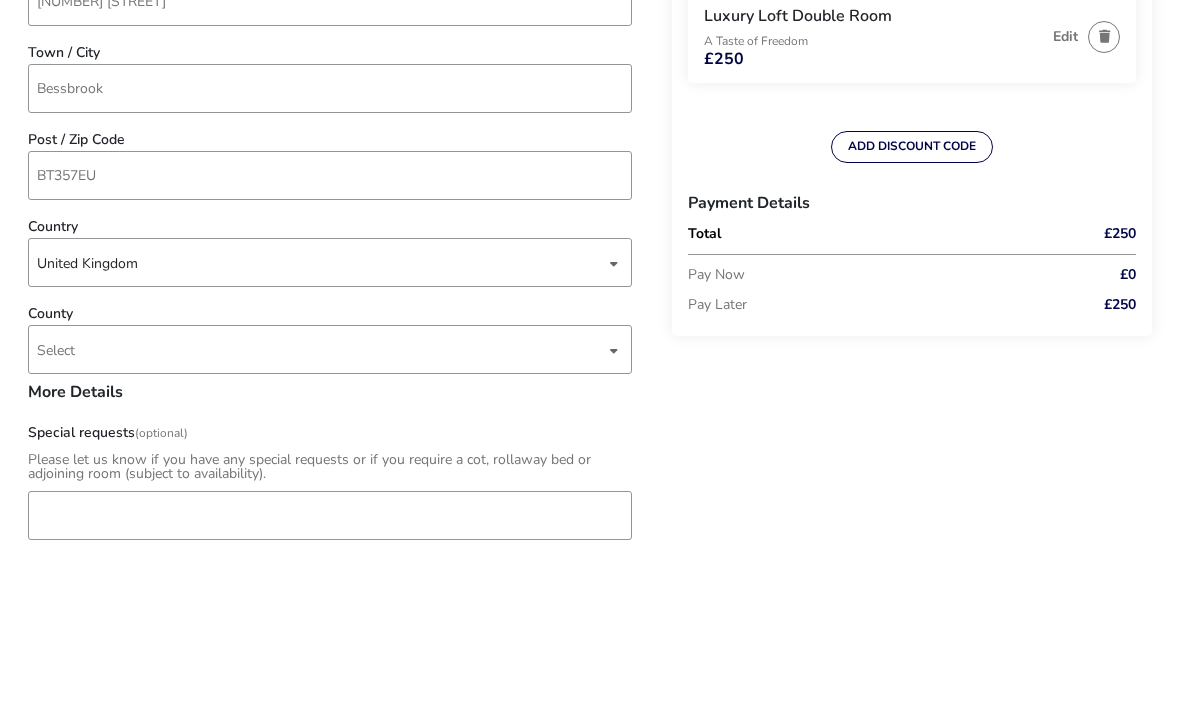 scroll, scrollTop: 924, scrollLeft: 0, axis: vertical 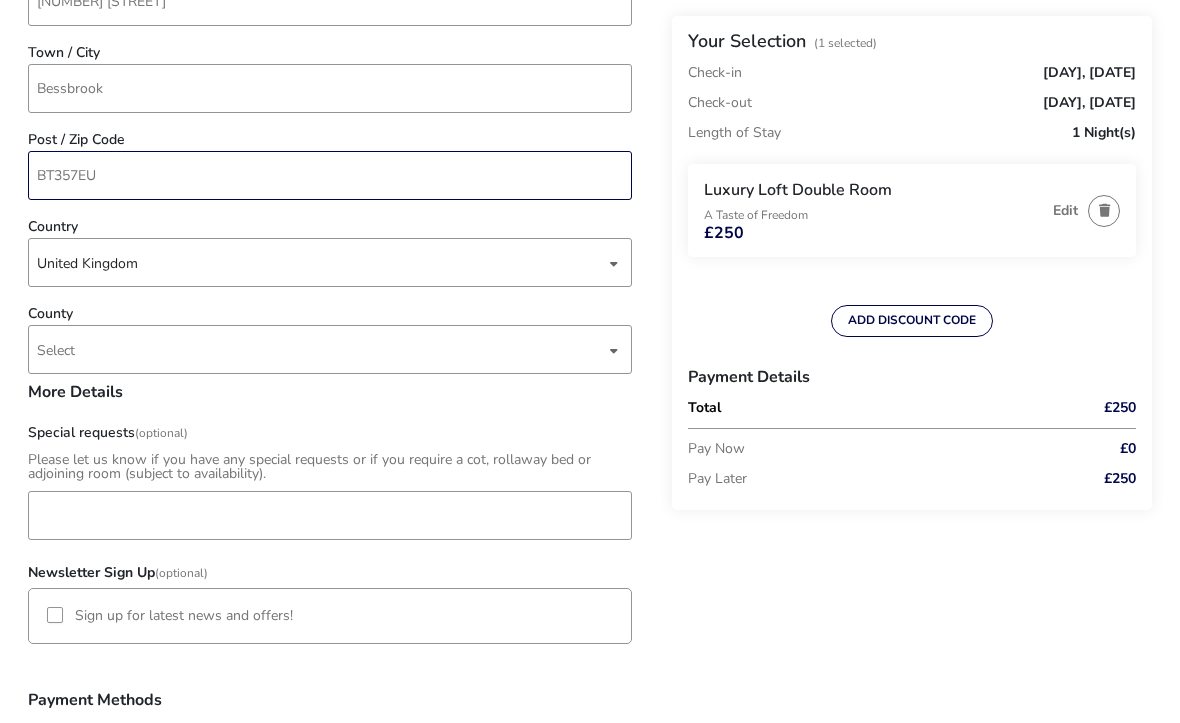 type on "BT357EU" 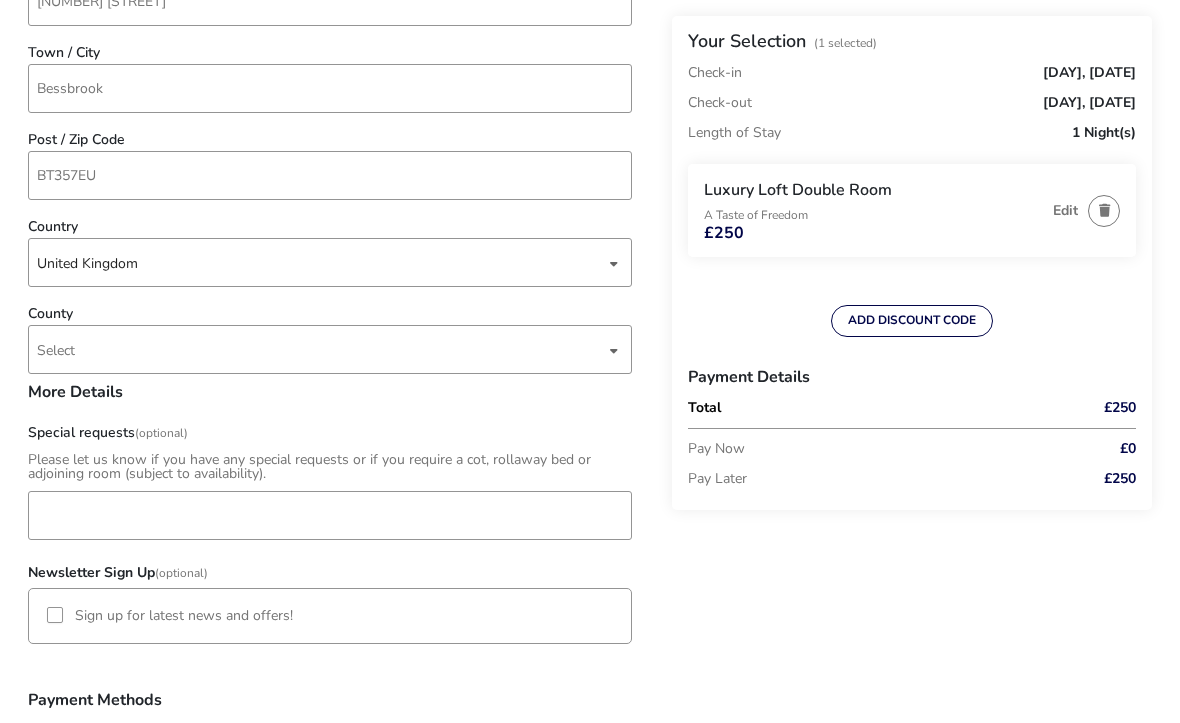 click on "Select" at bounding box center [56, 350] 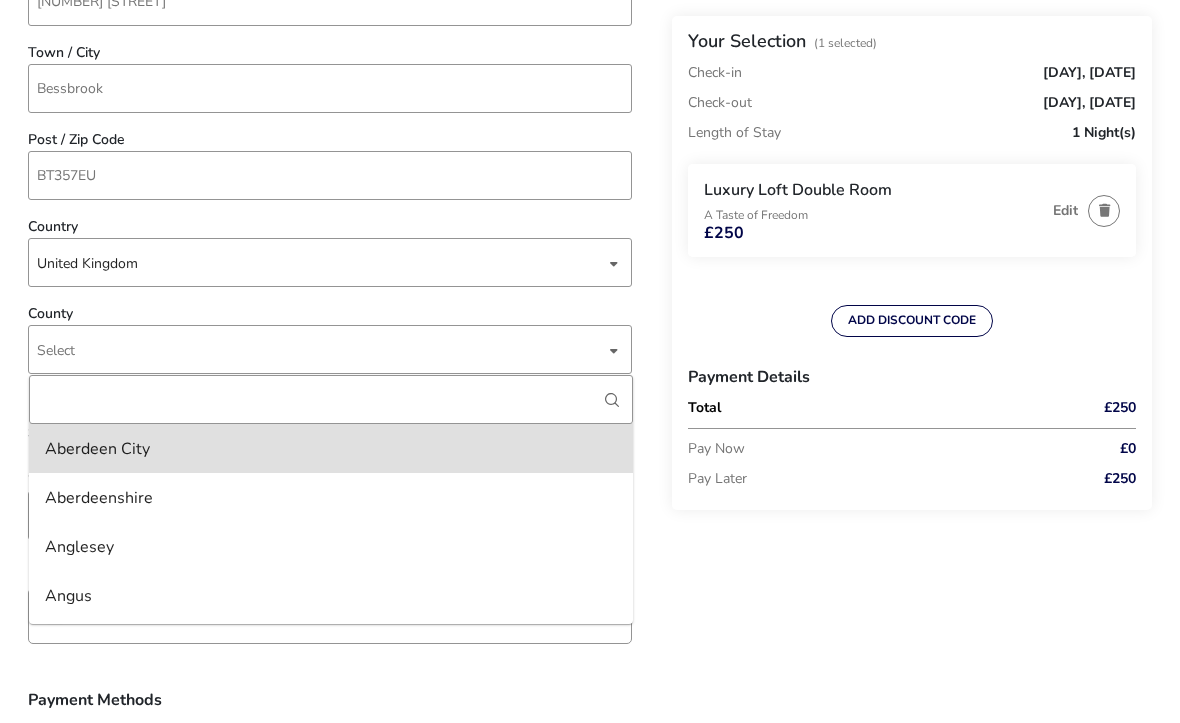 type on "A" 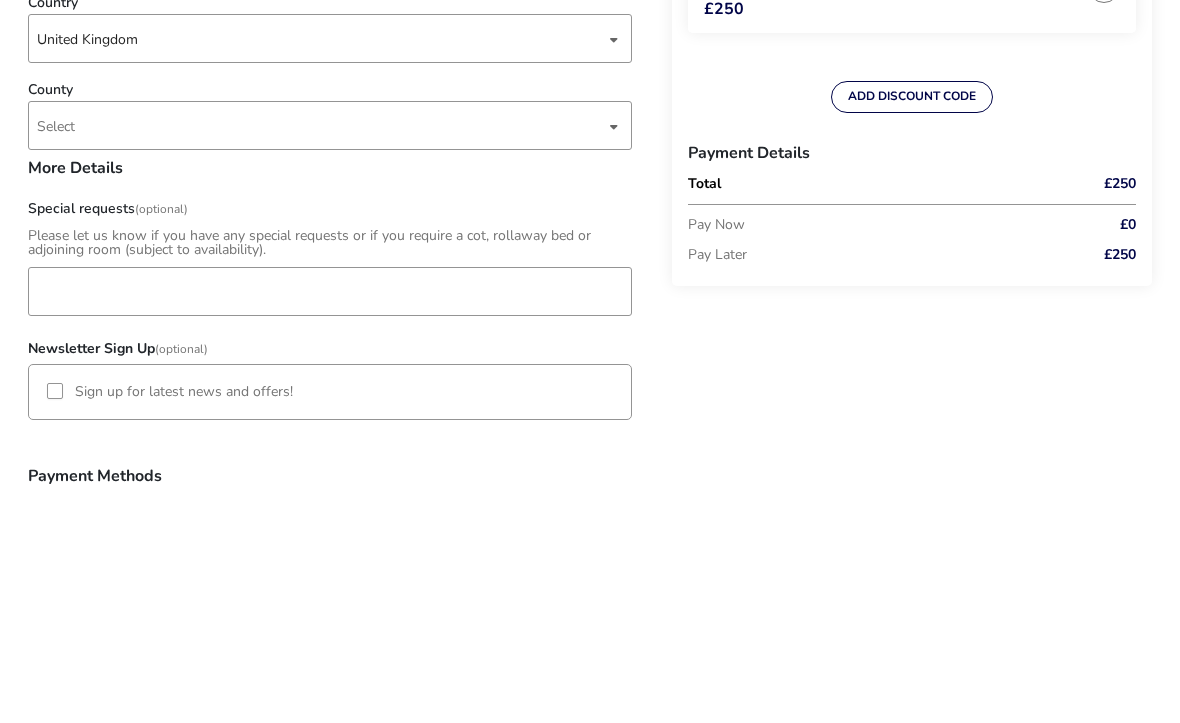 scroll, scrollTop: 1148, scrollLeft: 0, axis: vertical 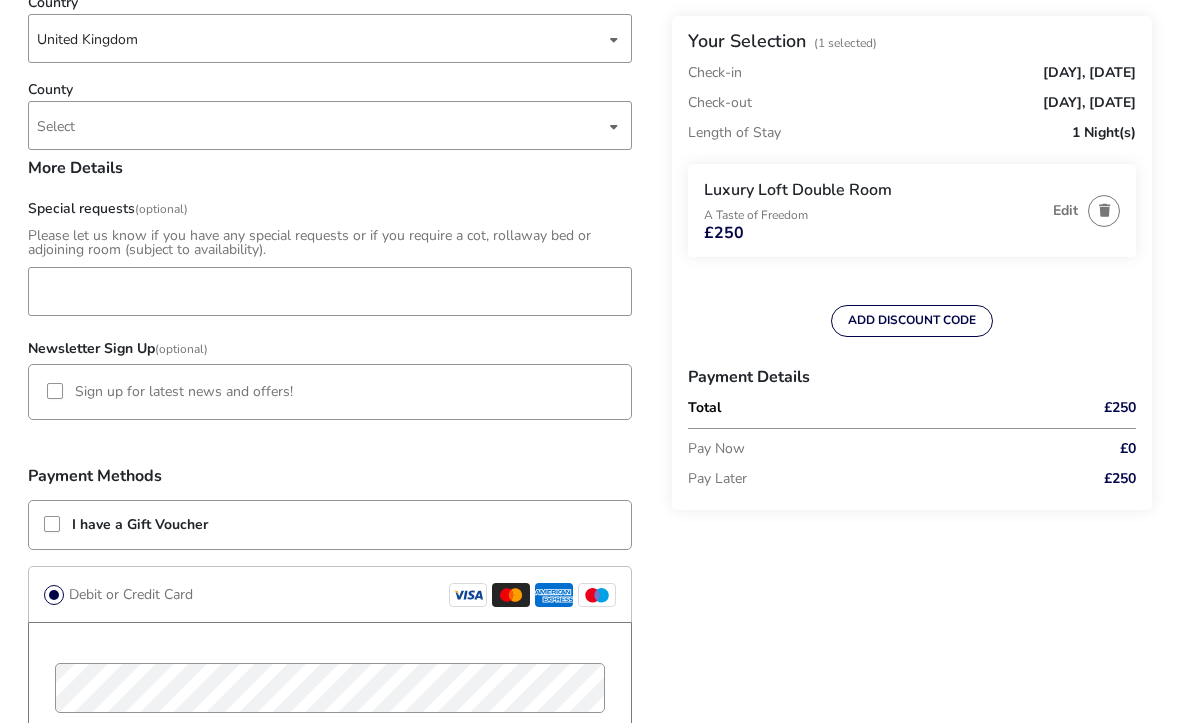 click on "Select" at bounding box center [321, 125] 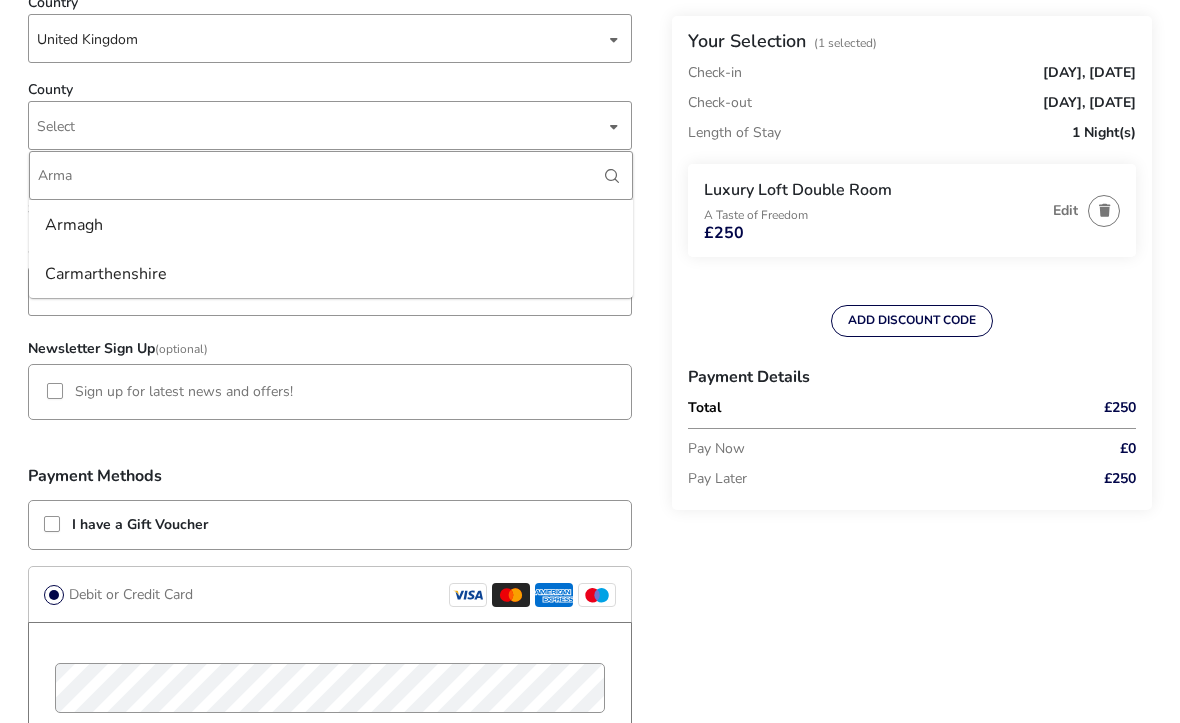 type on "Arma" 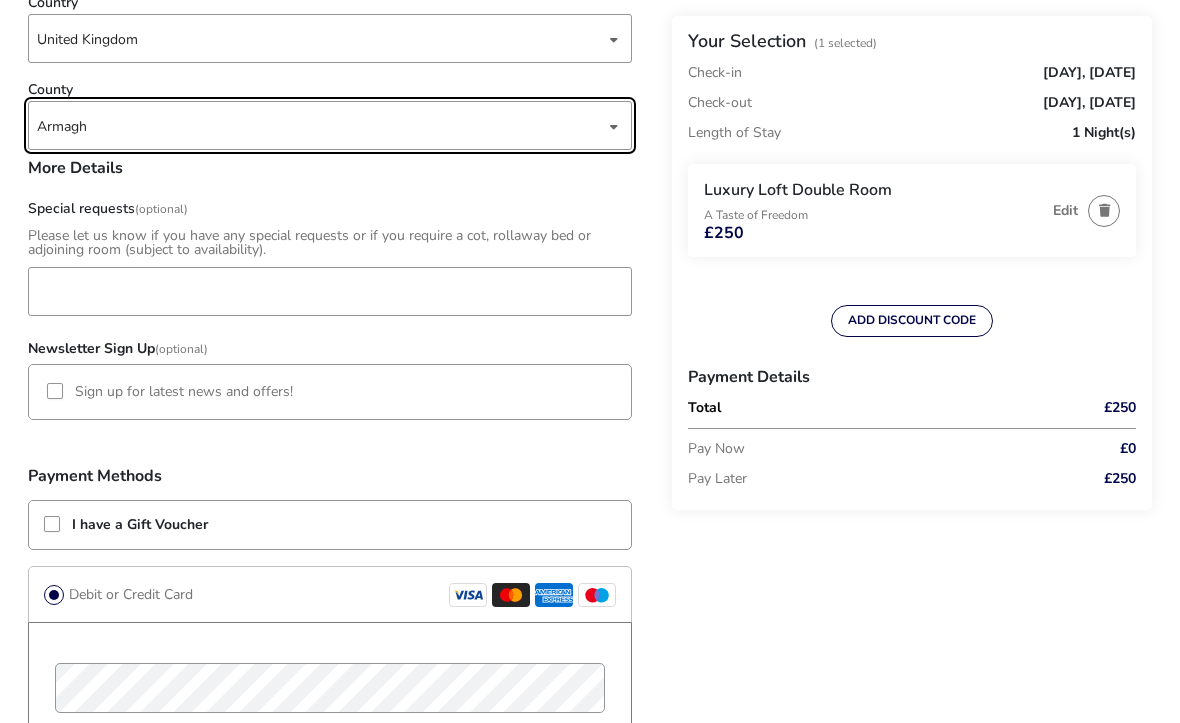 type 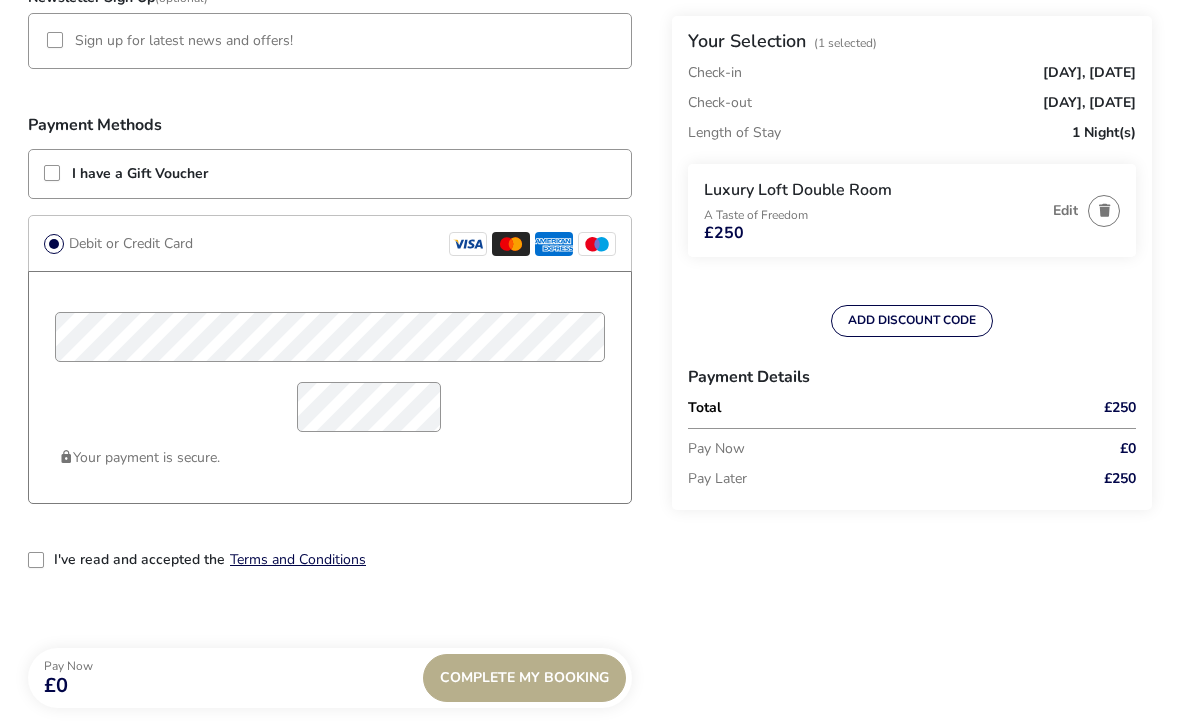 scroll, scrollTop: 1503, scrollLeft: 0, axis: vertical 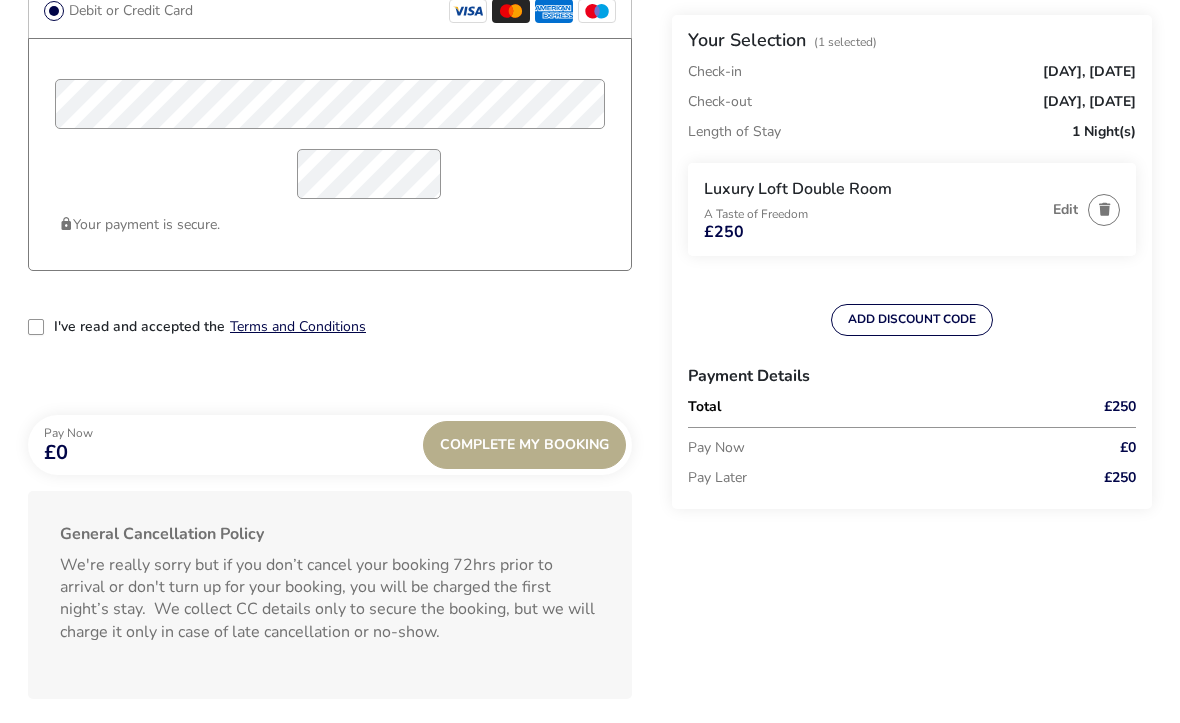 click at bounding box center [36, 328] 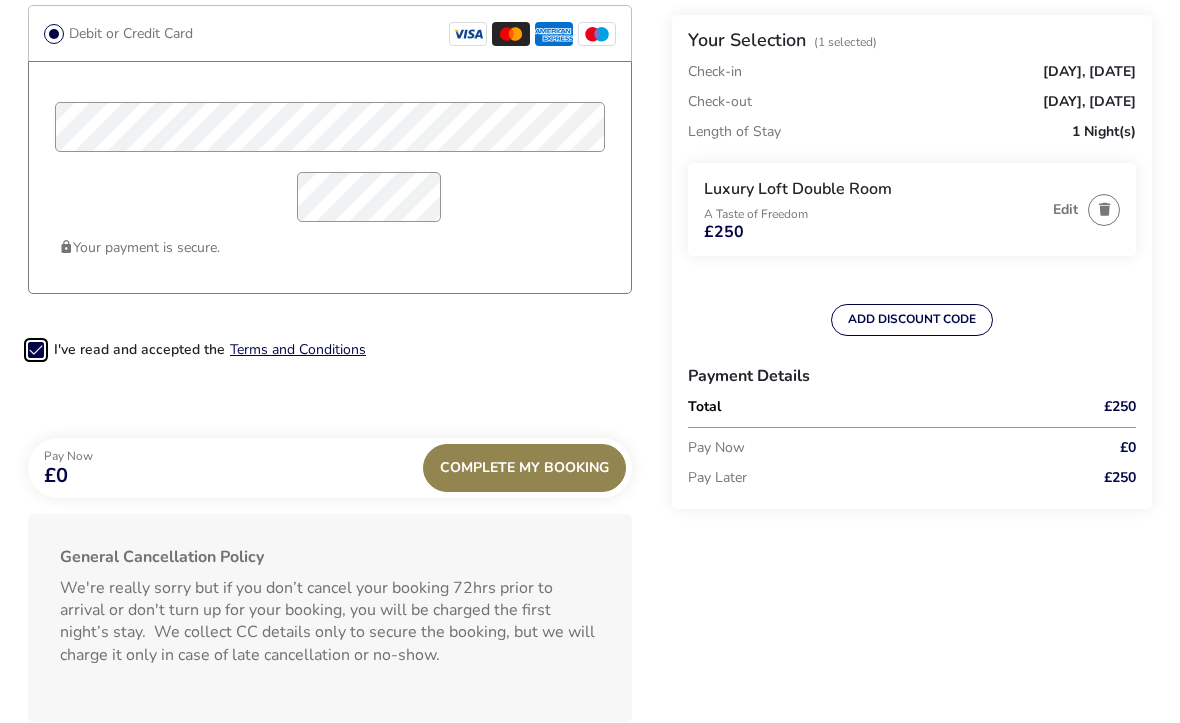 click on "Complete My Booking" at bounding box center (524, 468) 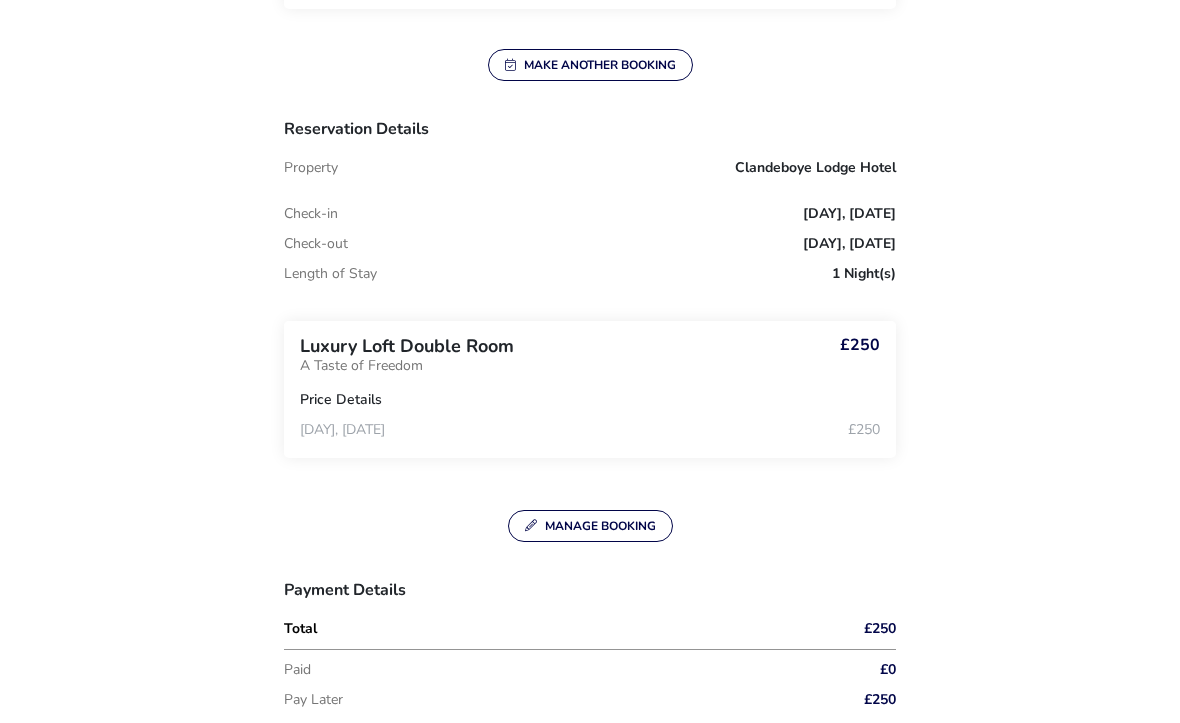 scroll, scrollTop: 599, scrollLeft: 0, axis: vertical 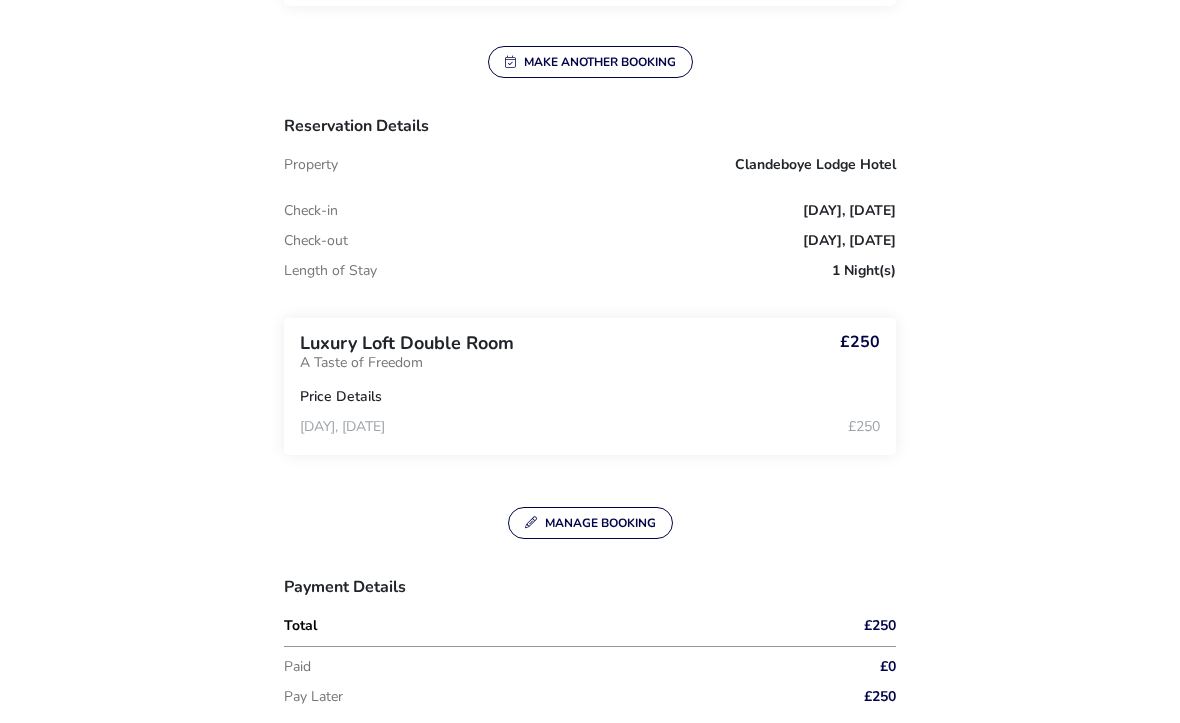 click on "Manage Booking" at bounding box center [590, 523] 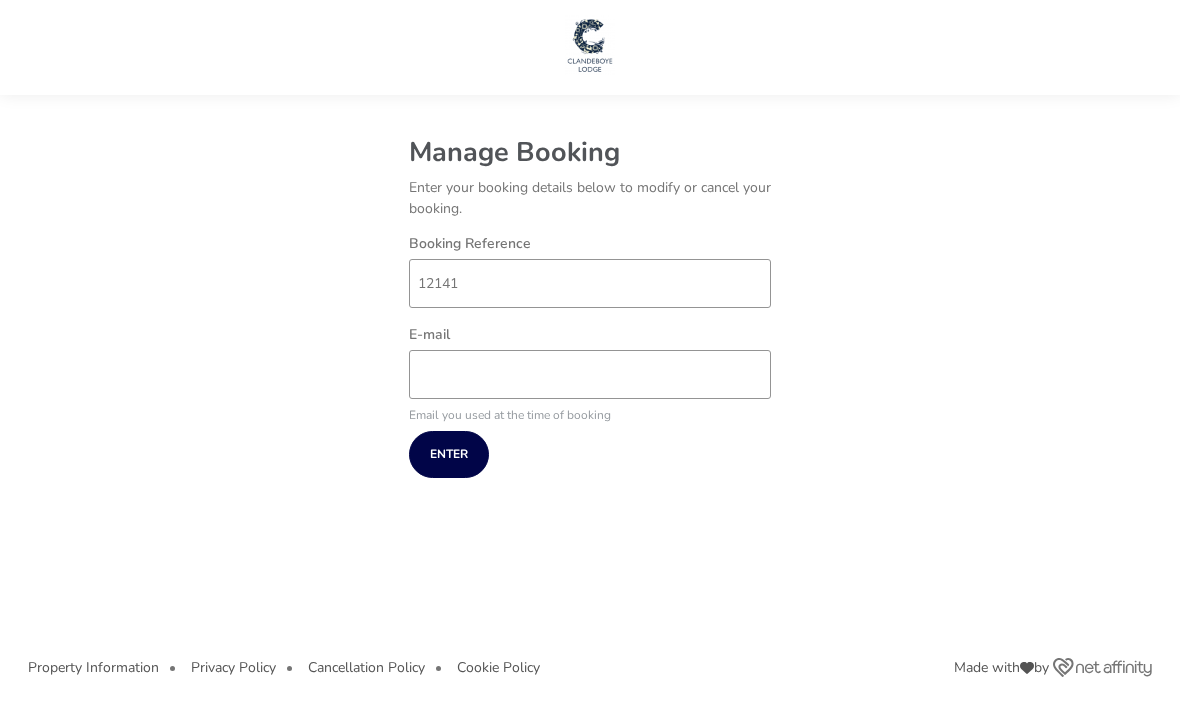 scroll, scrollTop: 49, scrollLeft: 0, axis: vertical 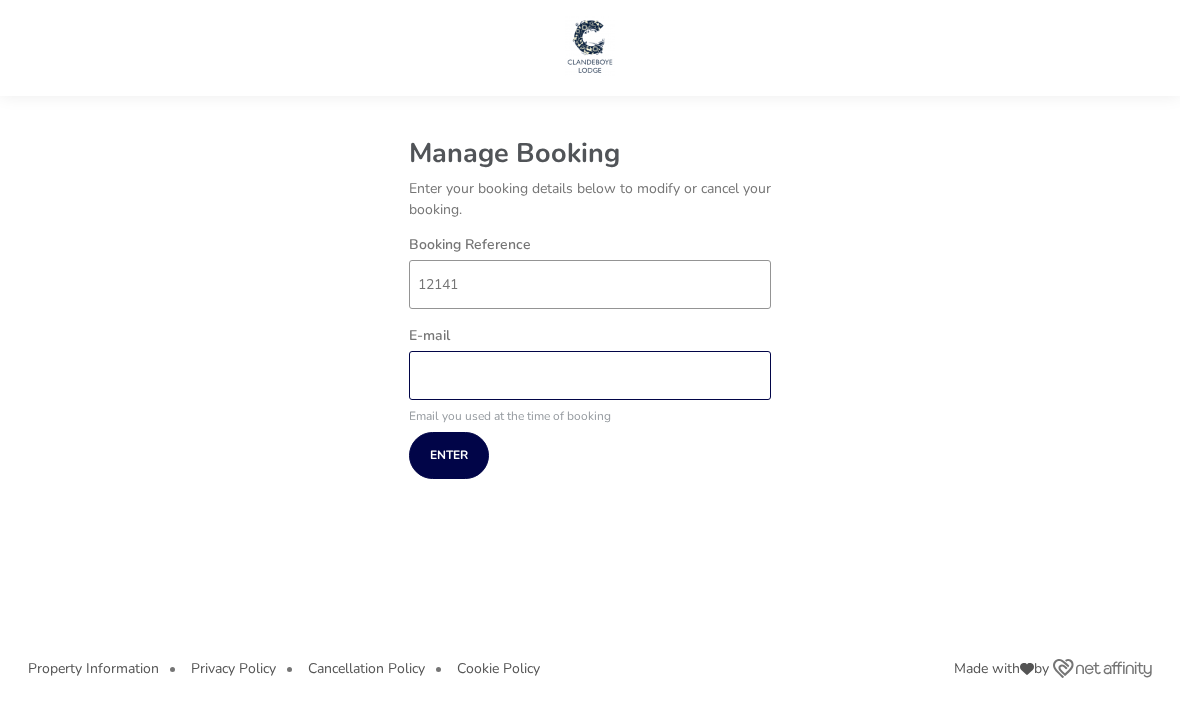 click on "E-mail" at bounding box center [590, 375] 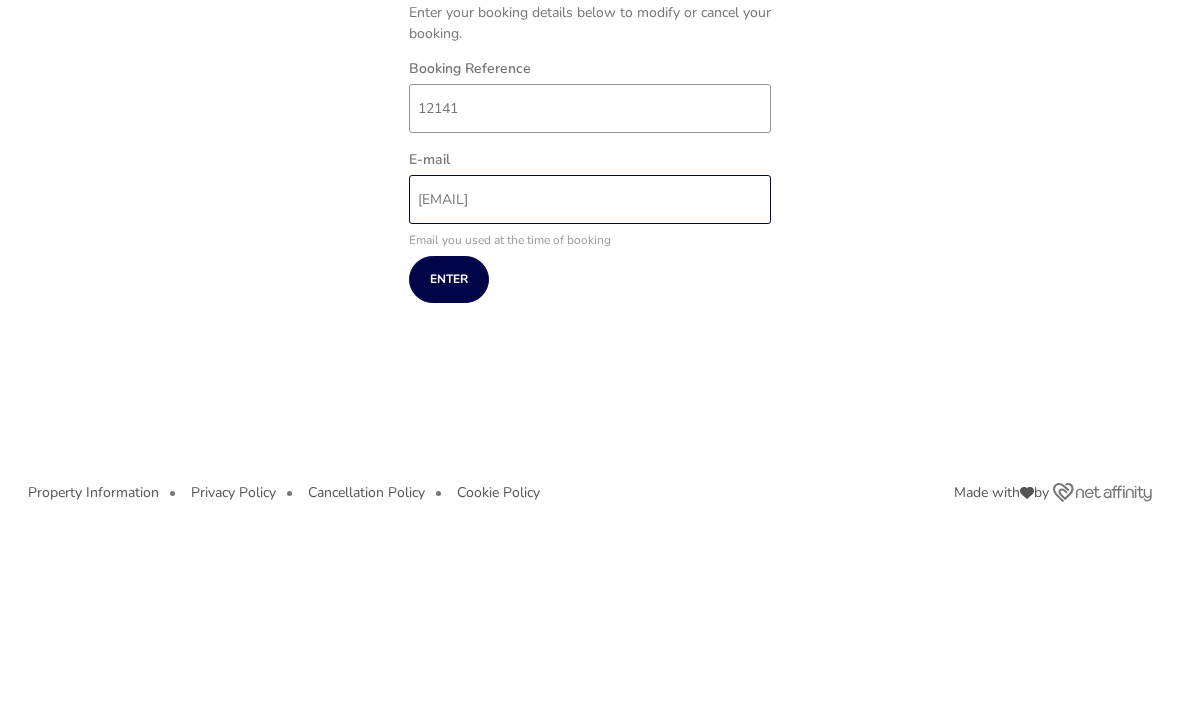 type on "[EMAIL]" 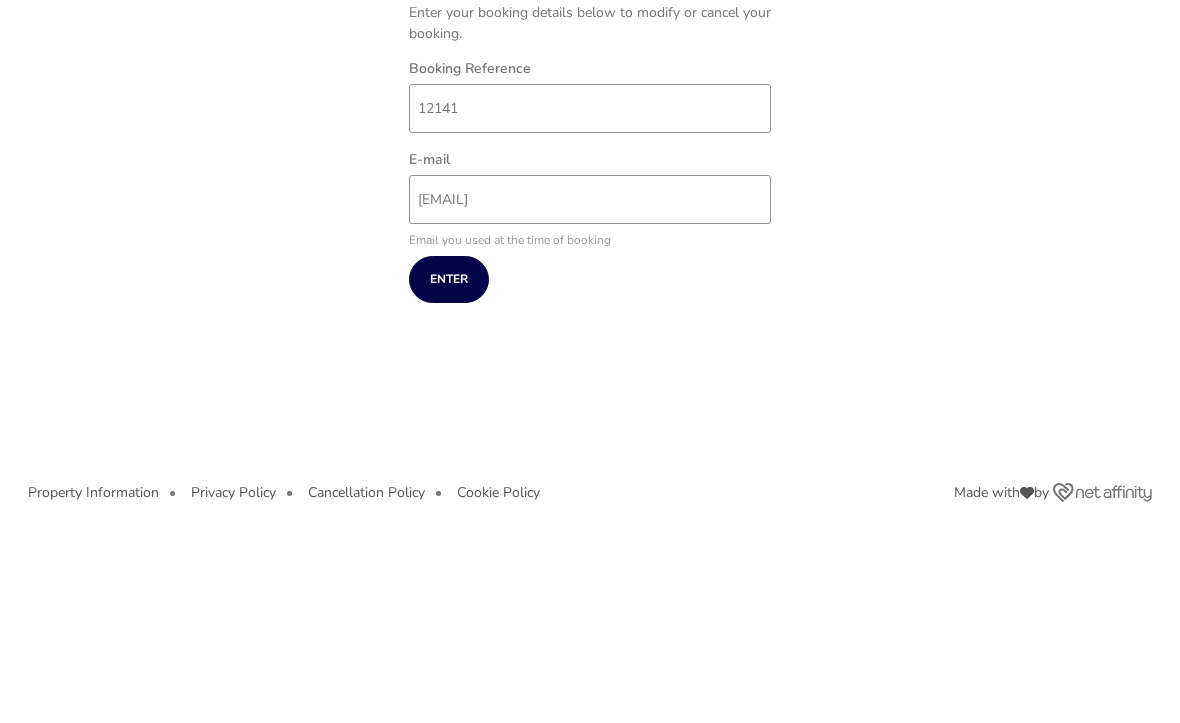 click on "Enter" 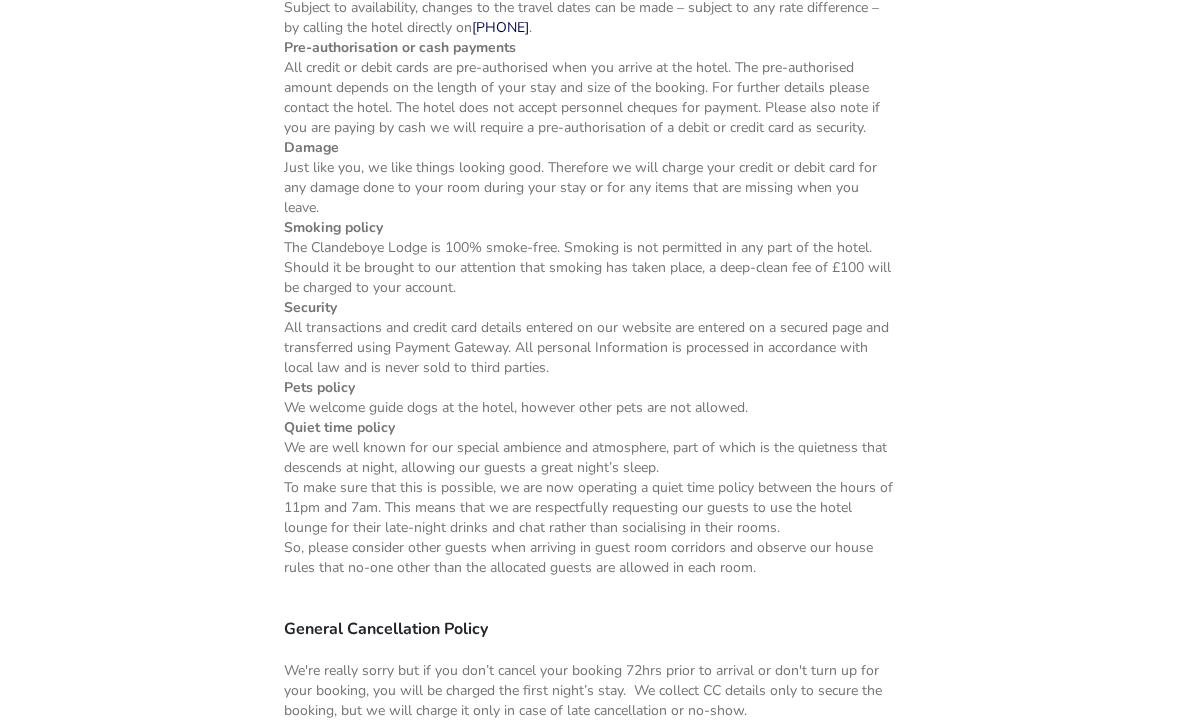 scroll, scrollTop: 1235, scrollLeft: 0, axis: vertical 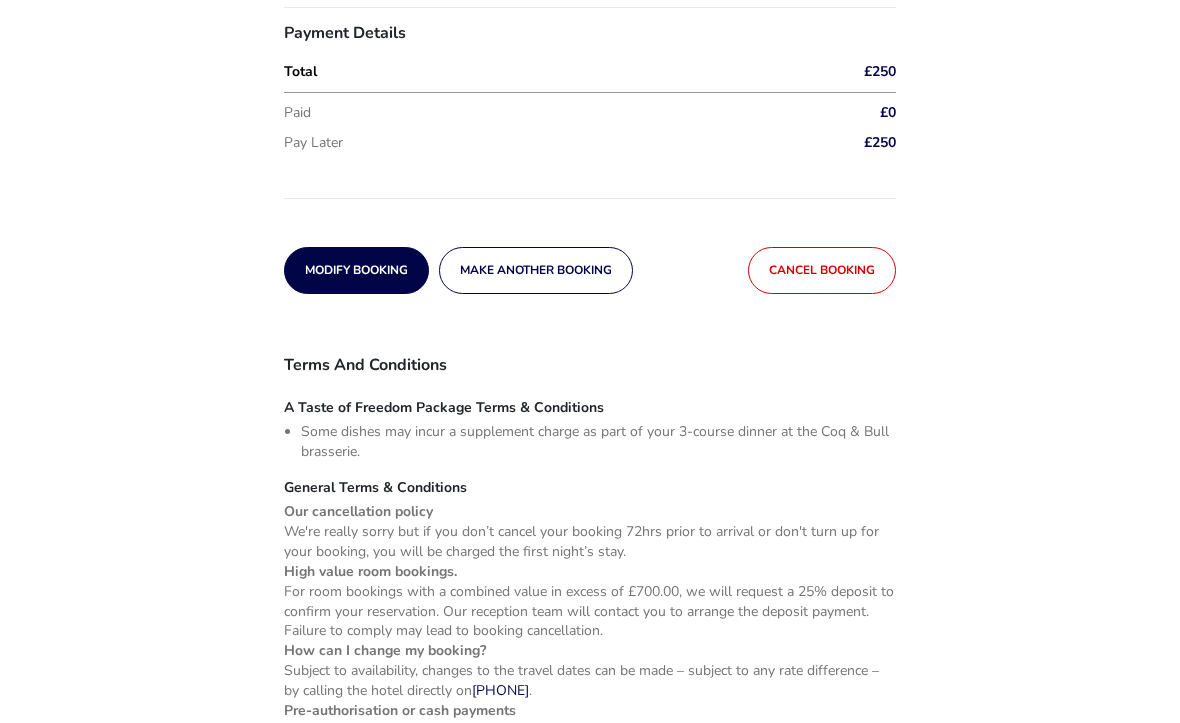 click on "Modify Booking" at bounding box center [356, 270] 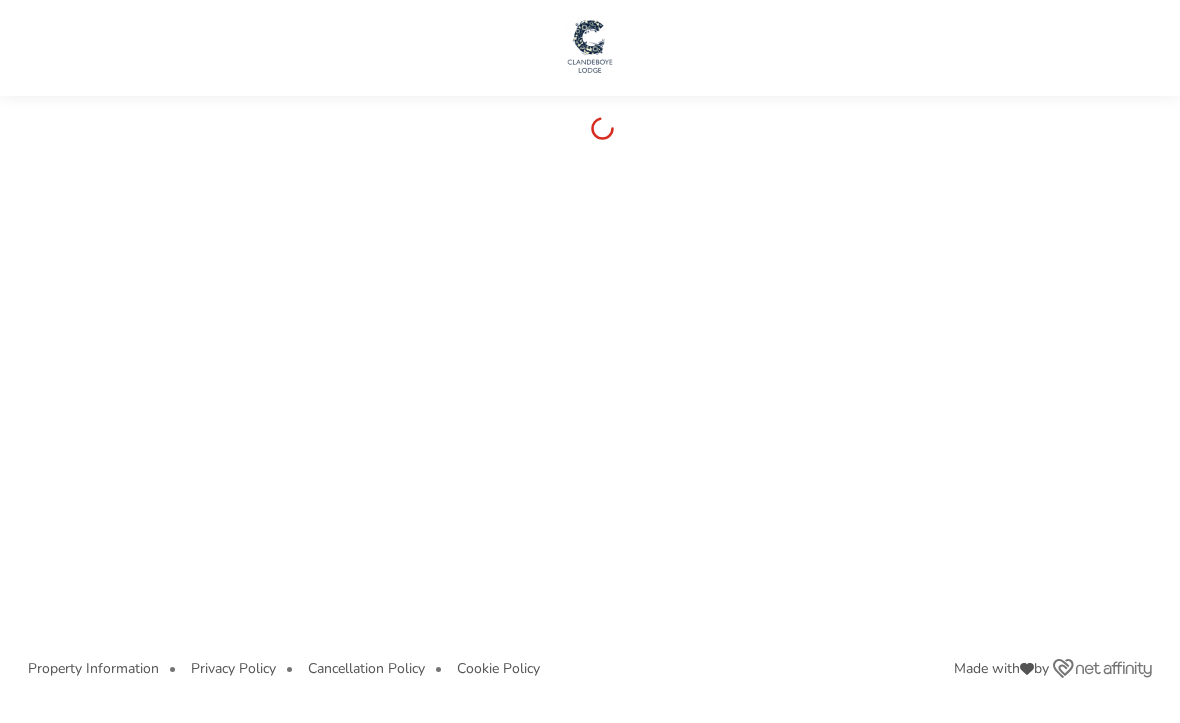 scroll, scrollTop: 49, scrollLeft: 0, axis: vertical 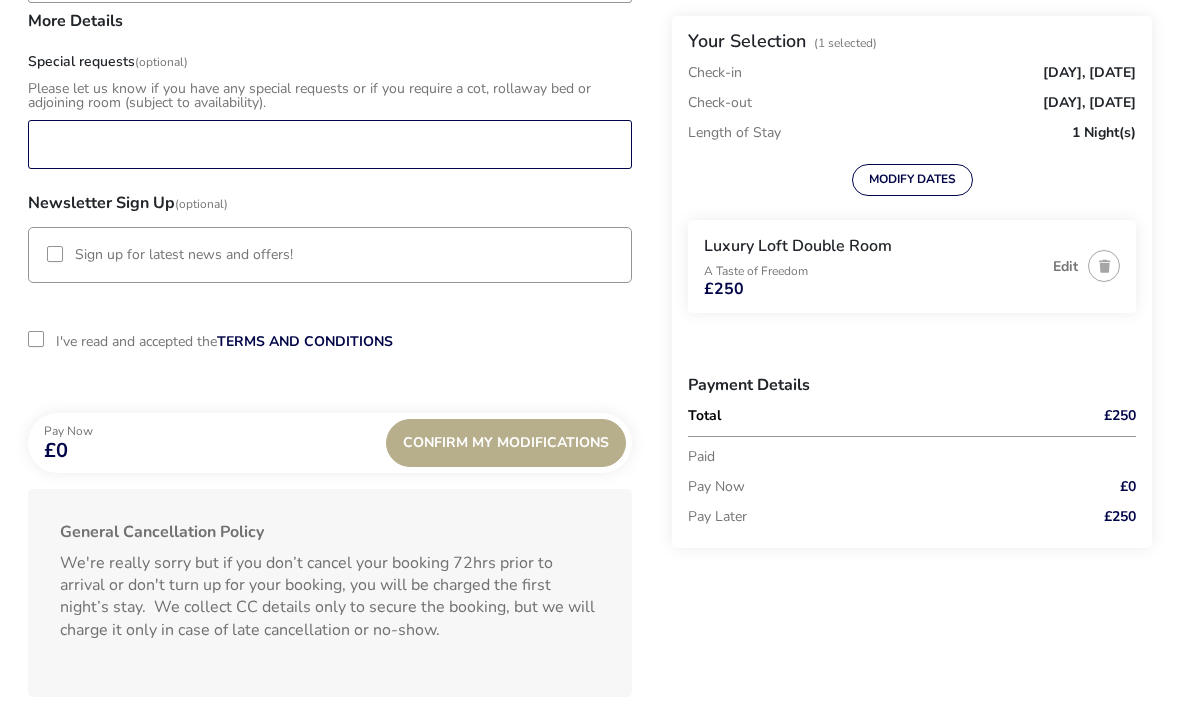 click on "Special requests  (Optional)" at bounding box center (330, 144) 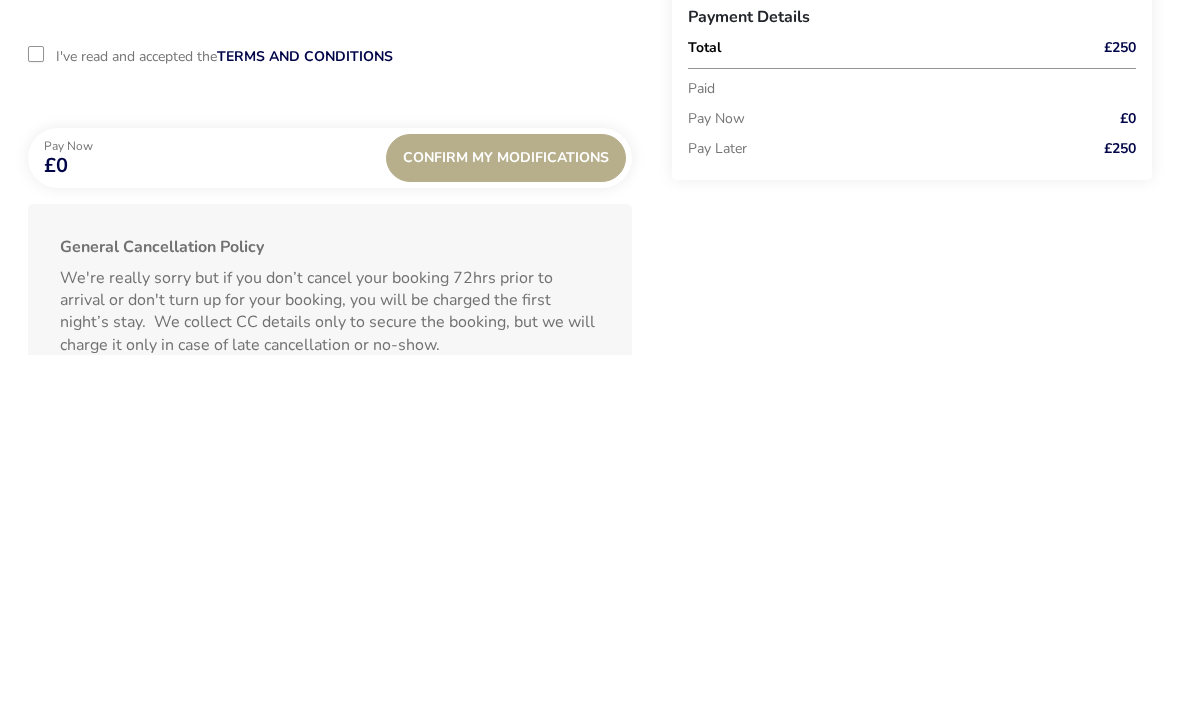 scroll, scrollTop: 1164, scrollLeft: 0, axis: vertical 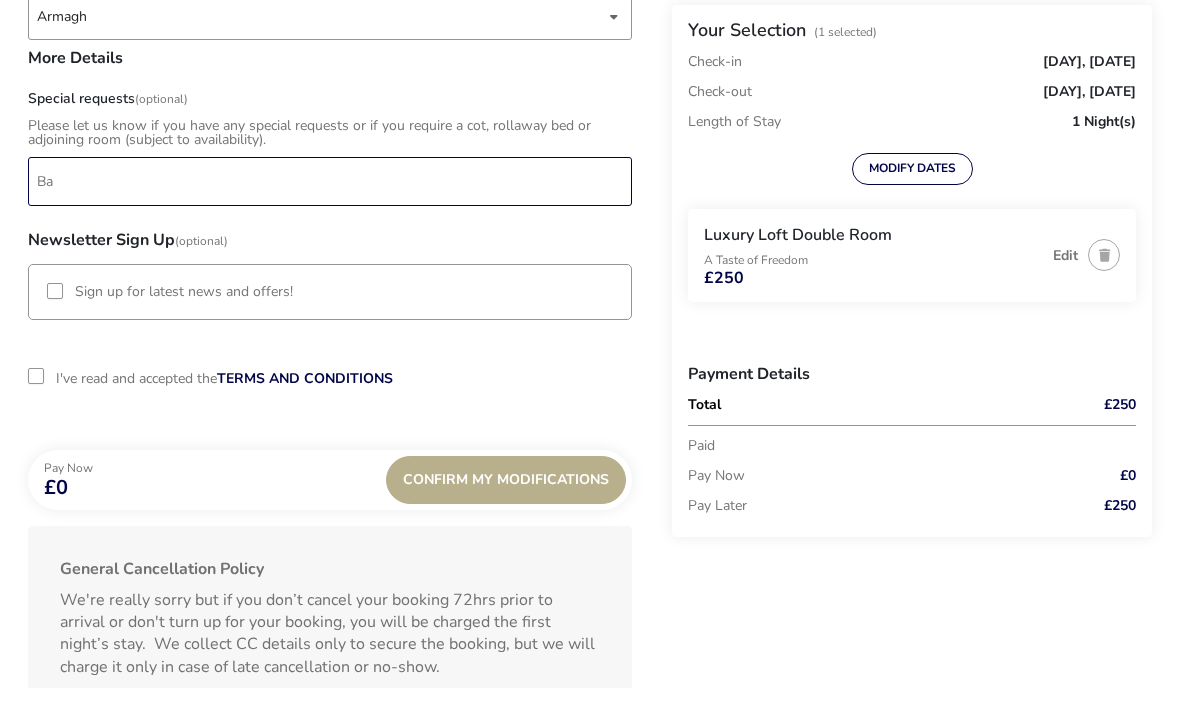 type on "B" 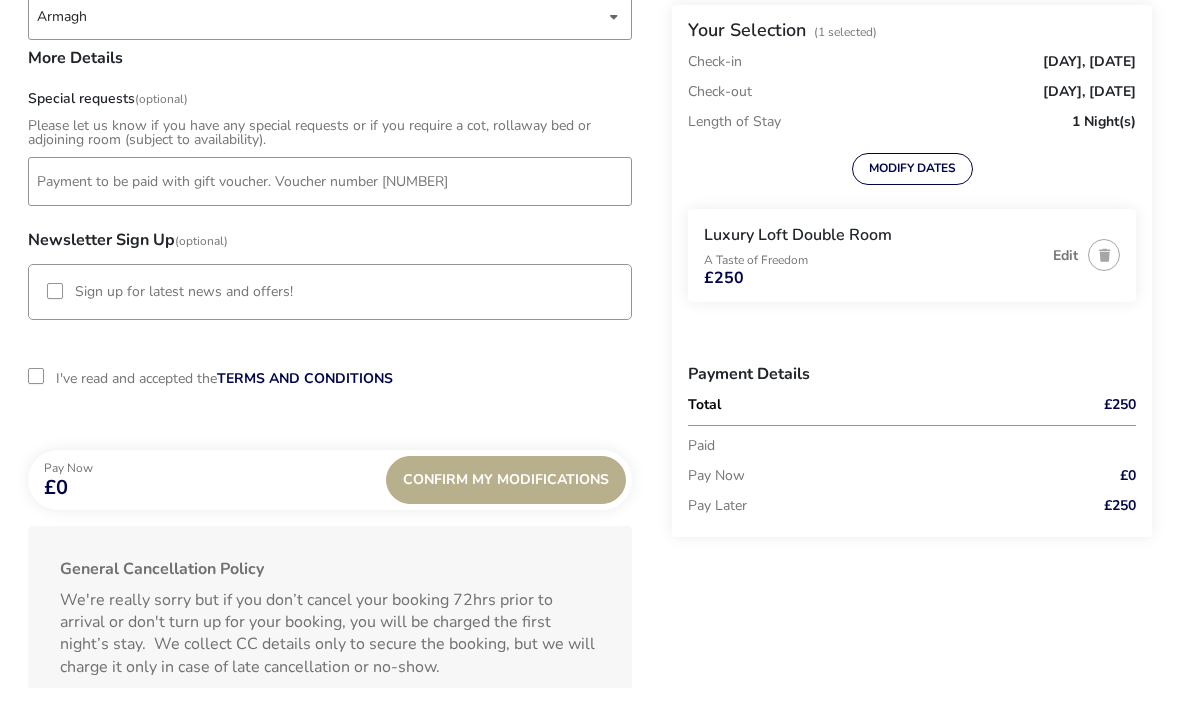 scroll, scrollTop: 1200, scrollLeft: 0, axis: vertical 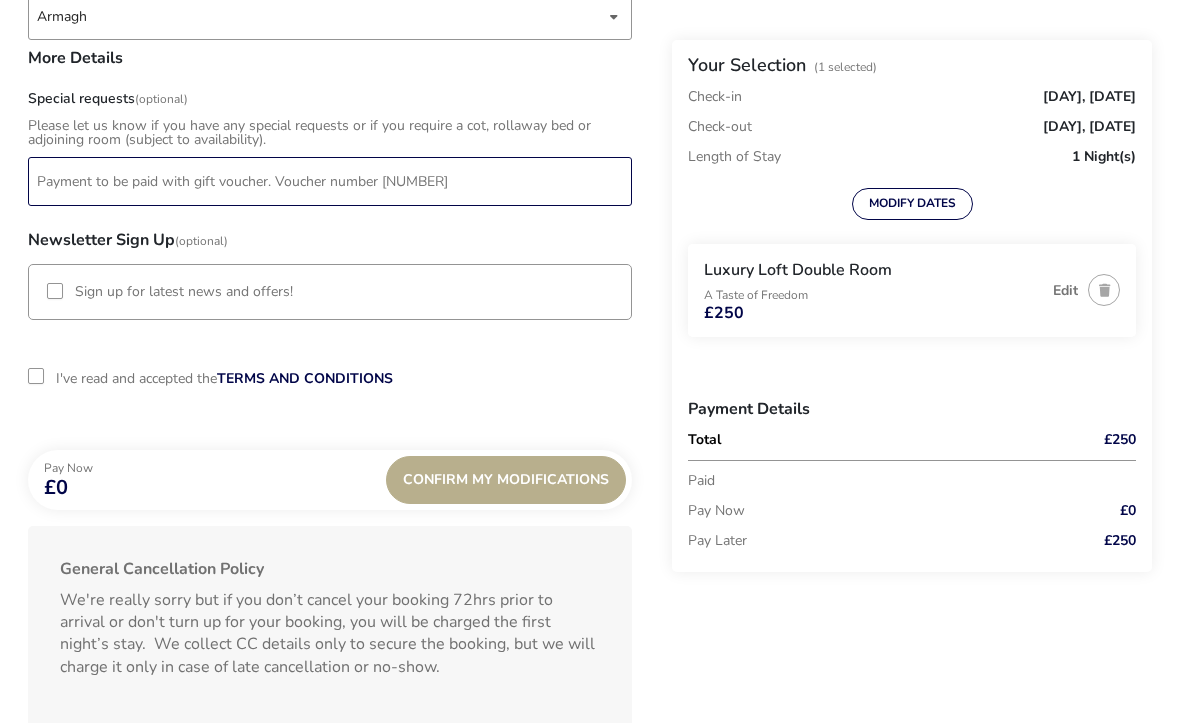 type on "Payment to be paid with gift voucher. Voucher number 6170155797634720" 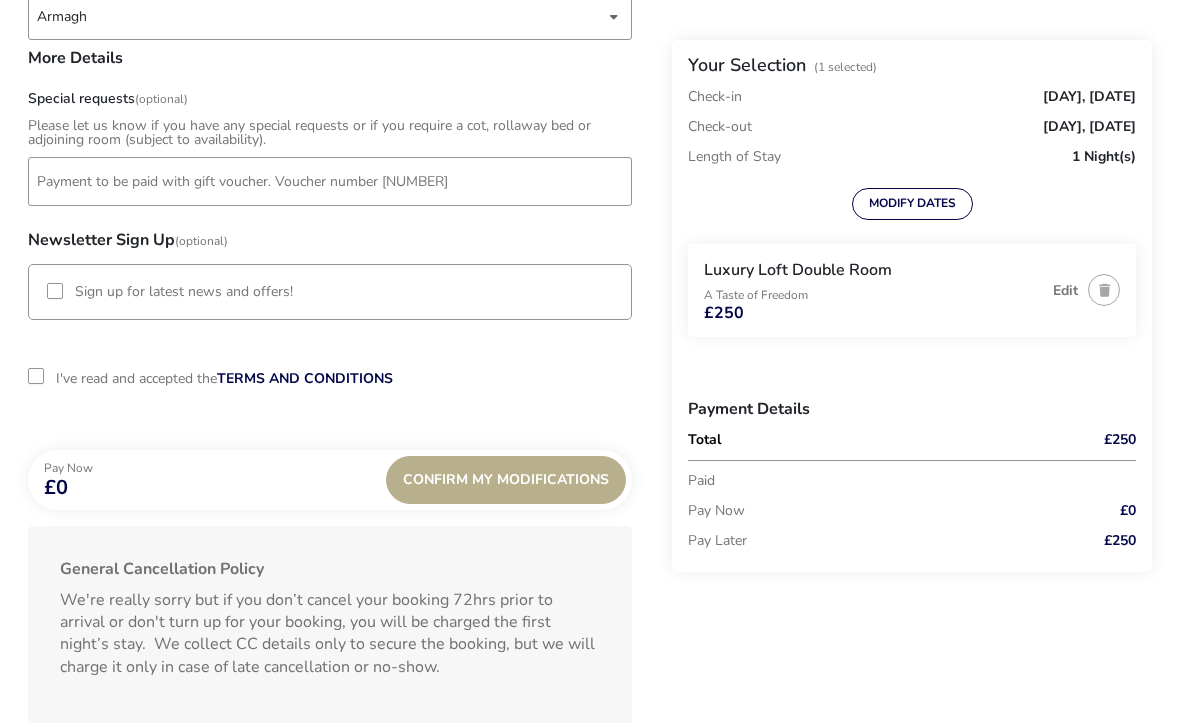 click on "Confirm My Modifications" at bounding box center [506, 480] 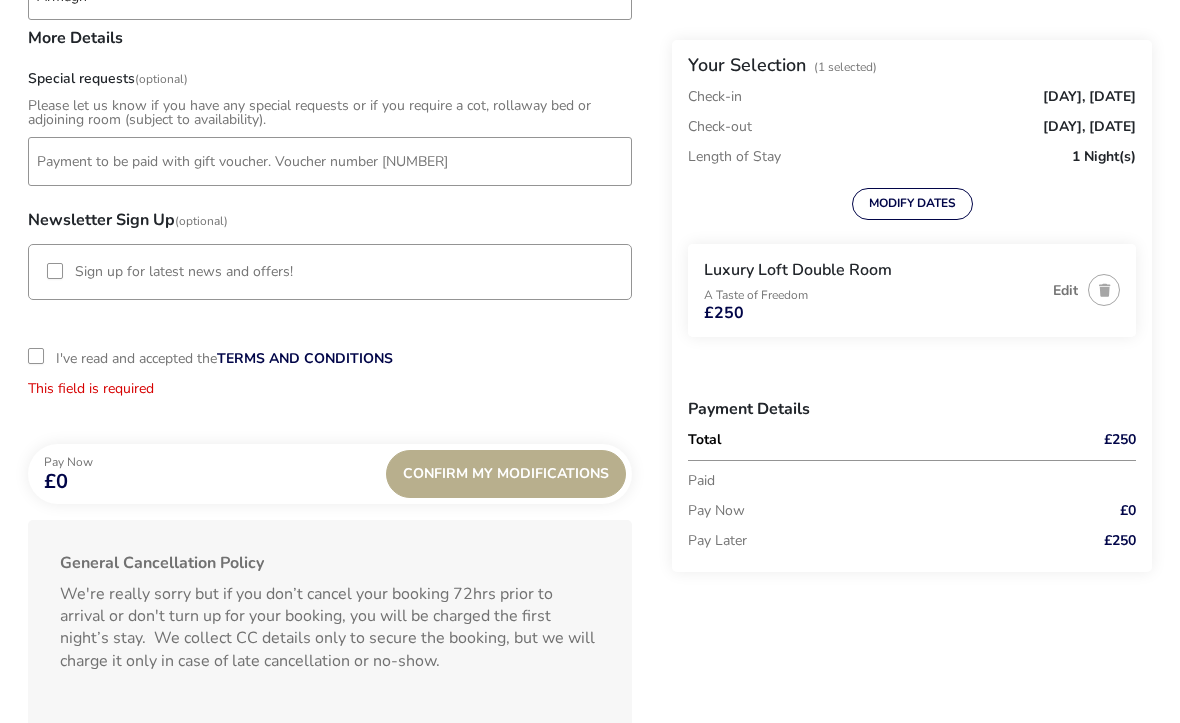 scroll, scrollTop: 1220, scrollLeft: 0, axis: vertical 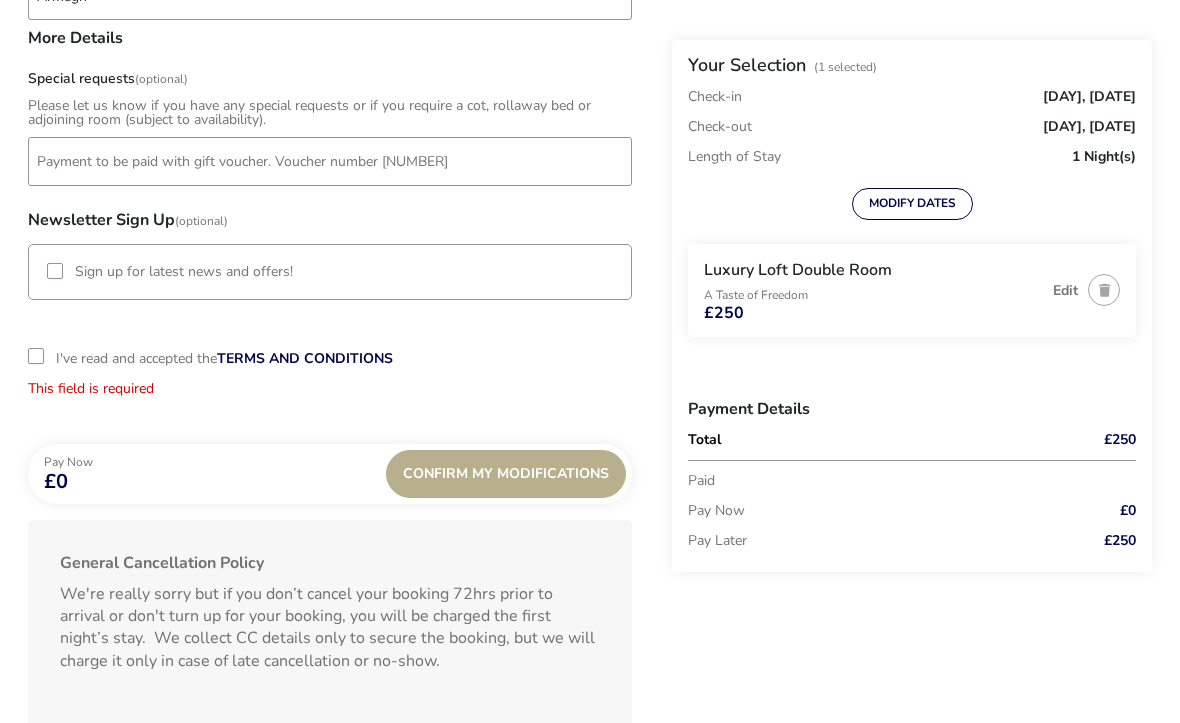 click at bounding box center [36, 356] 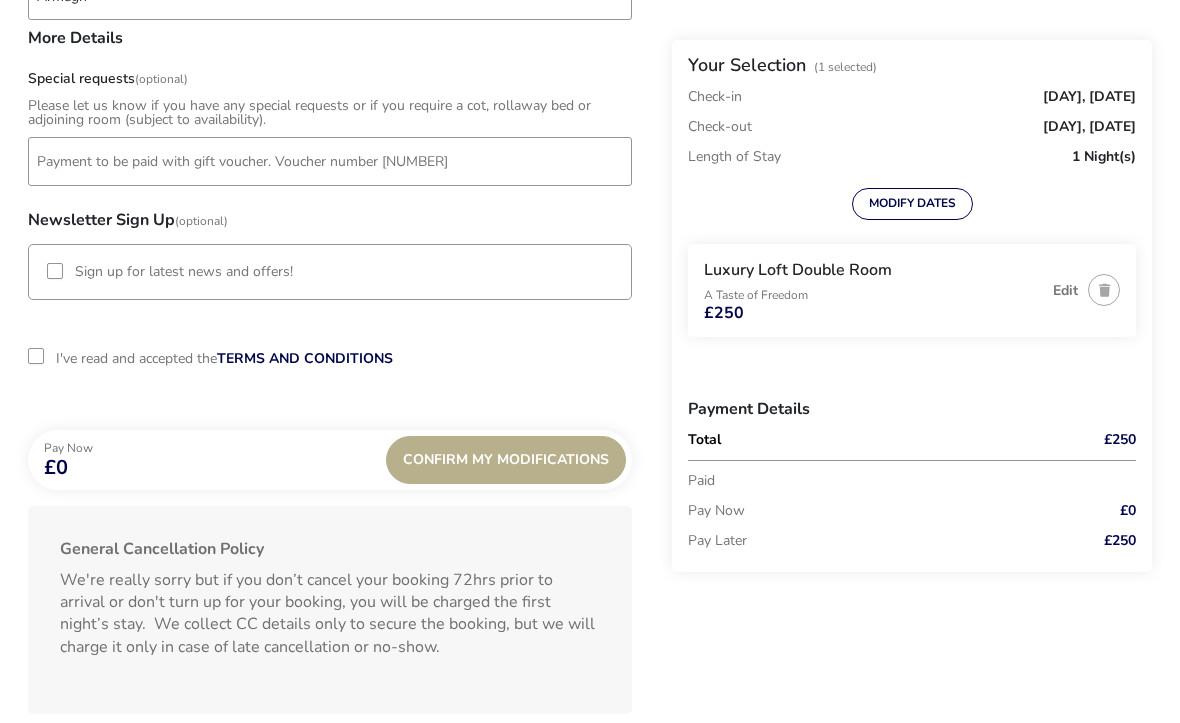 scroll, scrollTop: 11, scrollLeft: 10, axis: both 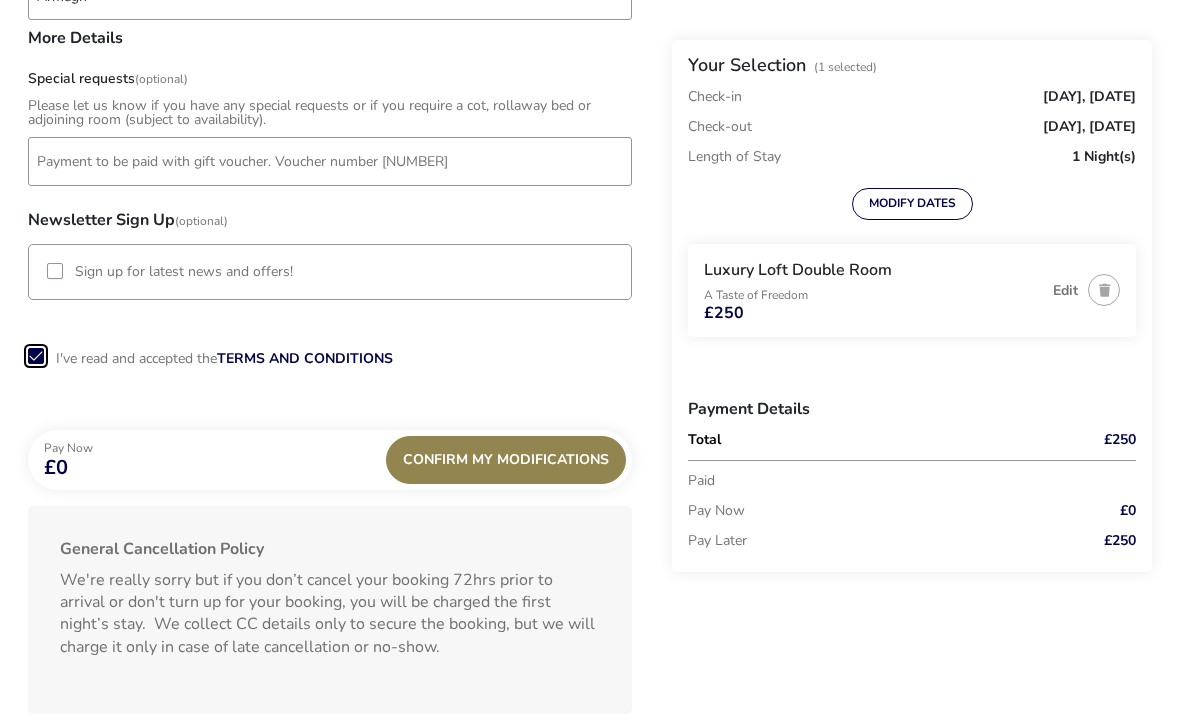click on "Confirm My Modifications" at bounding box center [506, 459] 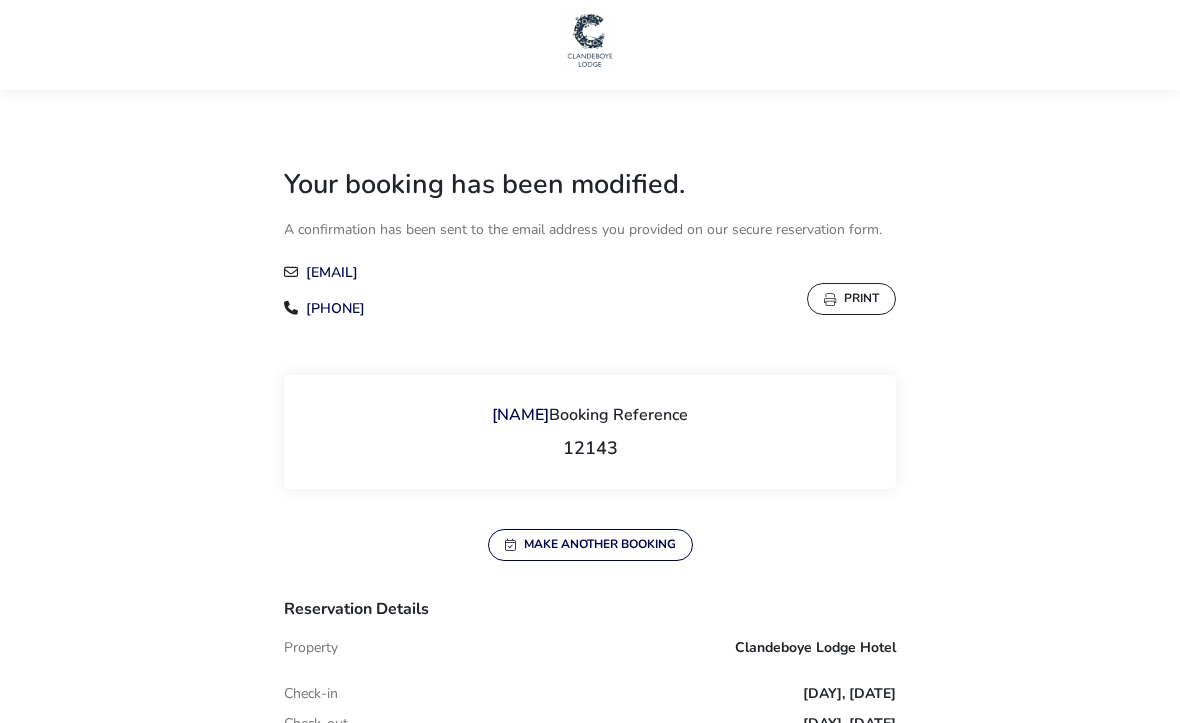 scroll, scrollTop: 0, scrollLeft: 0, axis: both 